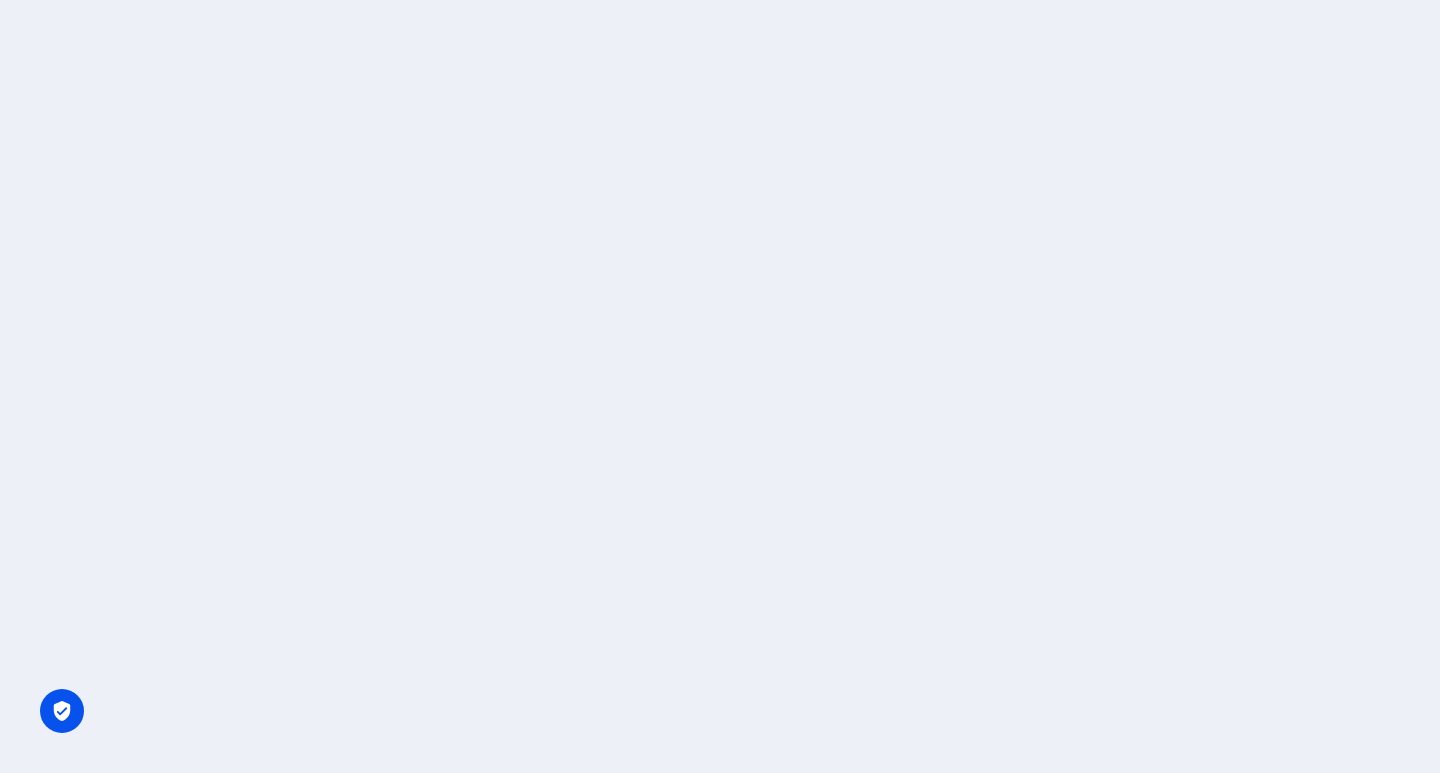 scroll, scrollTop: 0, scrollLeft: 0, axis: both 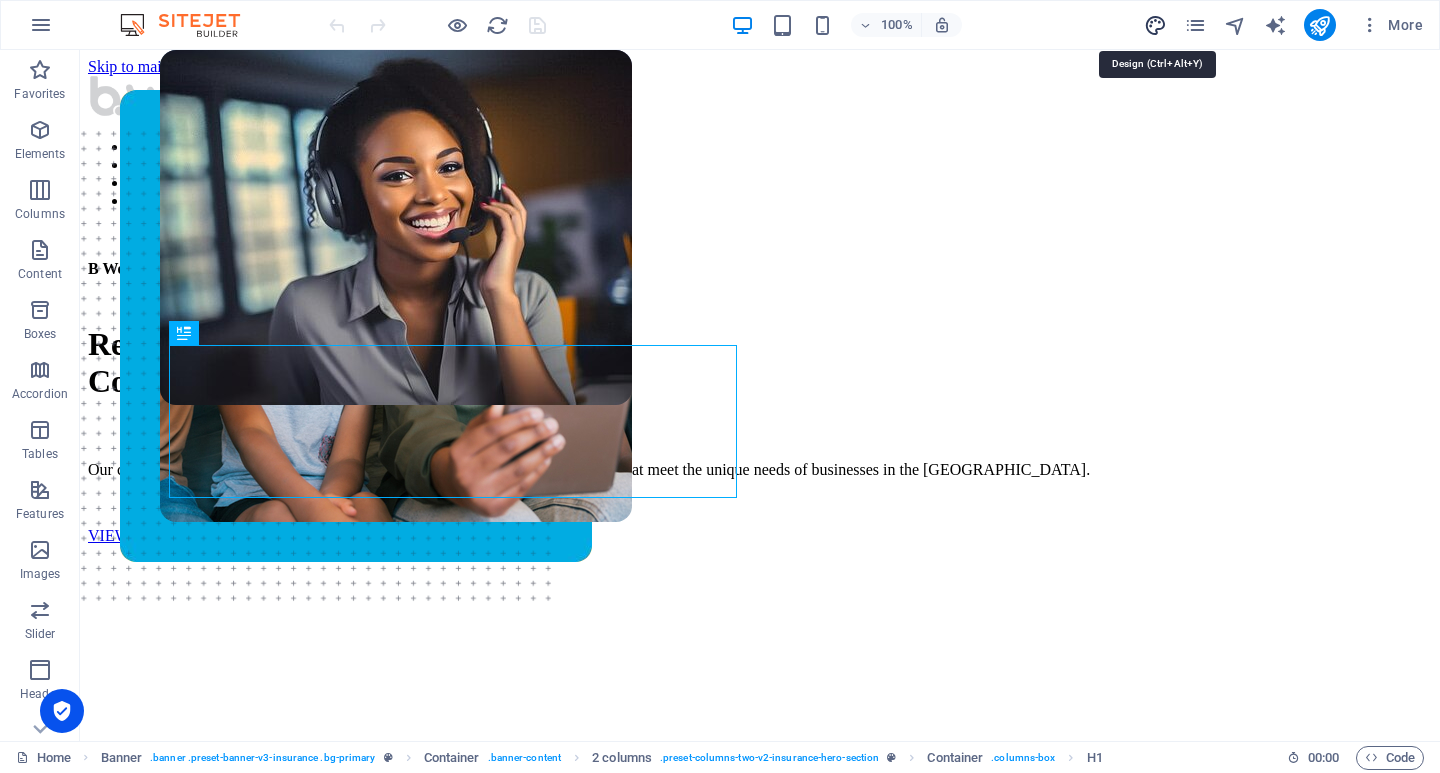 click at bounding box center [1155, 25] 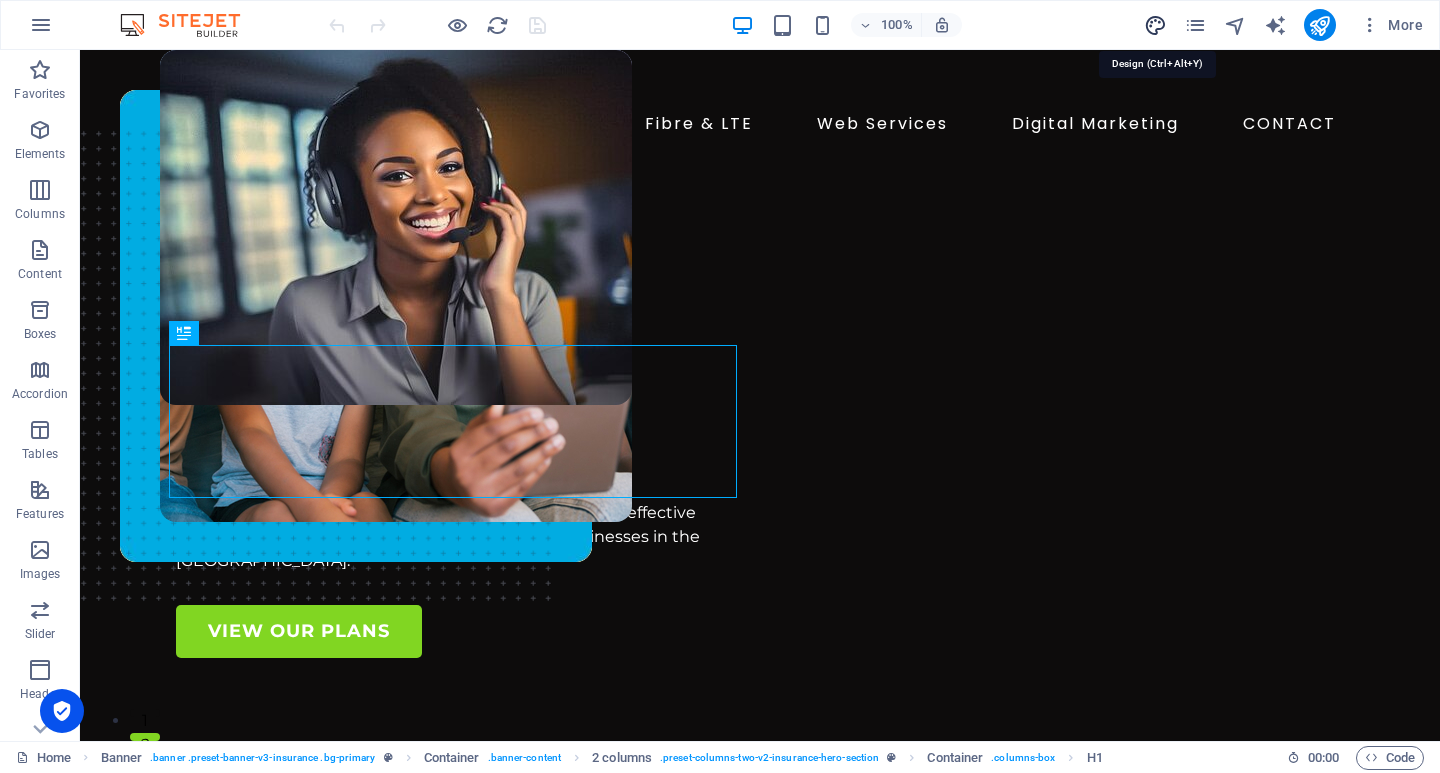 select on "ease-in-out" 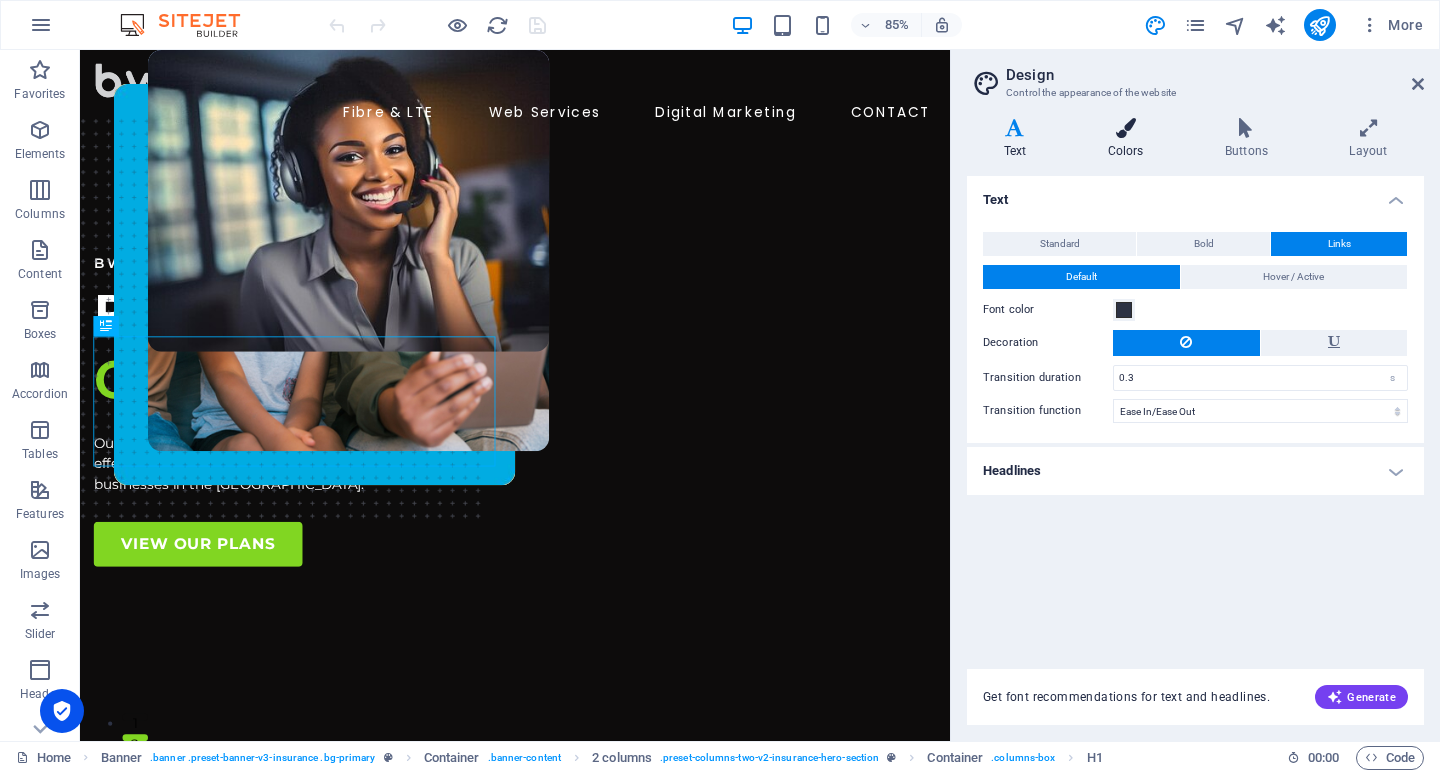 click on "Colors" at bounding box center [1129, 139] 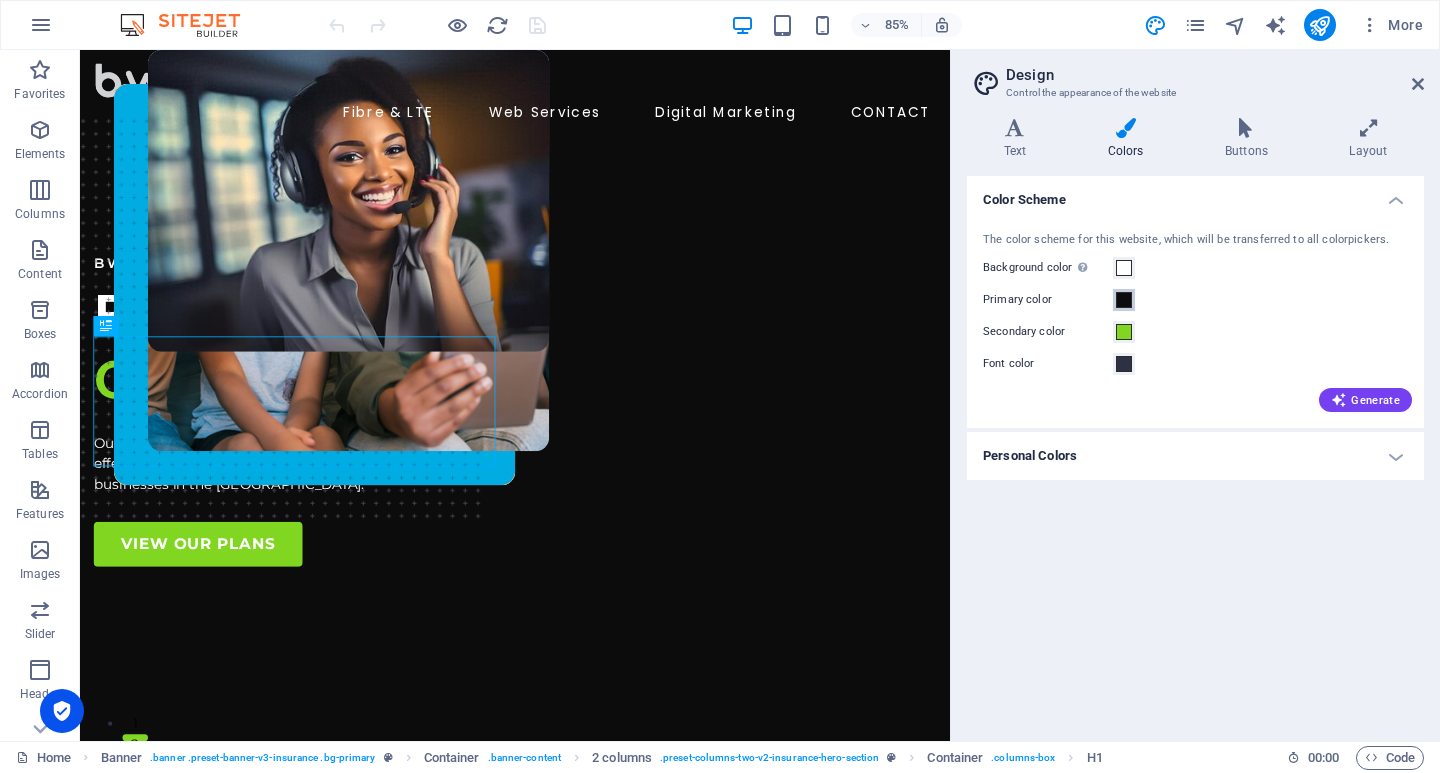click at bounding box center (1124, 300) 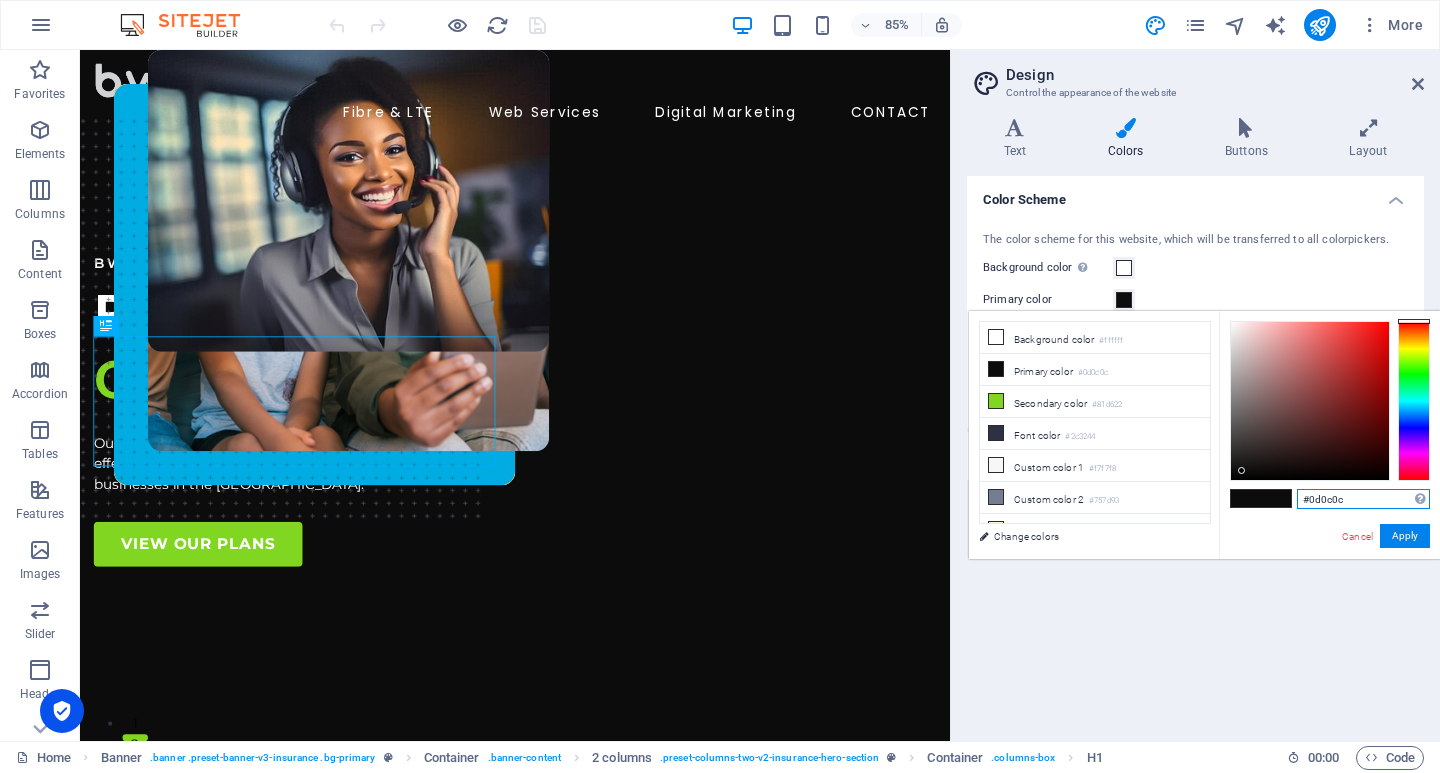 drag, startPoint x: 1346, startPoint y: 501, endPoint x: 1303, endPoint y: 497, distance: 43.185646 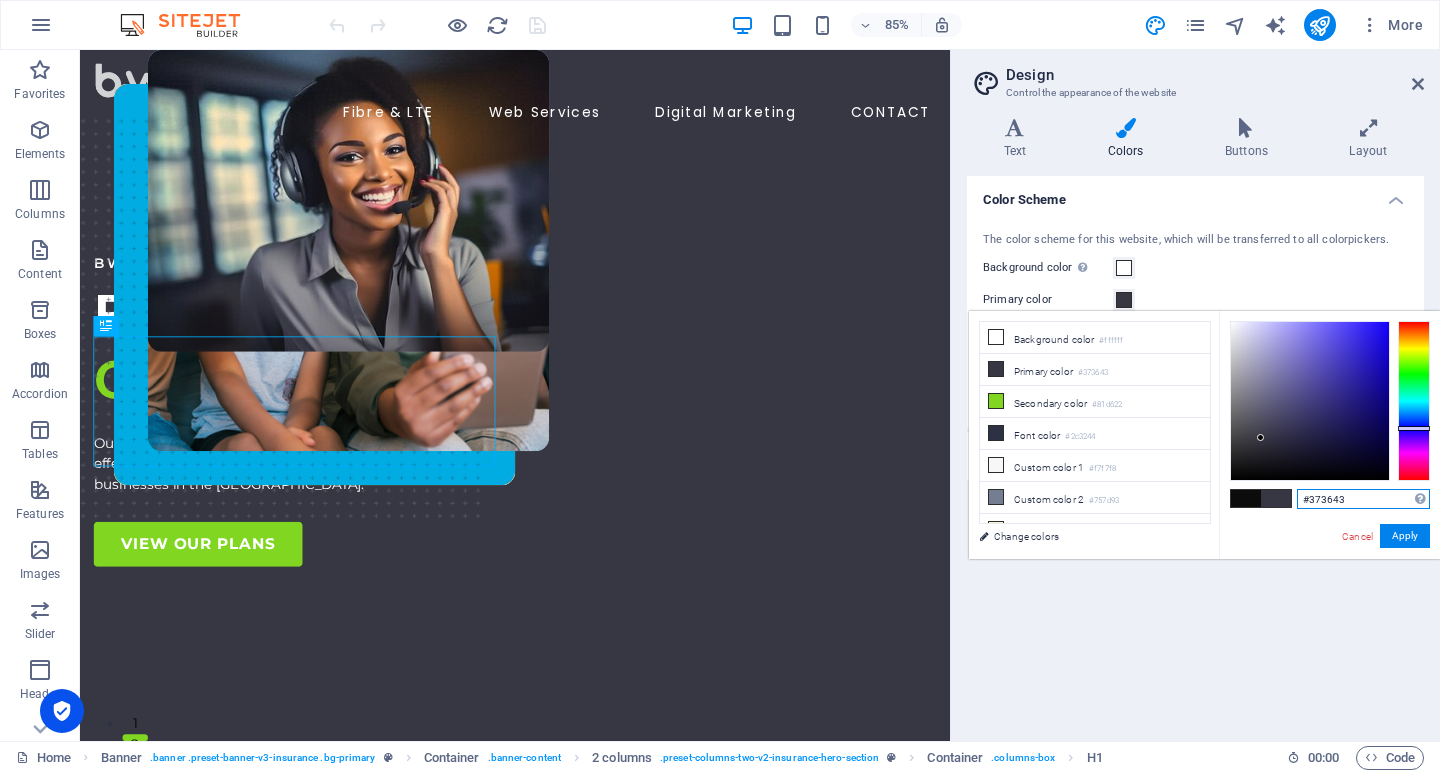 drag, startPoint x: 1349, startPoint y: 500, endPoint x: 1302, endPoint y: 504, distance: 47.169907 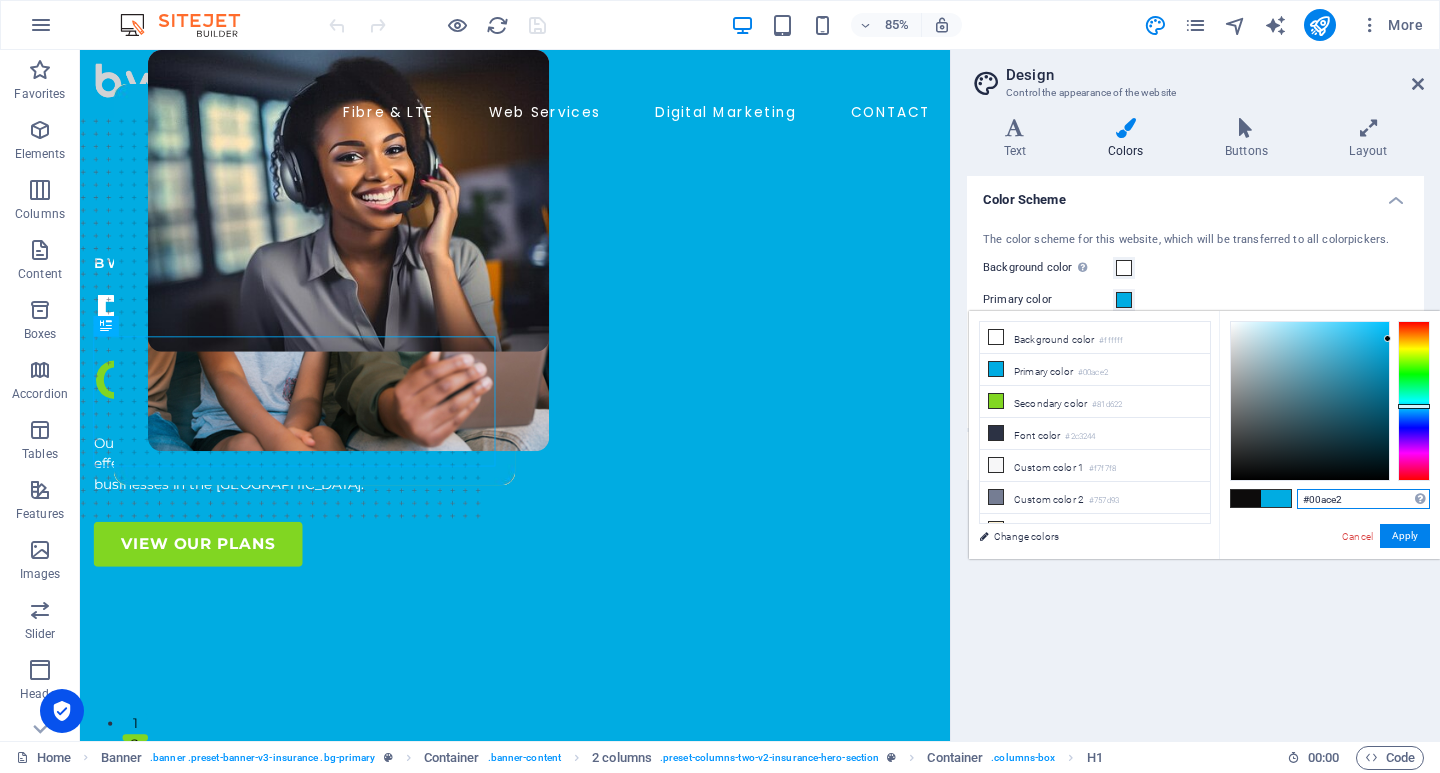 type on "#080808" 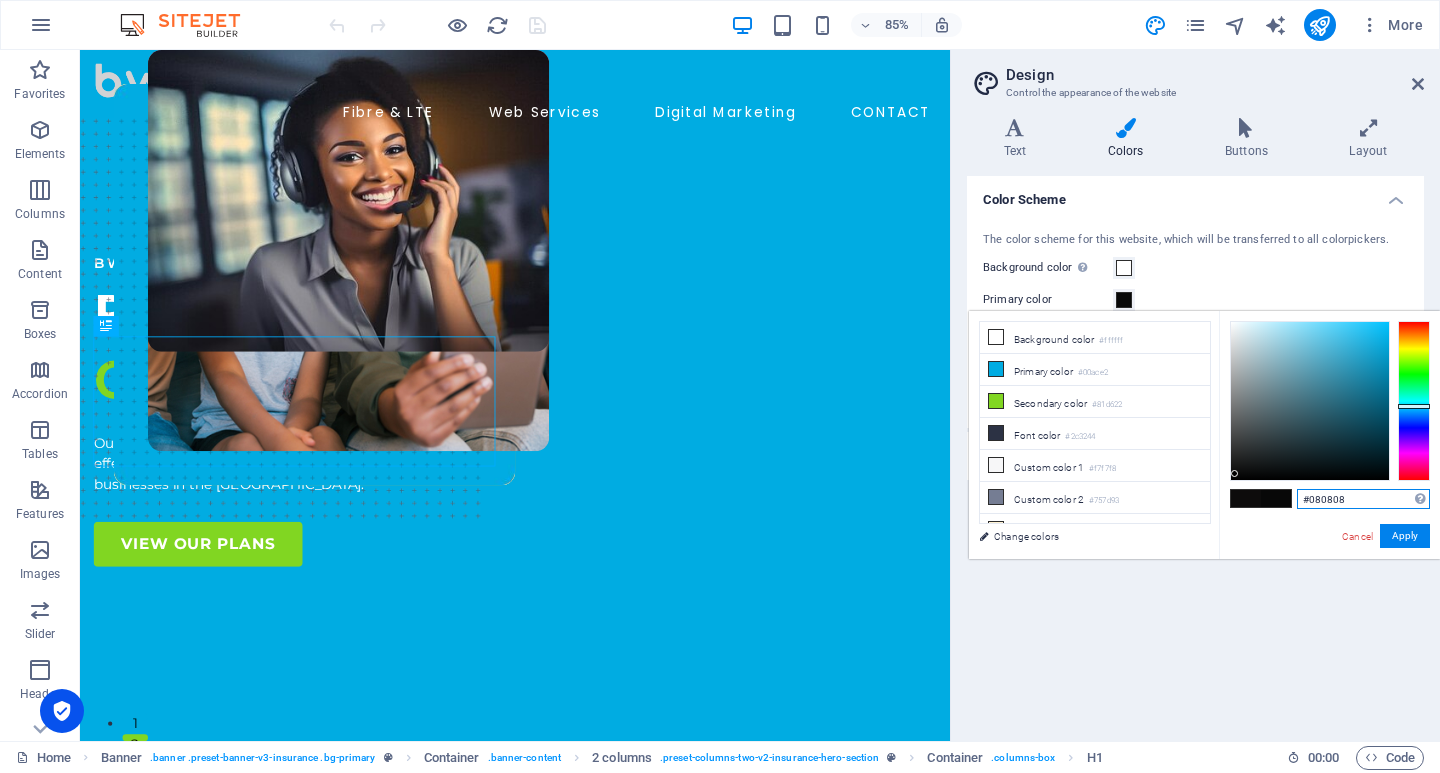 click at bounding box center [1310, 401] 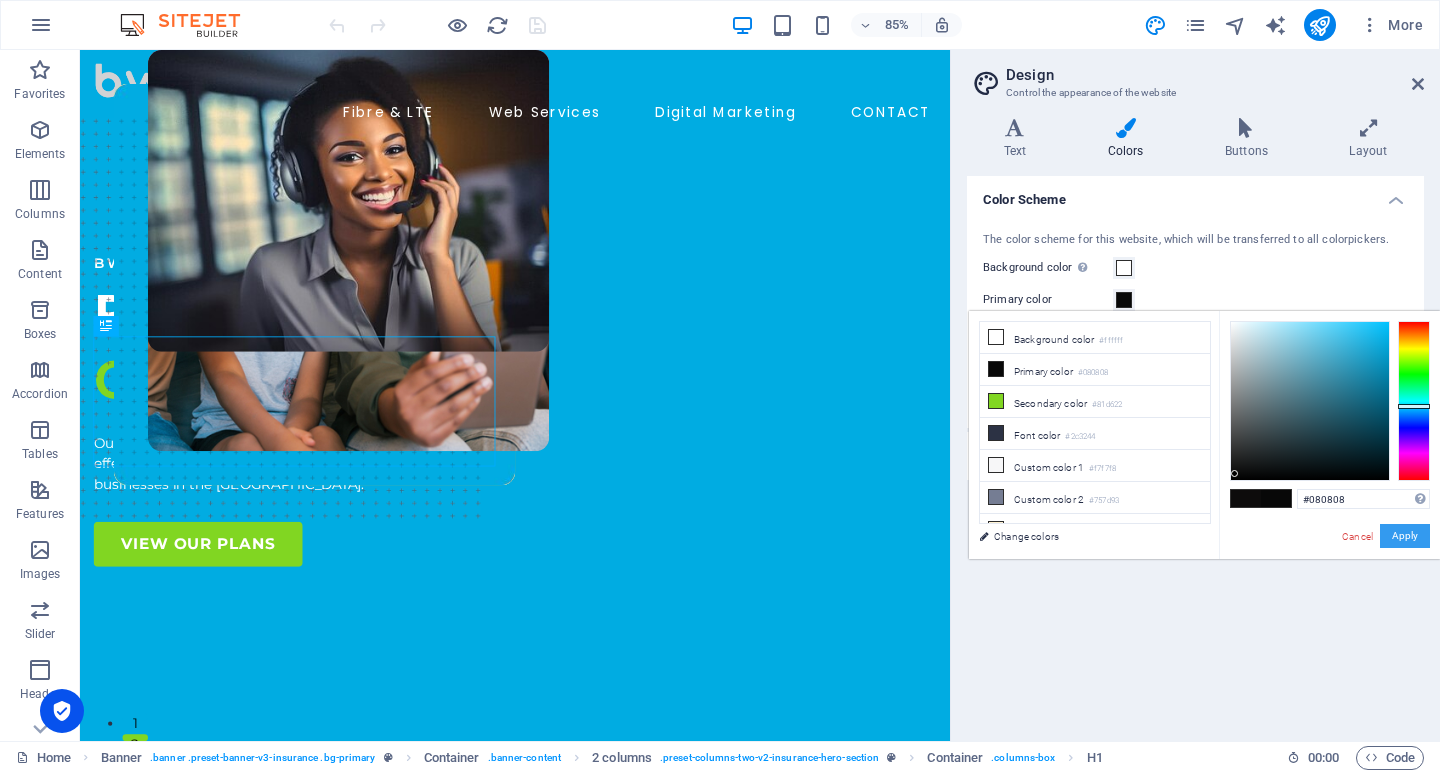 click on "Apply" at bounding box center [1405, 536] 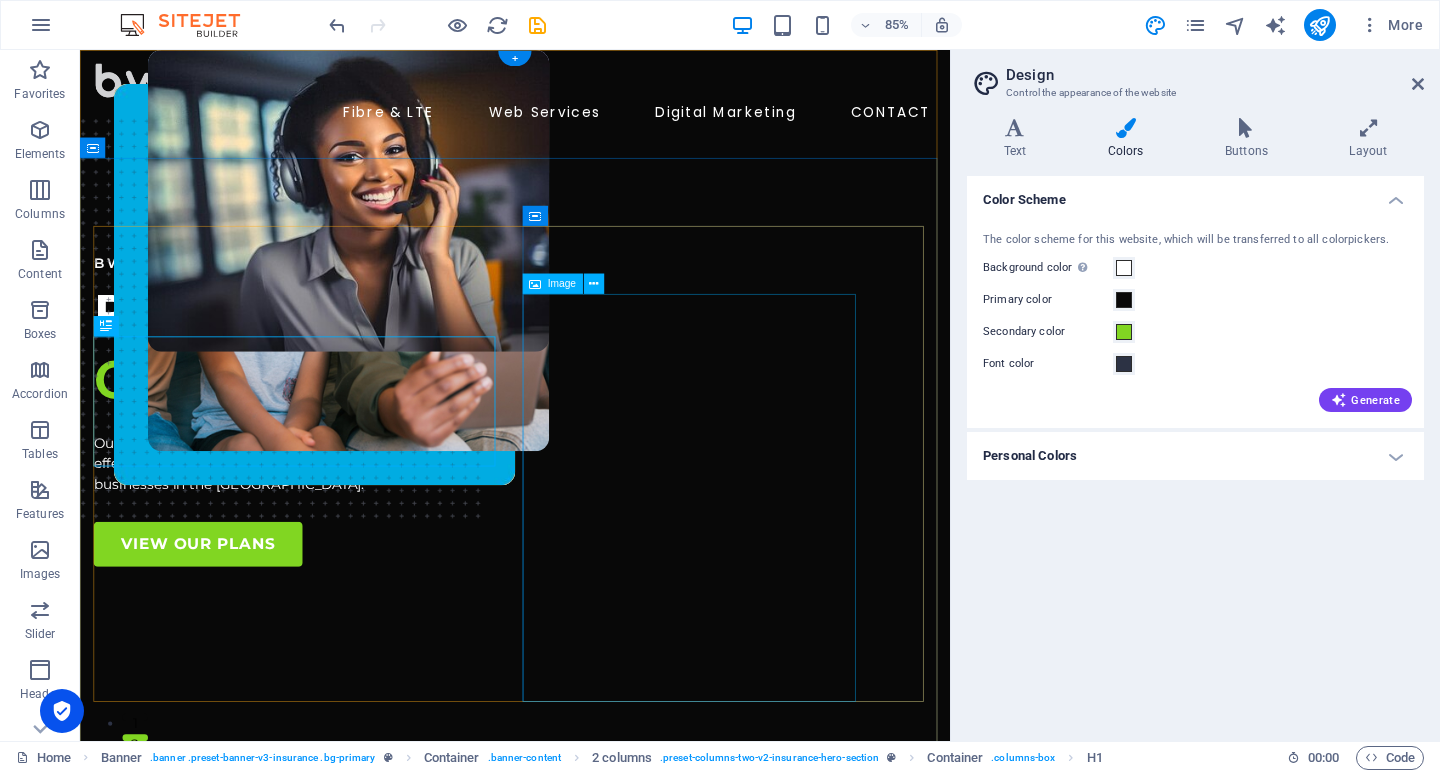 click at bounding box center [552, 496] 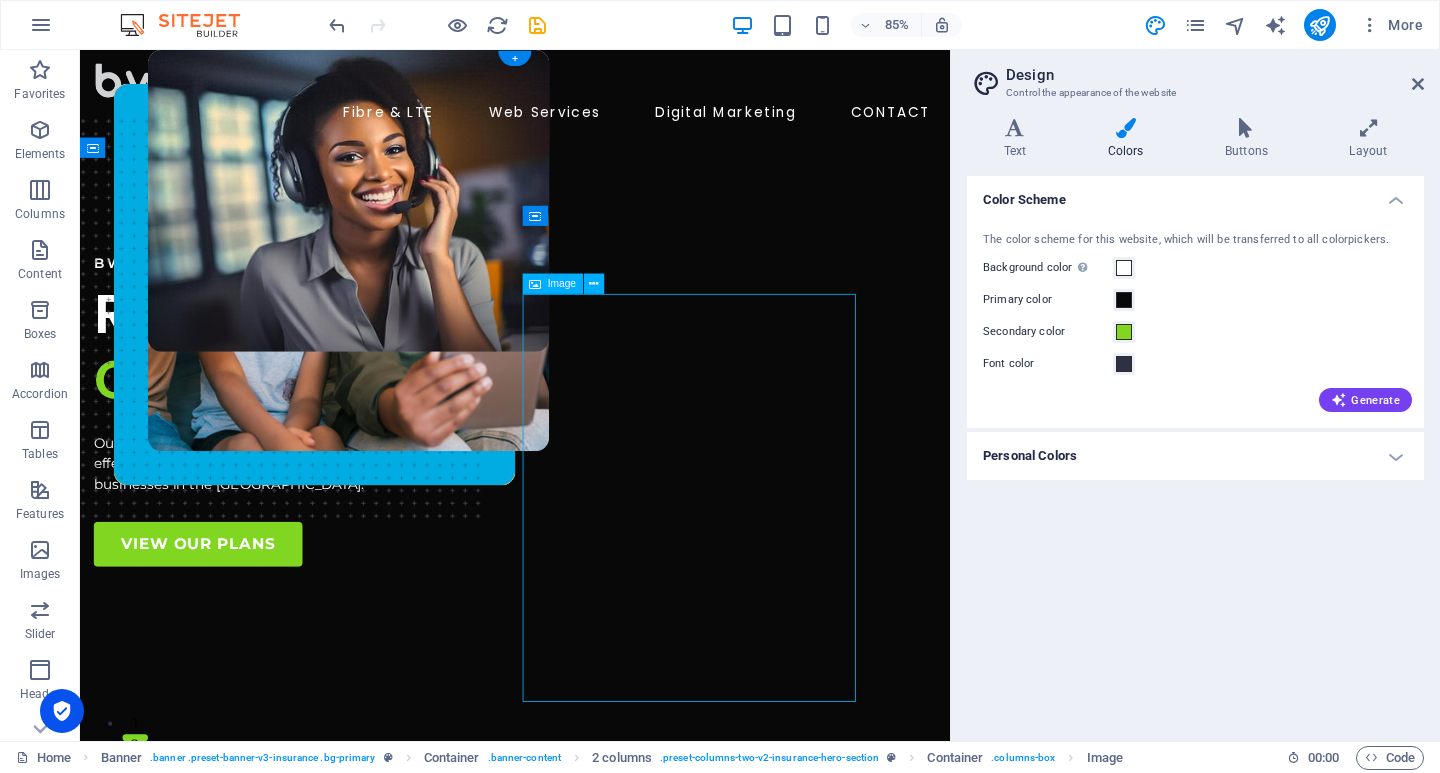 click at bounding box center (552, 496) 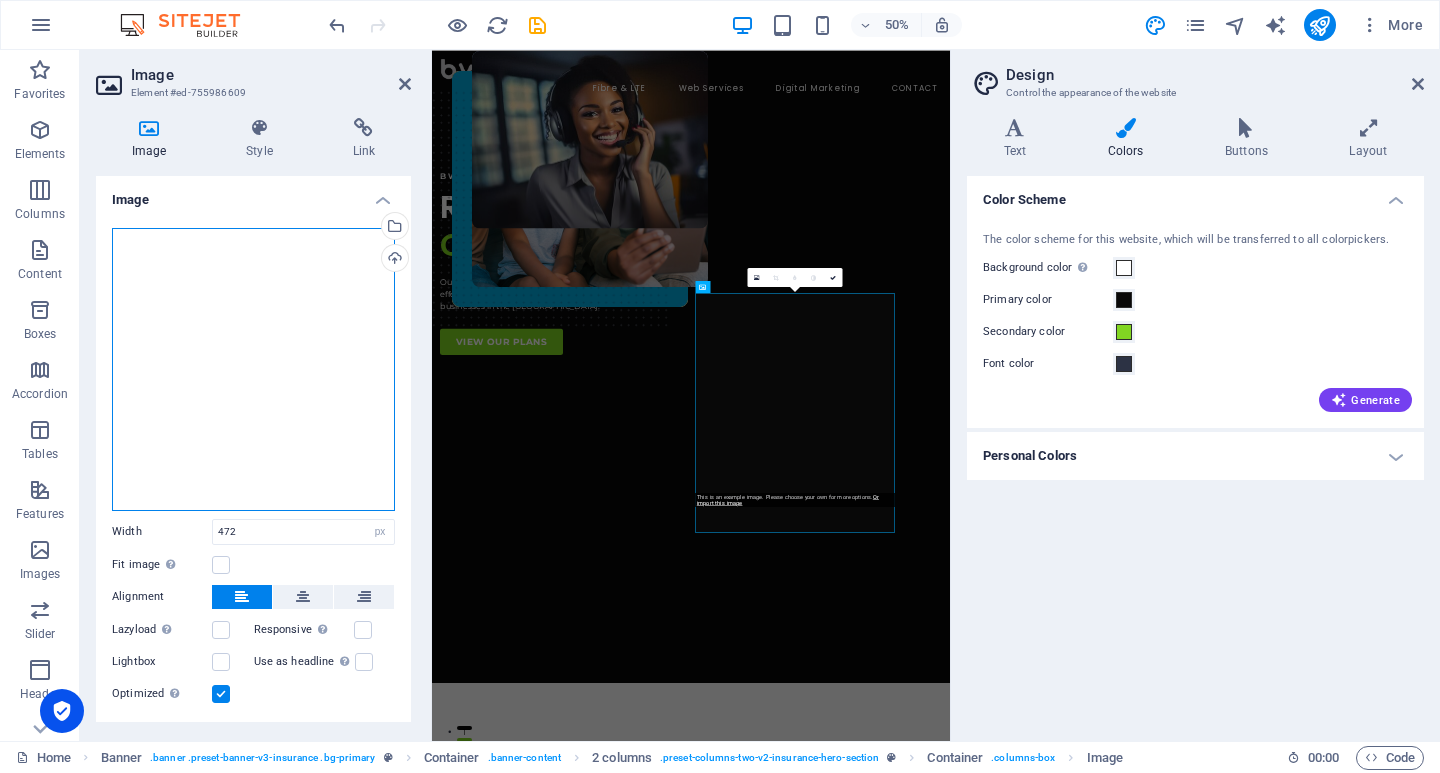 click on "Drag files here, click to choose files or select files from Files or our free stock photos & videos" at bounding box center (253, 369) 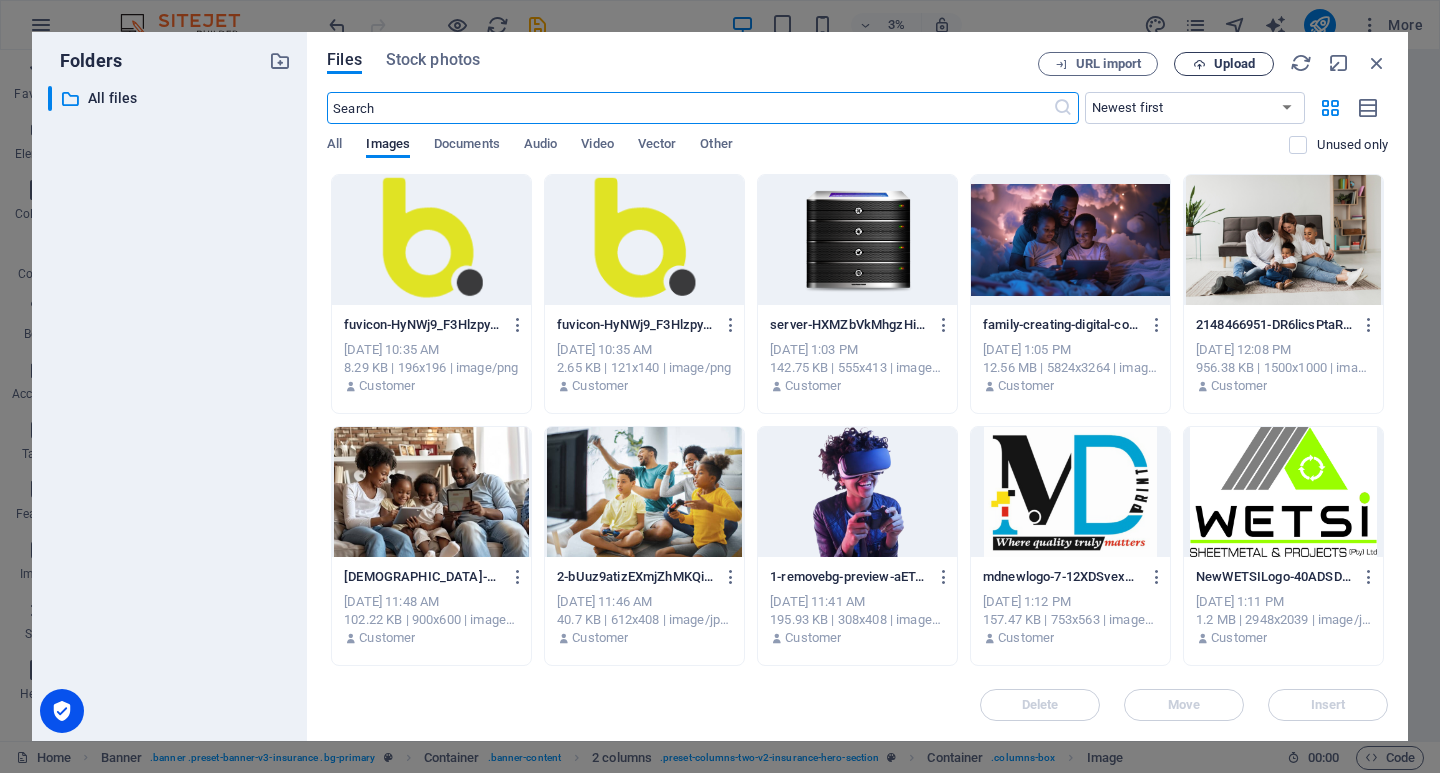 click on "Upload" at bounding box center (1224, 64) 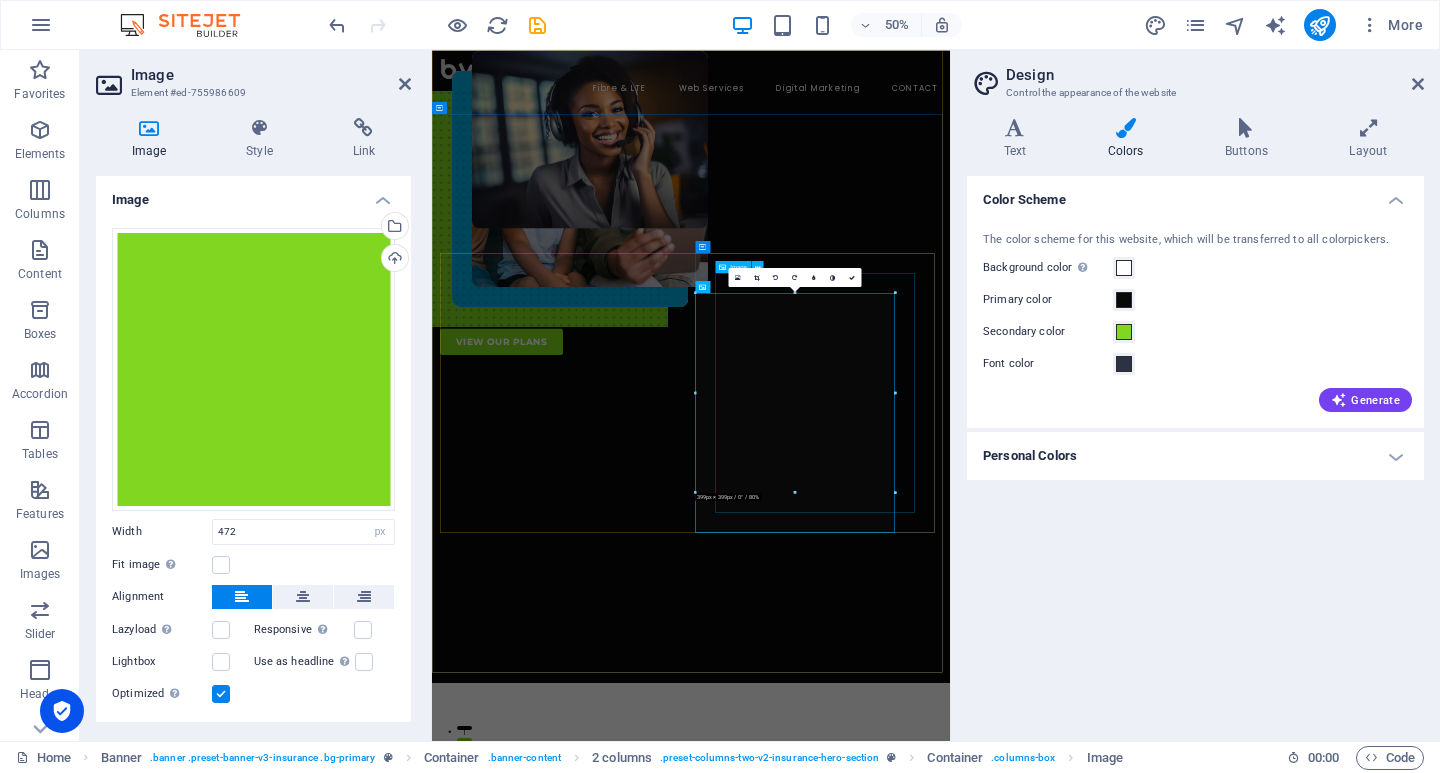 click at bounding box center [950, 741] 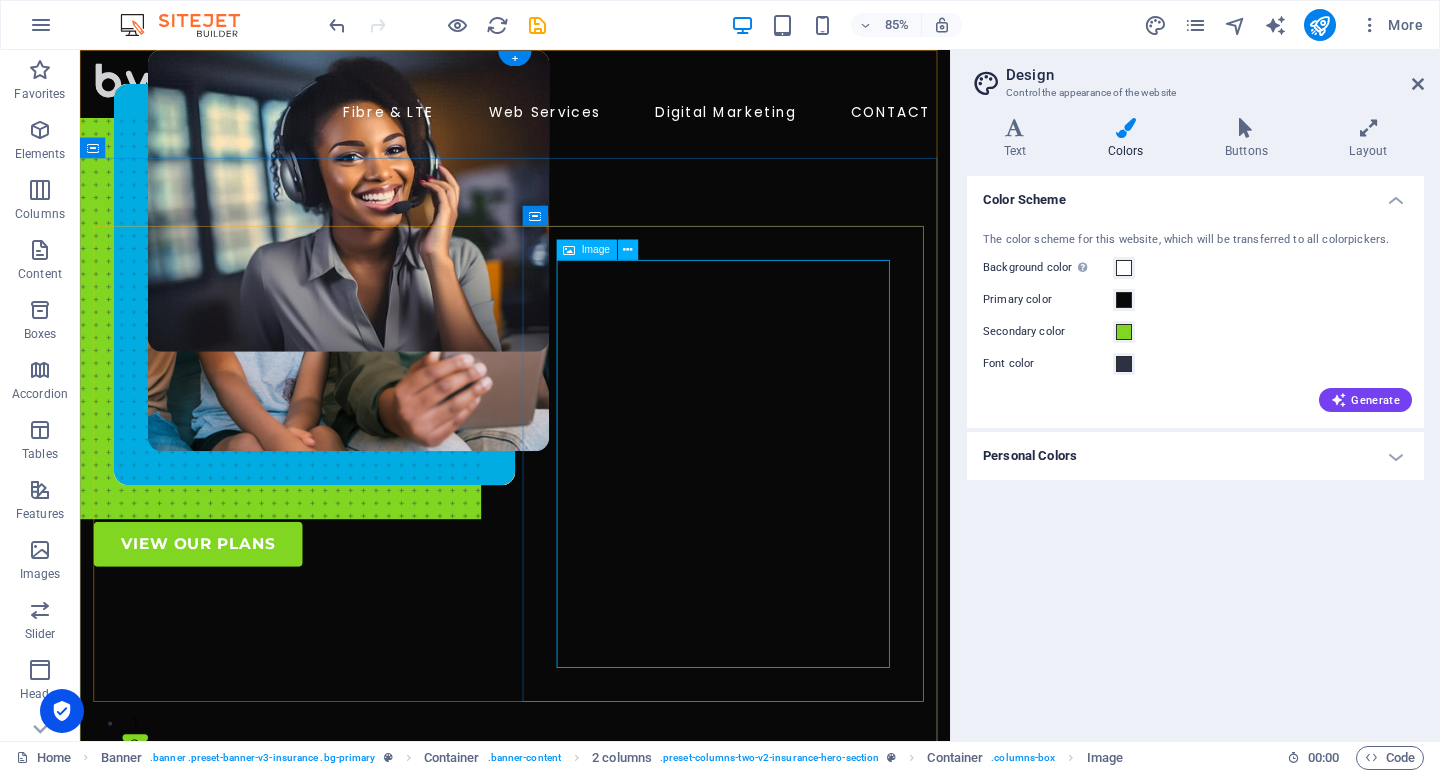 click at bounding box center (592, 456) 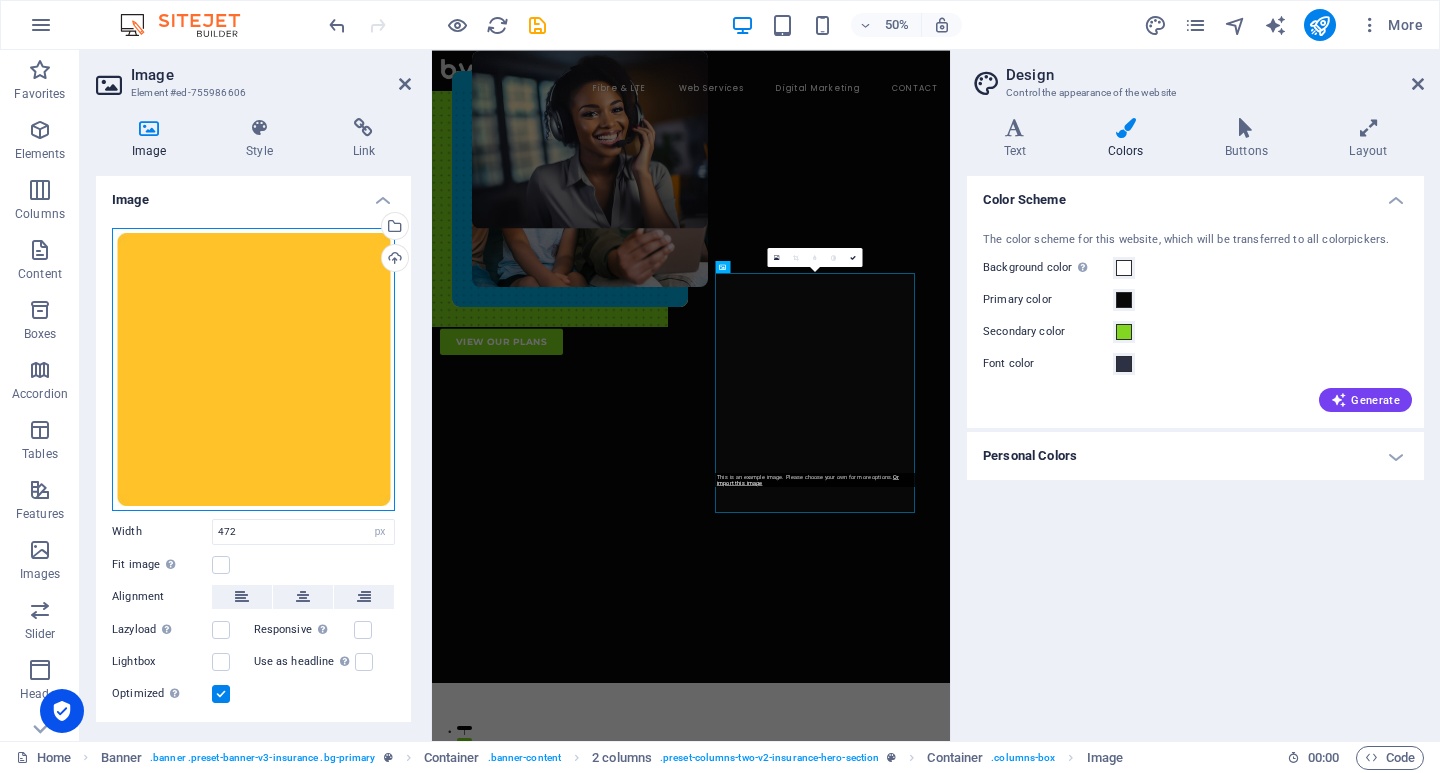 click on "Drag files here, click to choose files or select files from Files or our free stock photos & videos" at bounding box center (253, 369) 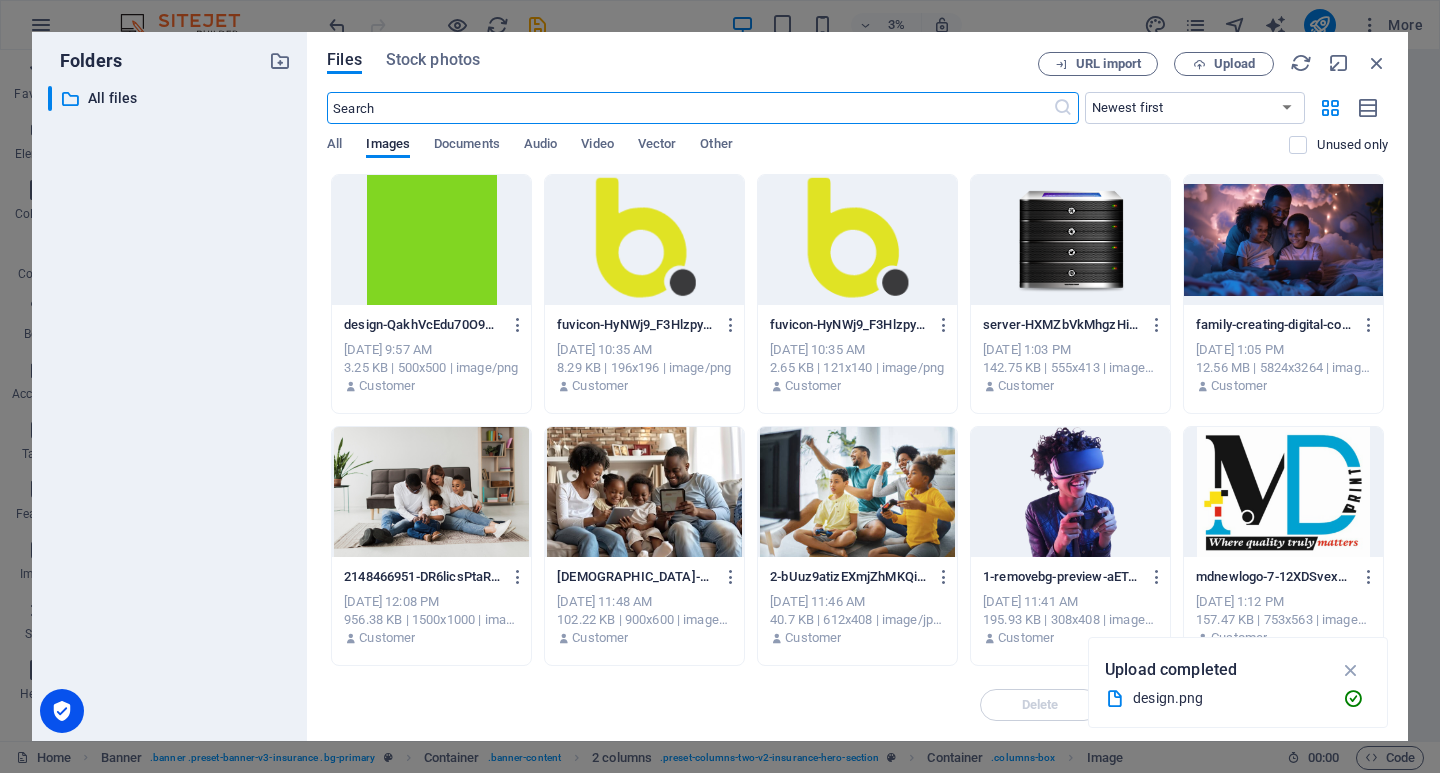 click at bounding box center [431, 240] 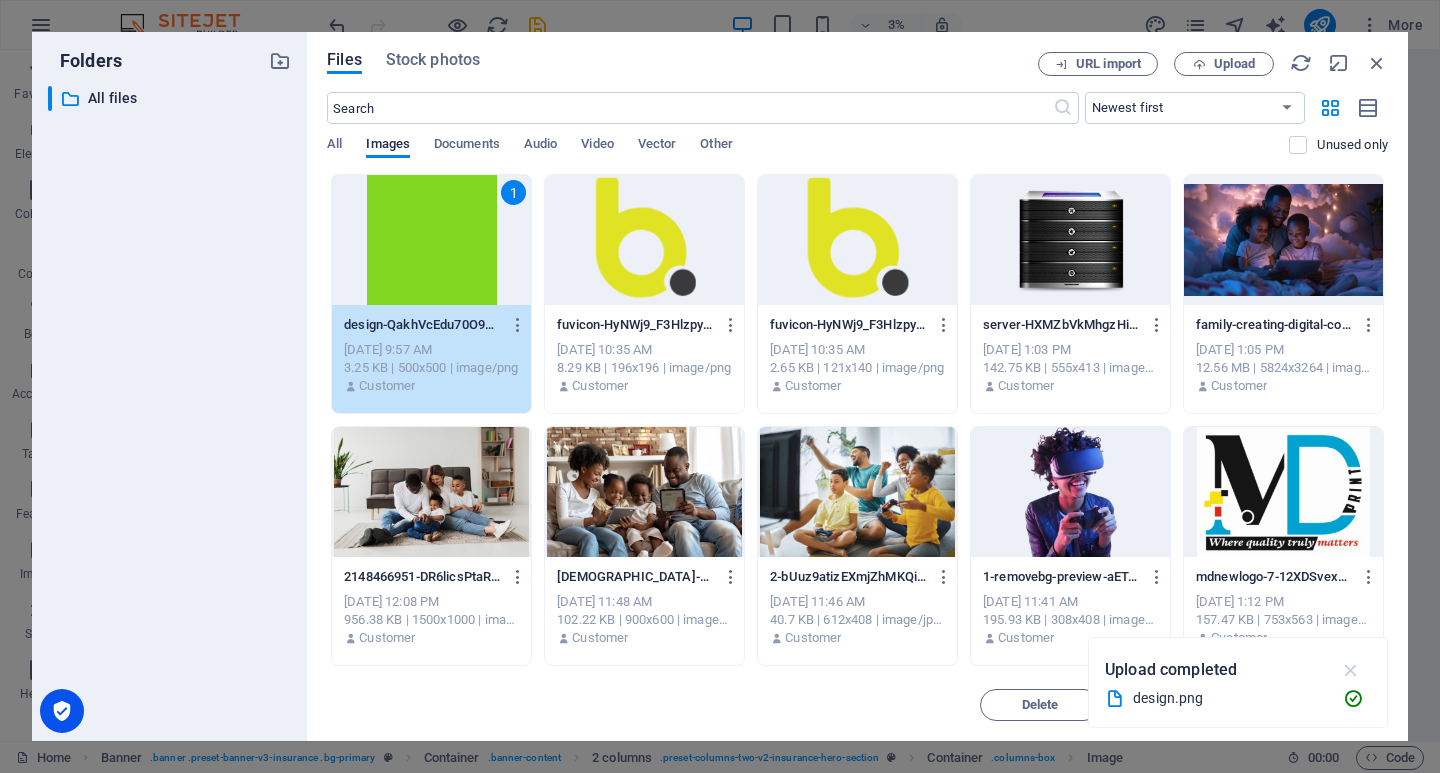 click at bounding box center [1351, 670] 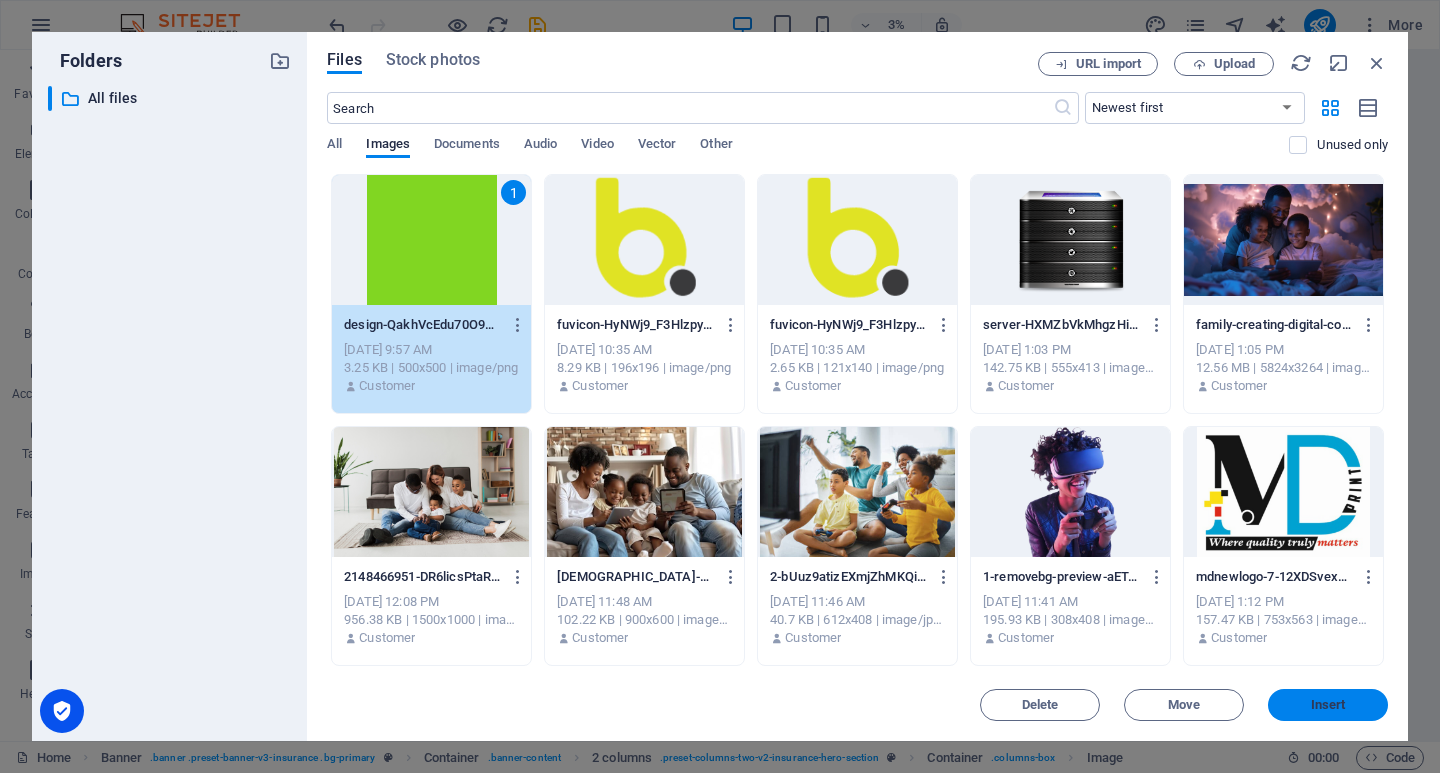 click on "Insert" at bounding box center [1328, 705] 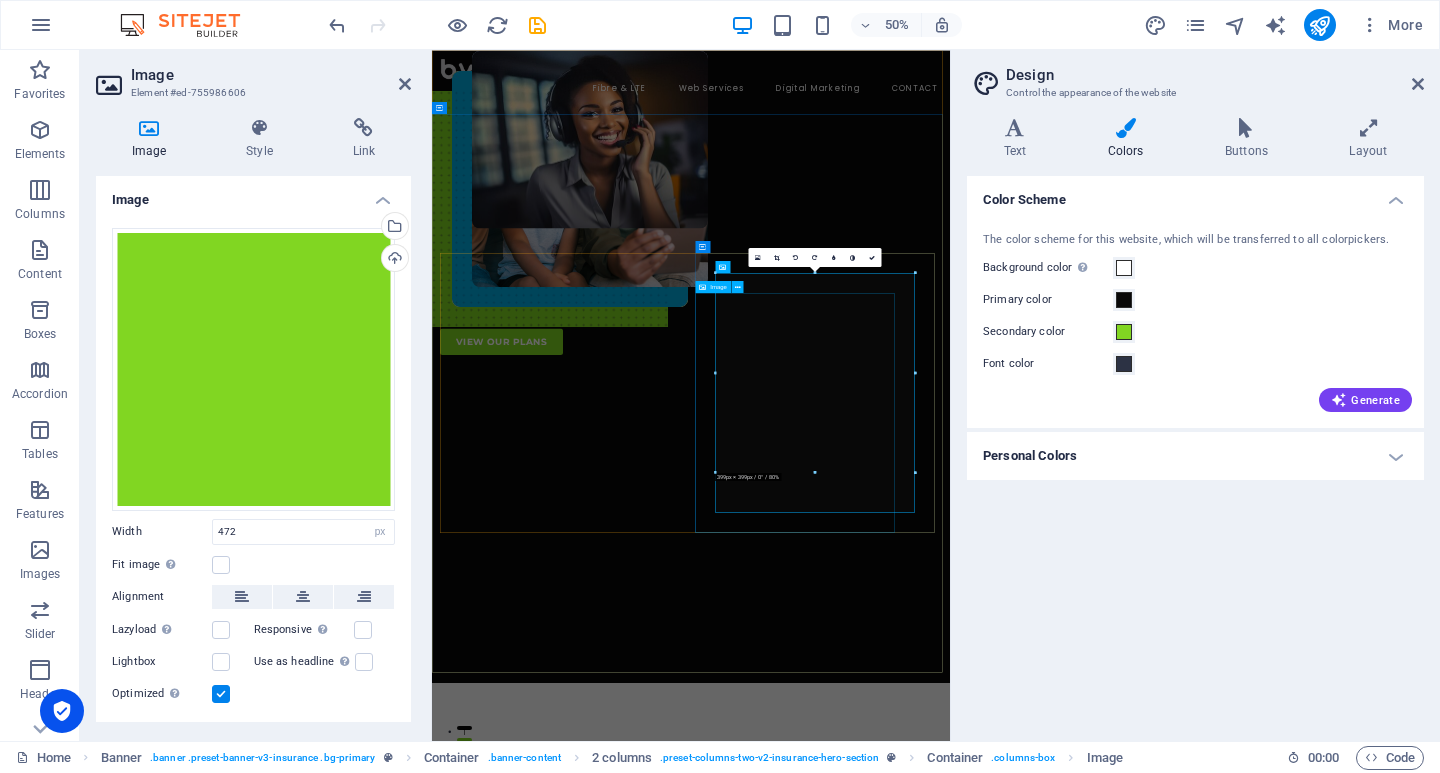 click at bounding box center (910, 781) 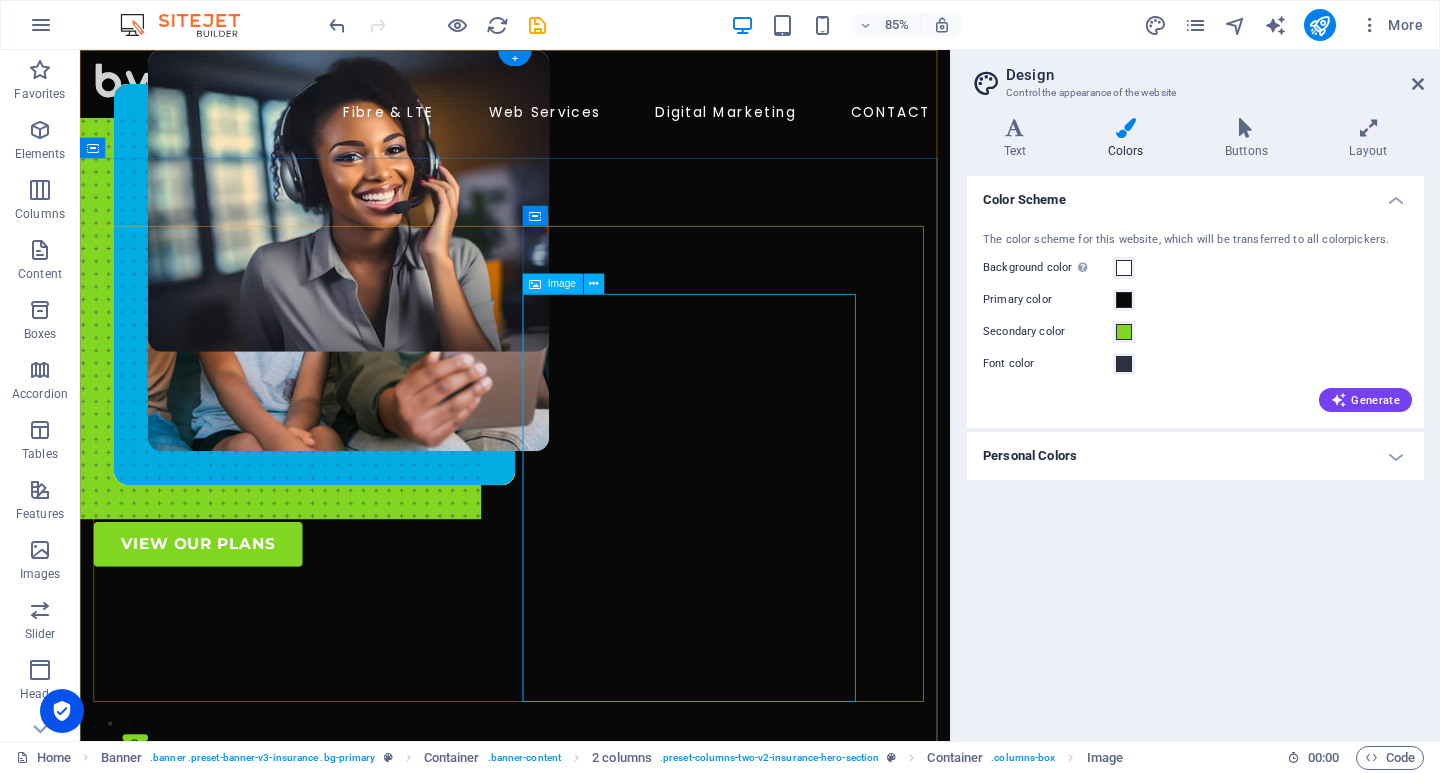 click at bounding box center (552, 496) 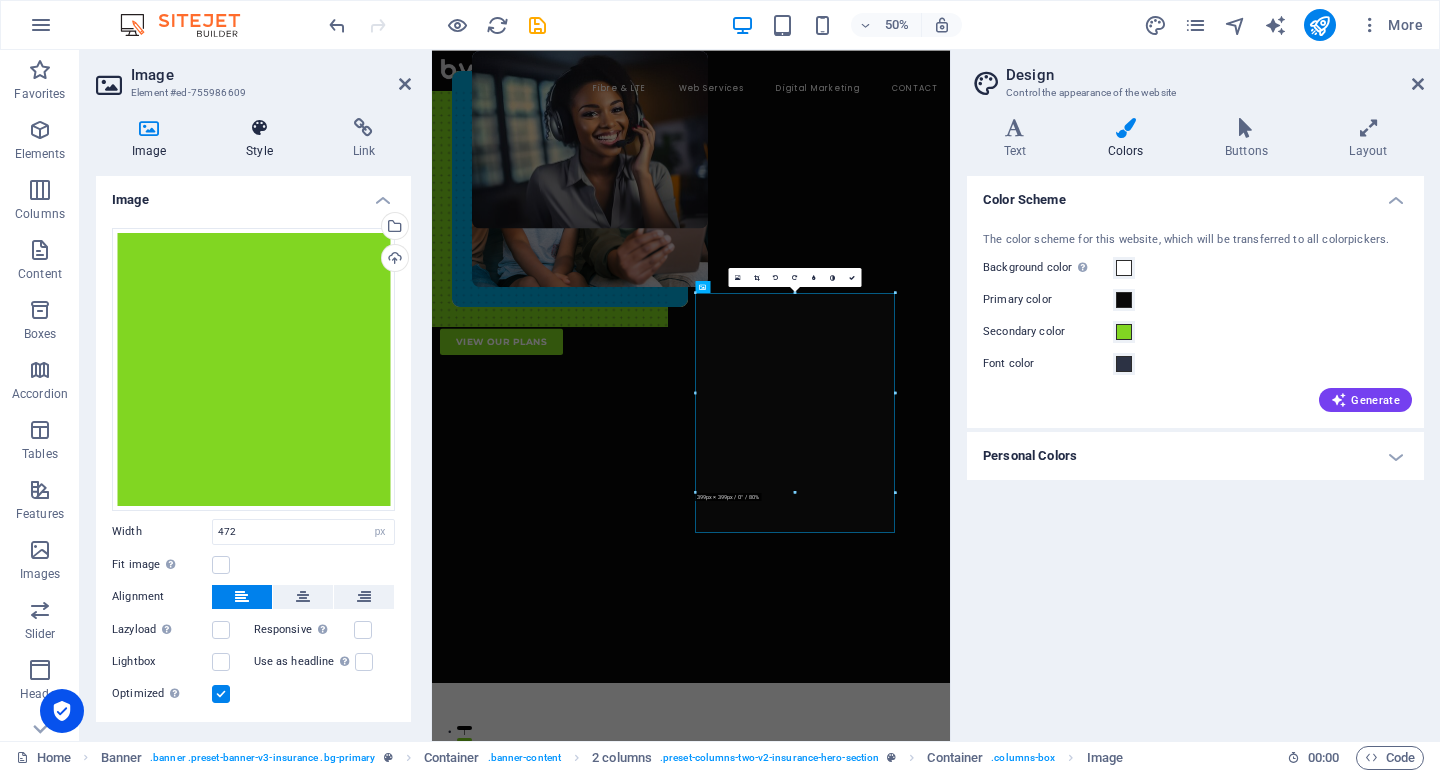 click at bounding box center (259, 128) 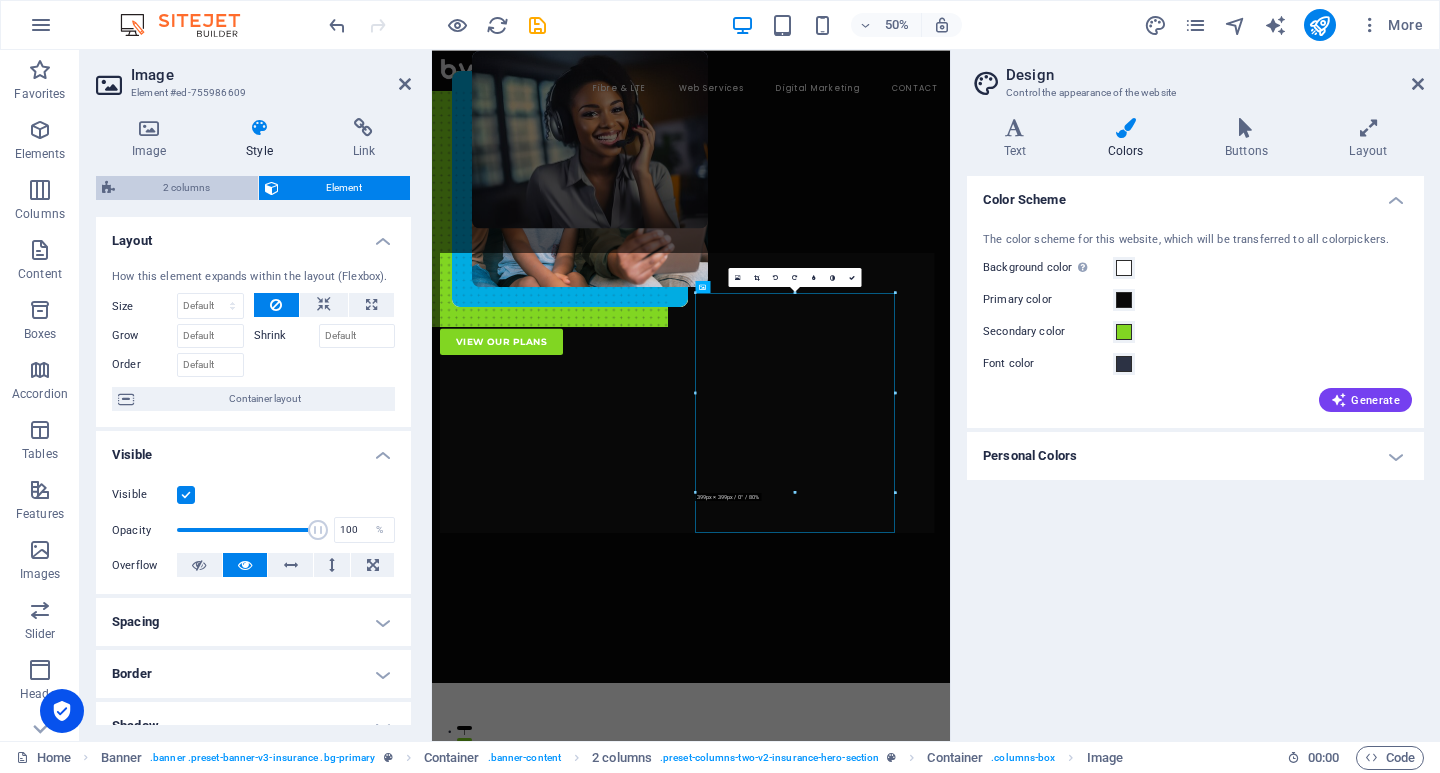 click on "2 columns" at bounding box center (186, 188) 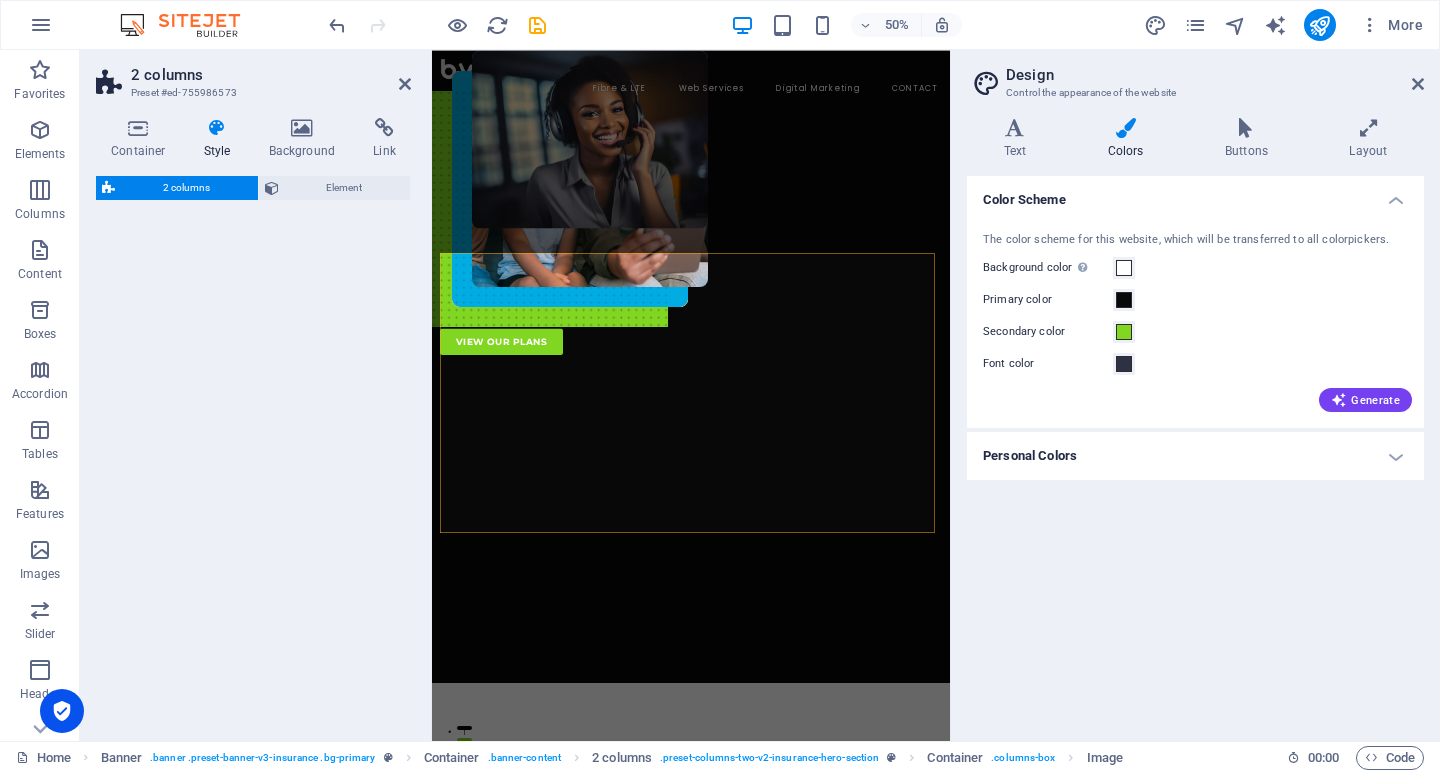select on "rem" 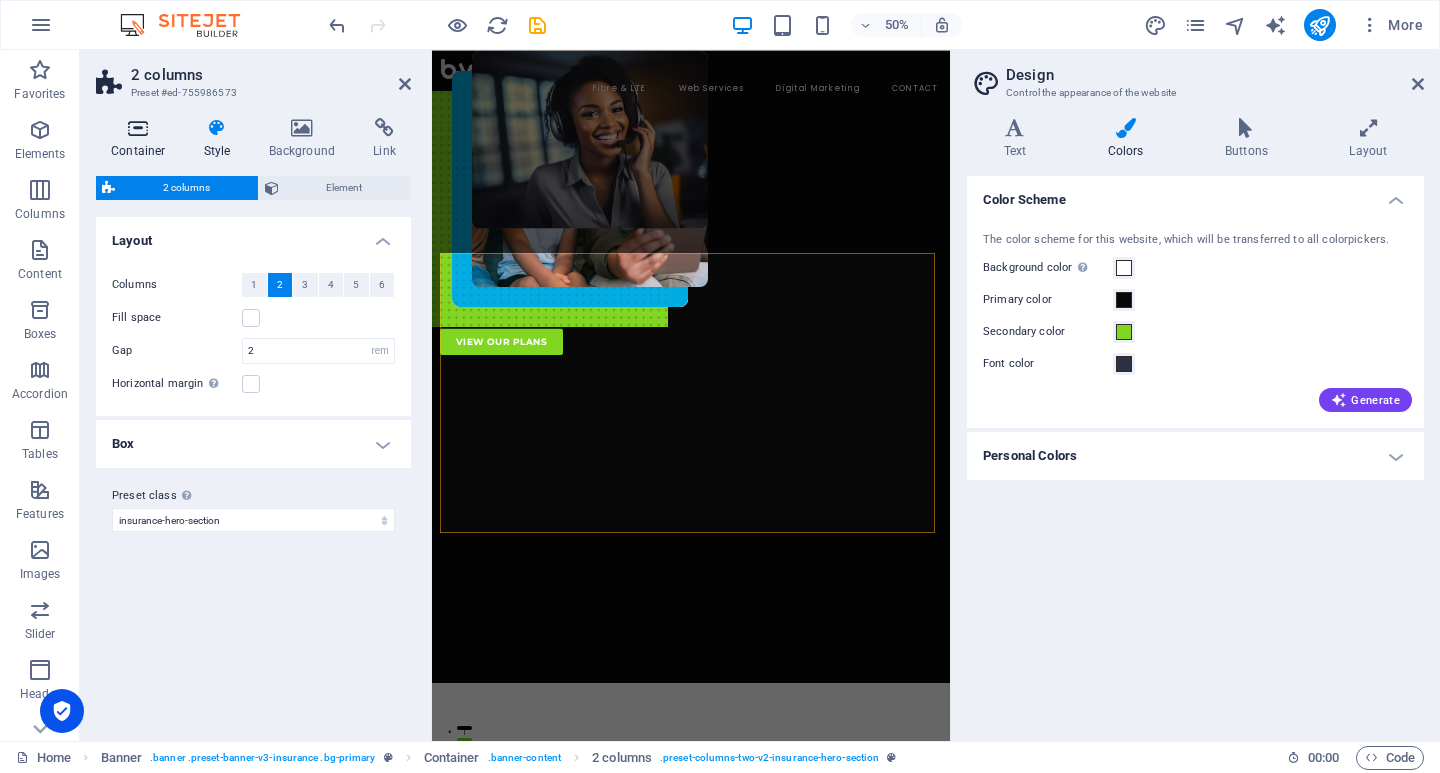 click at bounding box center (138, 128) 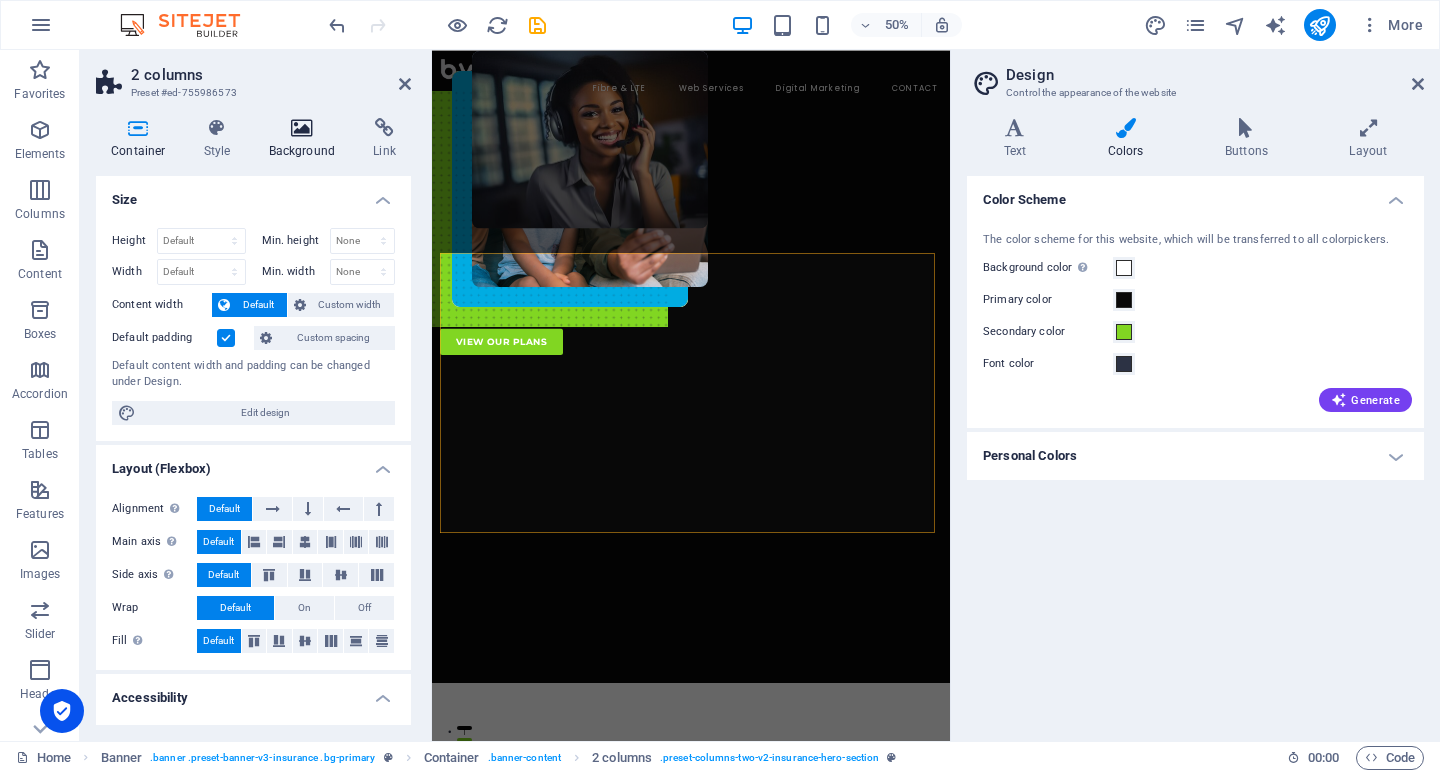 click at bounding box center [302, 128] 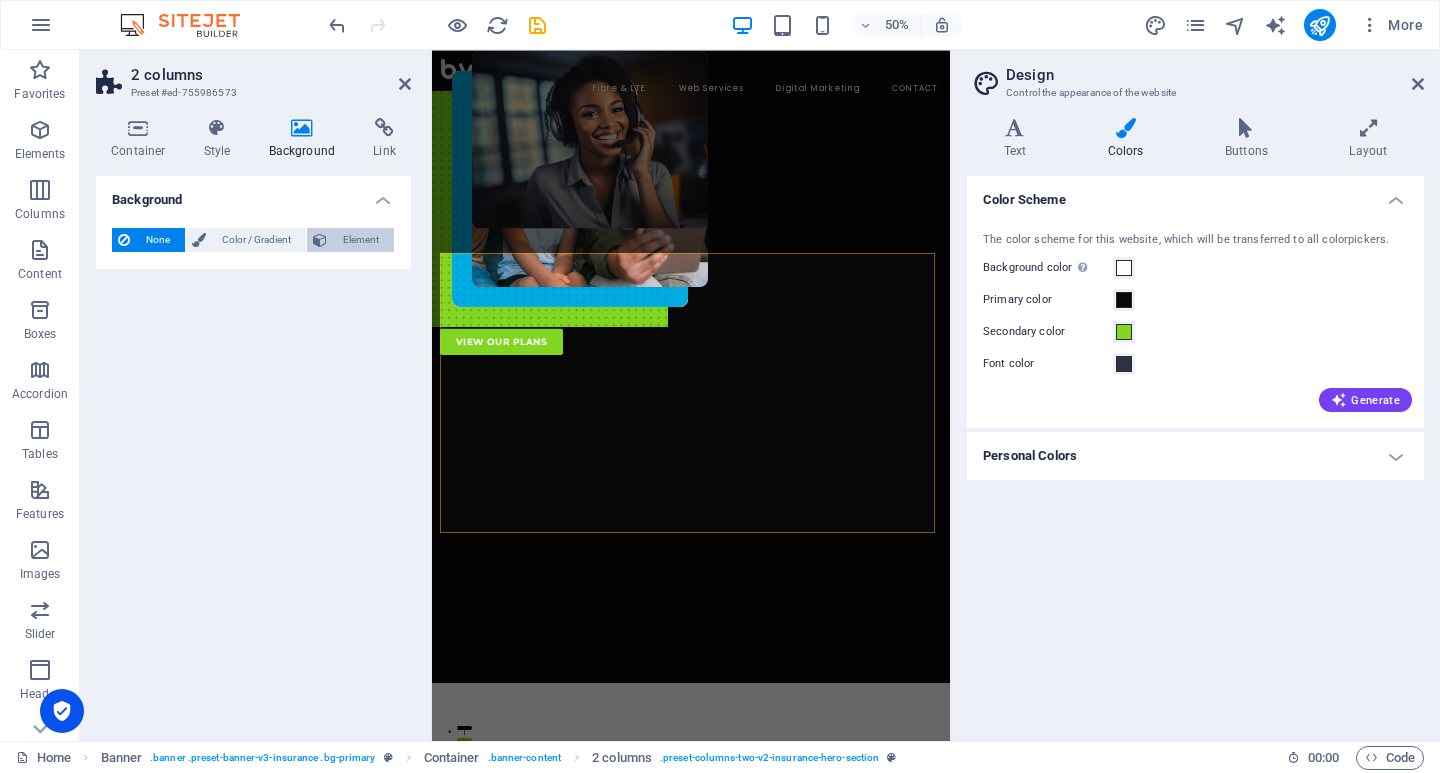 click on "Element" at bounding box center (360, 240) 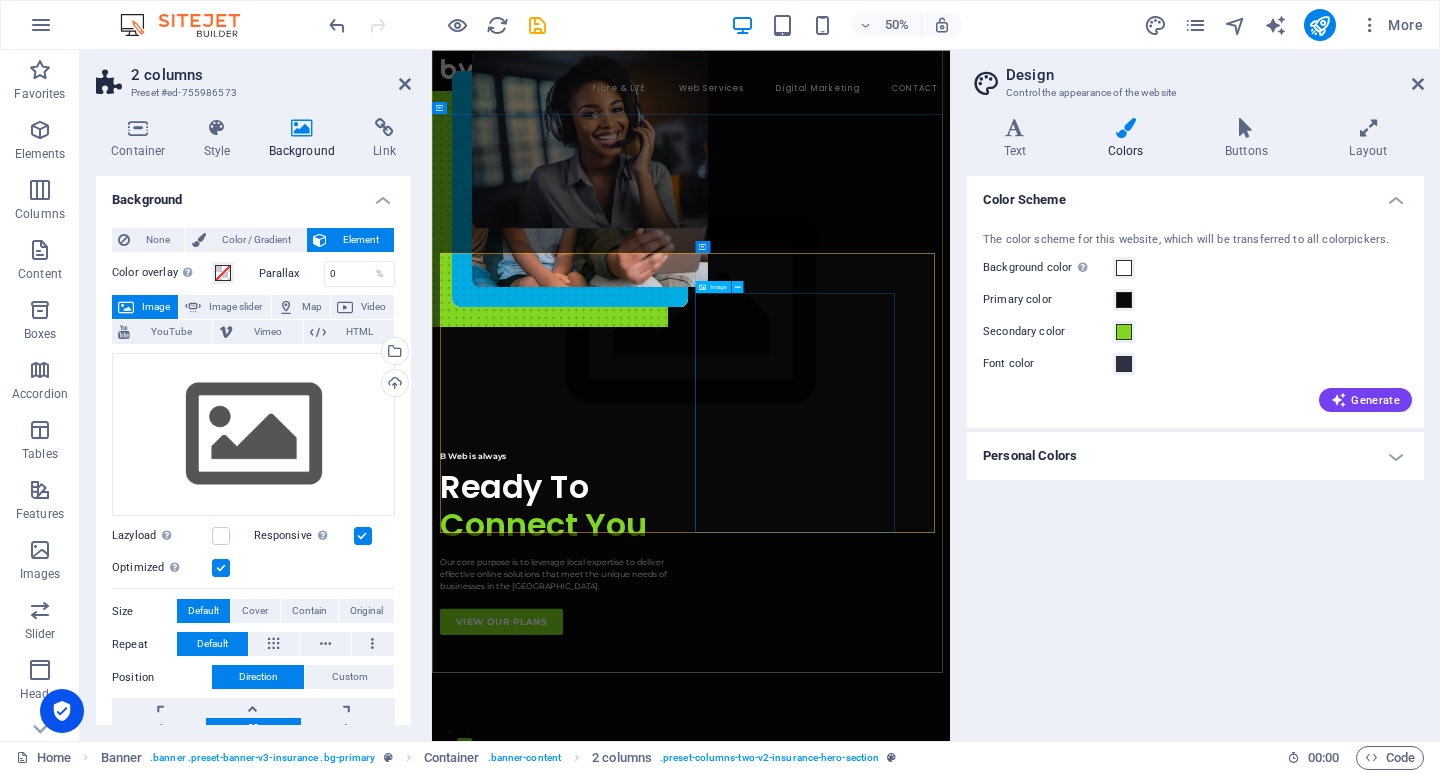 click at bounding box center (910, 781) 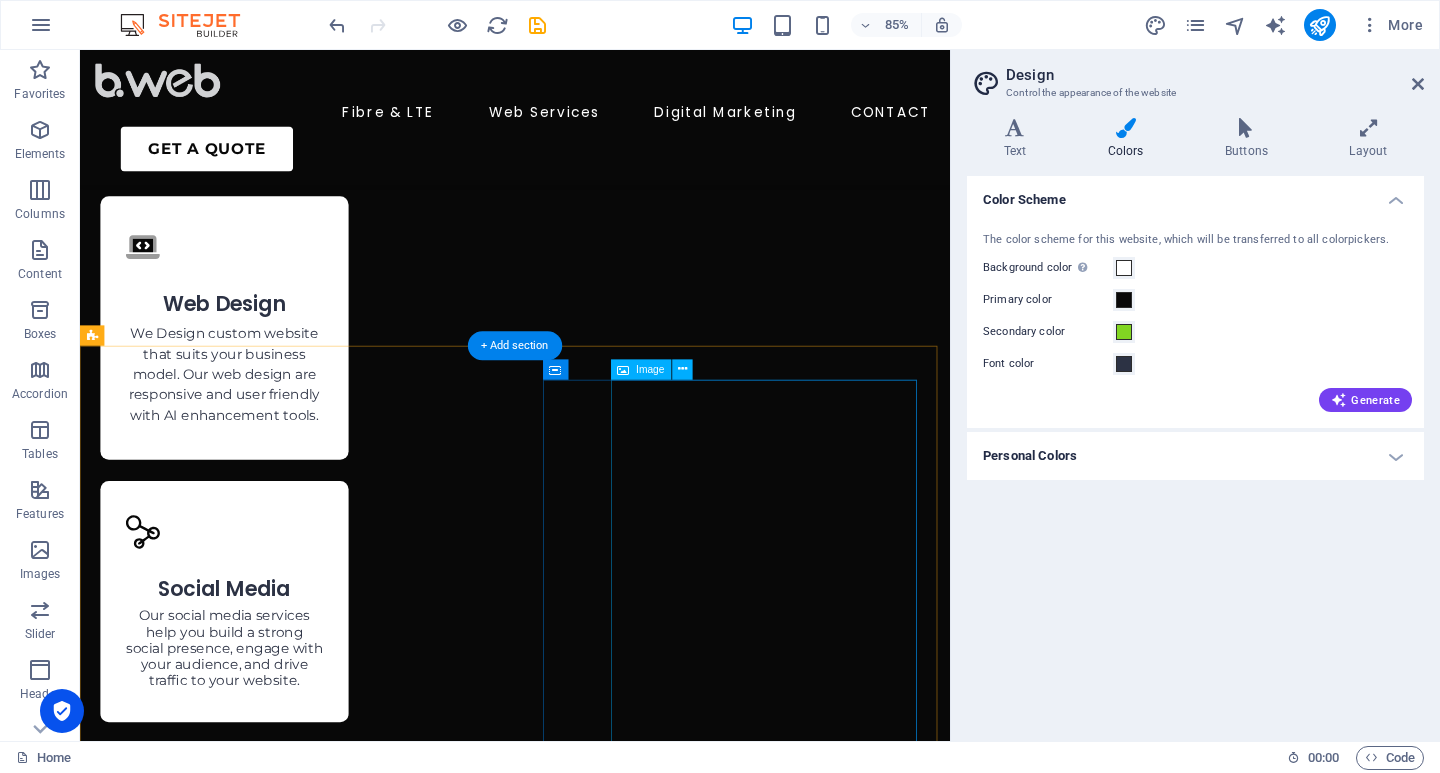 scroll, scrollTop: 3600, scrollLeft: 0, axis: vertical 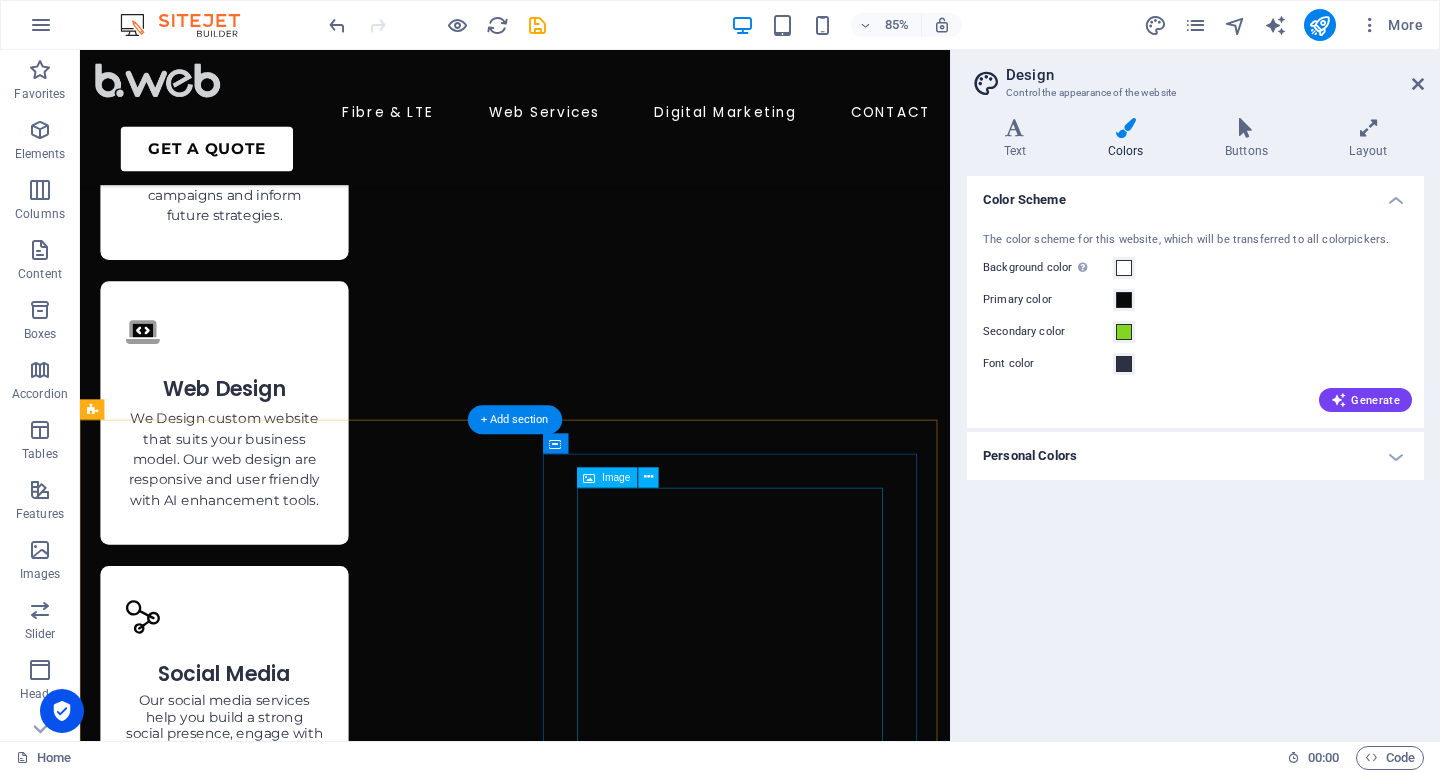 click at bounding box center (592, -3144) 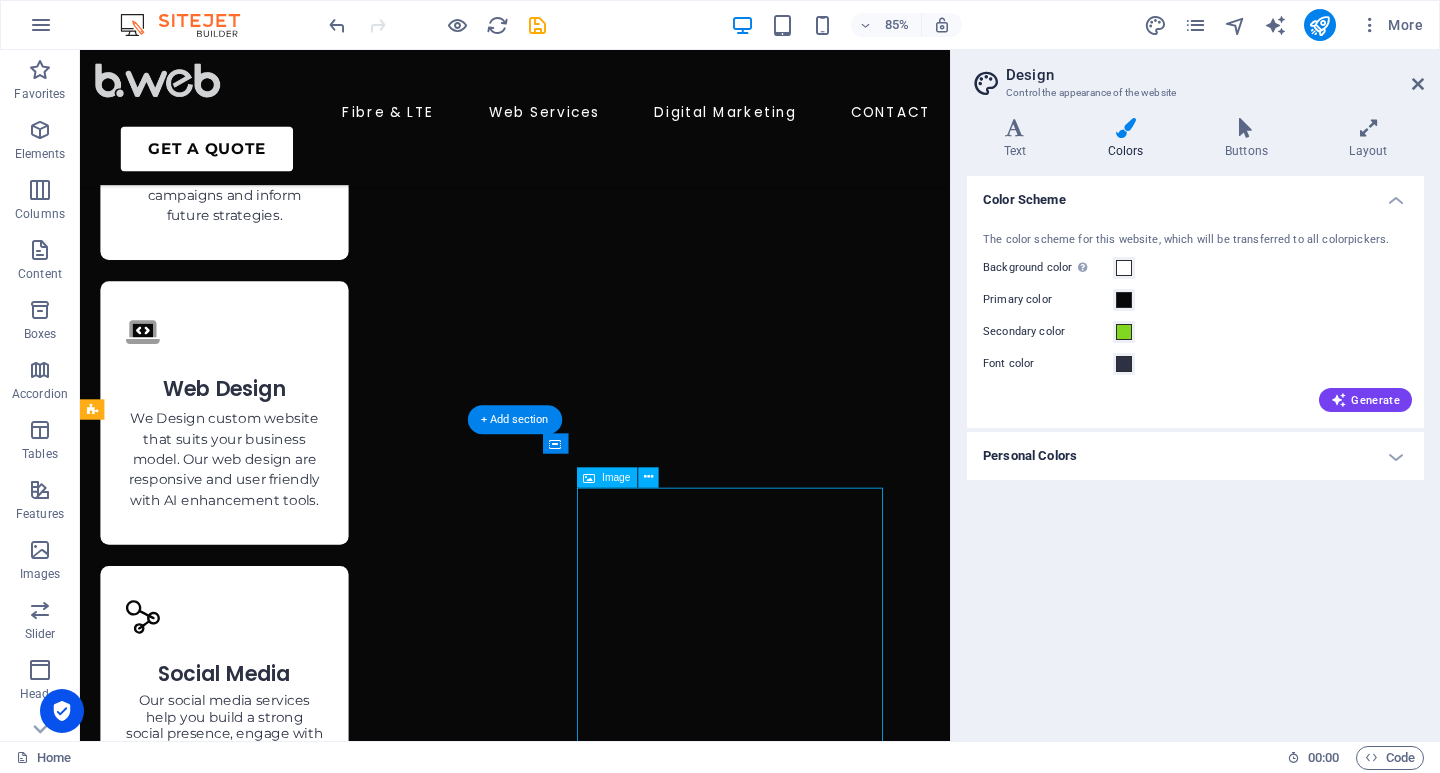 click at bounding box center (592, -3144) 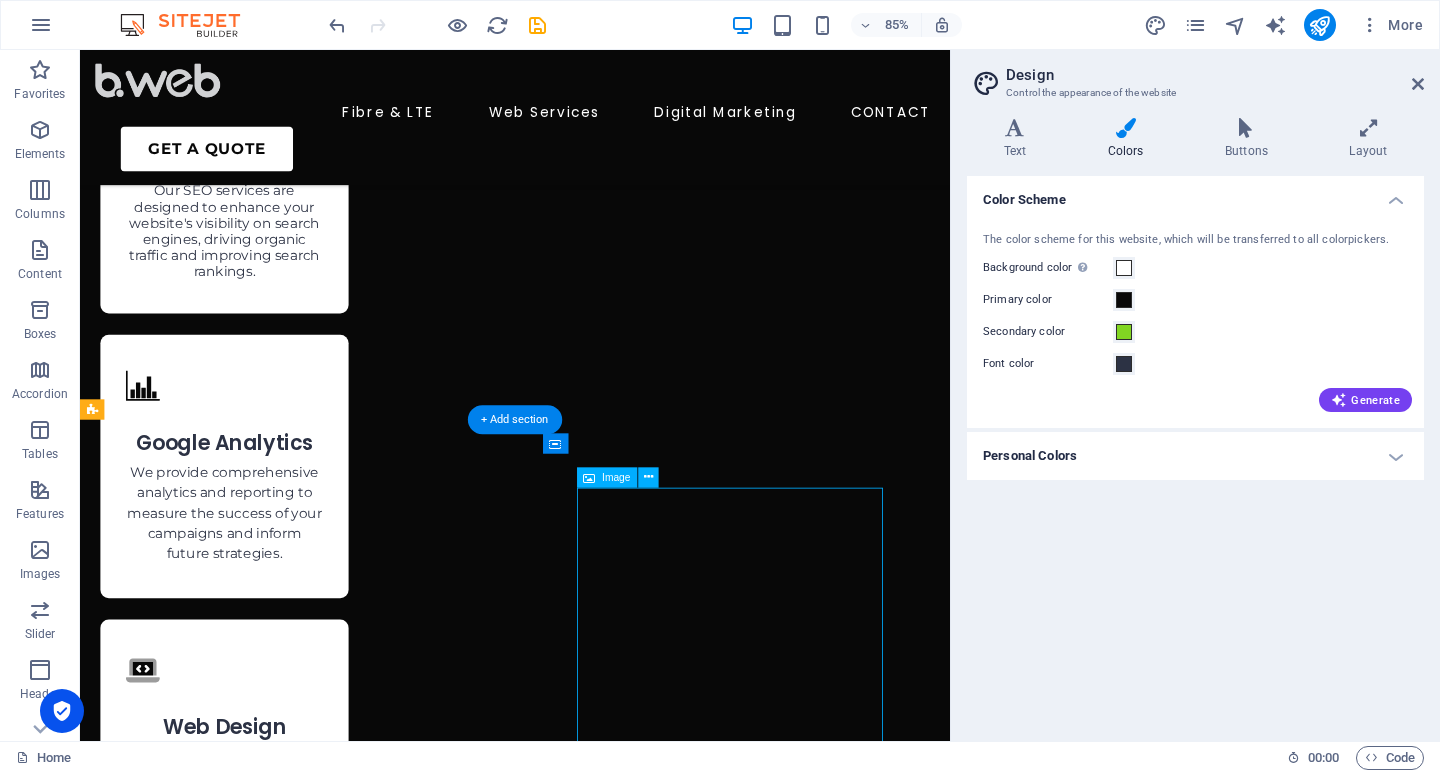 select on "px" 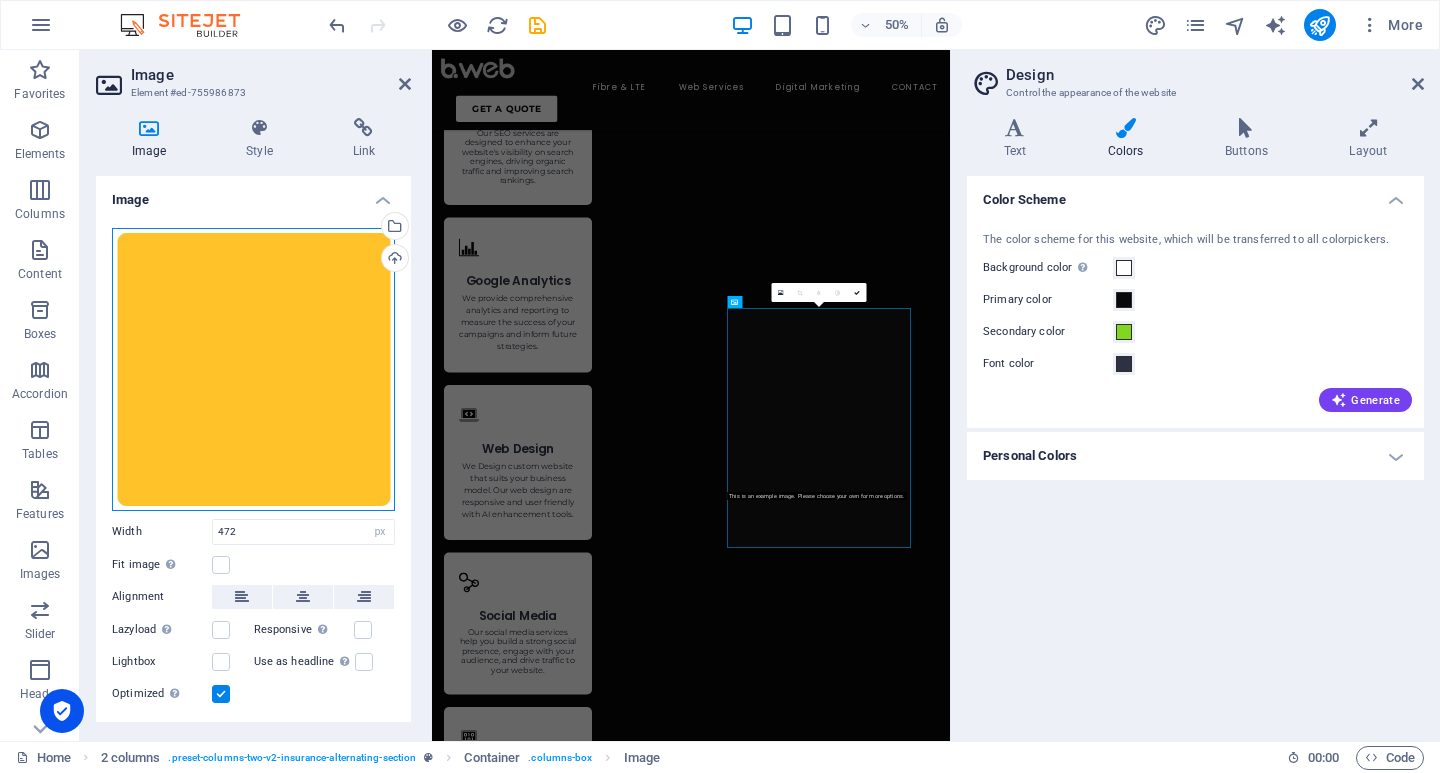 click on "Drag files here, click to choose files or select files from Files or our free stock photos & videos" at bounding box center [253, 369] 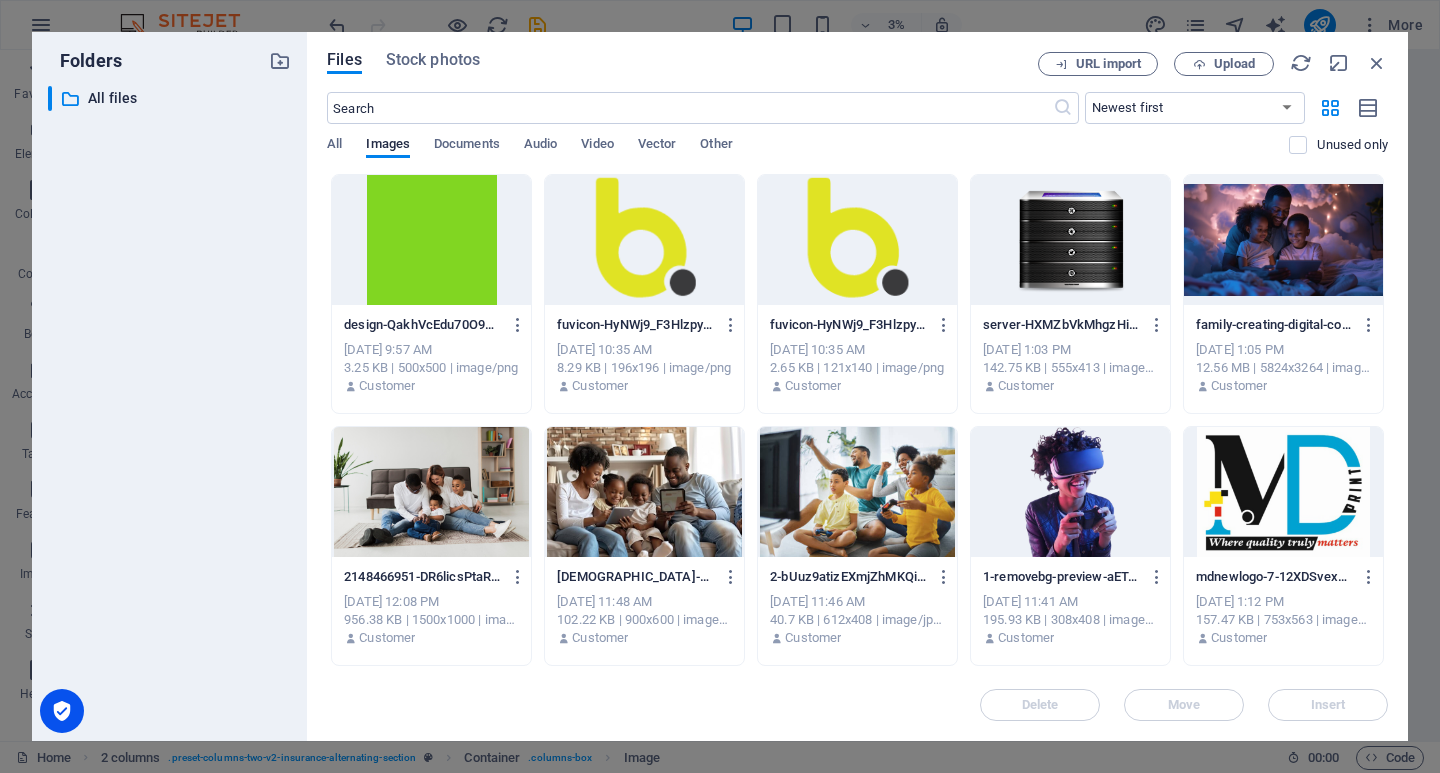 click at bounding box center [431, 240] 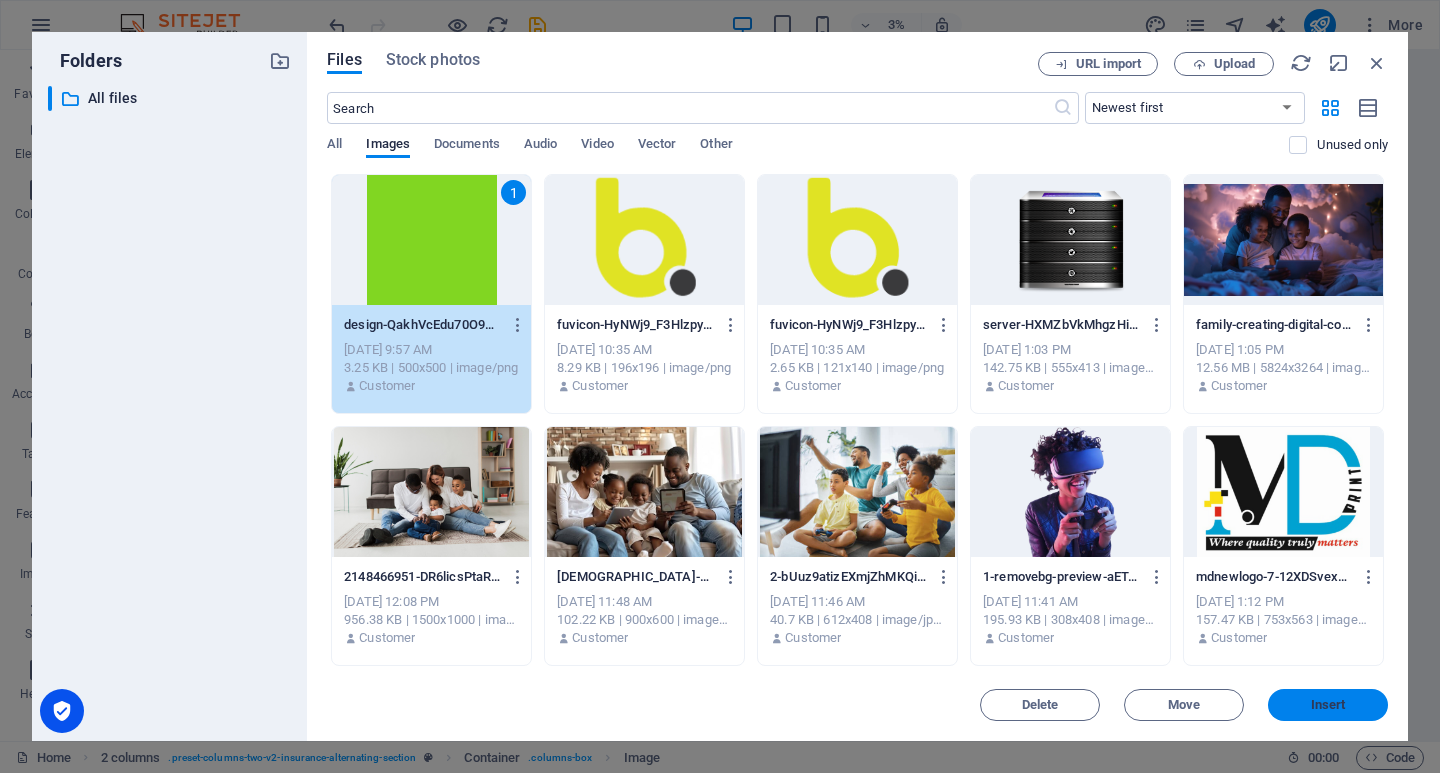 click on "Insert" at bounding box center (1328, 705) 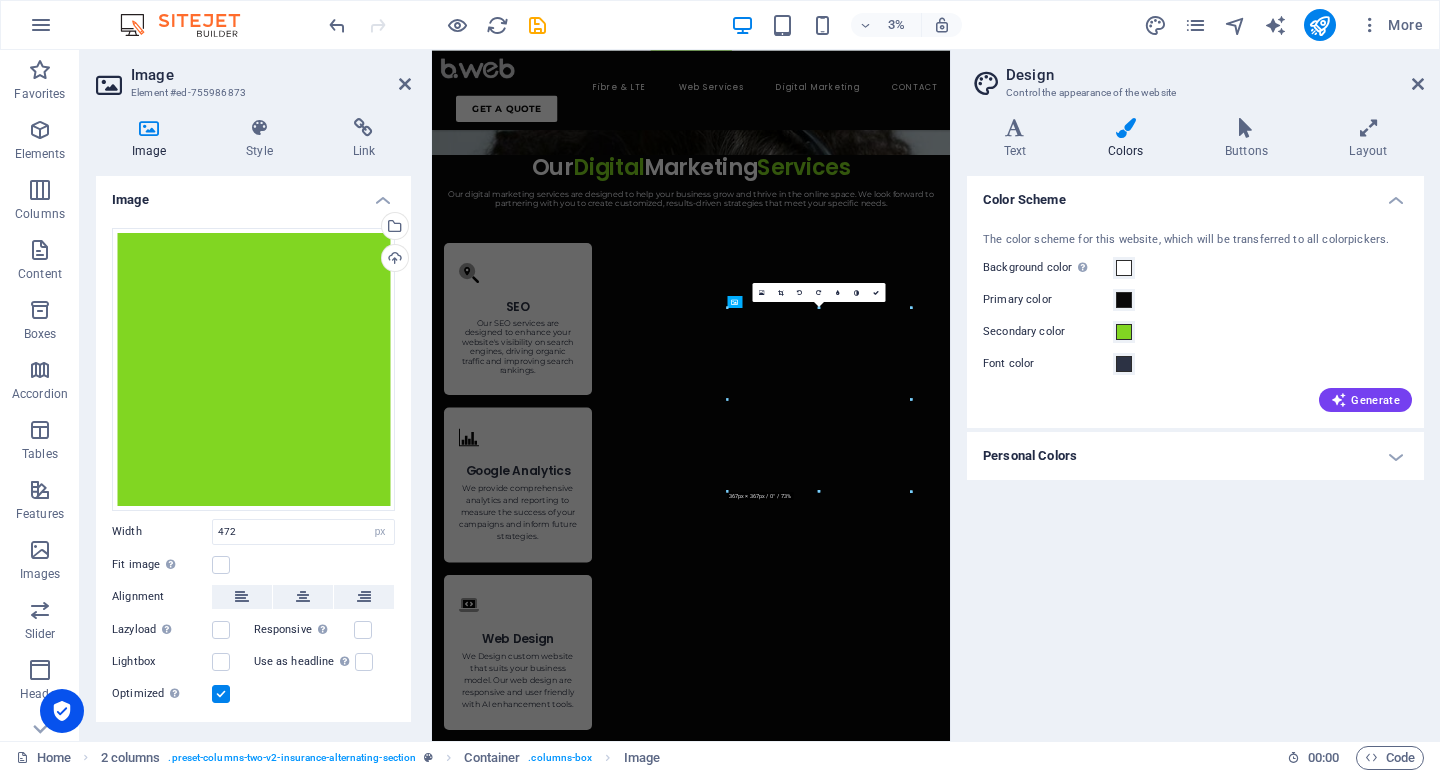 scroll, scrollTop: 3997, scrollLeft: 0, axis: vertical 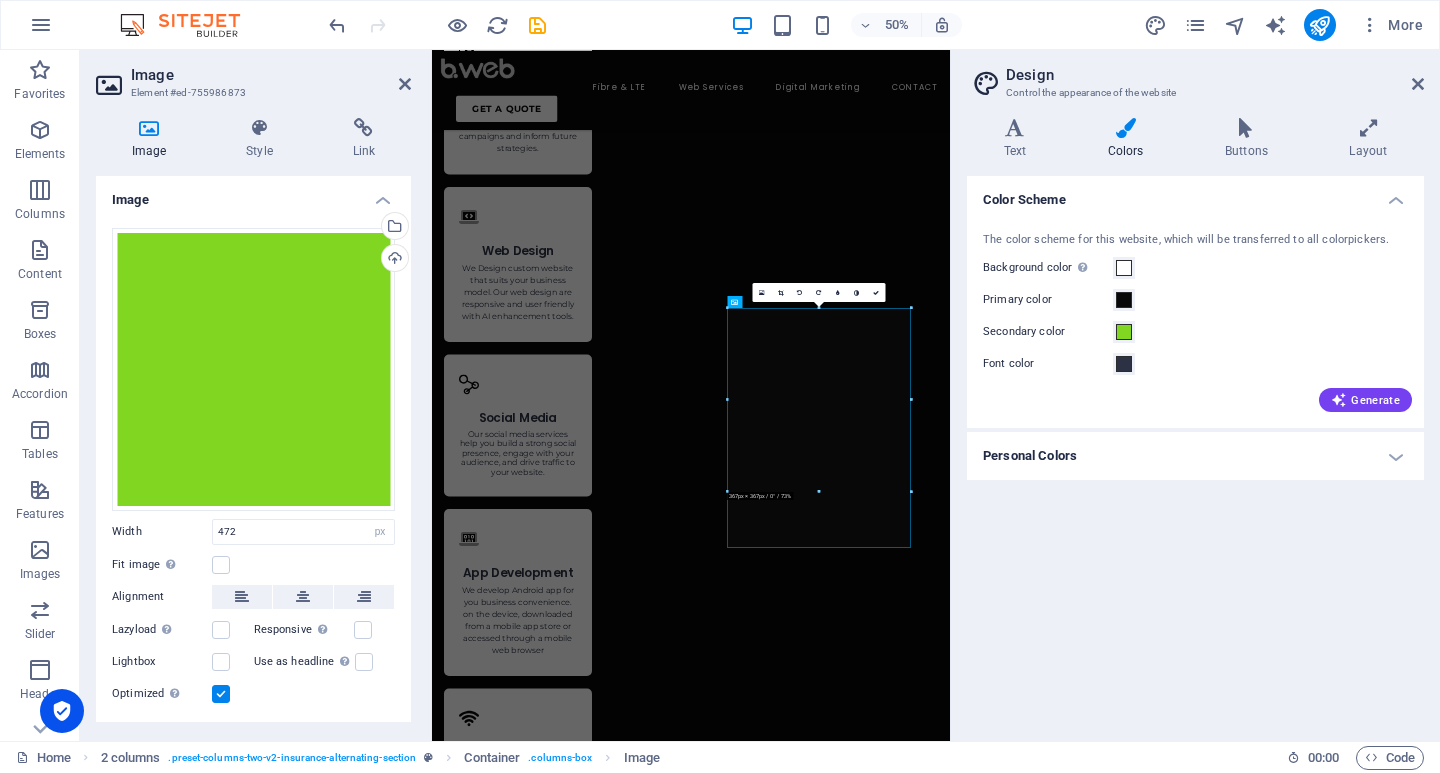 click at bounding box center [537, 25] 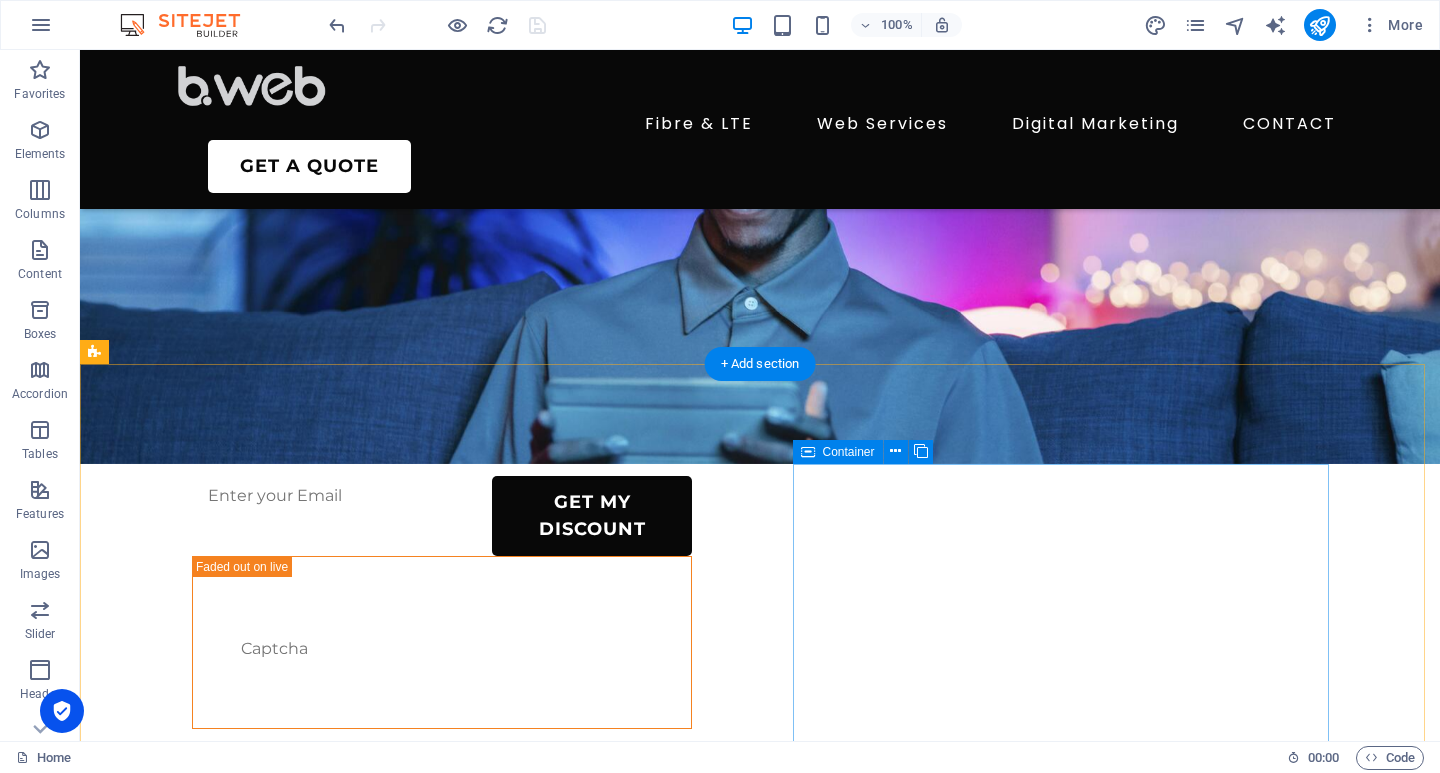 scroll, scrollTop: 4919, scrollLeft: 0, axis: vertical 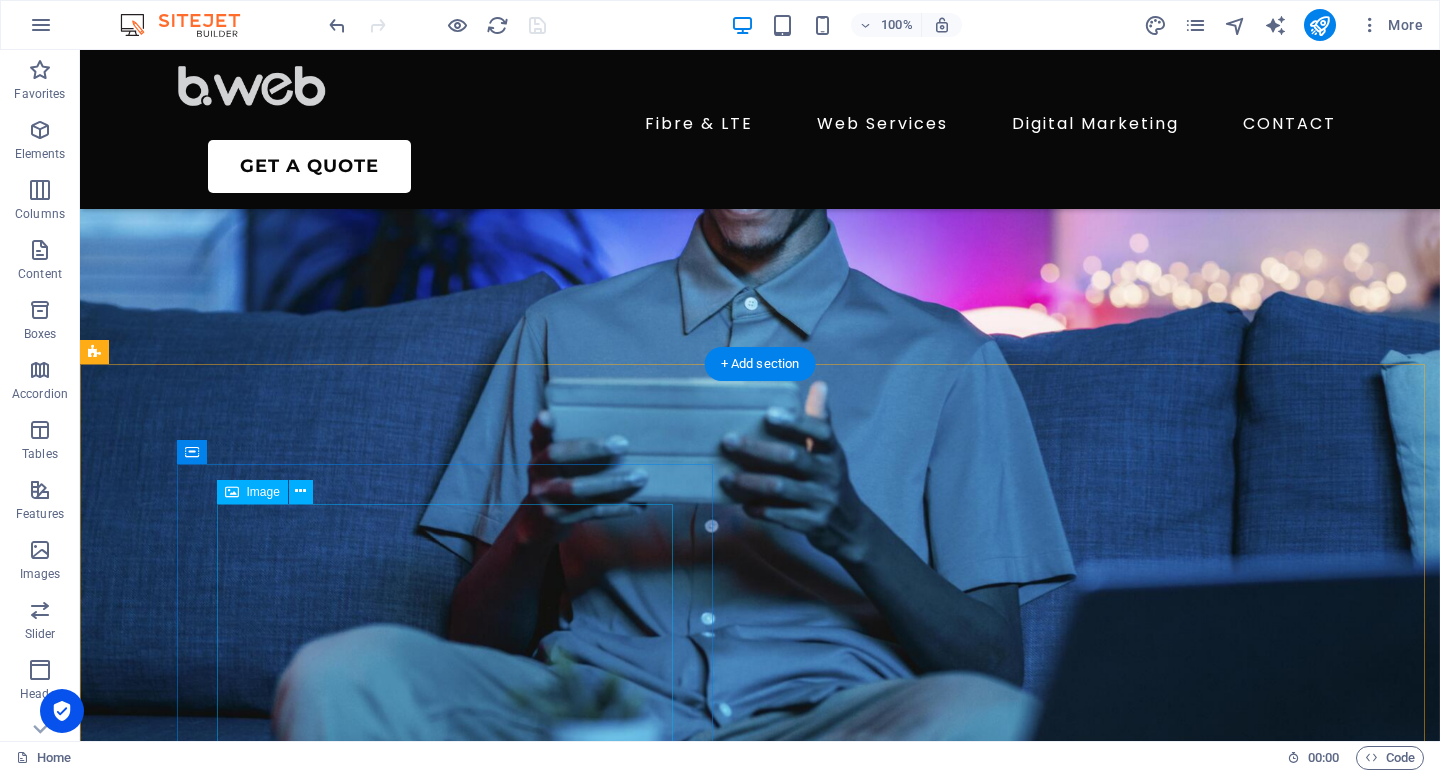 click at bounding box center [760, -4524] 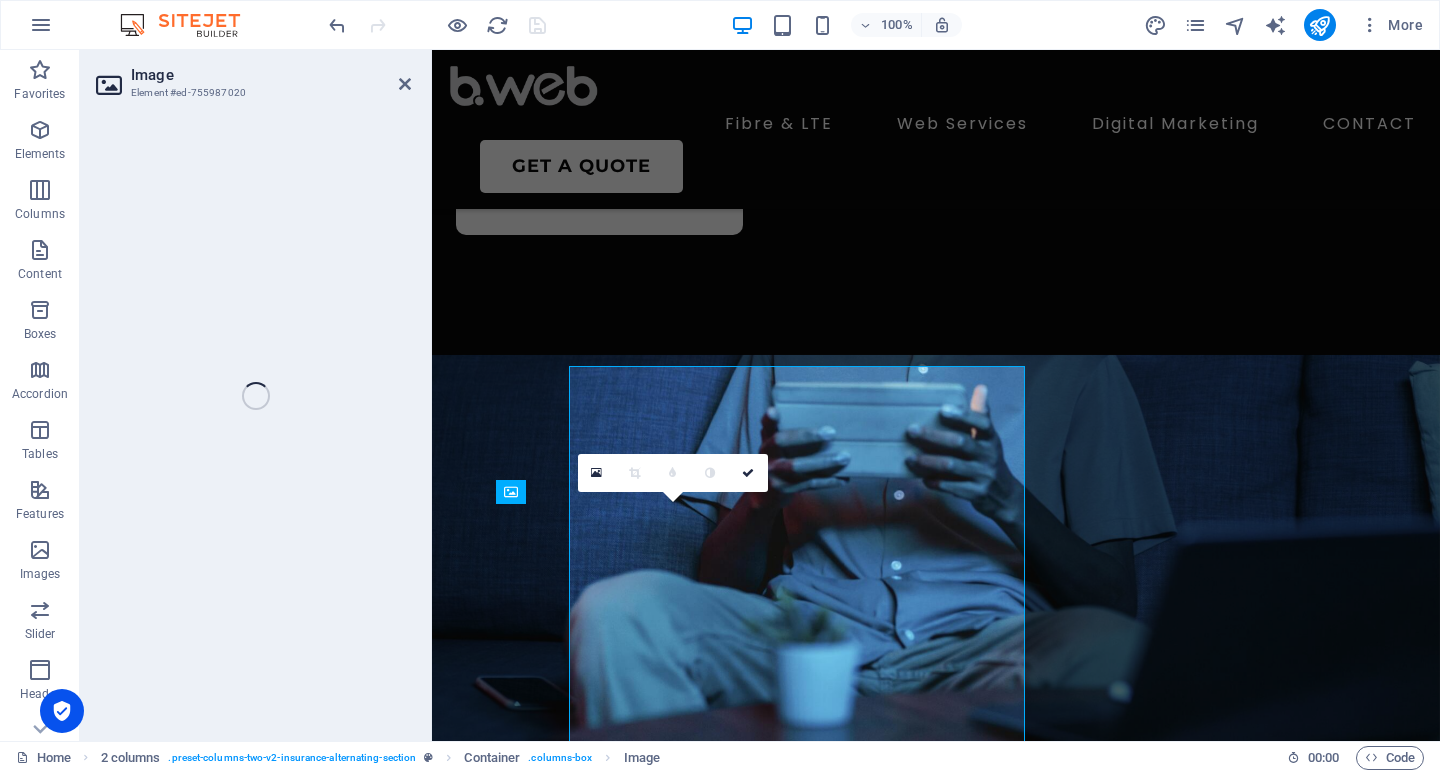 select on "px" 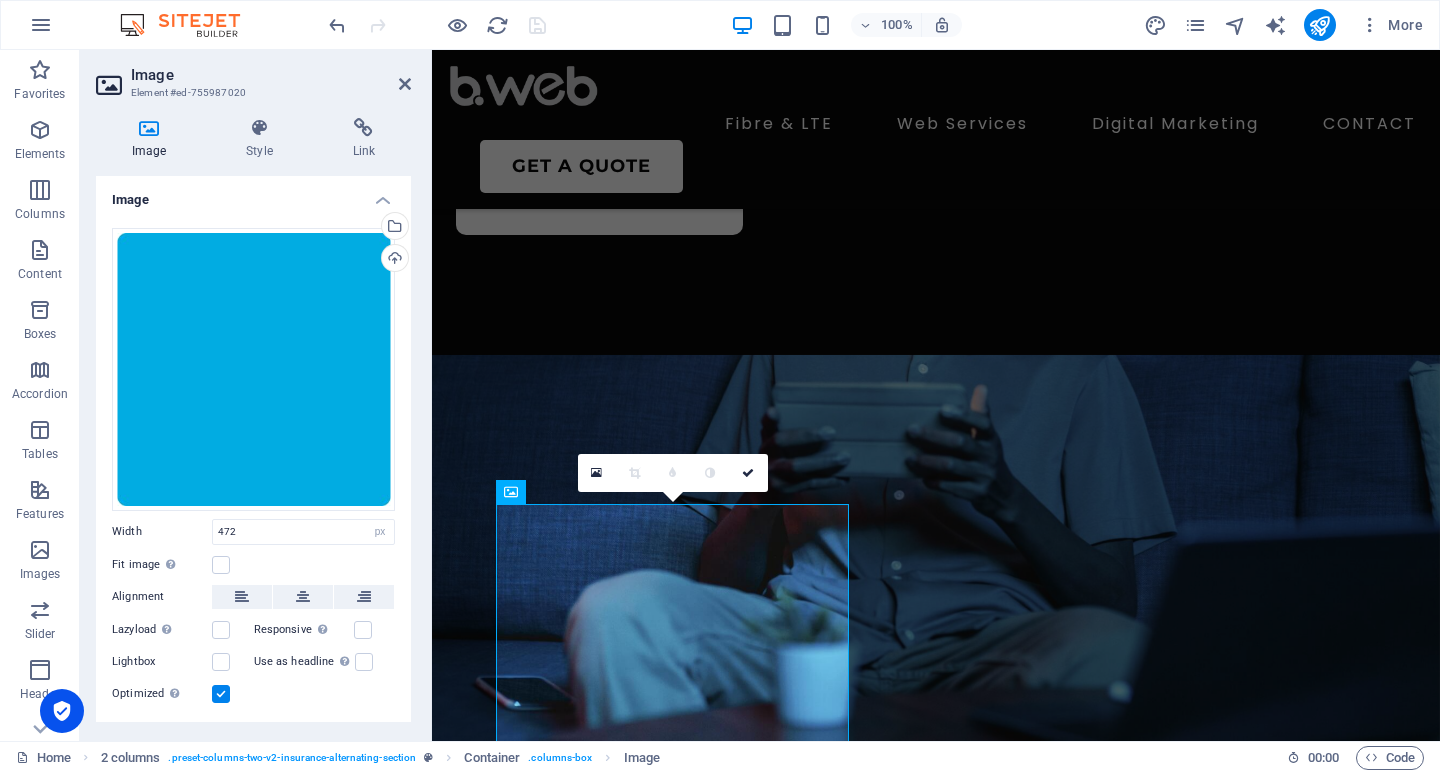 scroll, scrollTop: 5057, scrollLeft: 0, axis: vertical 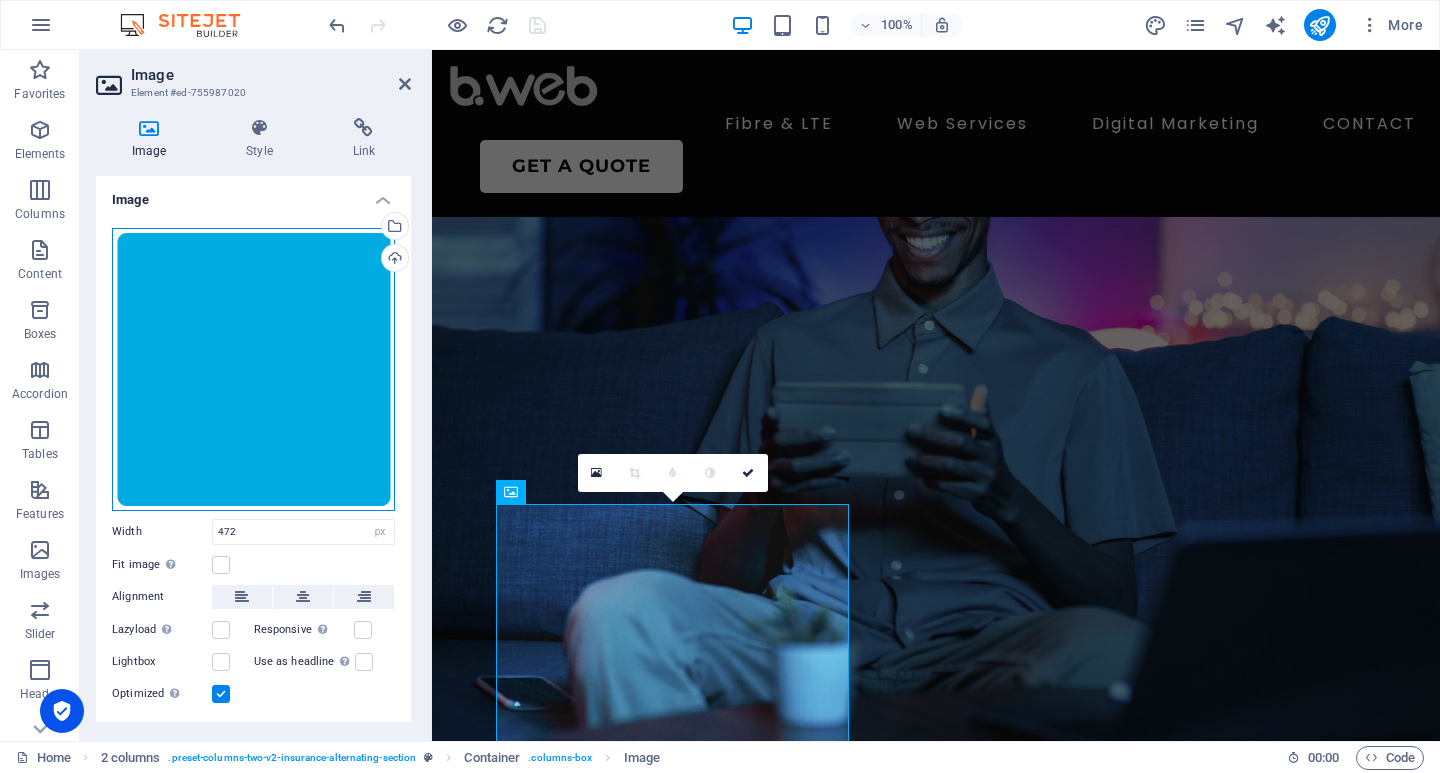 click on "Drag files here, click to choose files or select files from Files or our free stock photos & videos" at bounding box center [253, 369] 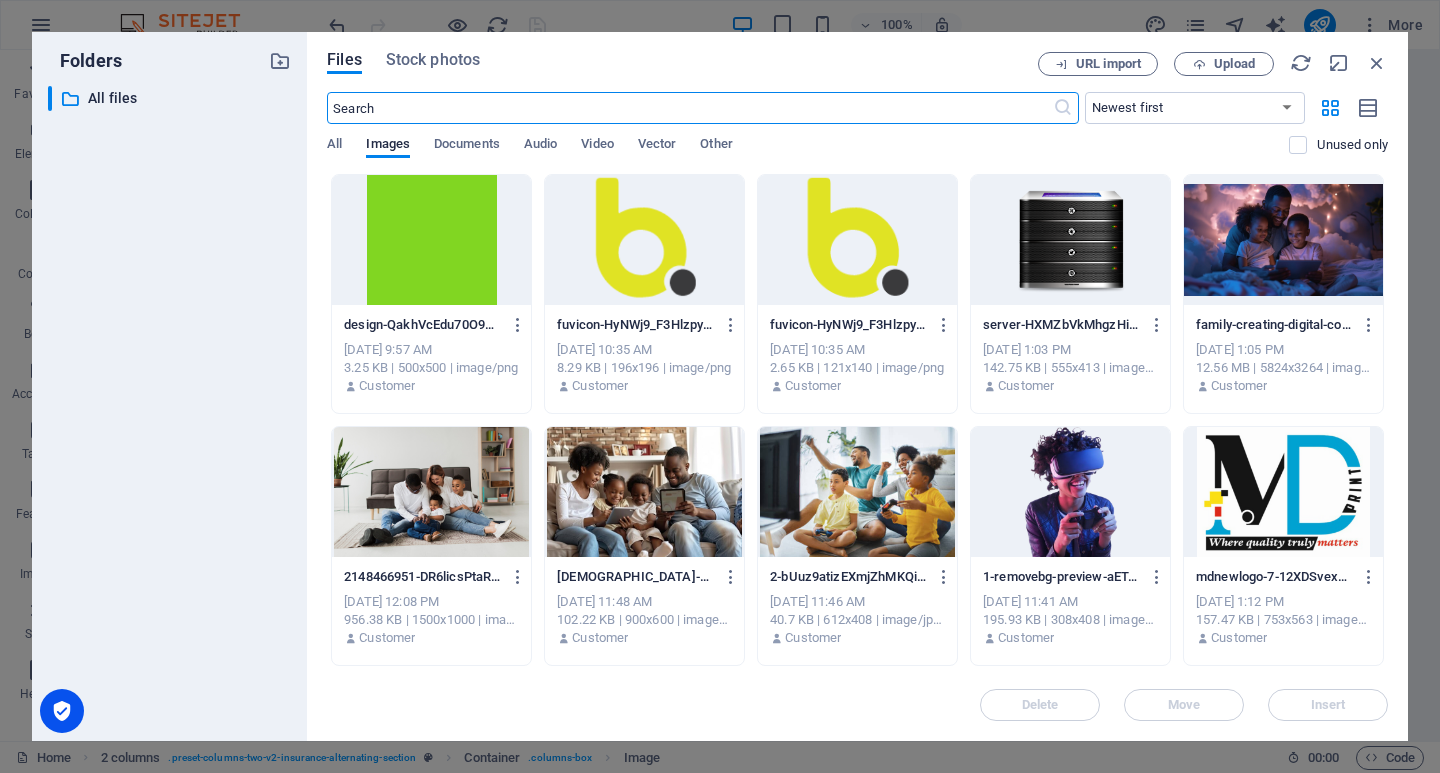 scroll, scrollTop: 5406, scrollLeft: 0, axis: vertical 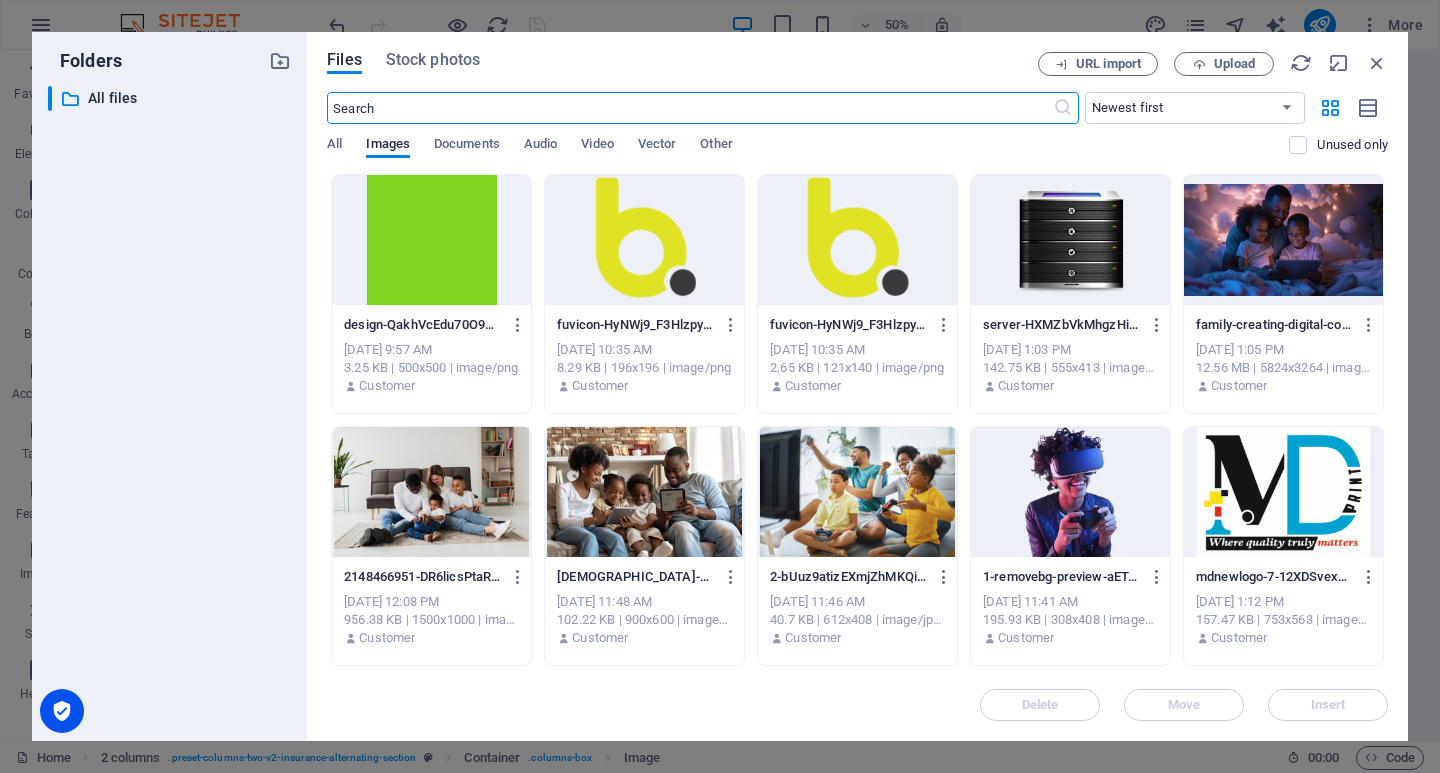 click at bounding box center (431, 240) 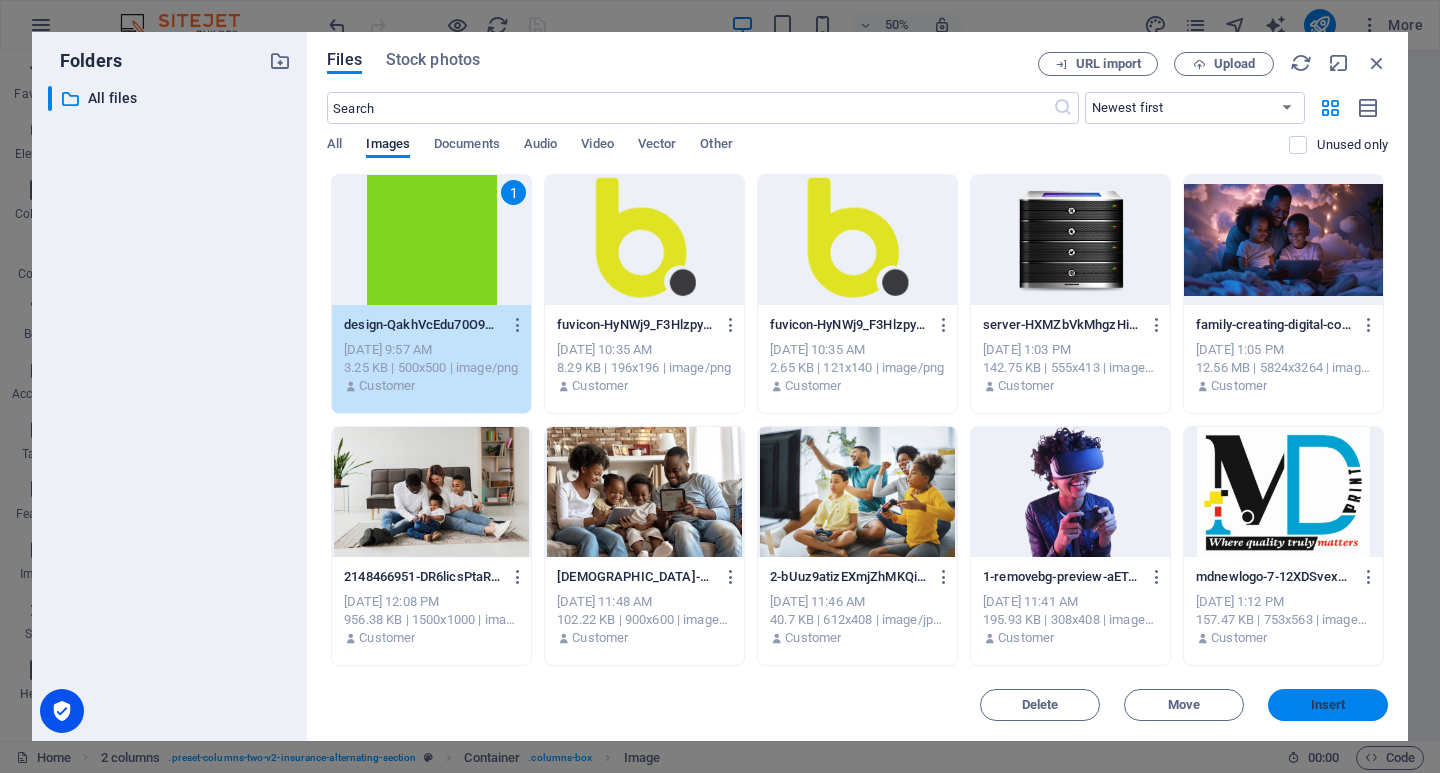 drag, startPoint x: 1289, startPoint y: 698, endPoint x: 610, endPoint y: 443, distance: 725.3041 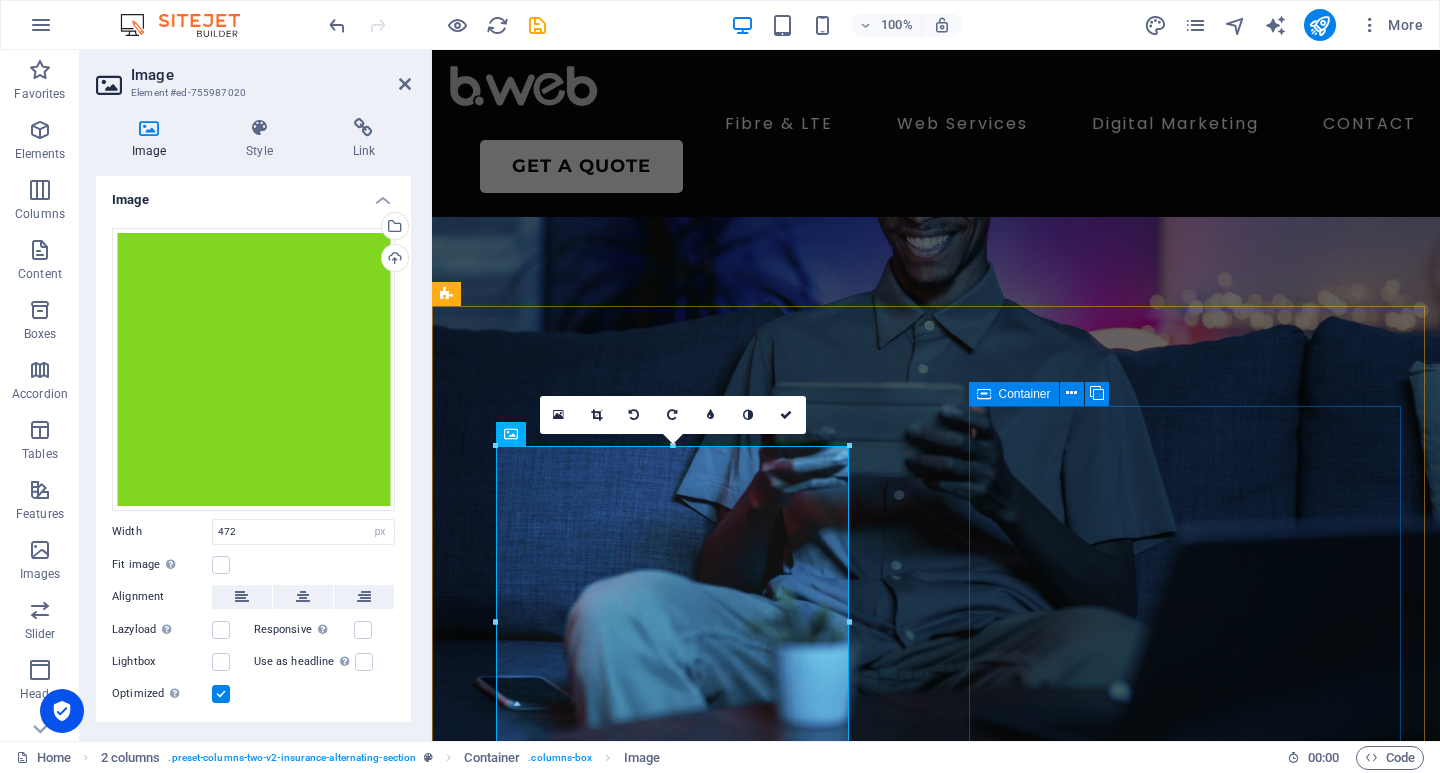 scroll, scrollTop: 5257, scrollLeft: 0, axis: vertical 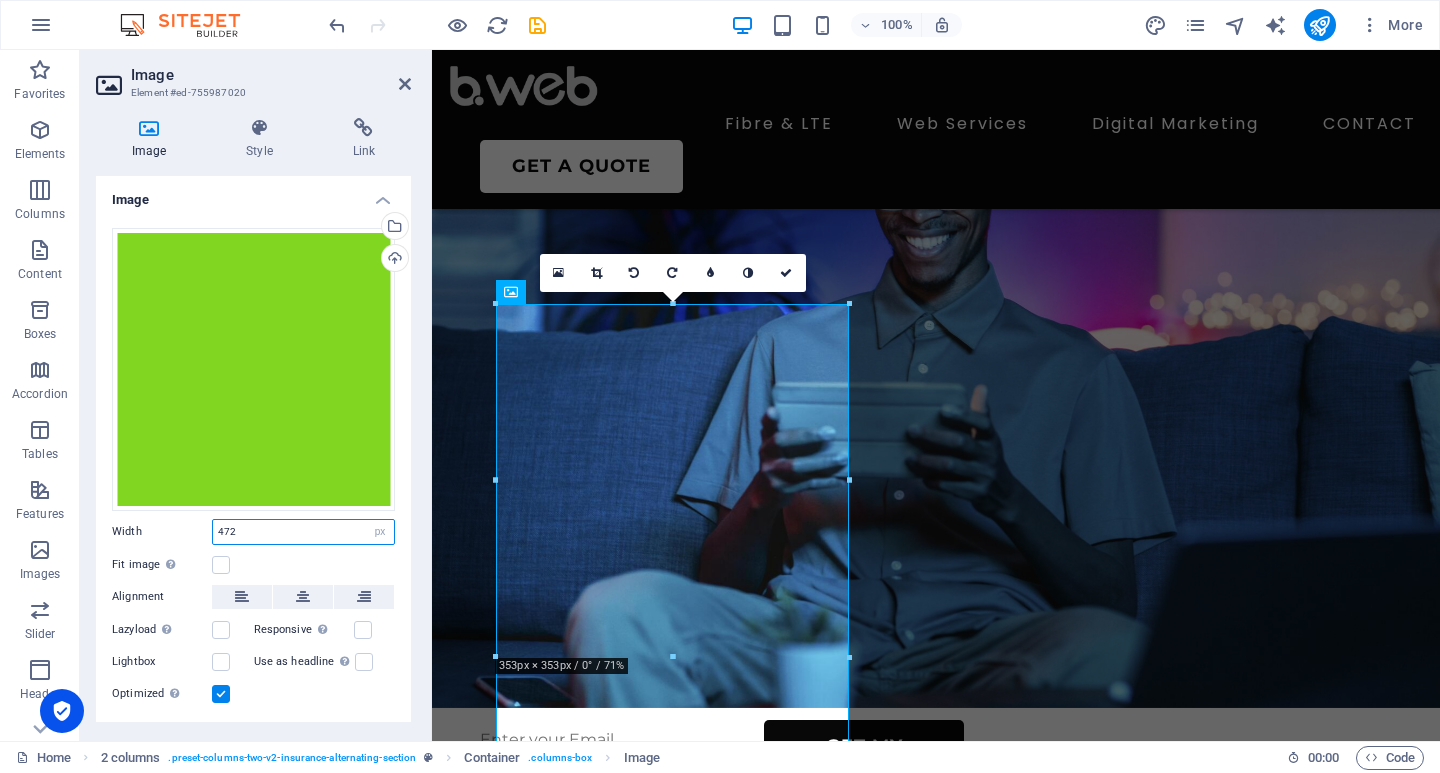 click on "472" at bounding box center [303, 532] 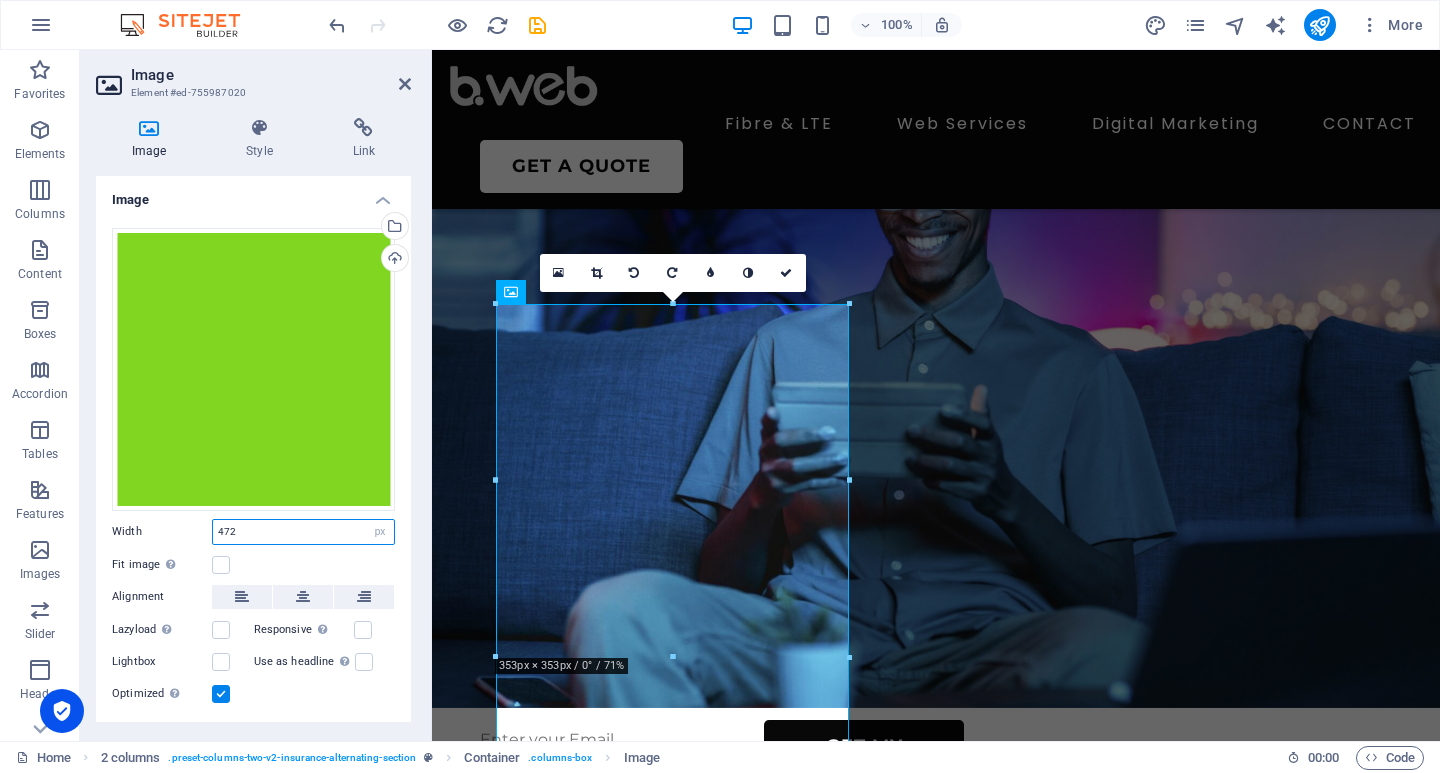 type on "272" 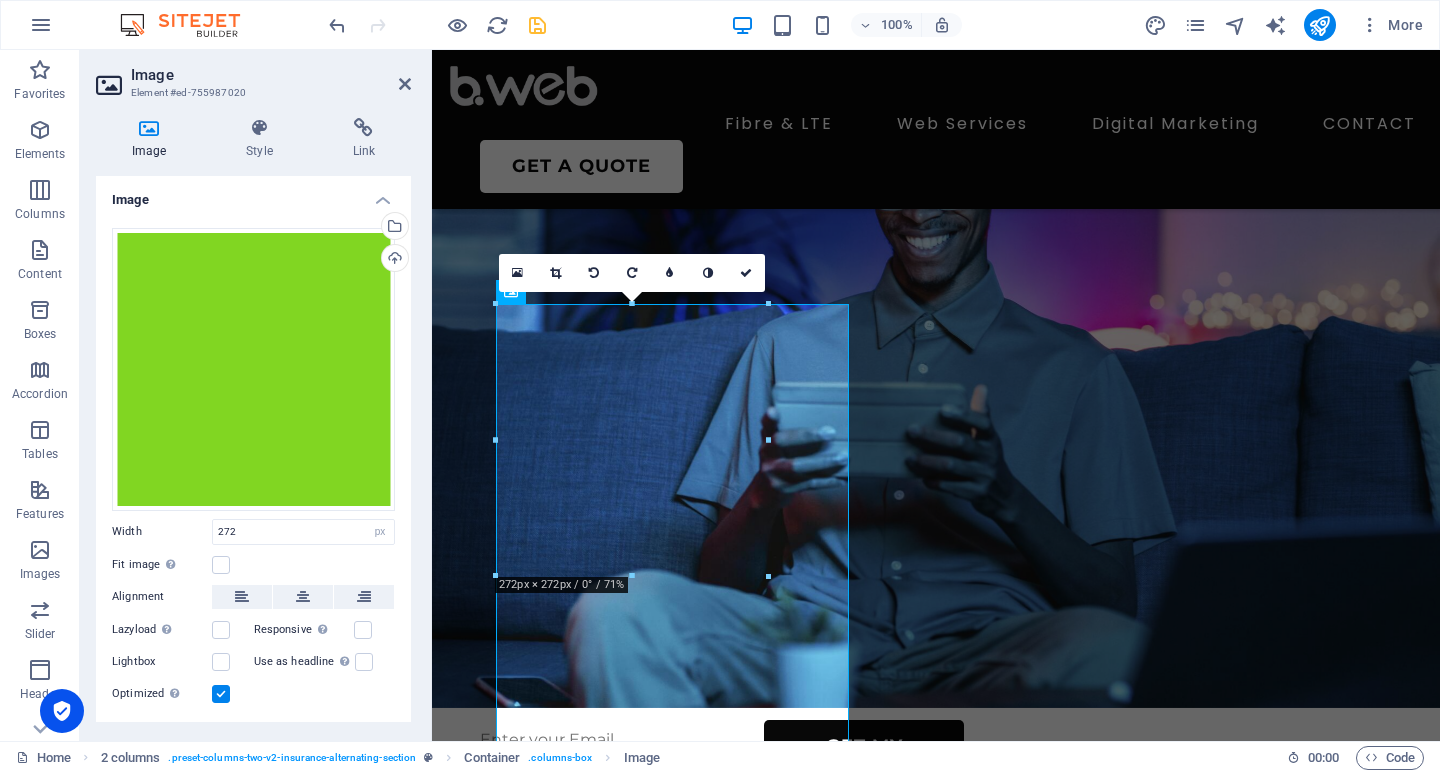 click at bounding box center [537, 25] 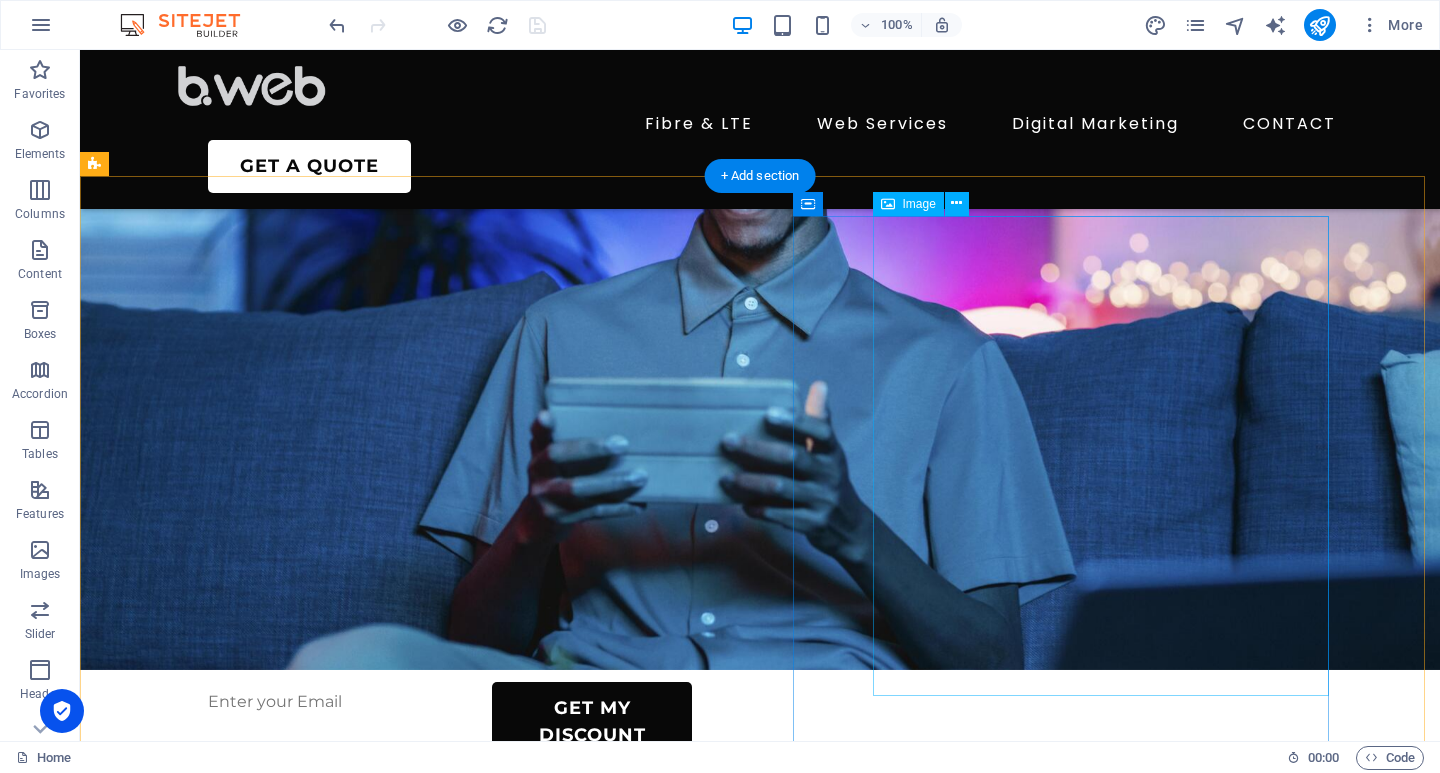 scroll, scrollTop: 3619, scrollLeft: 0, axis: vertical 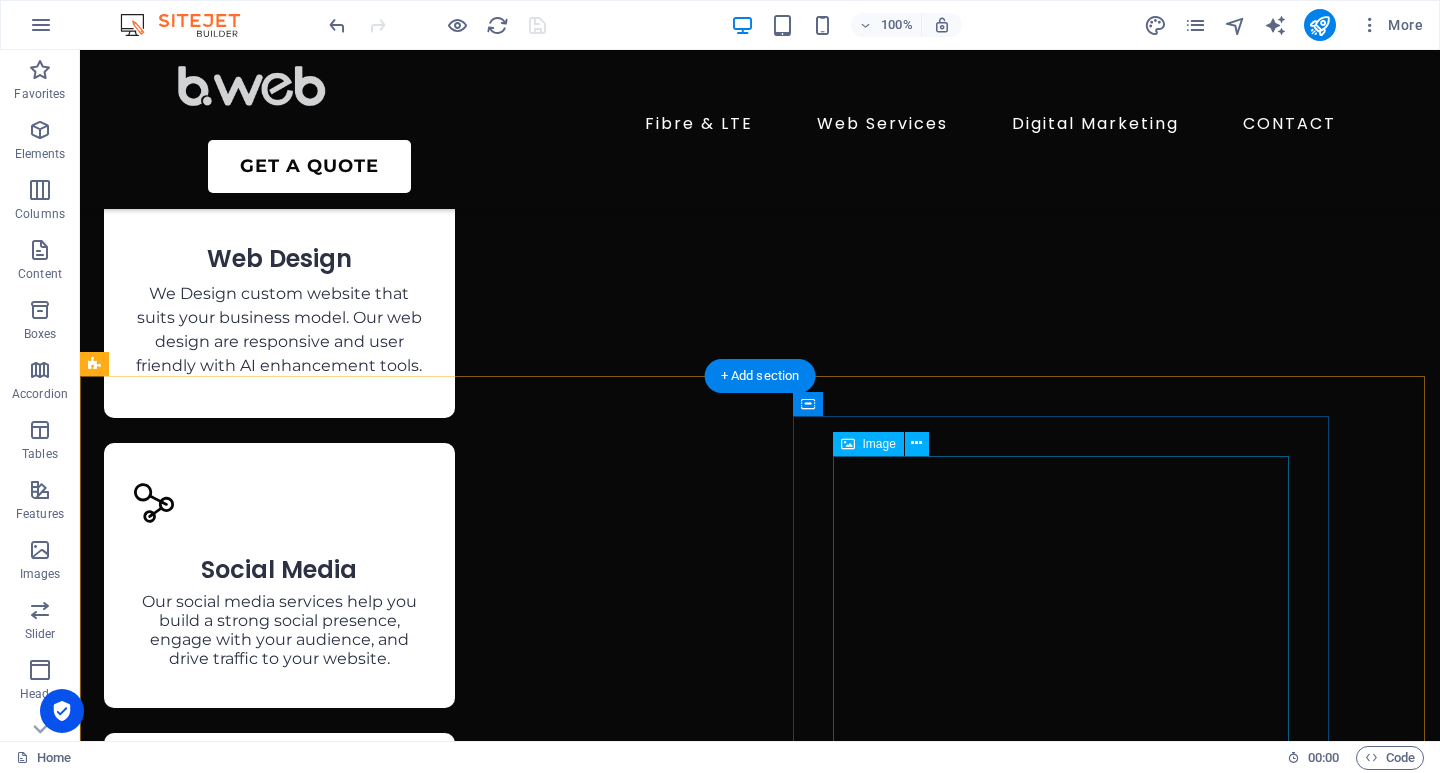click at bounding box center [760, -3224] 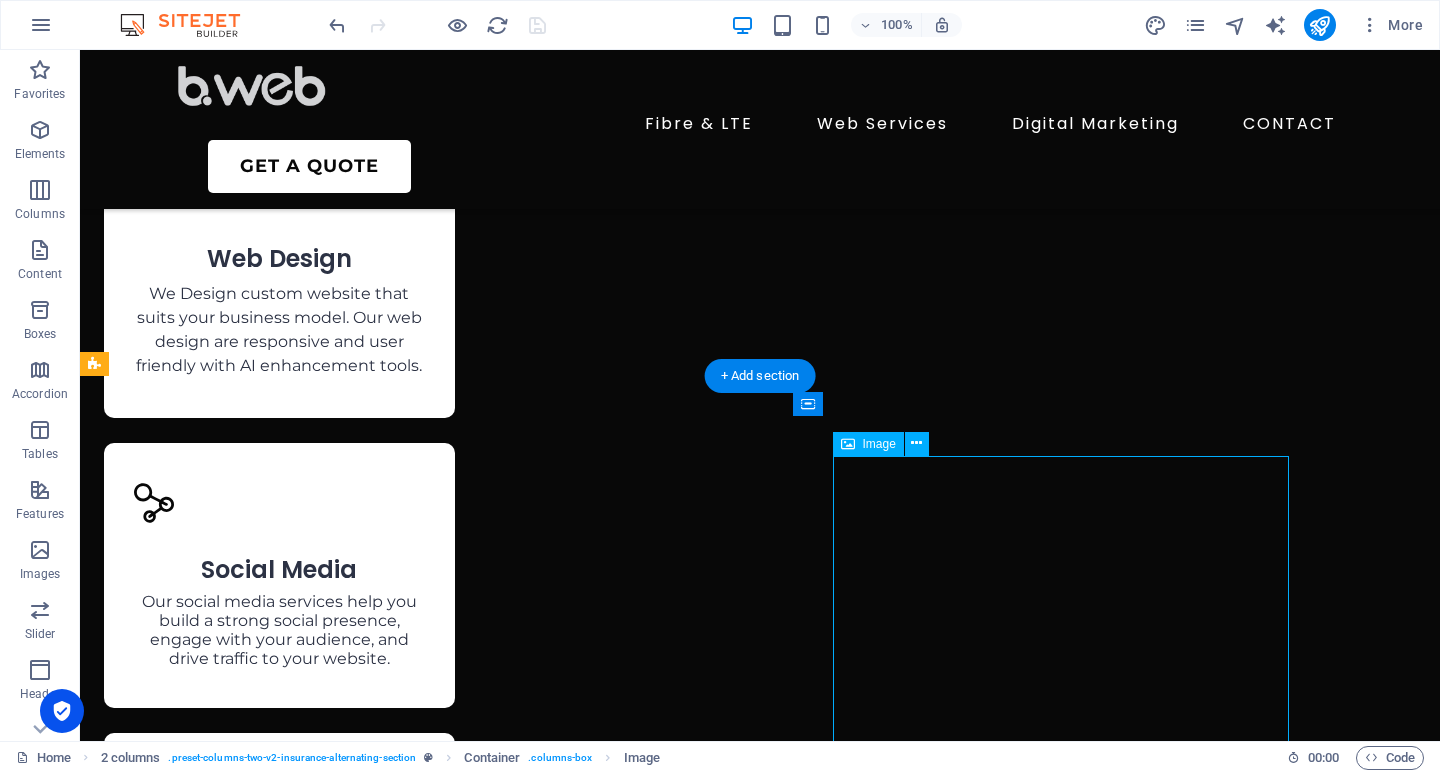 click at bounding box center [760, -3224] 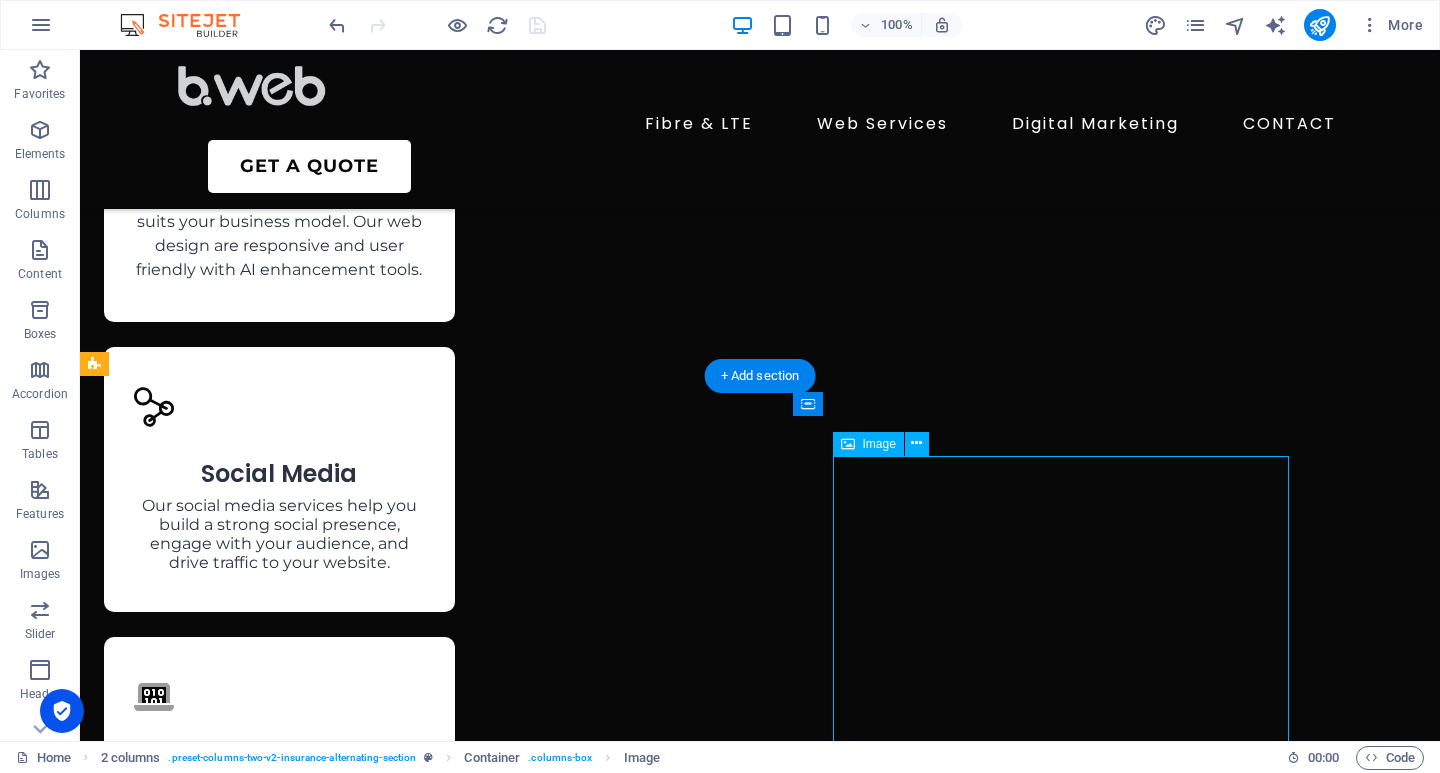 select on "px" 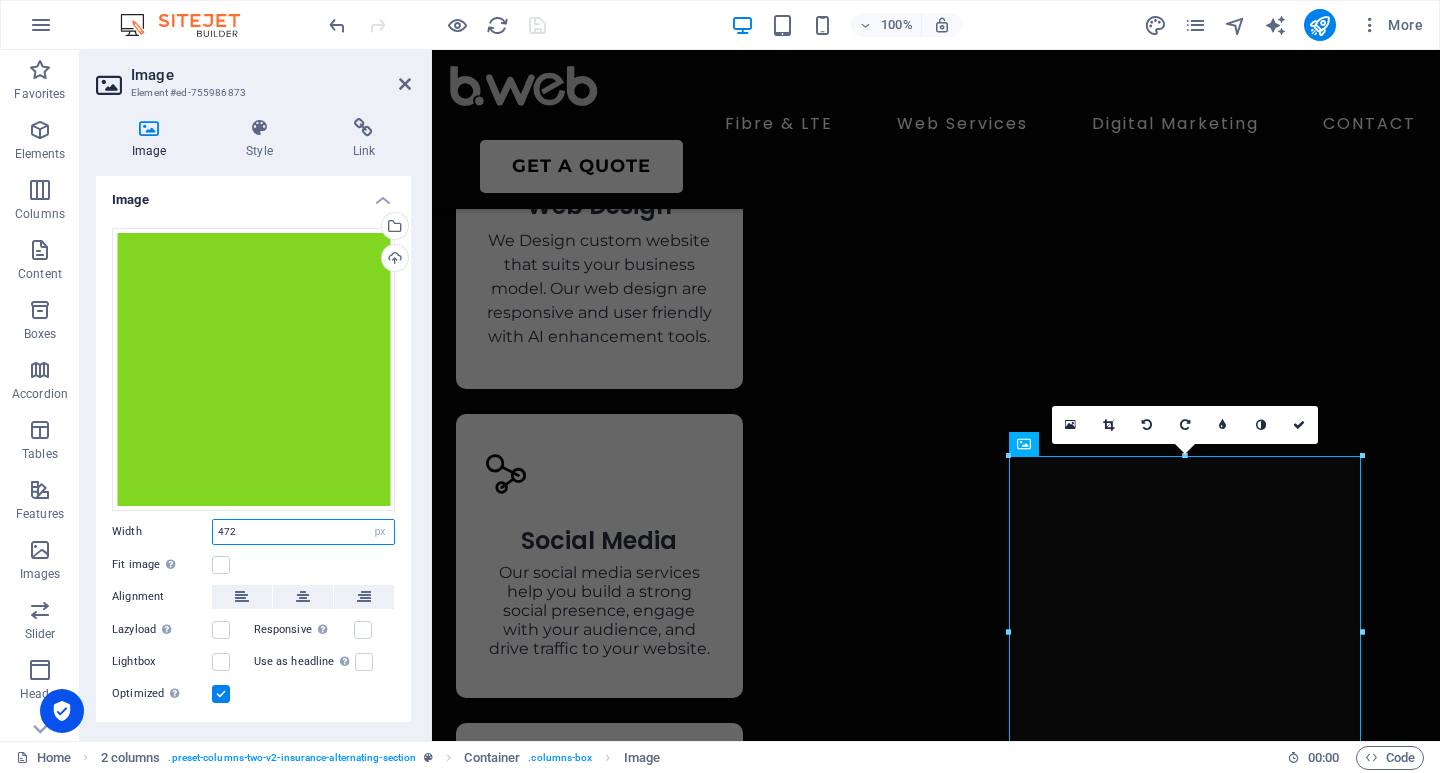 click on "472" at bounding box center [303, 532] 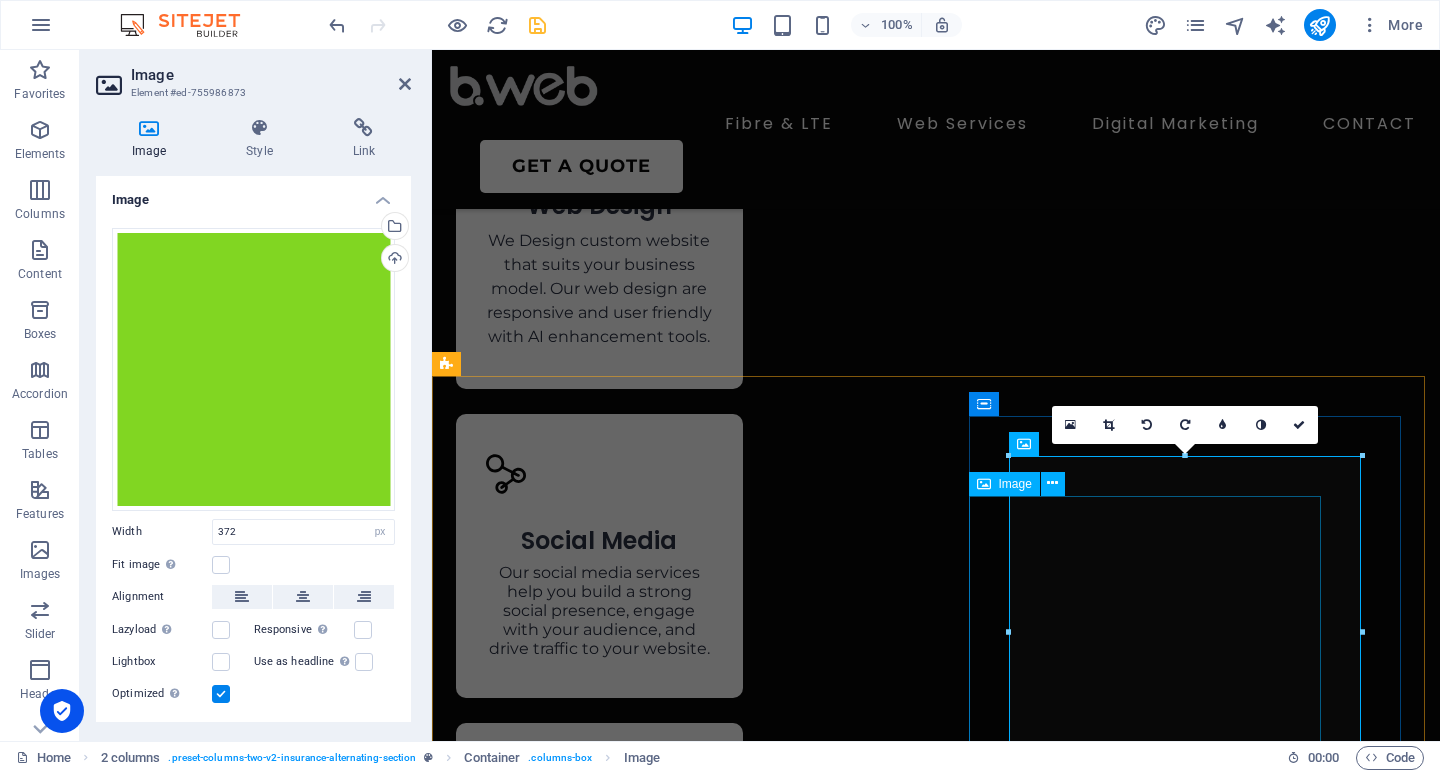 scroll, scrollTop: 3957, scrollLeft: 0, axis: vertical 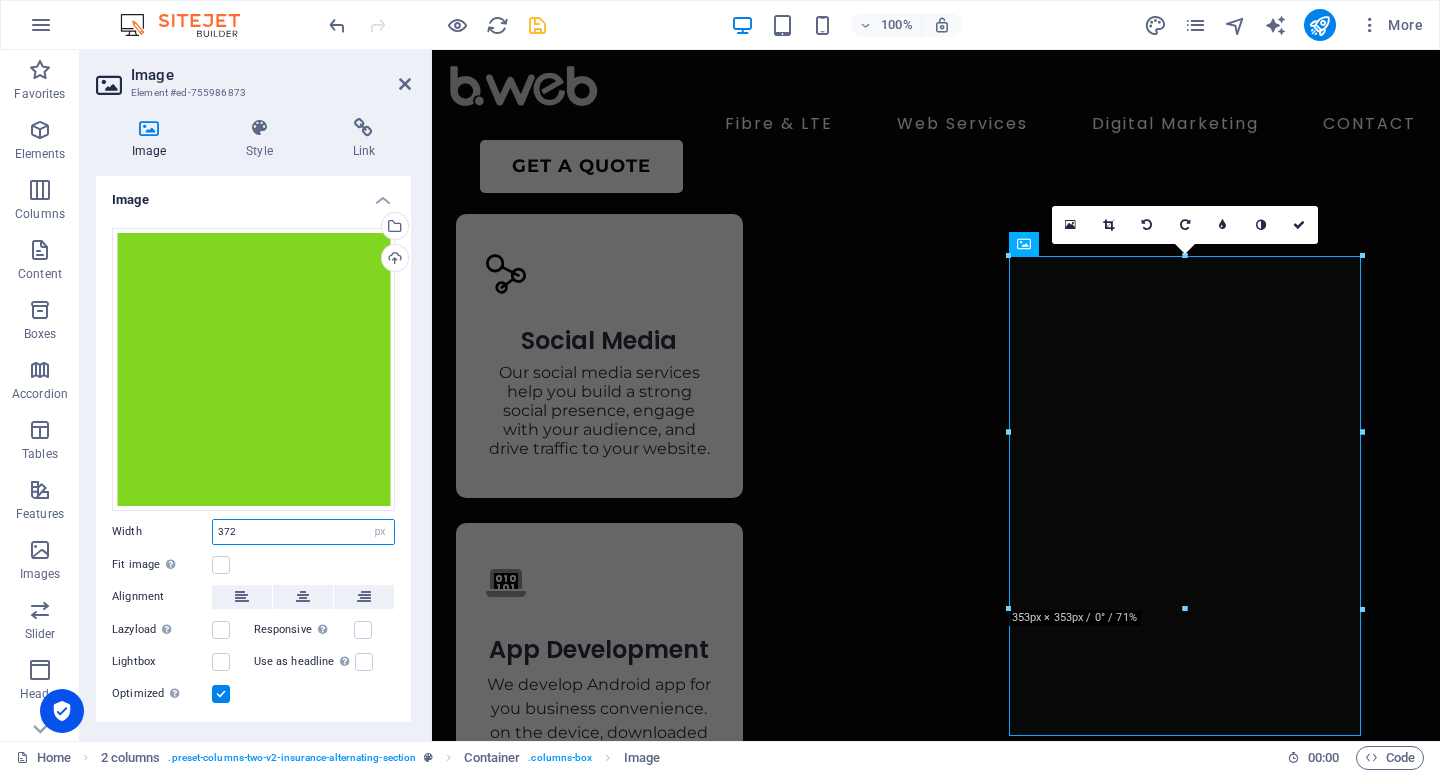 click on "372" at bounding box center (303, 532) 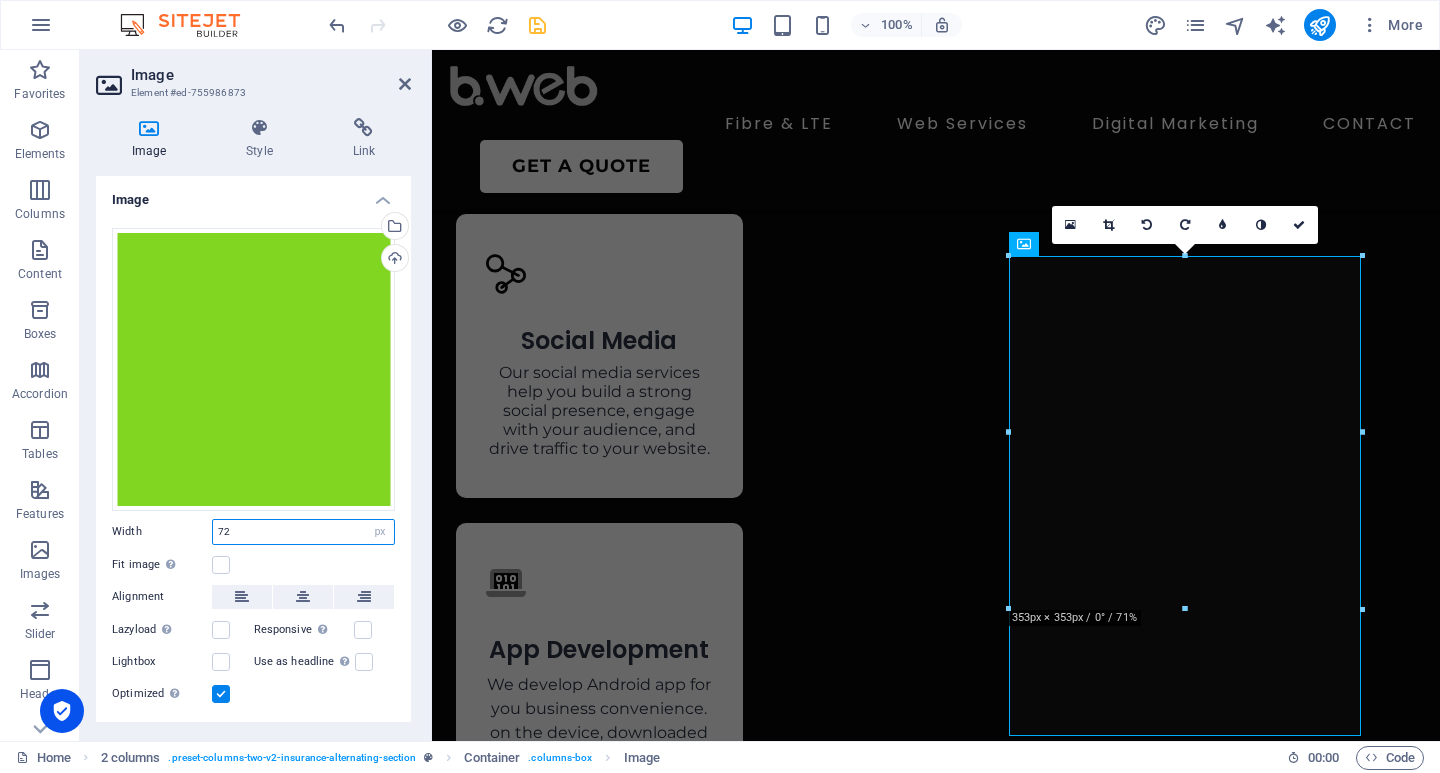 type on "272" 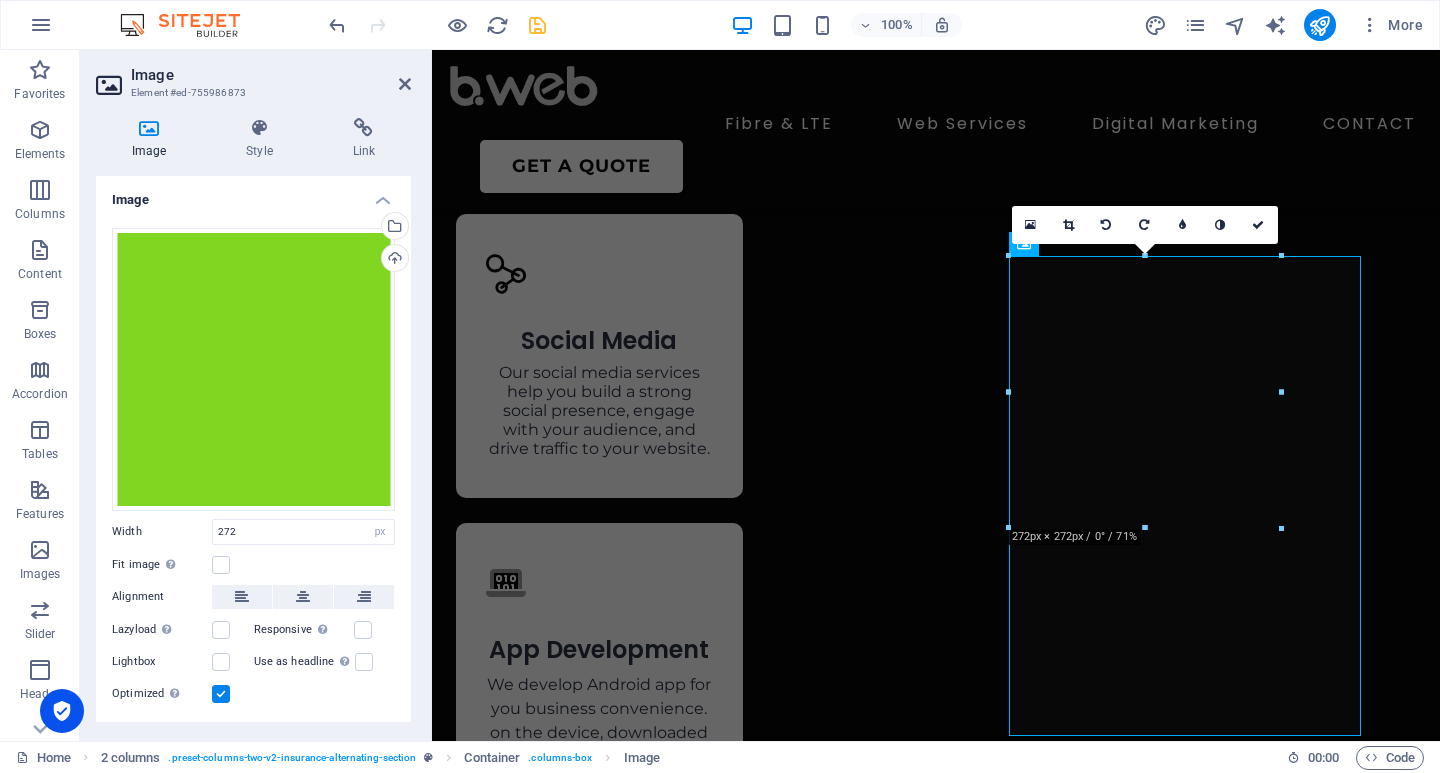 click at bounding box center (537, 25) 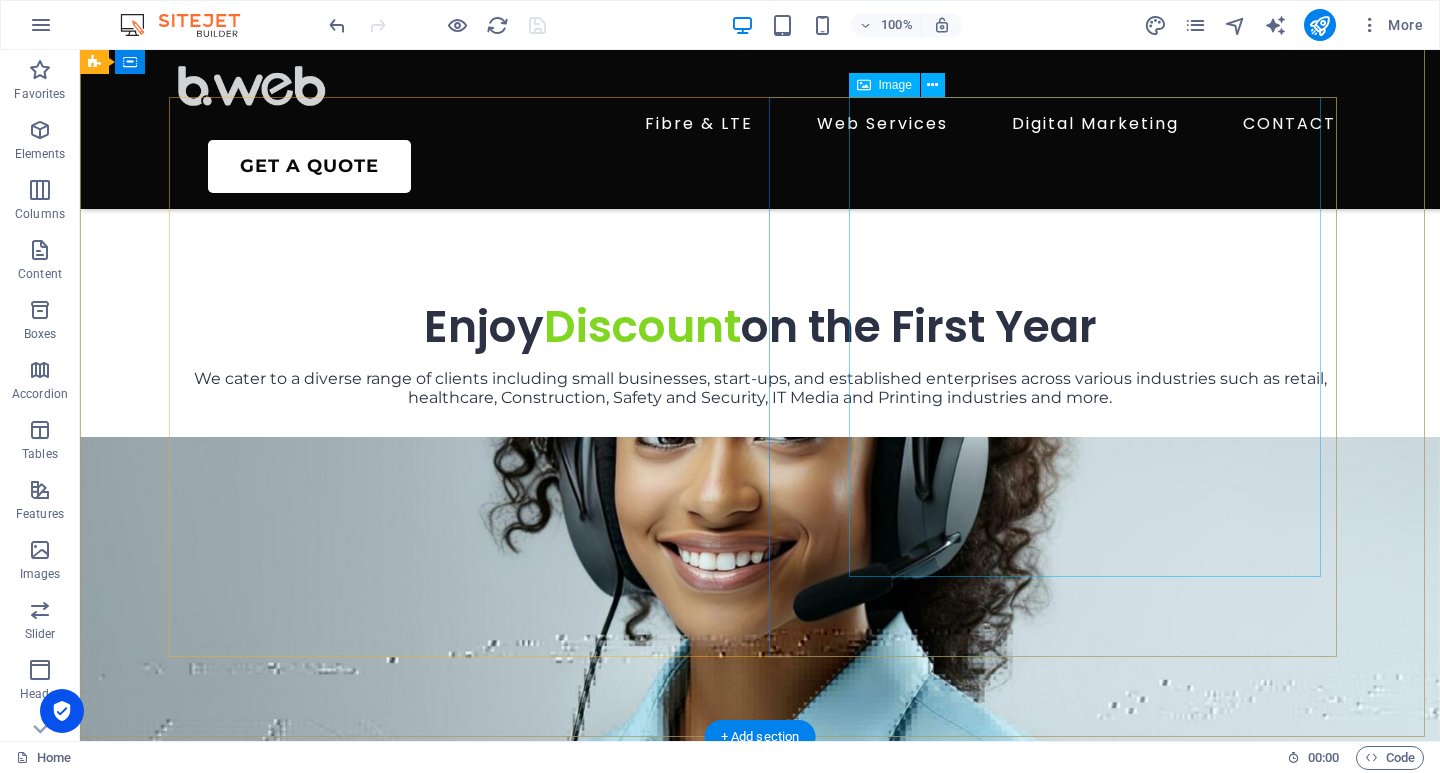 scroll, scrollTop: 0, scrollLeft: 0, axis: both 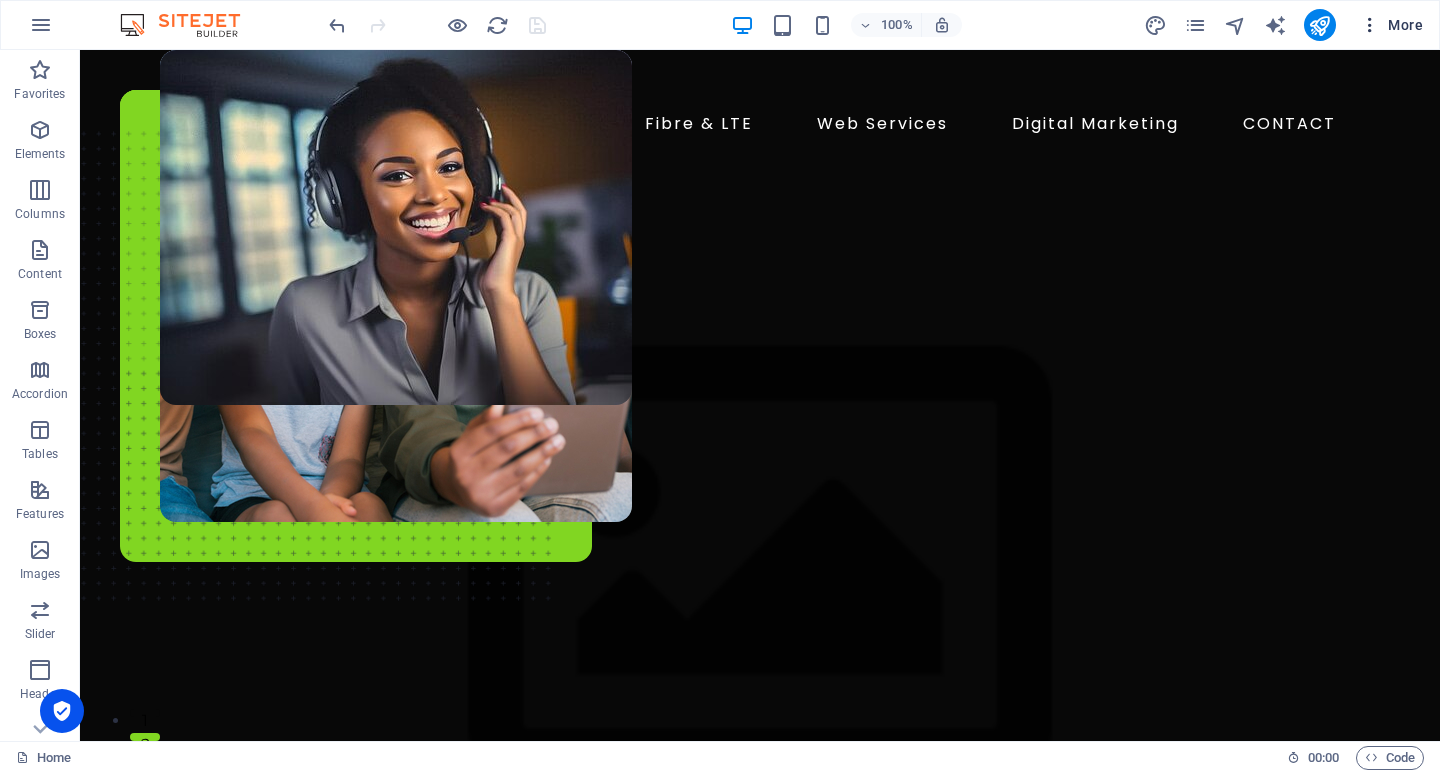 click on "More" at bounding box center [1391, 25] 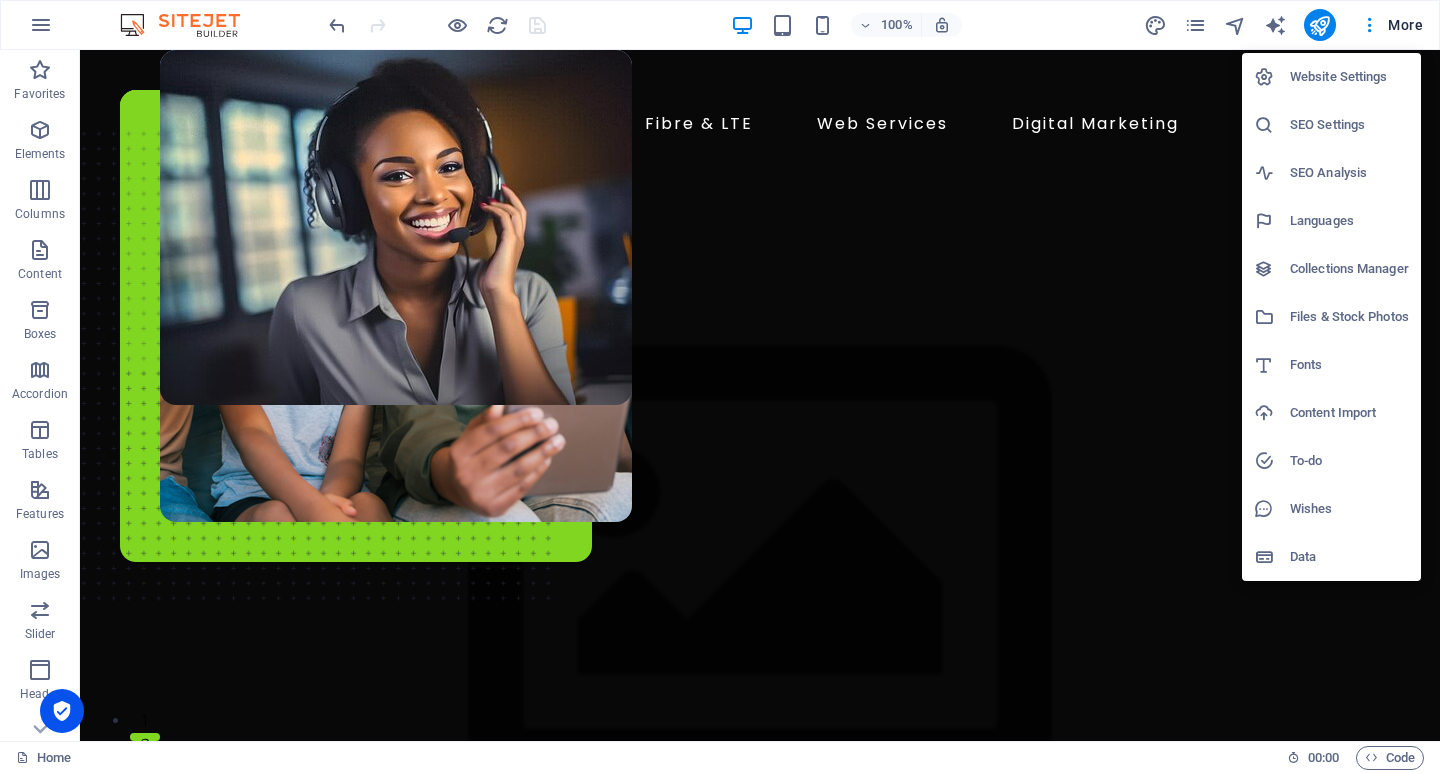 click on "Website Settings" at bounding box center (1349, 77) 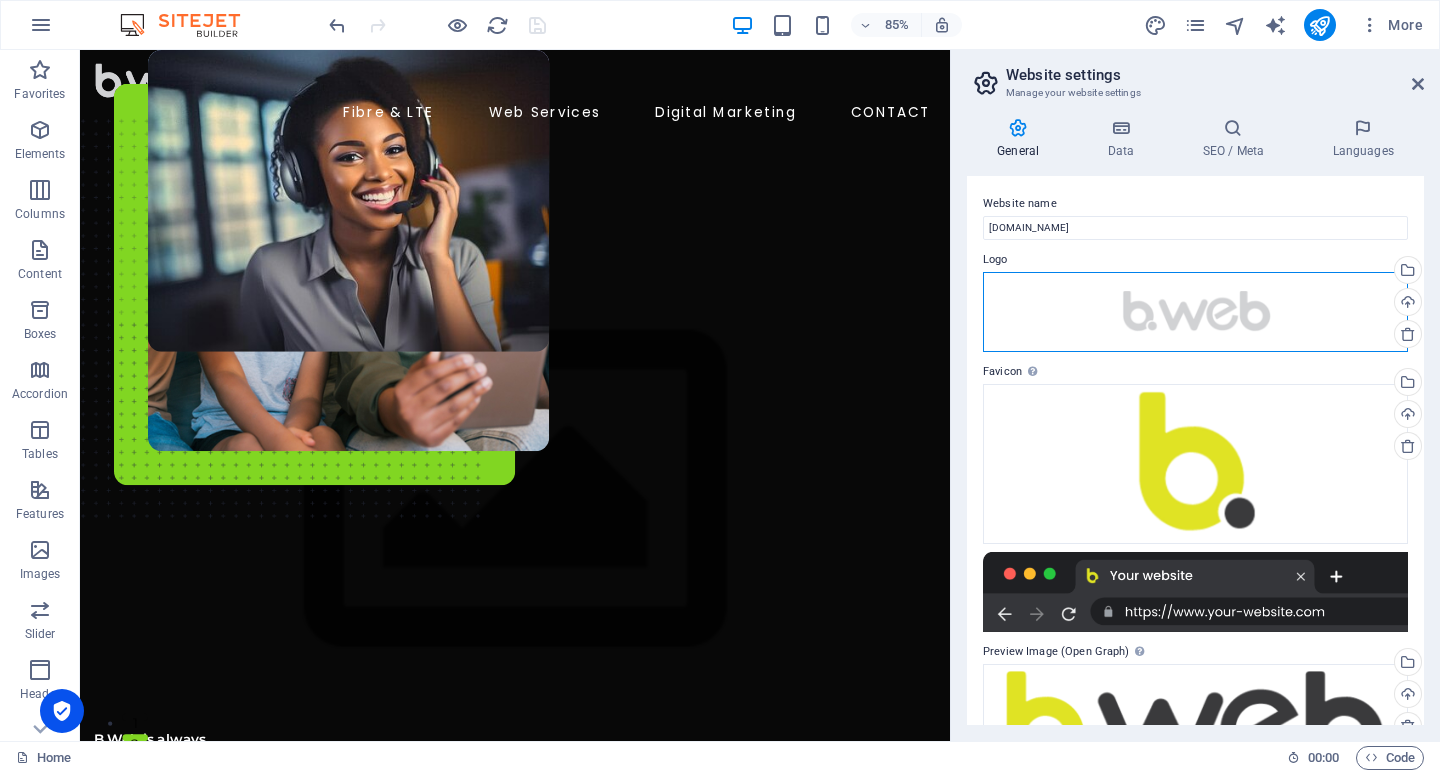 click on "Drag files here, click to choose files or select files from Files or our free stock photos & videos" at bounding box center [1195, 312] 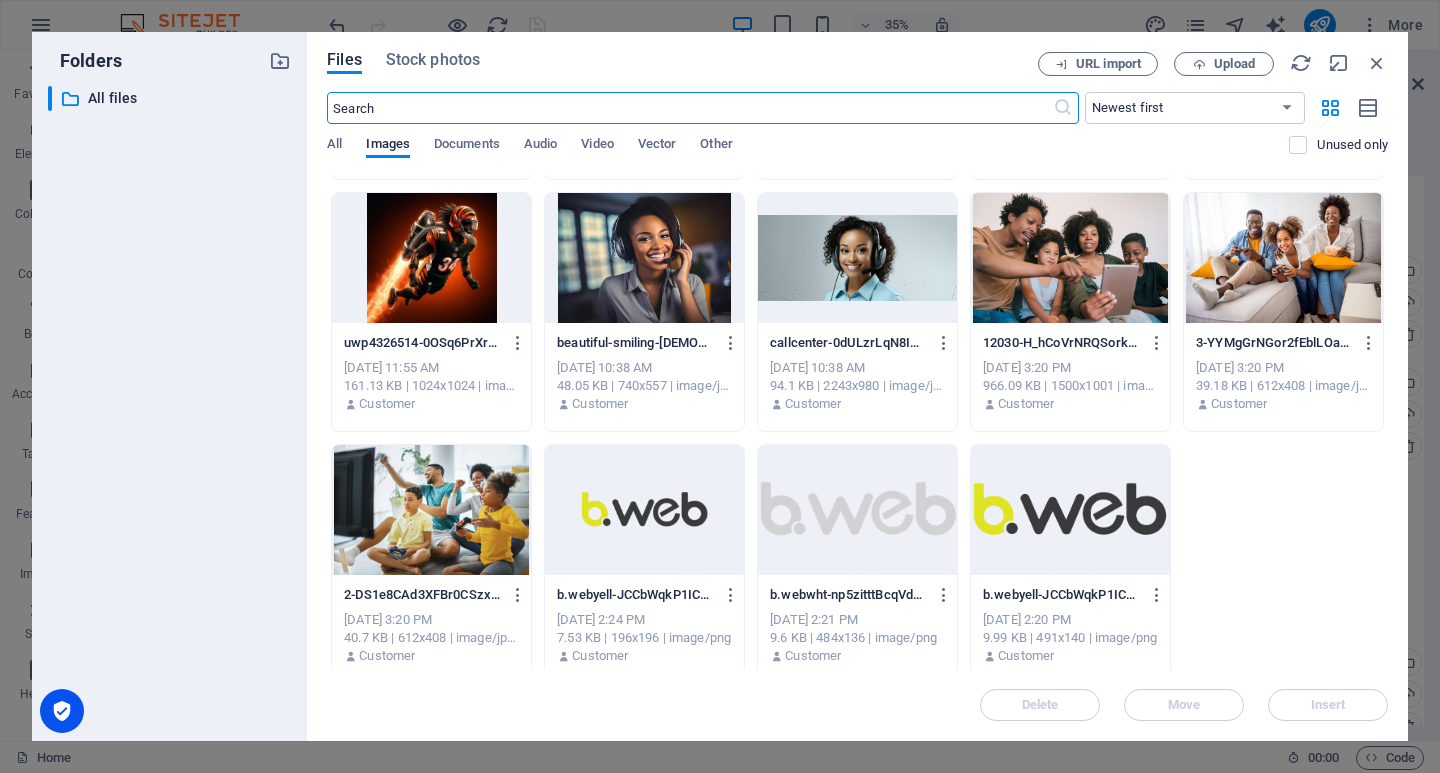 scroll, scrollTop: 753, scrollLeft: 0, axis: vertical 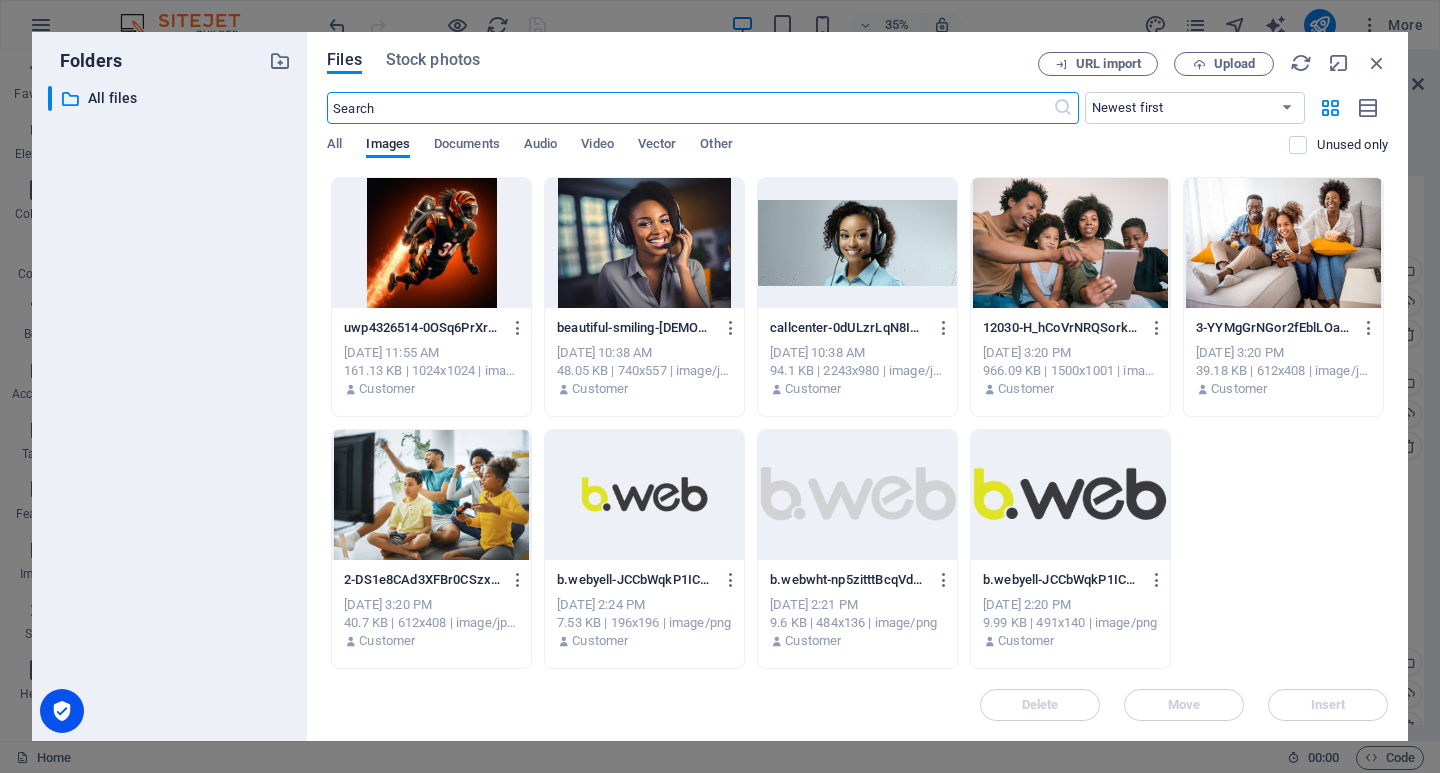 click at bounding box center [644, 495] 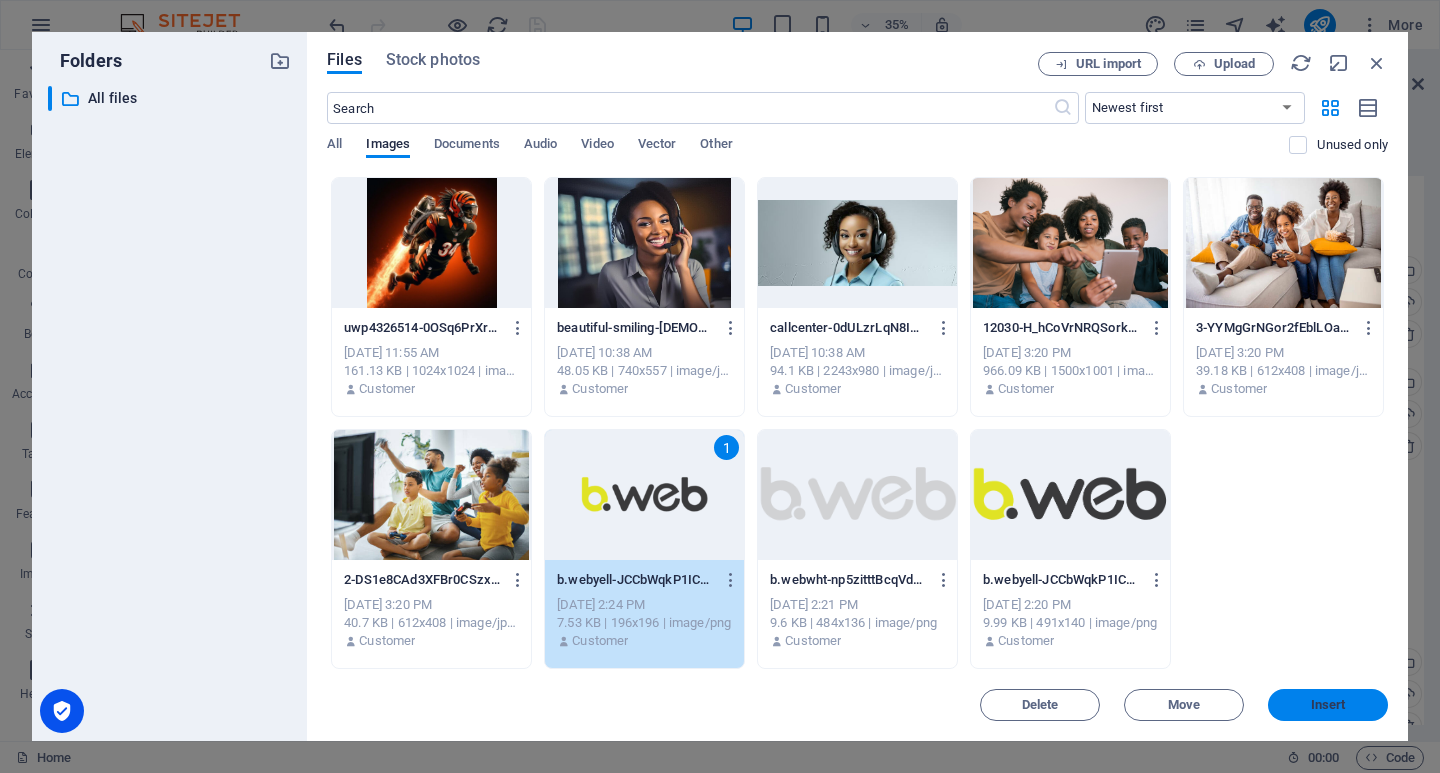 click on "Insert" at bounding box center (1328, 705) 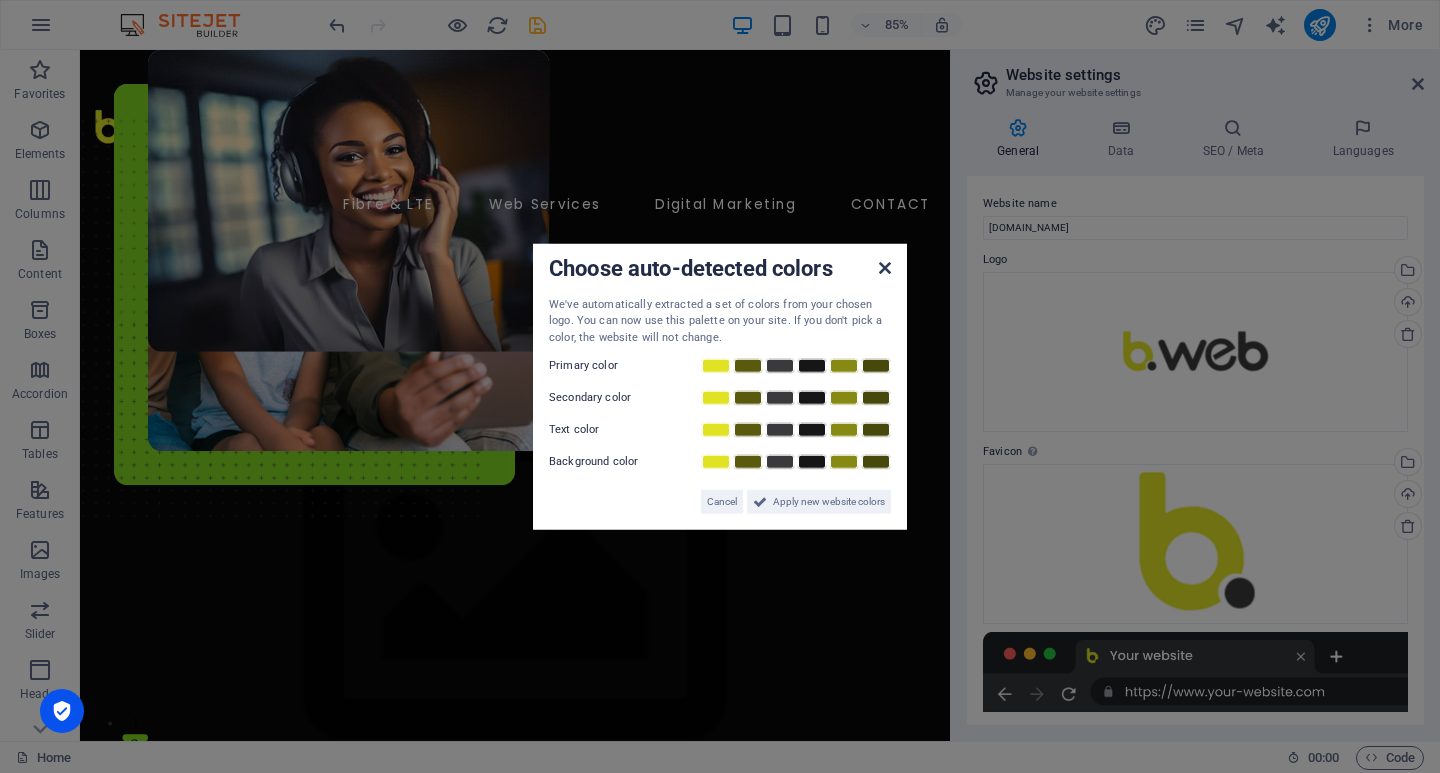 click at bounding box center [885, 267] 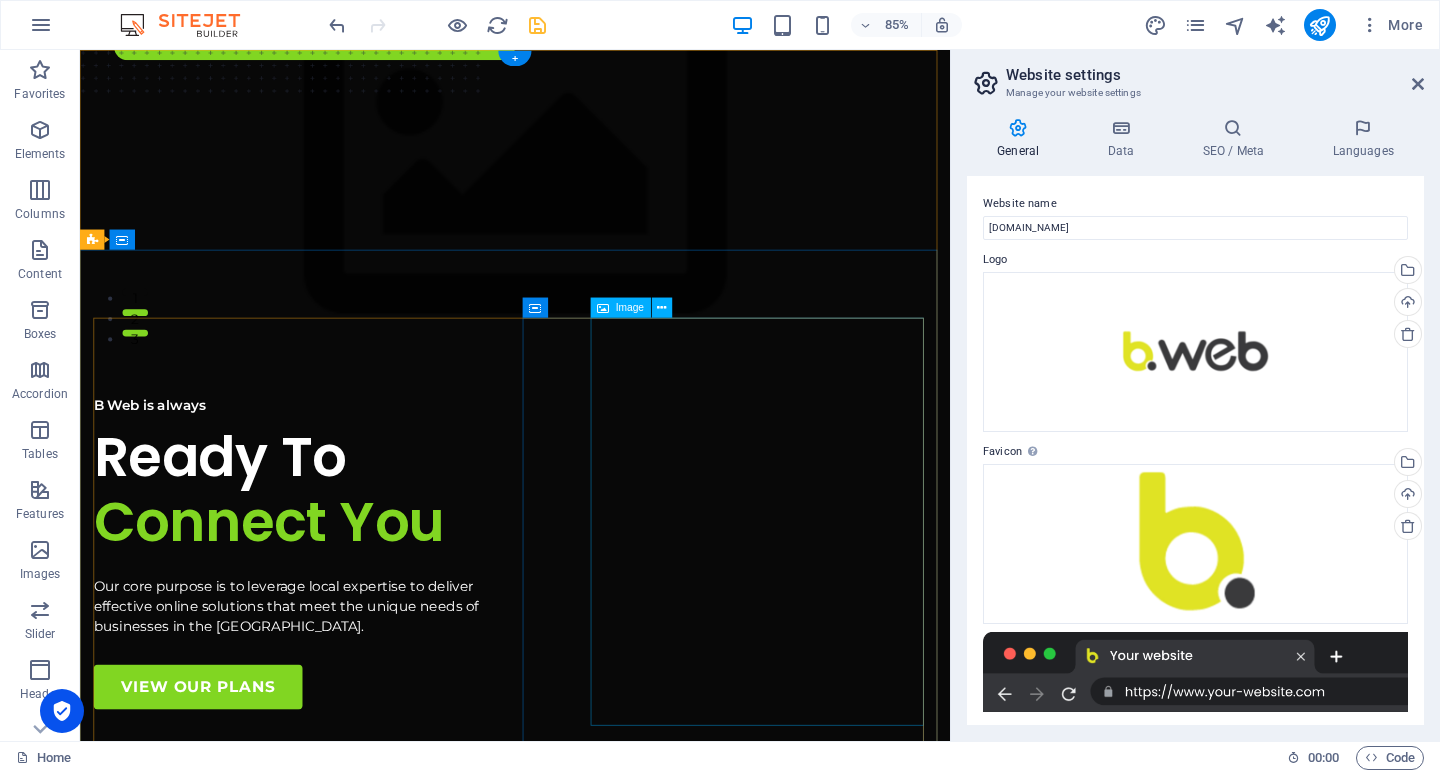 scroll, scrollTop: 0, scrollLeft: 0, axis: both 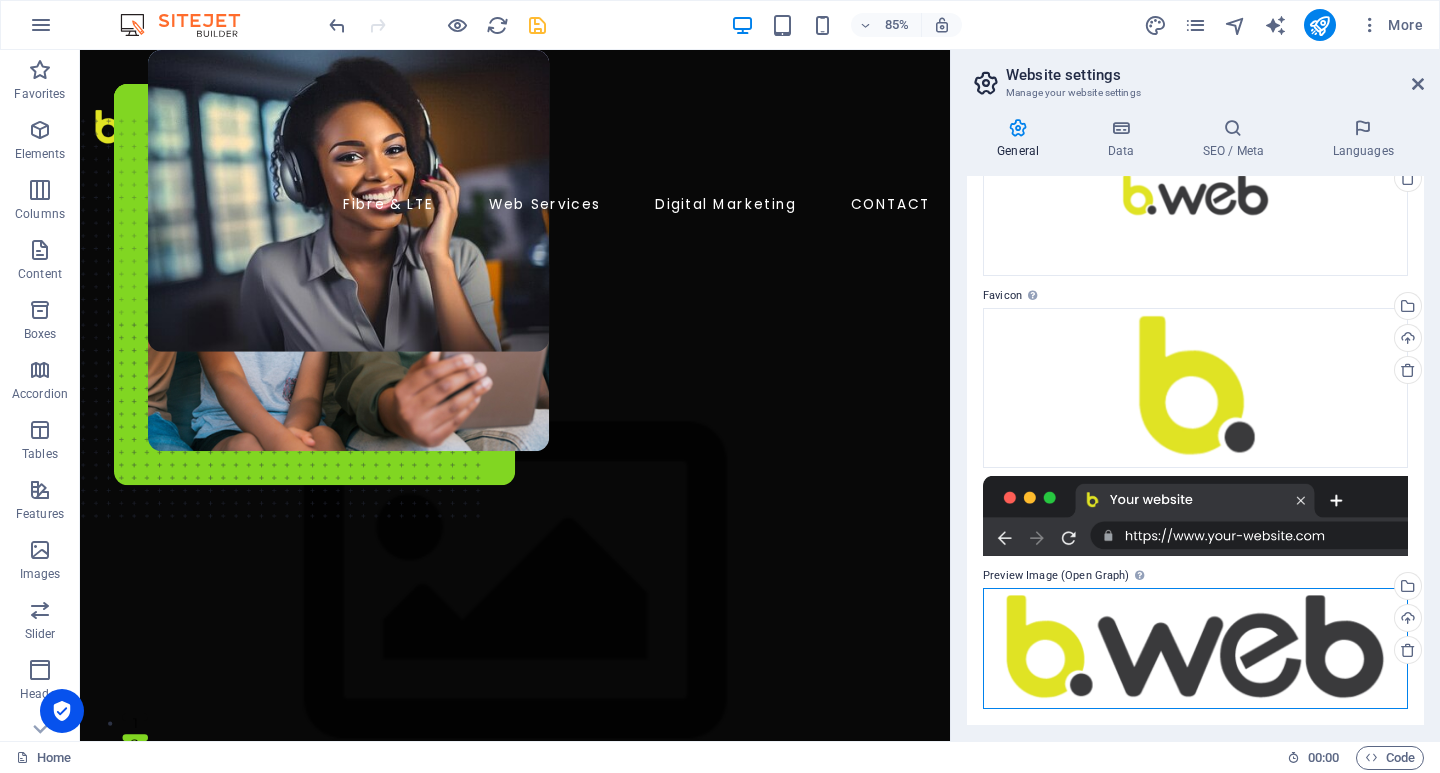 click on "Drag files here, click to choose files or select files from Files or our free stock photos & videos" at bounding box center (1195, 648) 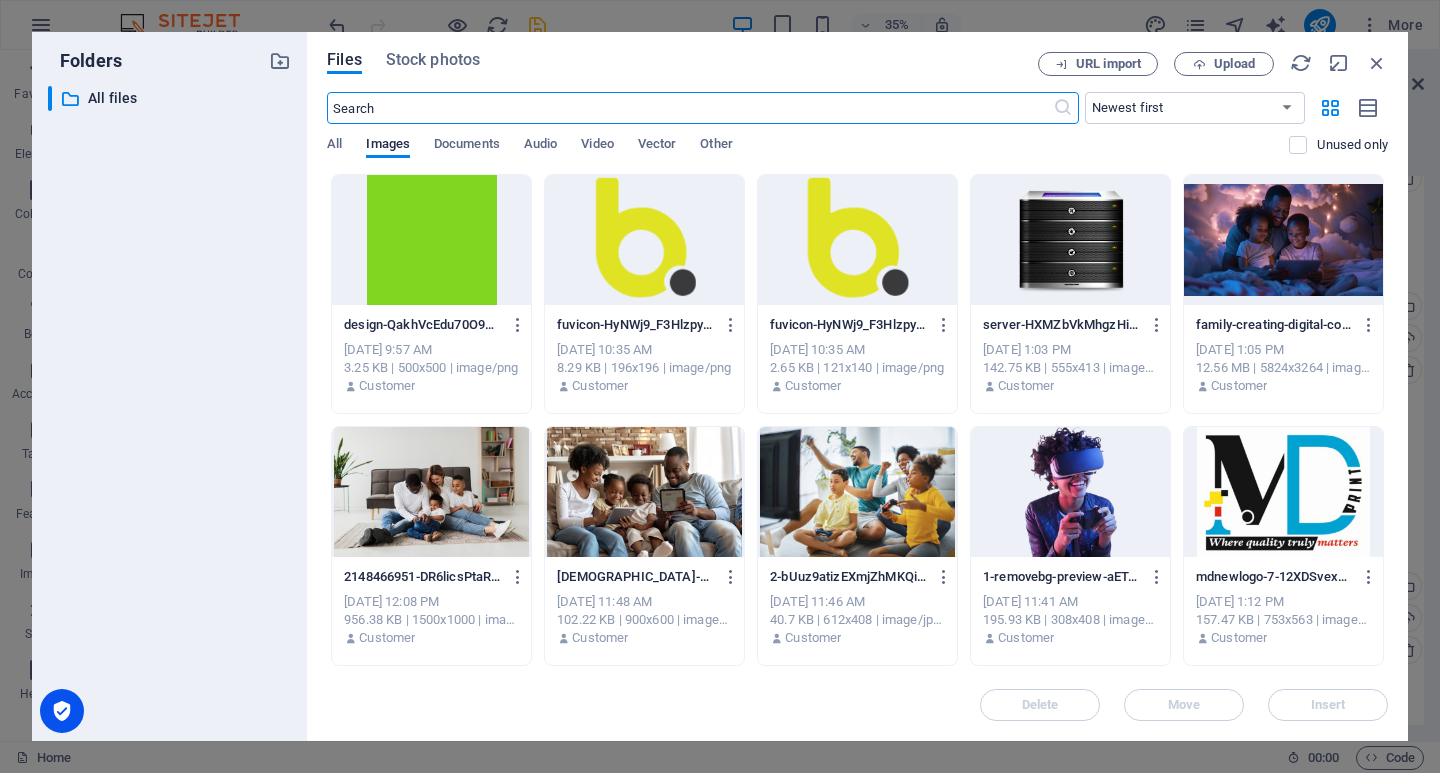 click at bounding box center (644, 240) 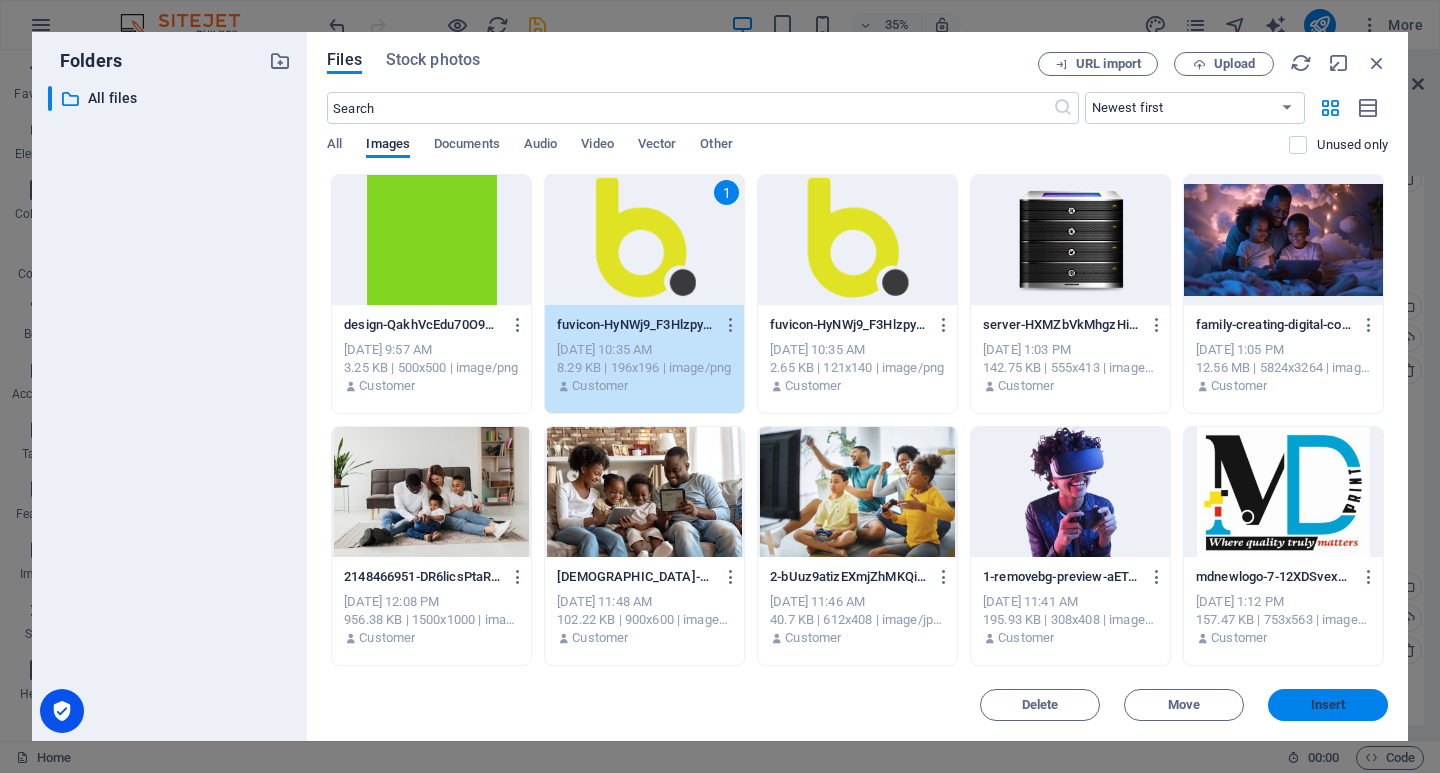 click on "Insert" at bounding box center [1328, 705] 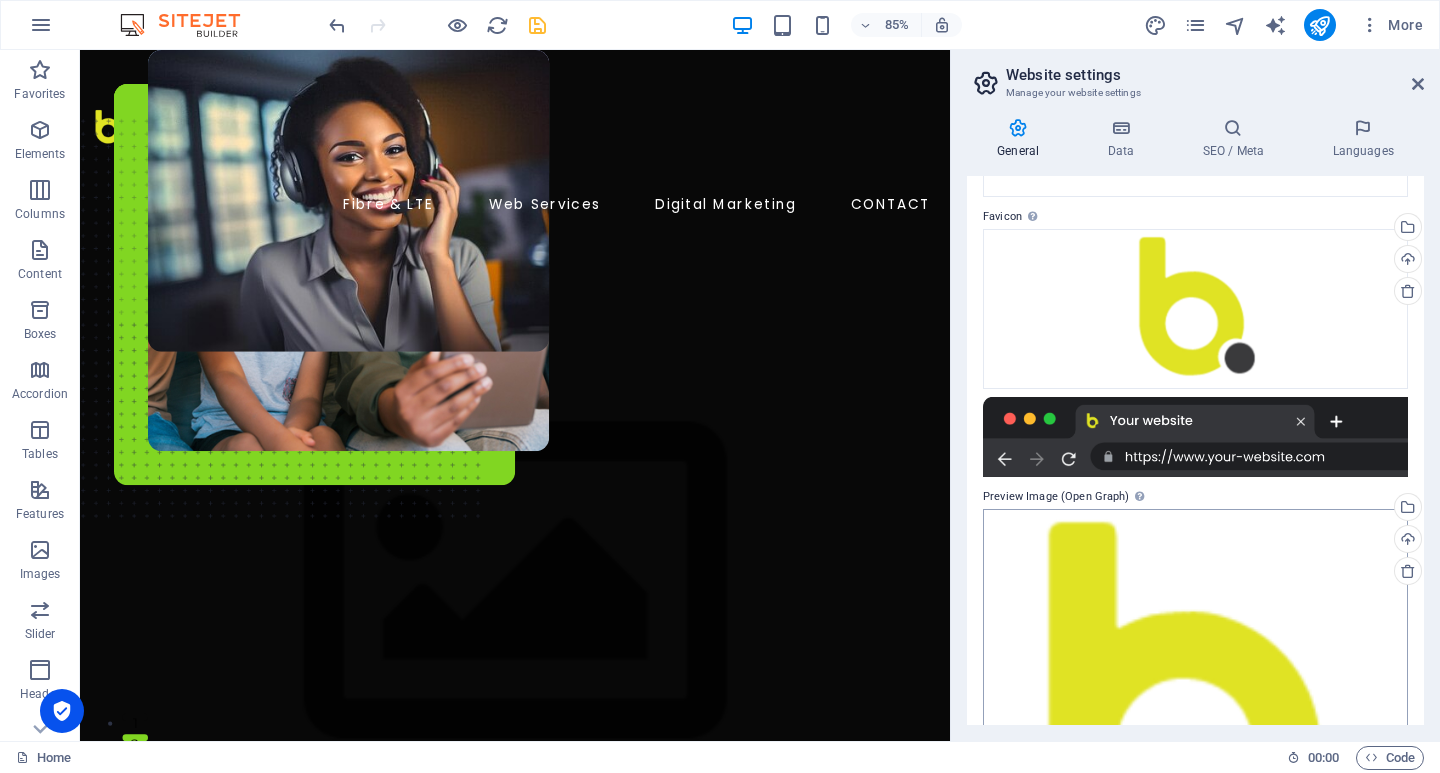 scroll, scrollTop: 35, scrollLeft: 0, axis: vertical 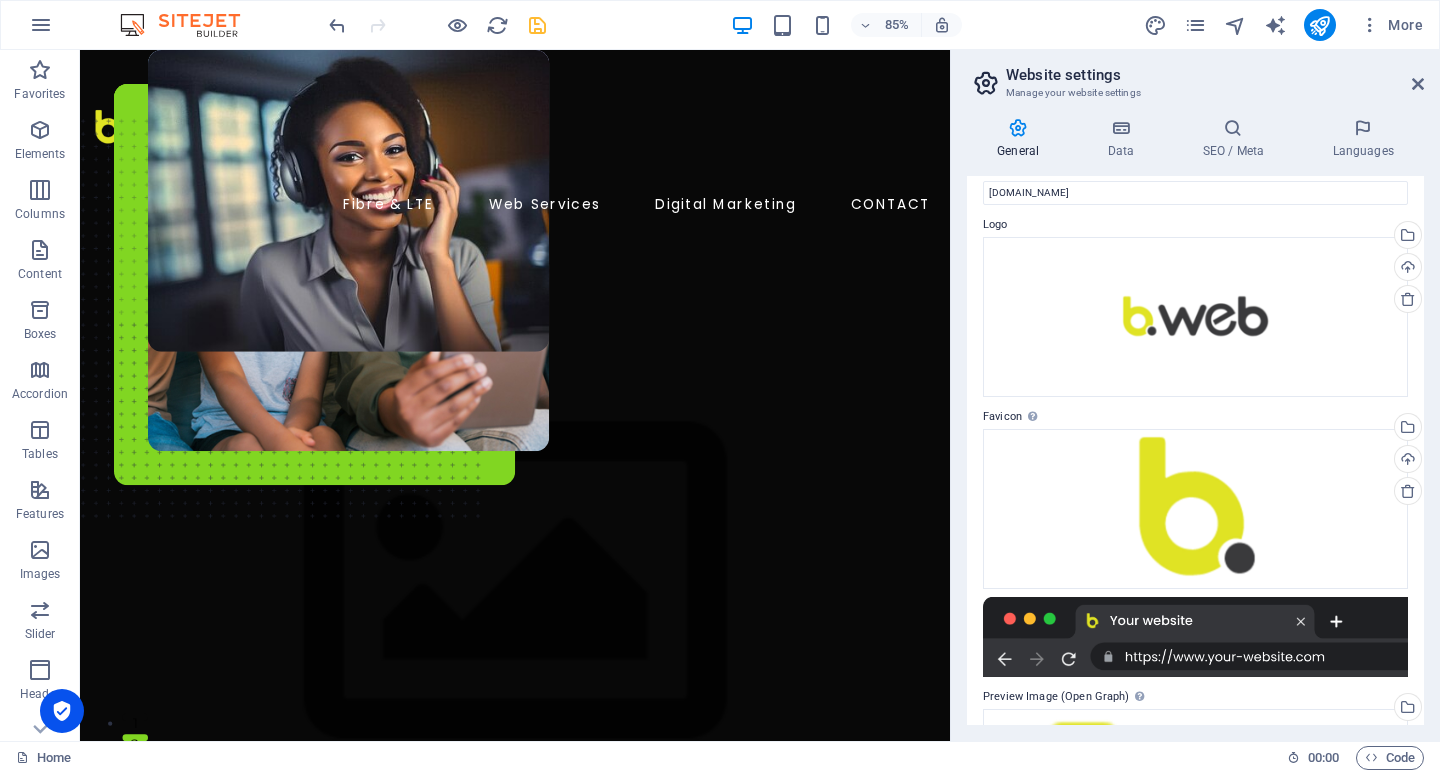 click at bounding box center (537, 25) 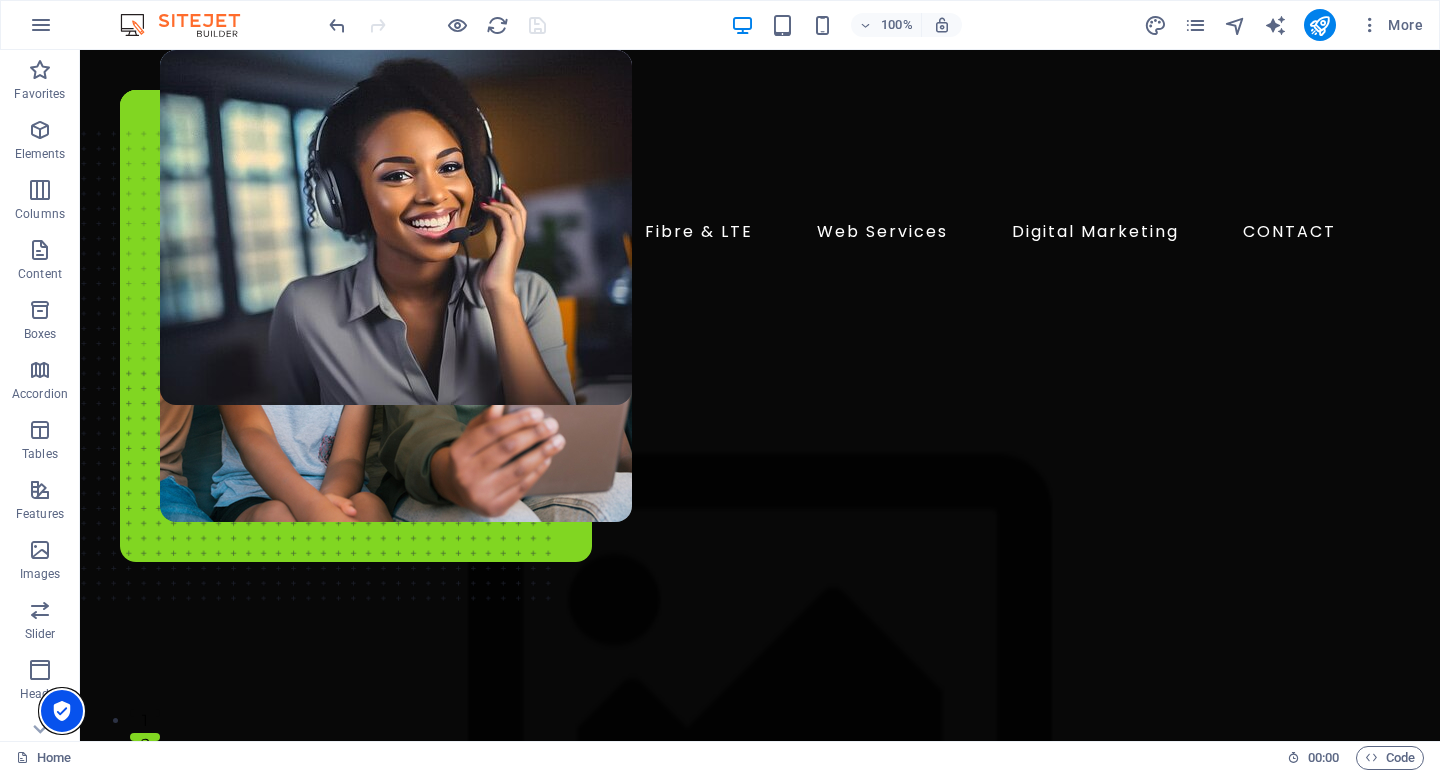 click at bounding box center [62, 711] 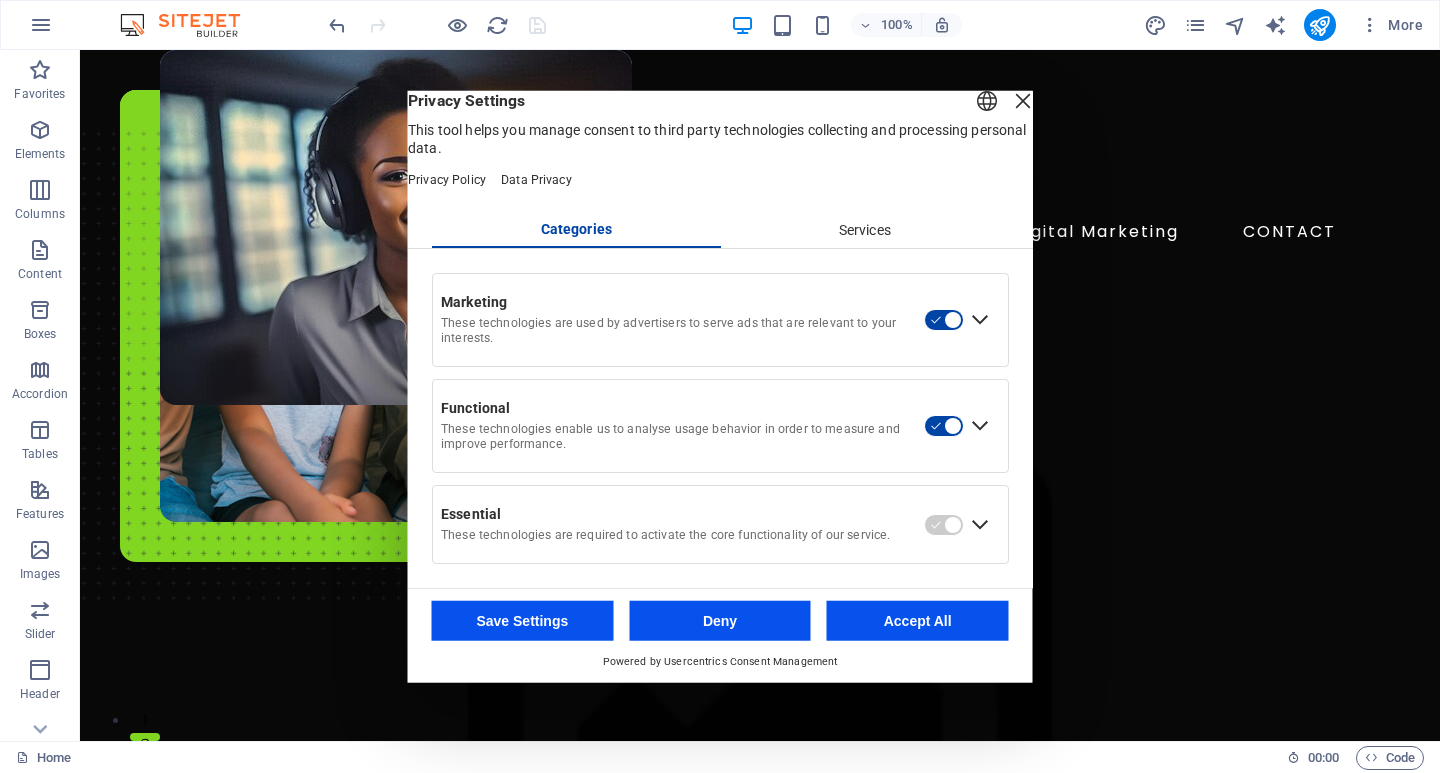 click on "Services" at bounding box center [864, 230] 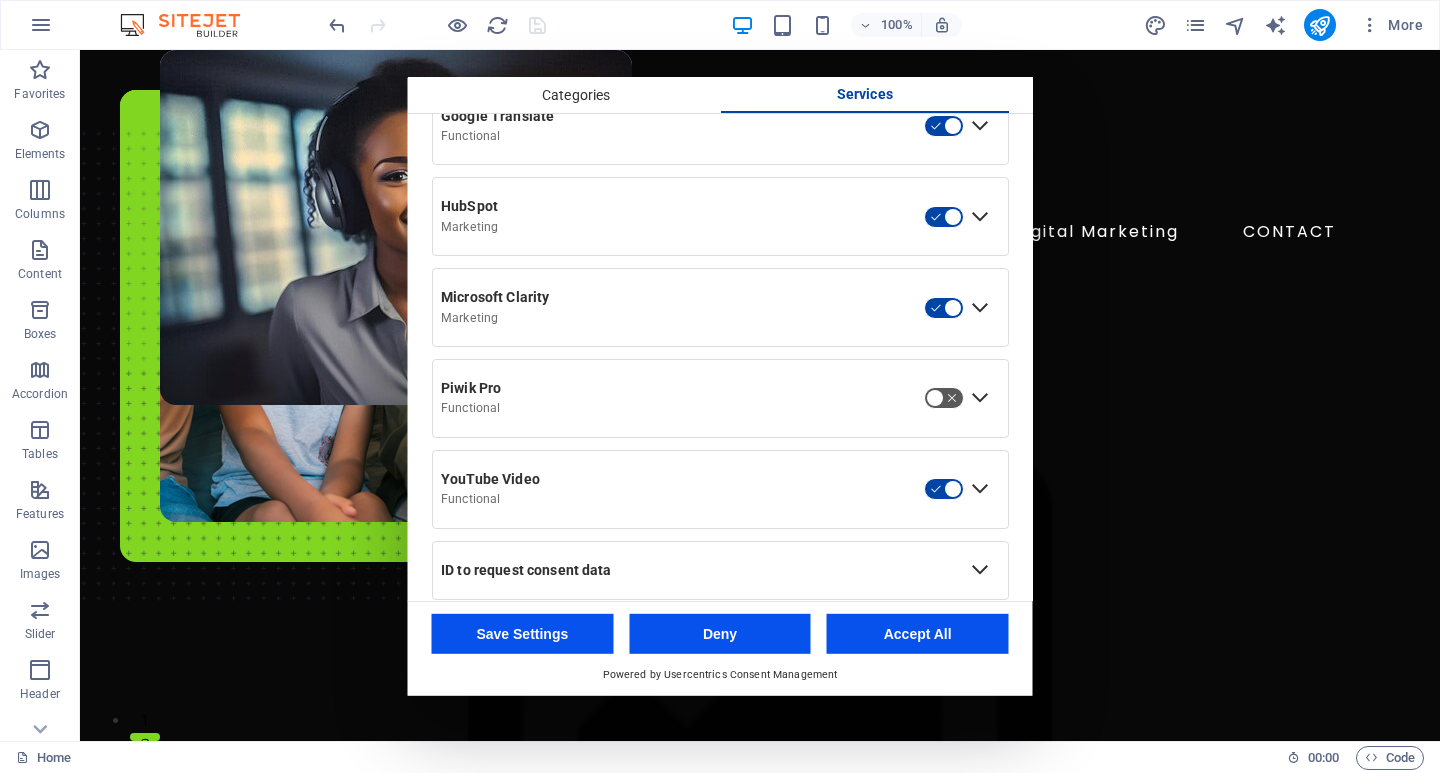 scroll, scrollTop: 947, scrollLeft: 0, axis: vertical 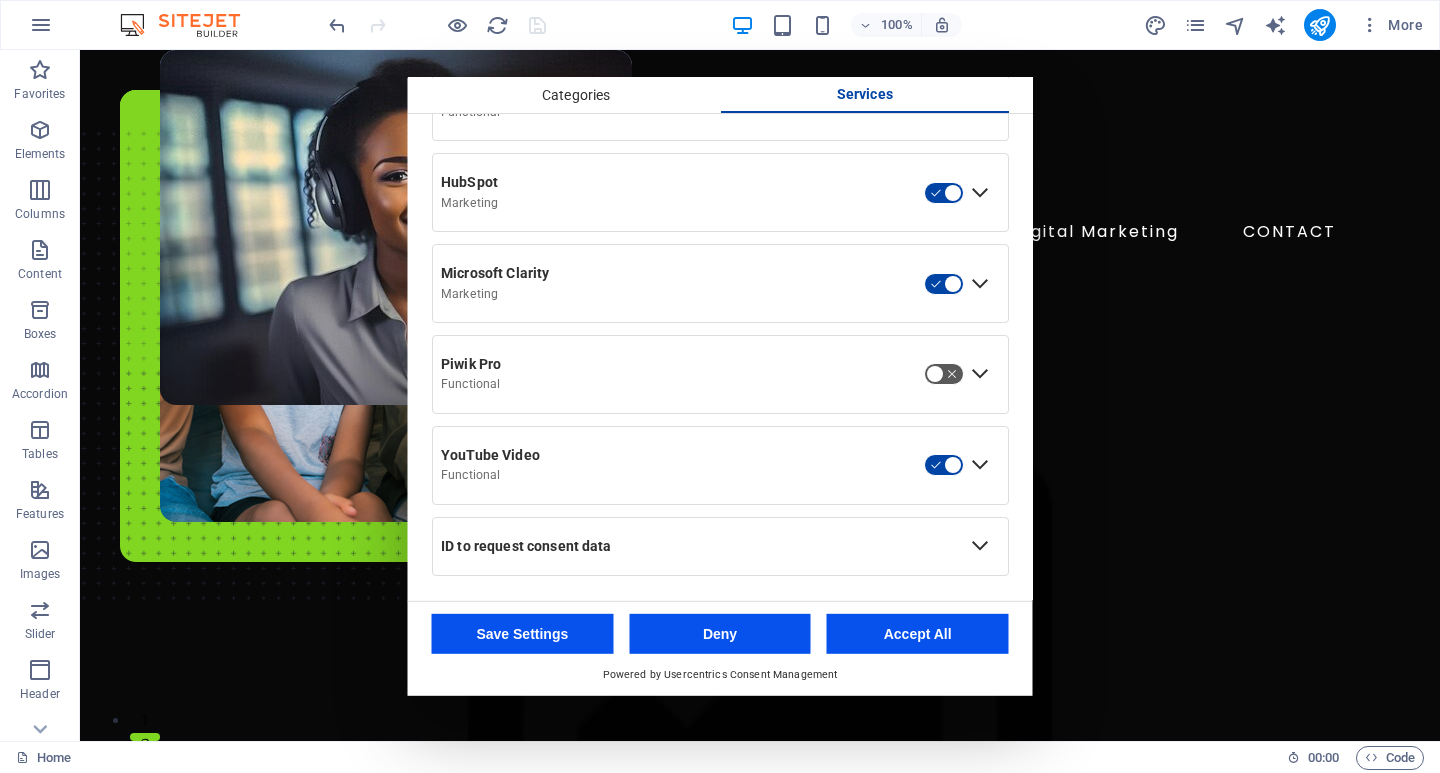 click on "Accept All" at bounding box center [918, 634] 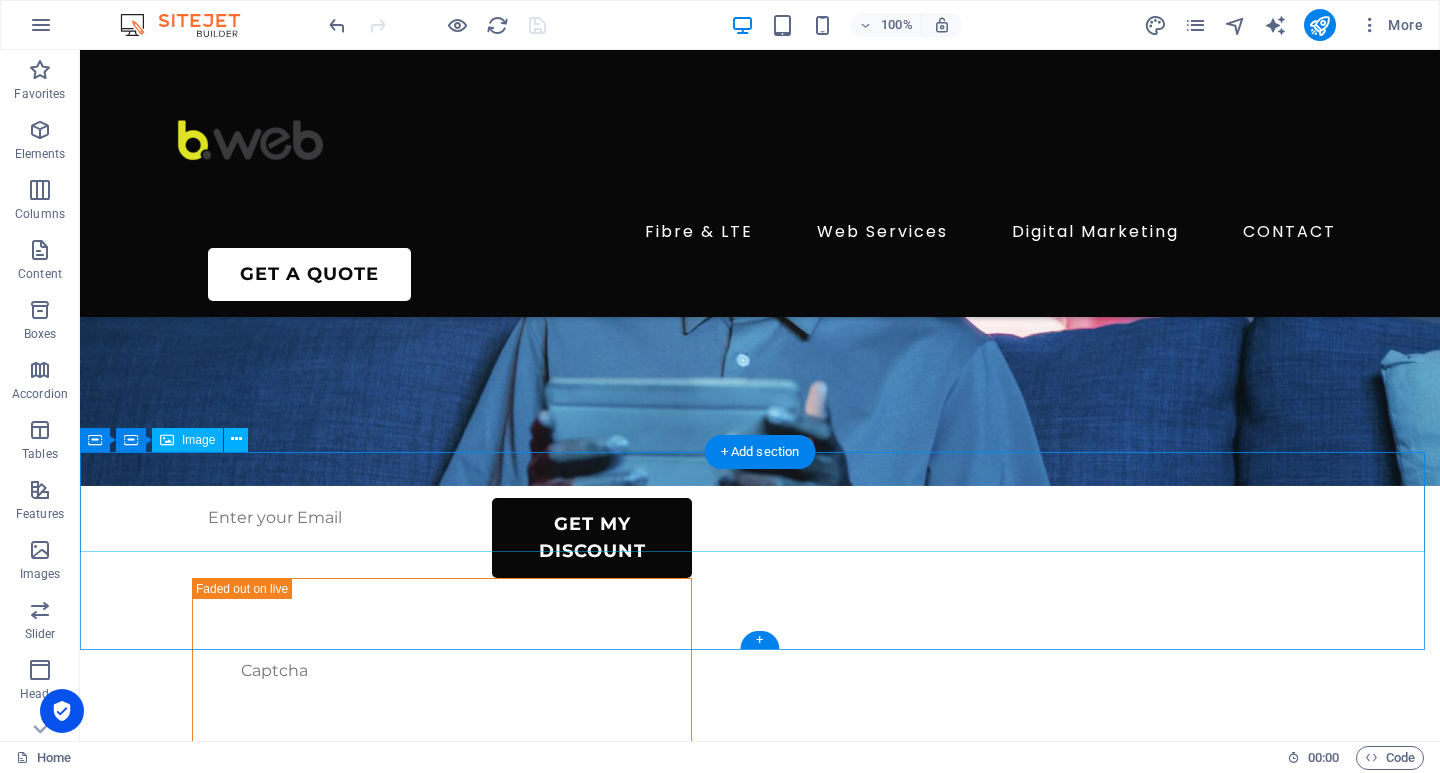 scroll, scrollTop: 5788, scrollLeft: 0, axis: vertical 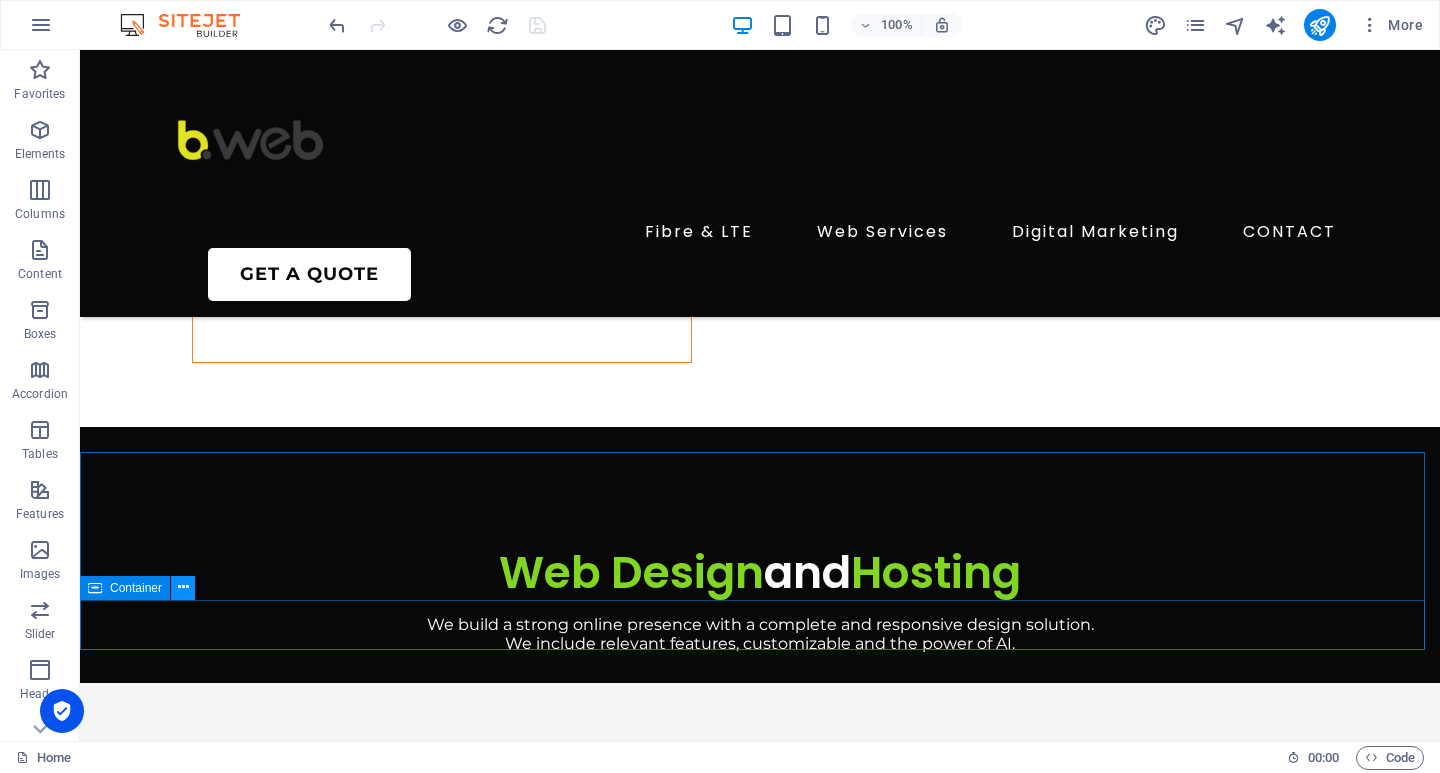 click at bounding box center [183, 587] 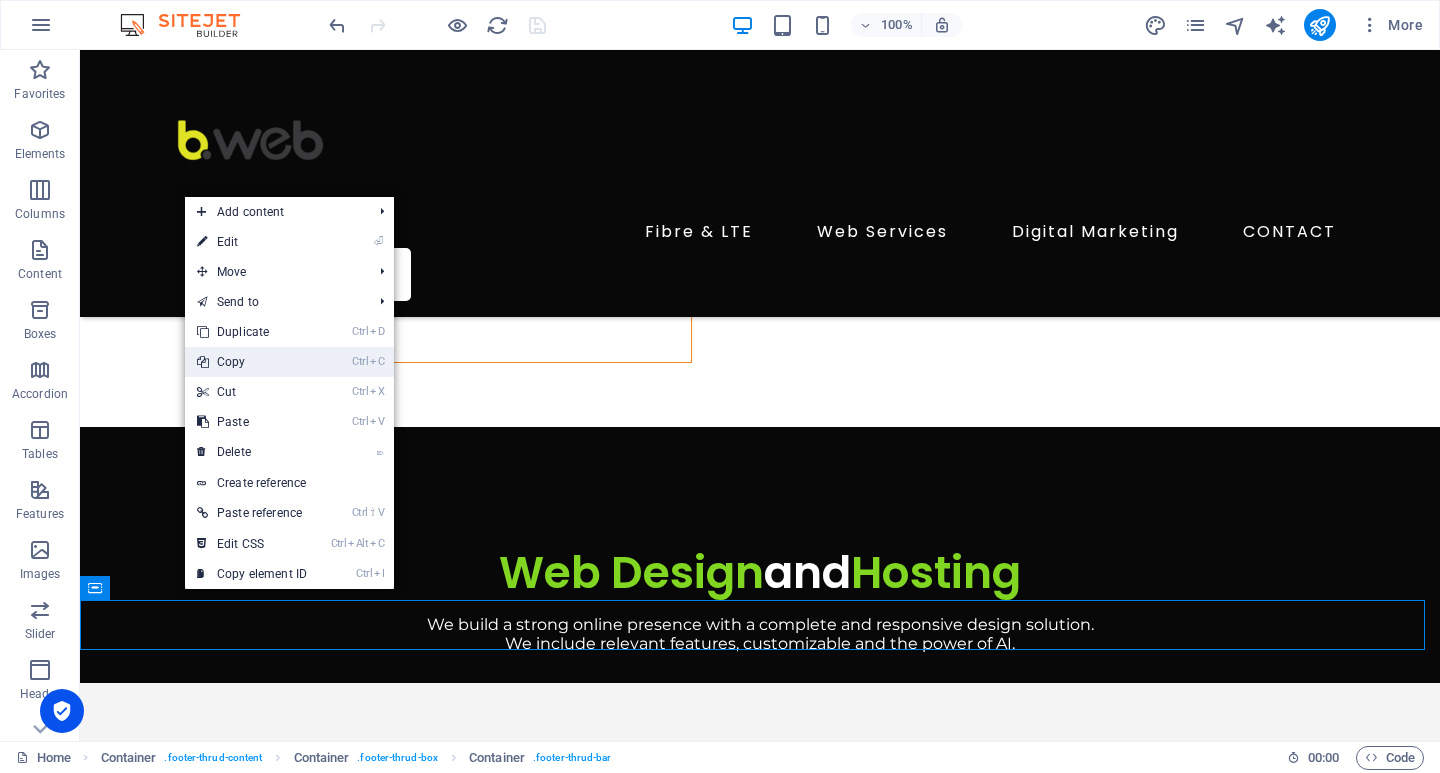 drag, startPoint x: 250, startPoint y: 364, endPoint x: 1113, endPoint y: 190, distance: 880.3664 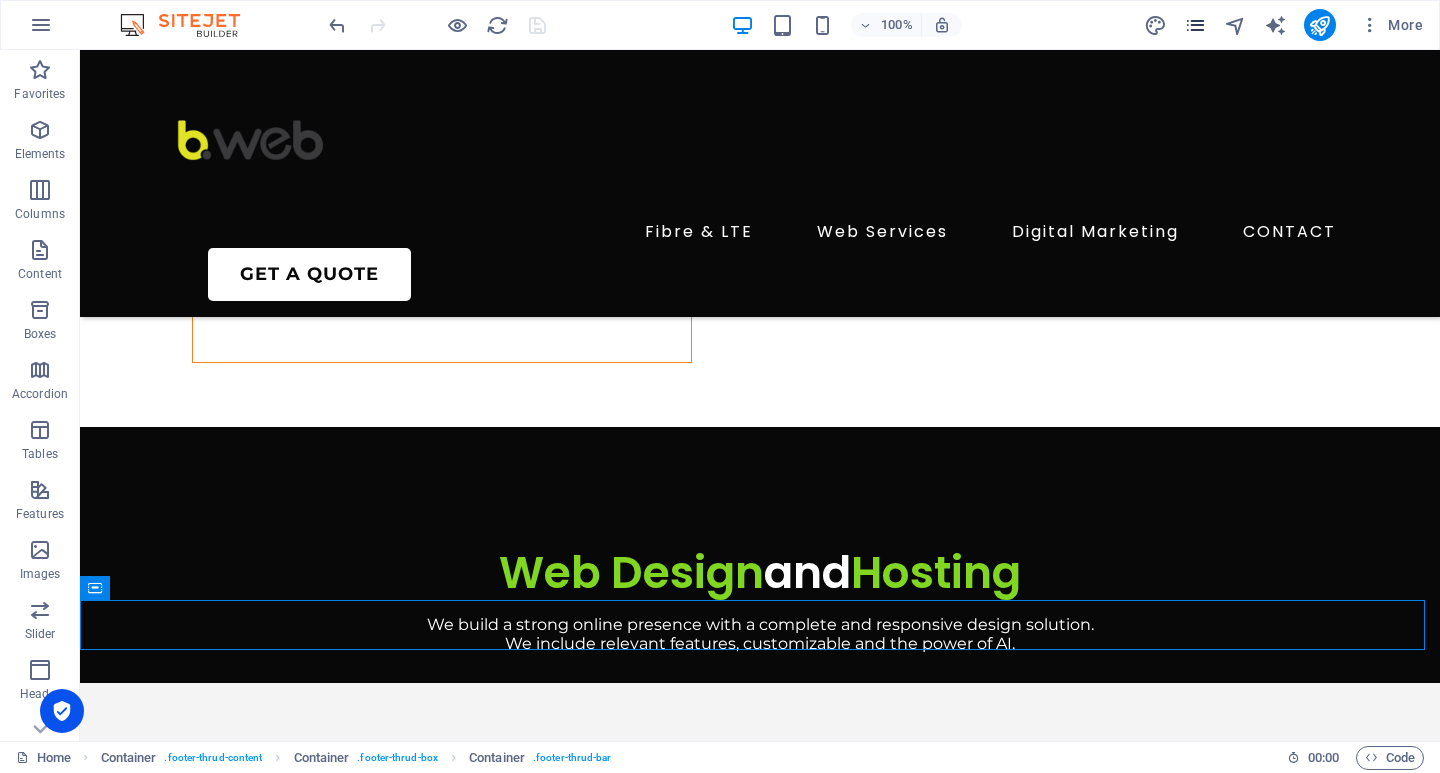 click at bounding box center (1195, 25) 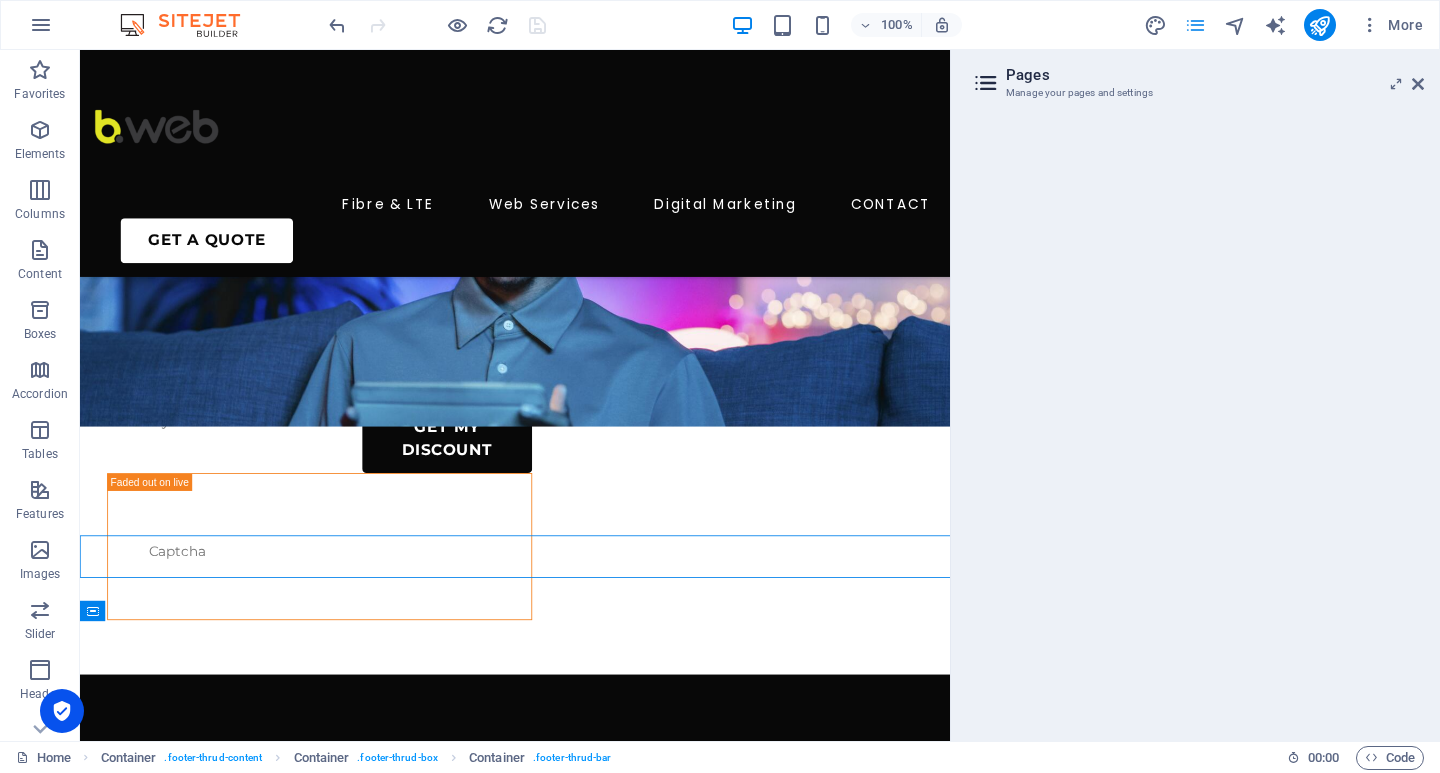 scroll, scrollTop: 5767, scrollLeft: 0, axis: vertical 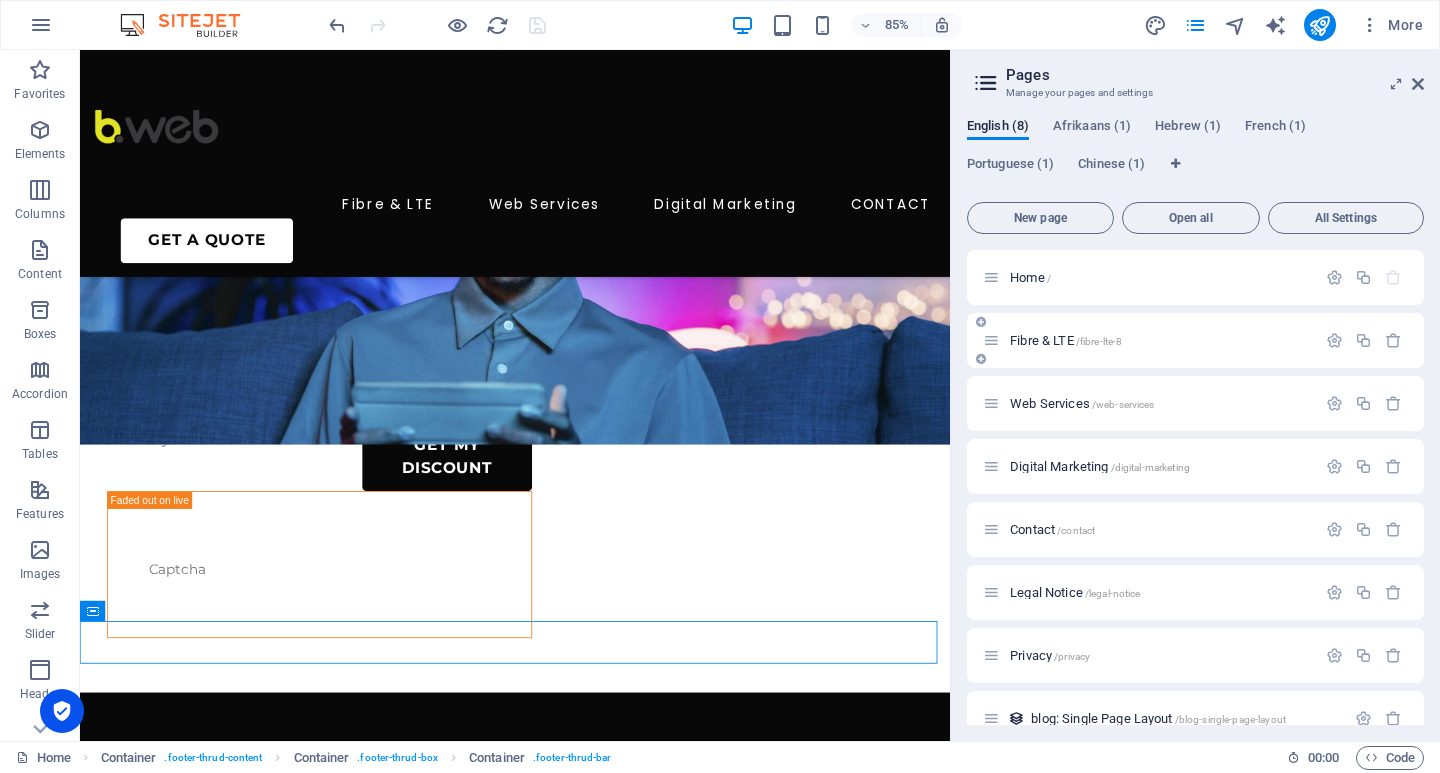 click on "Fibre & LTE /fibre-lte-8" at bounding box center (1160, 340) 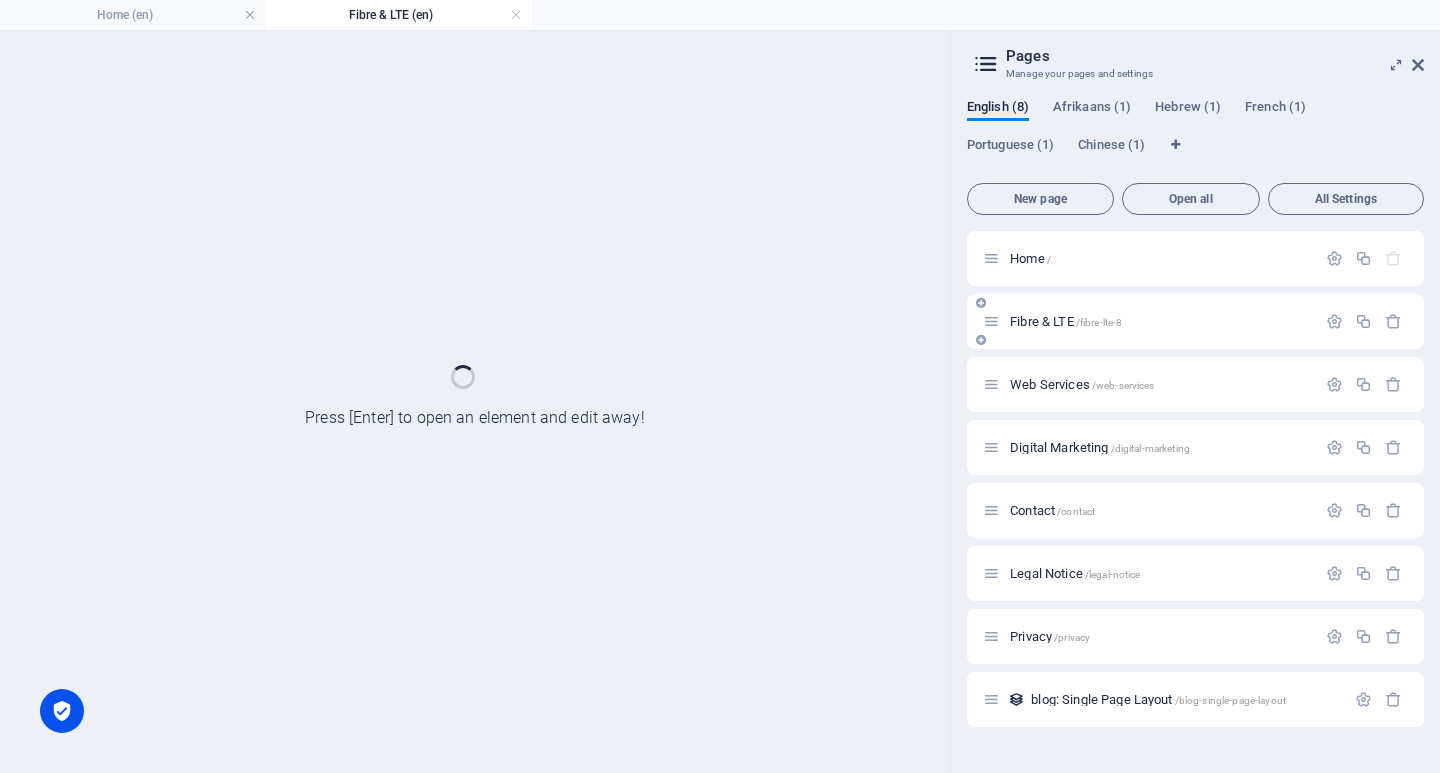 scroll, scrollTop: 0, scrollLeft: 0, axis: both 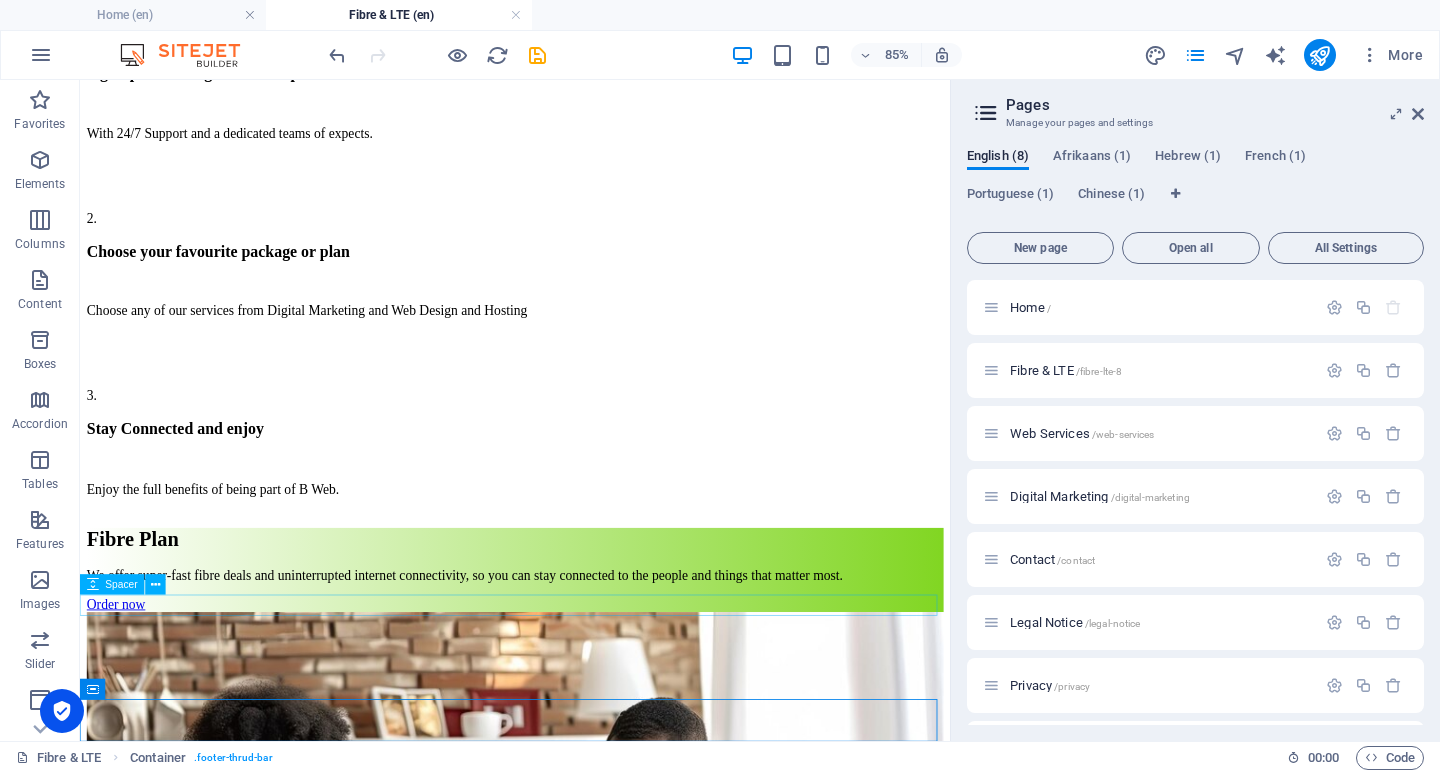 drag, startPoint x: 689, startPoint y: 732, endPoint x: 690, endPoint y: 687, distance: 45.01111 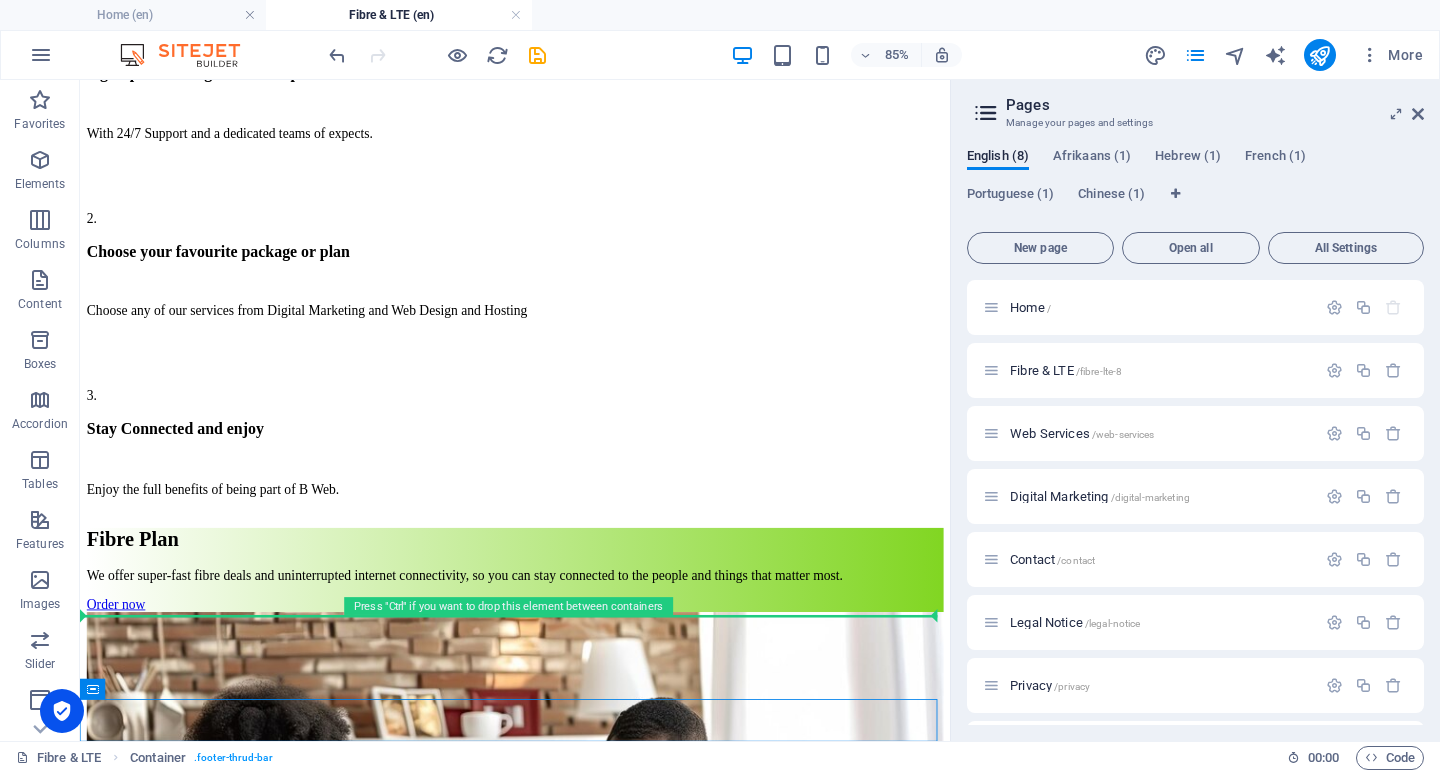 drag, startPoint x: 695, startPoint y: 836, endPoint x: 672, endPoint y: 717, distance: 121.20231 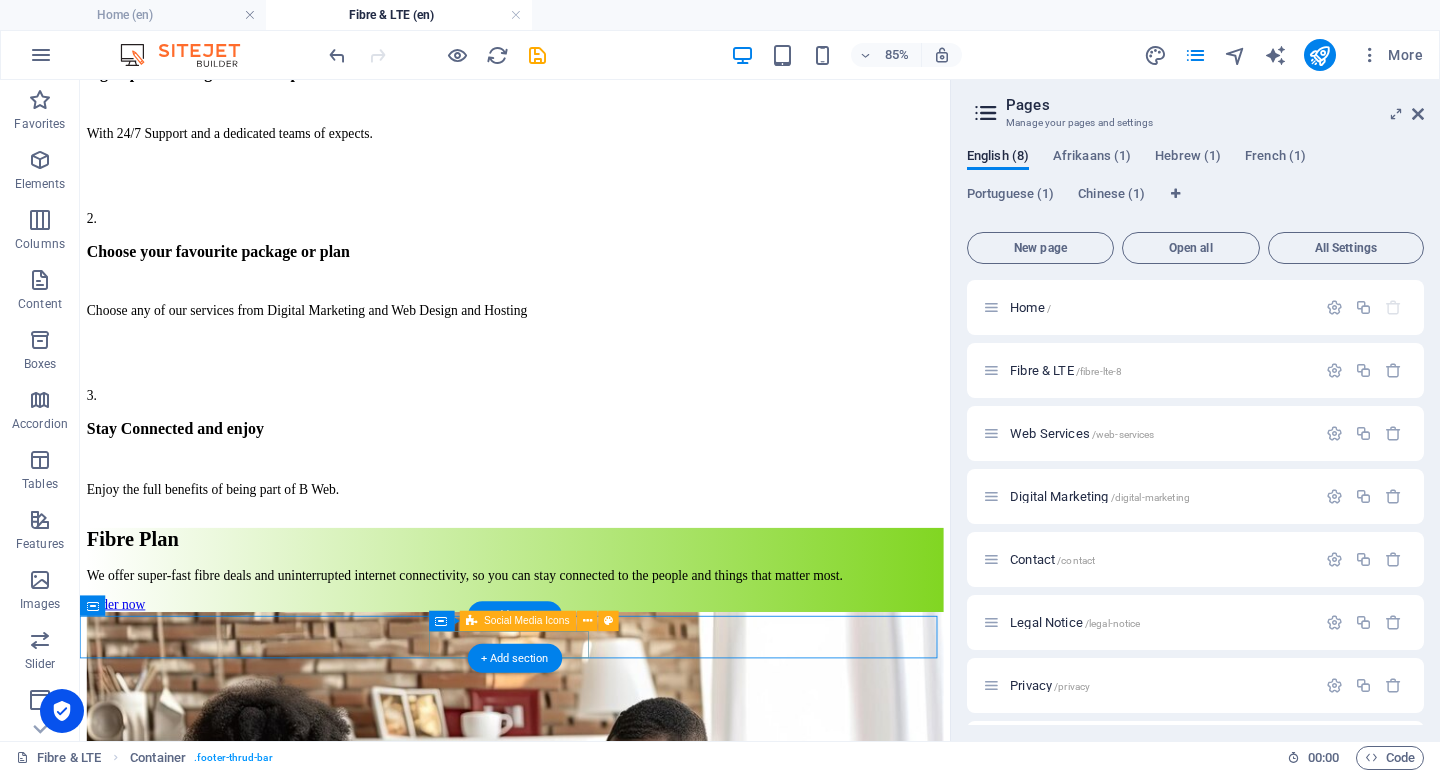 drag, startPoint x: 631, startPoint y: 805, endPoint x: 639, endPoint y: 732, distance: 73.43705 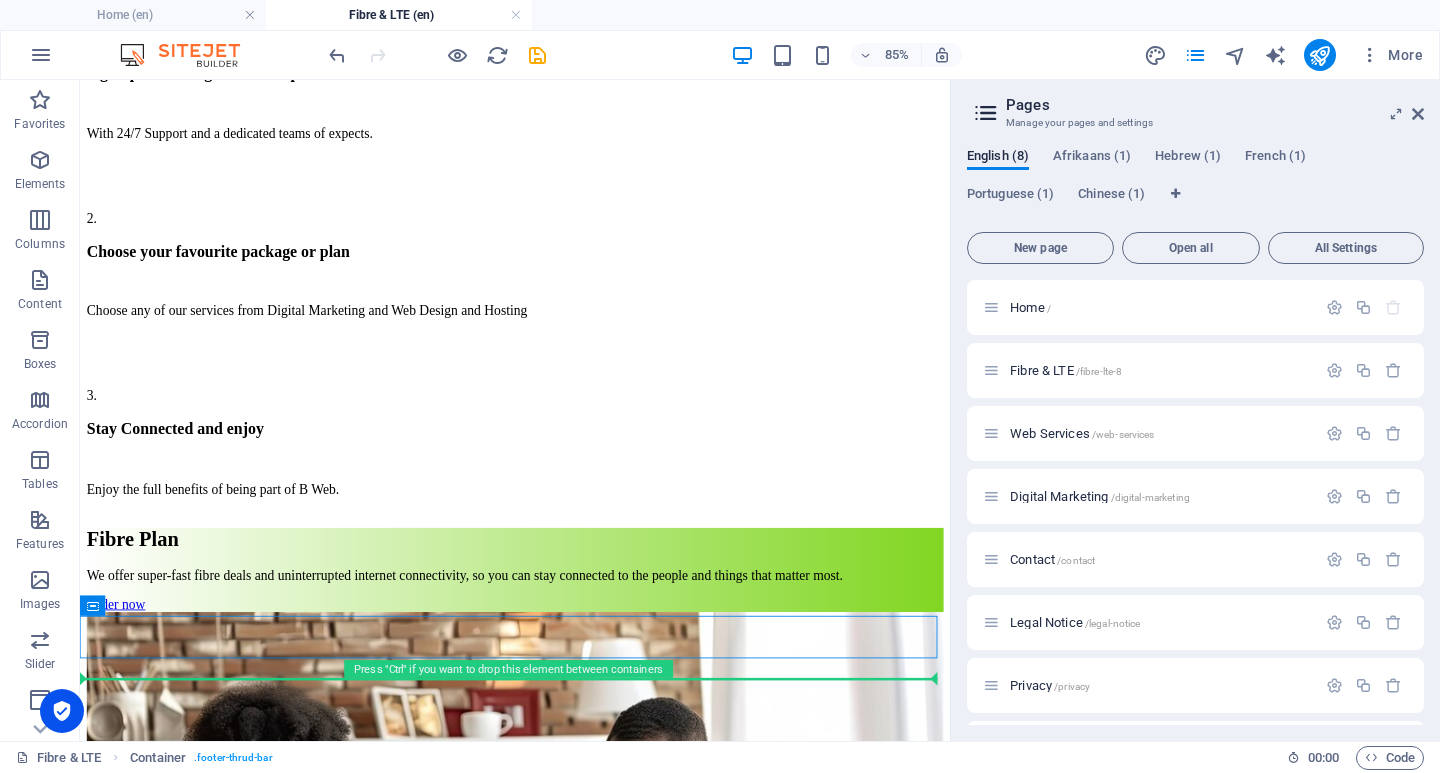 drag, startPoint x: 836, startPoint y: 736, endPoint x: 818, endPoint y: 788, distance: 55.027267 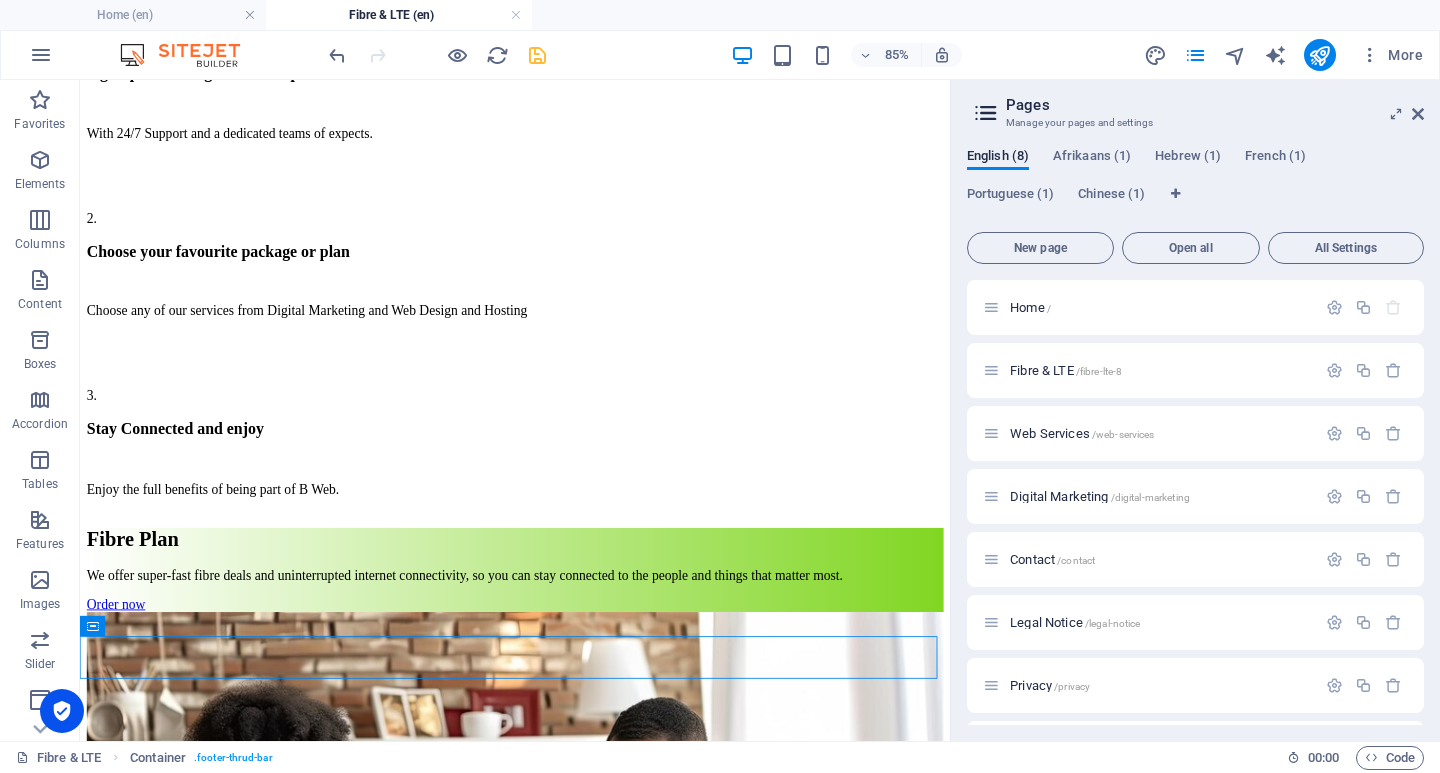 click at bounding box center (537, 55) 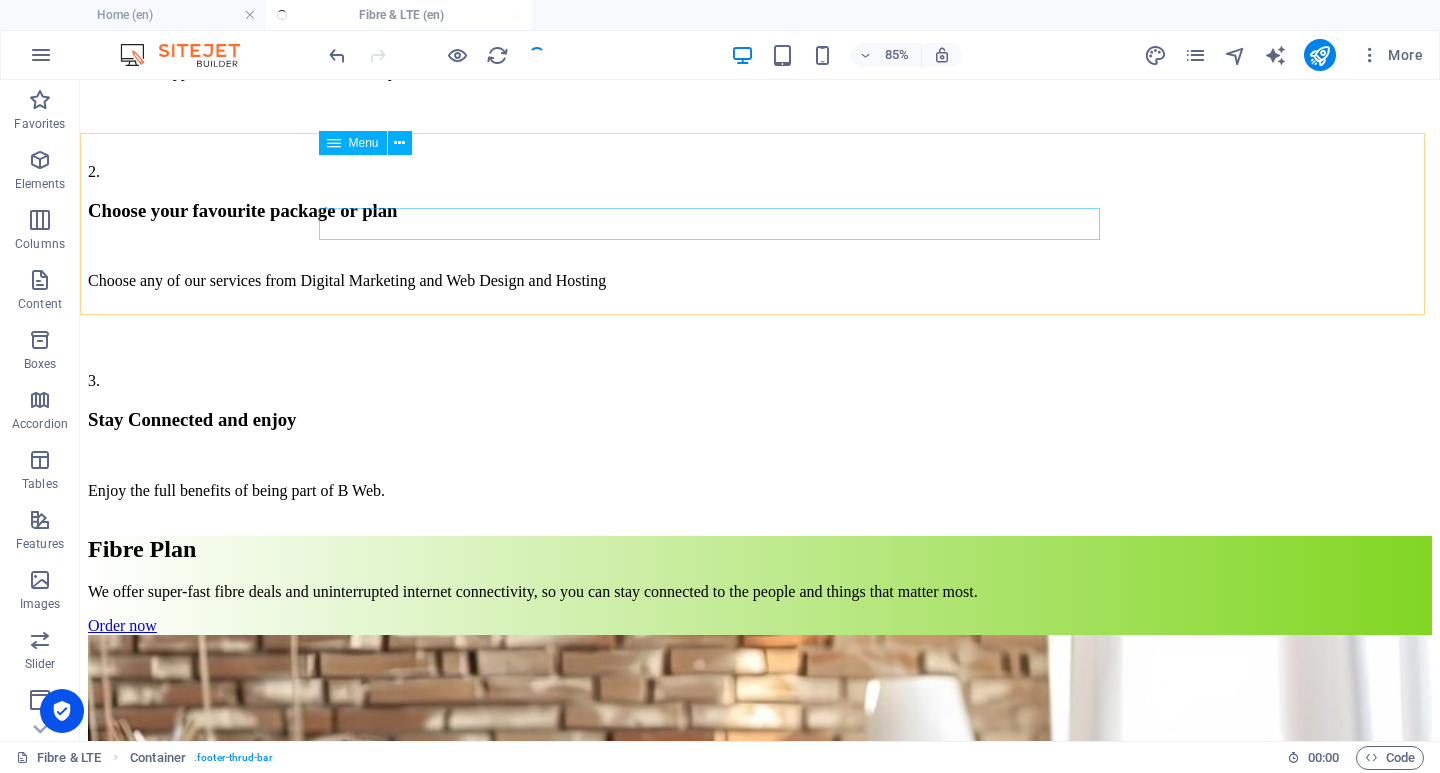 scroll, scrollTop: 1776, scrollLeft: 0, axis: vertical 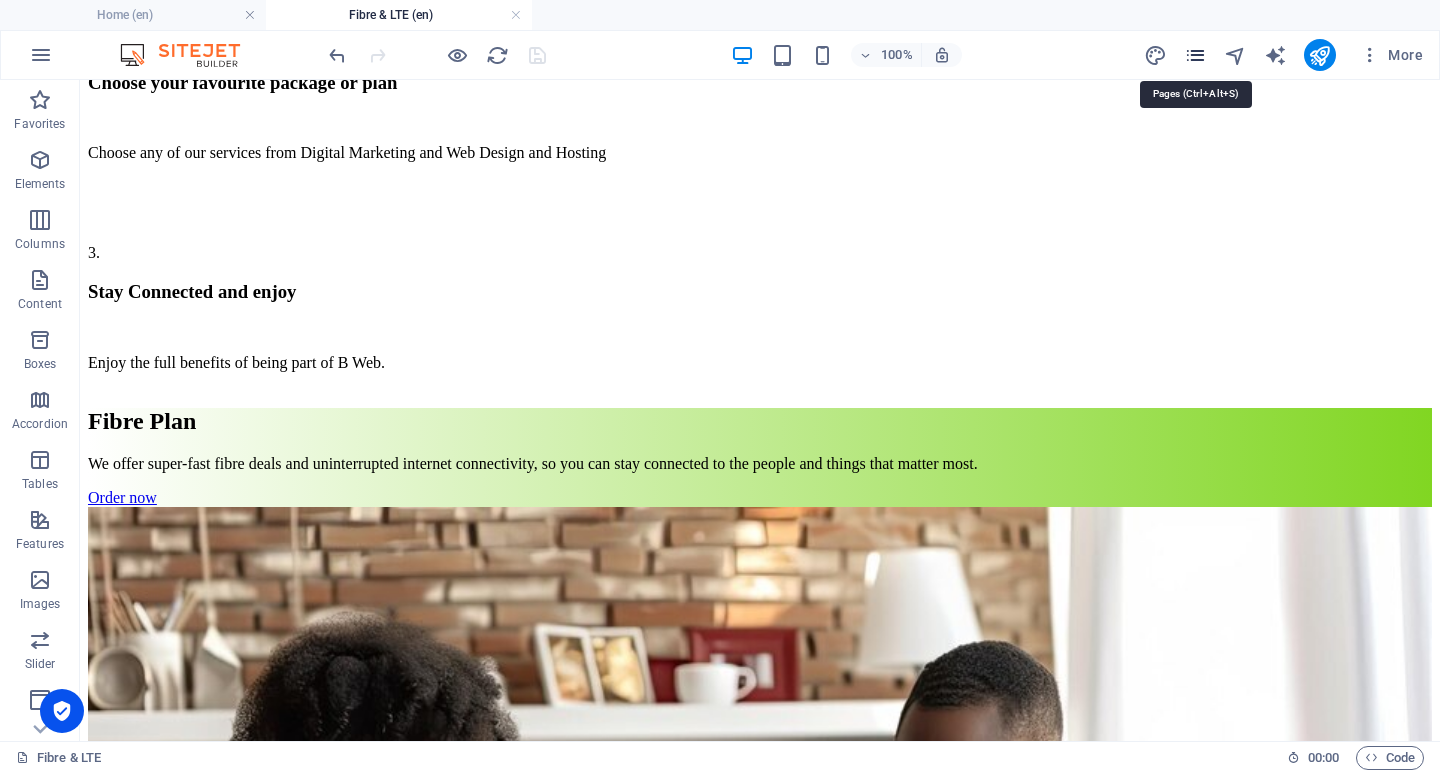 click at bounding box center [1195, 55] 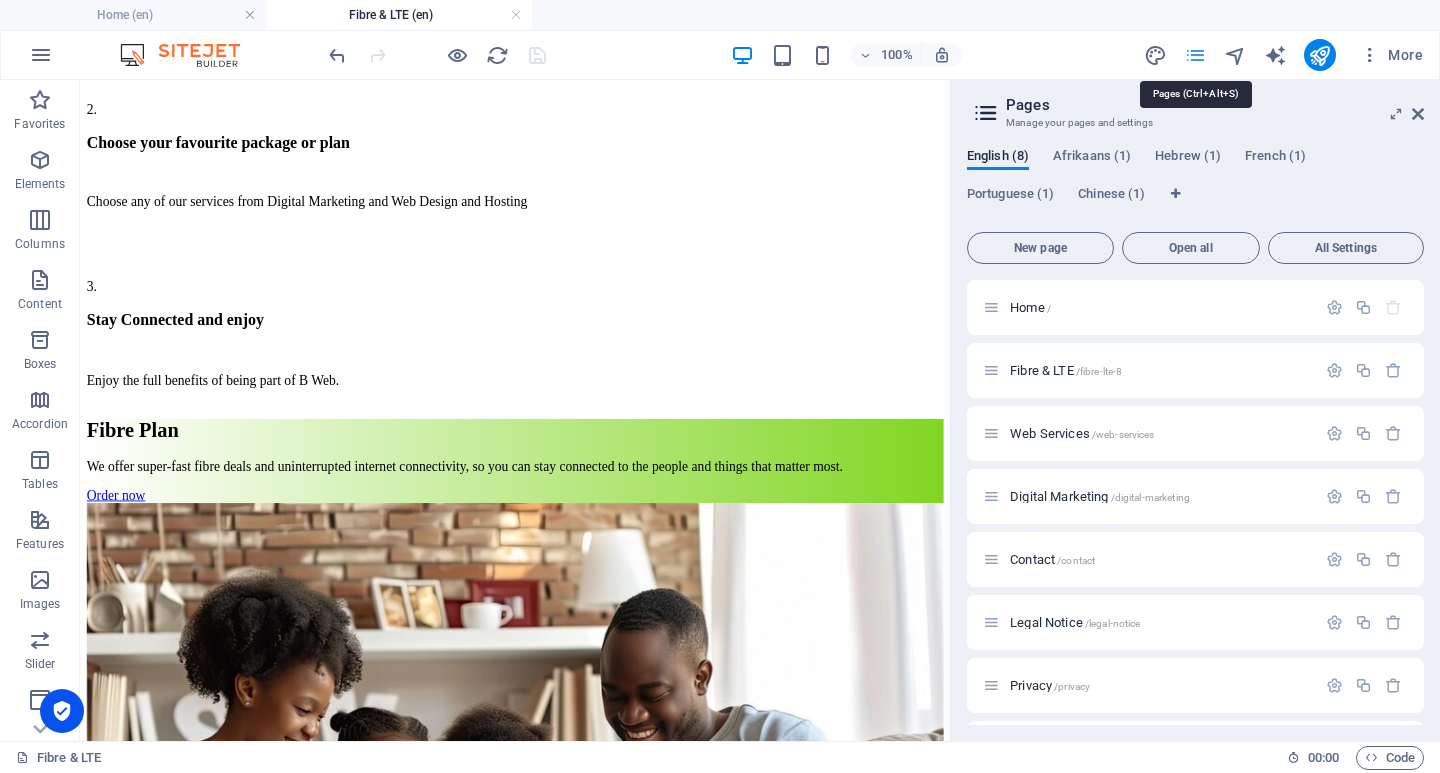 scroll, scrollTop: 1648, scrollLeft: 0, axis: vertical 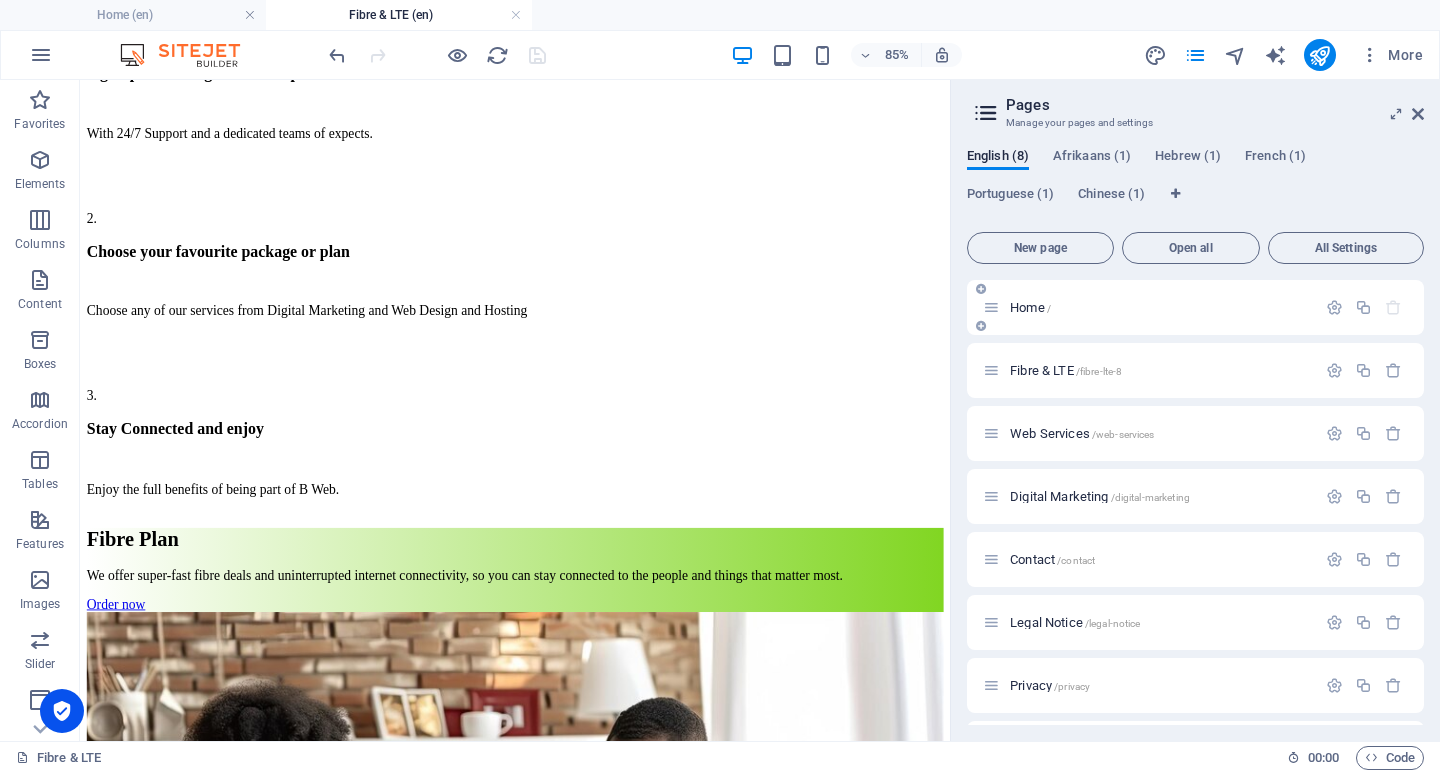 click on "Home /" at bounding box center (1160, 307) 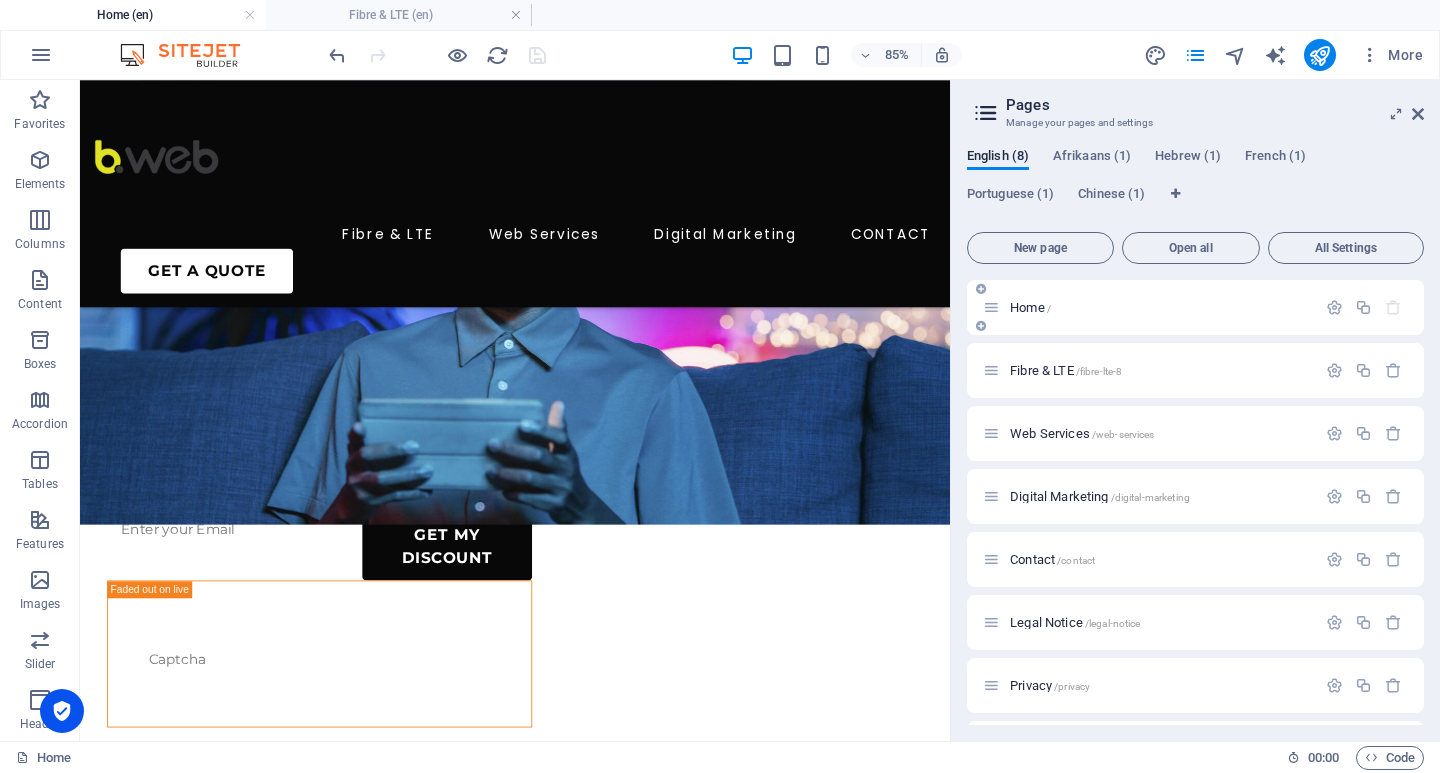 scroll, scrollTop: 5802, scrollLeft: 0, axis: vertical 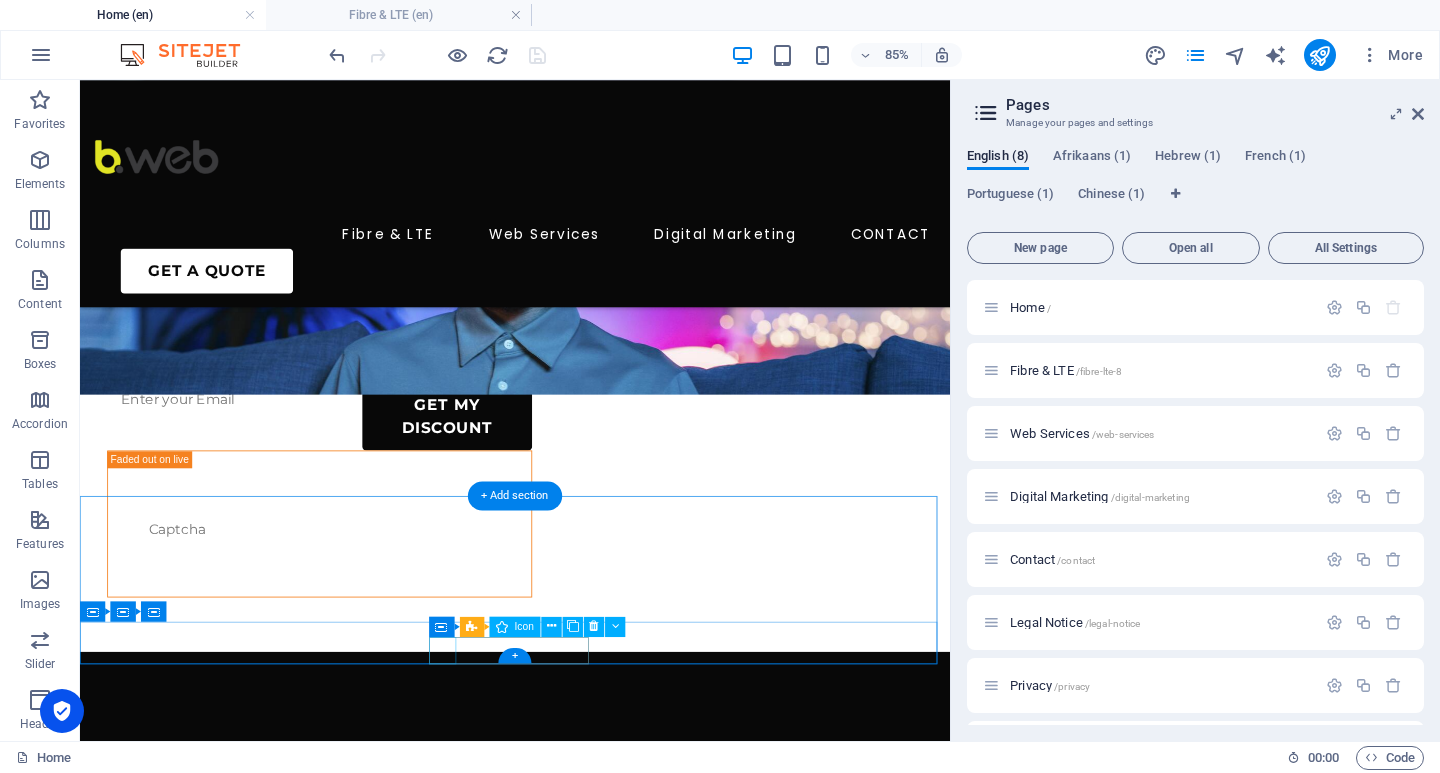 click at bounding box center (592, 6249) 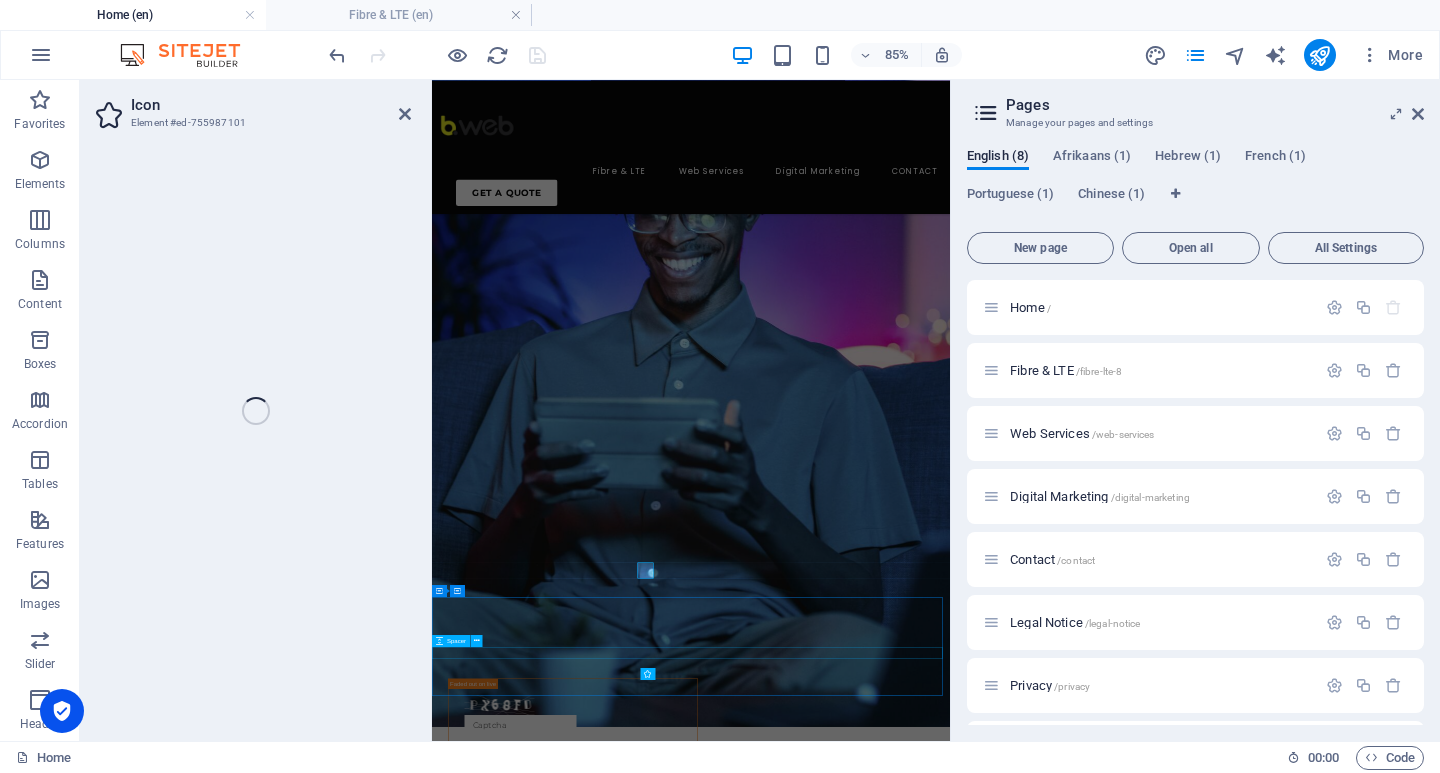 select on "xMidYMid" 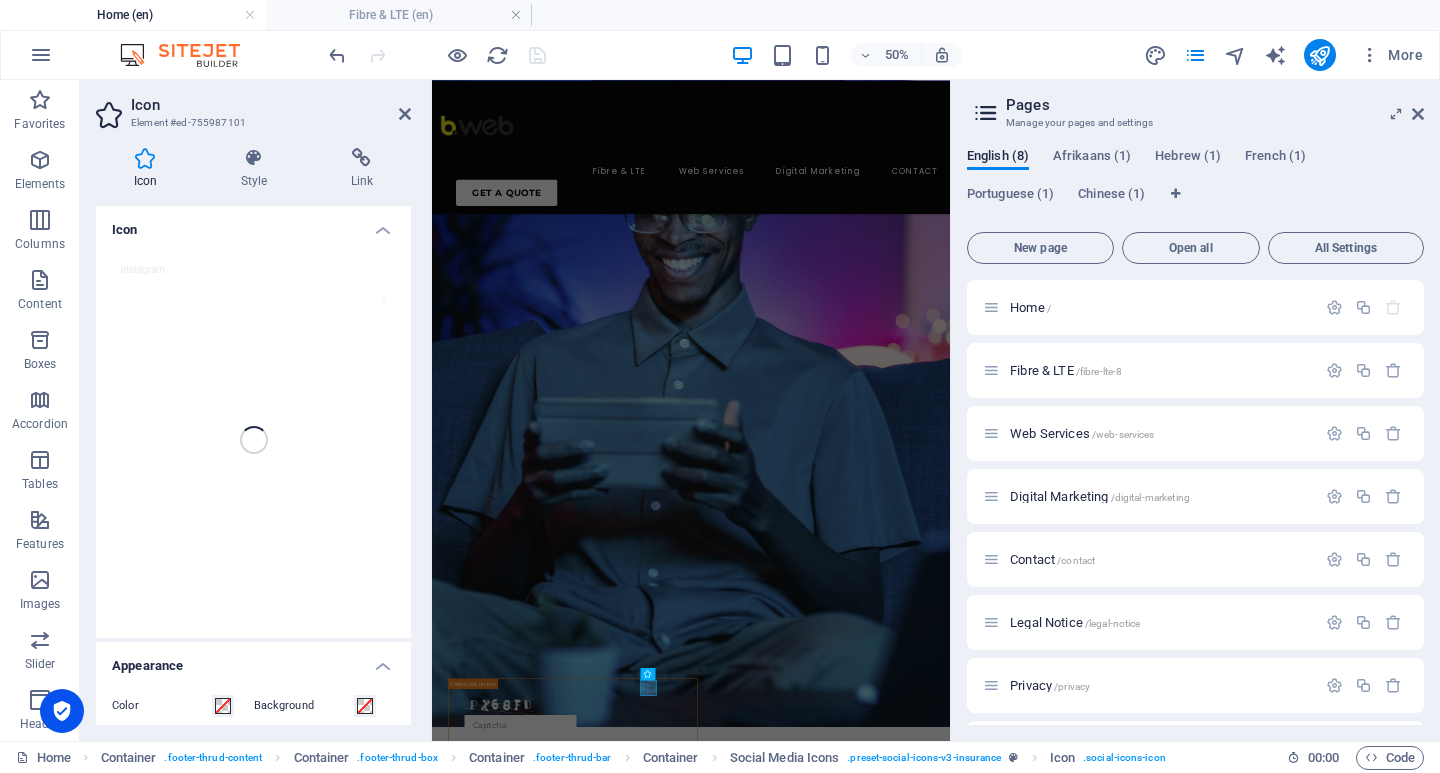 scroll, scrollTop: 5493, scrollLeft: 0, axis: vertical 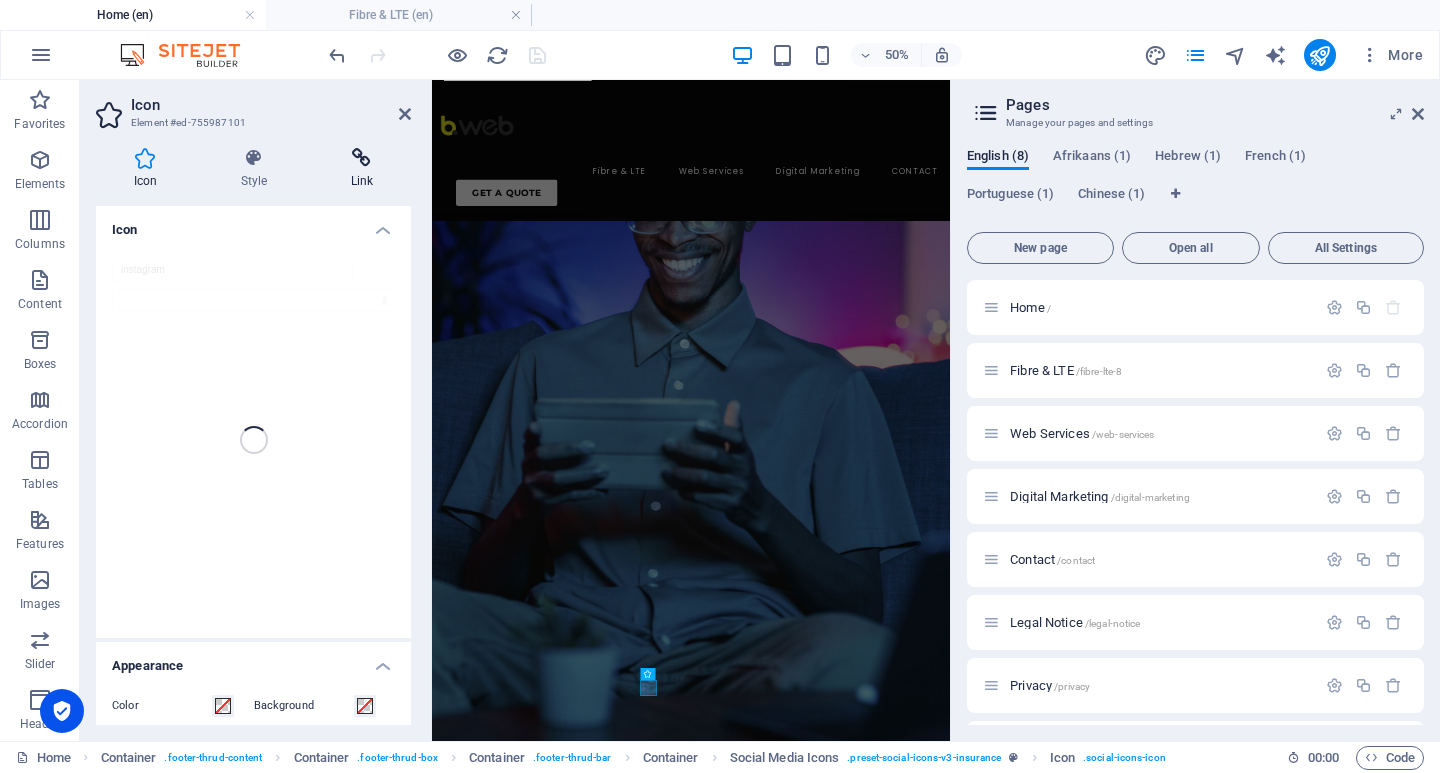 click on "Link" at bounding box center [362, 169] 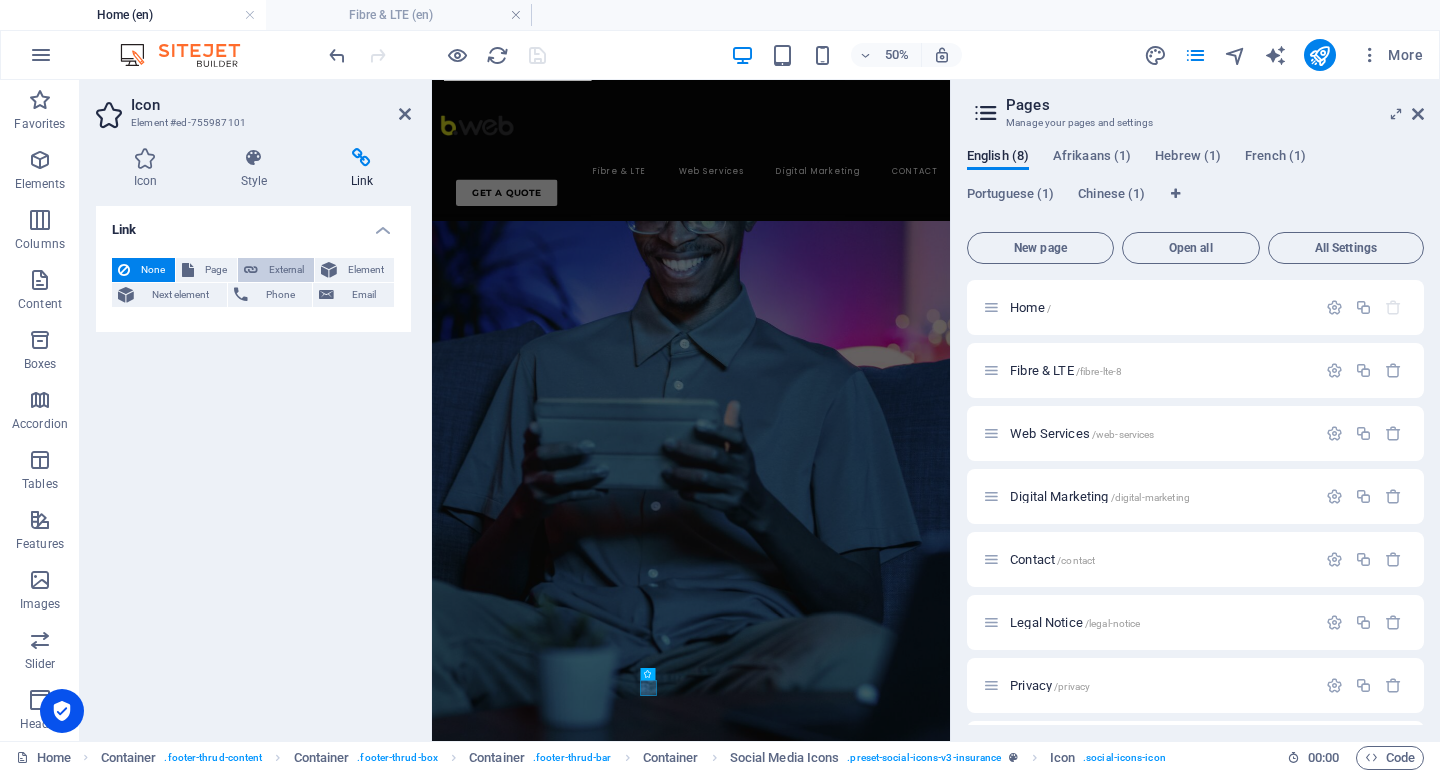 click on "External" at bounding box center (286, 270) 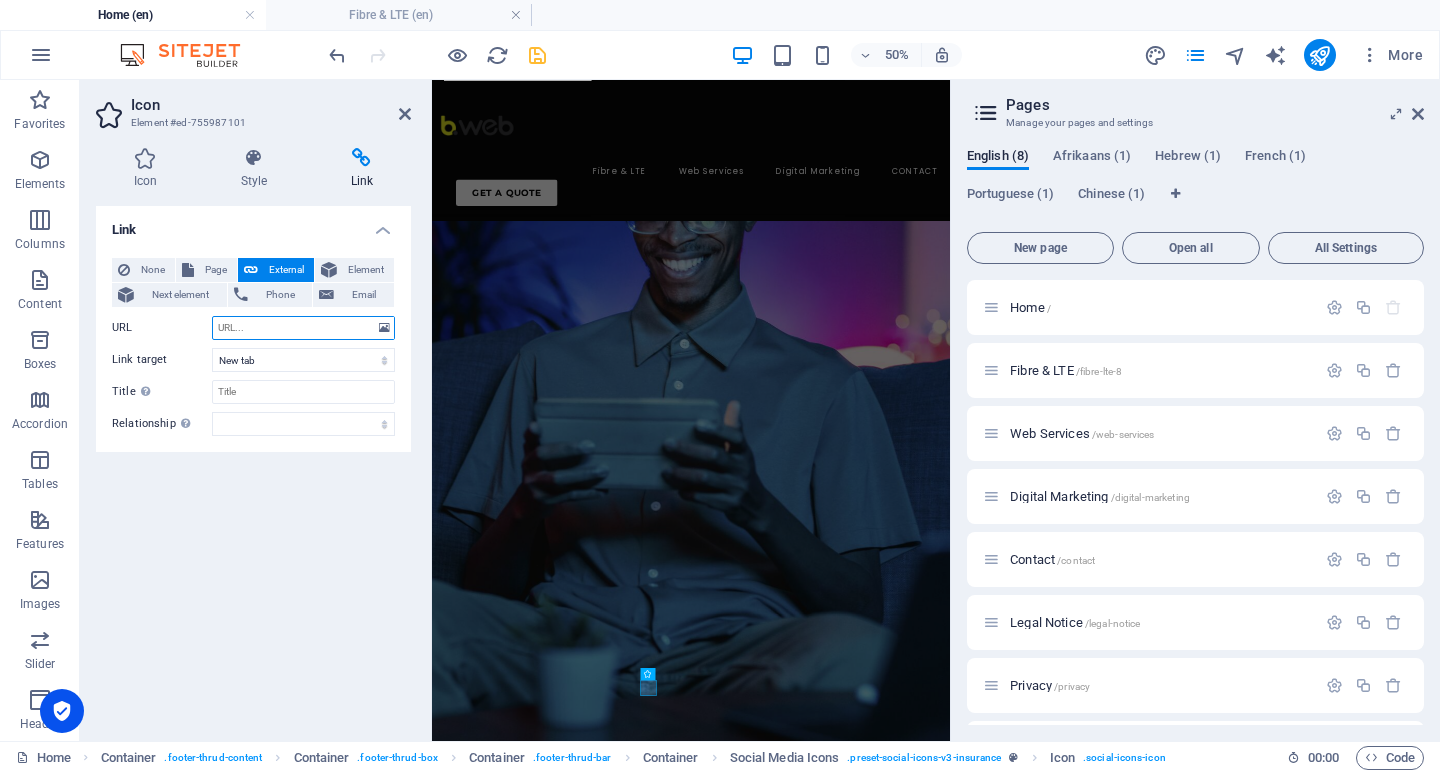 paste on "[URL][DOMAIN_NAME]" 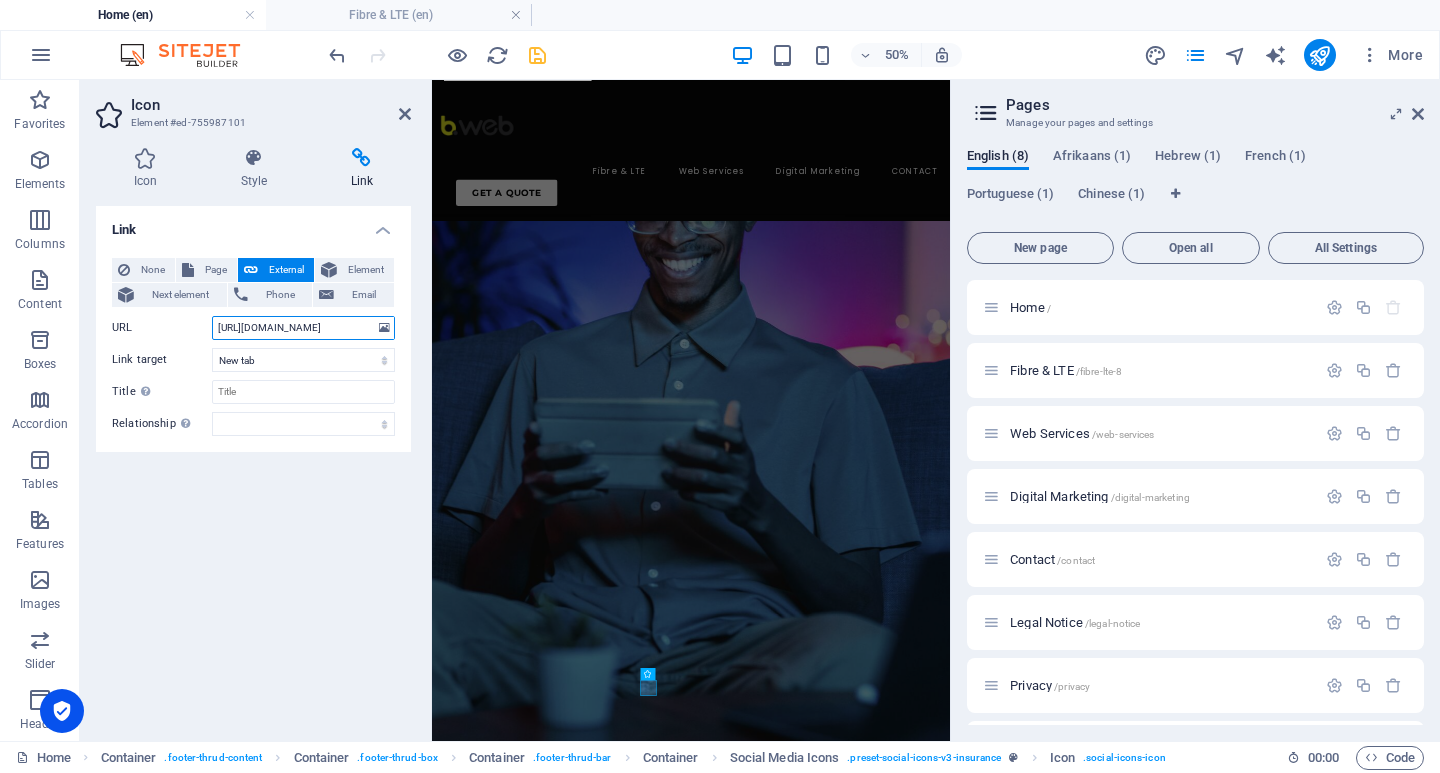 scroll, scrollTop: 0, scrollLeft: 16, axis: horizontal 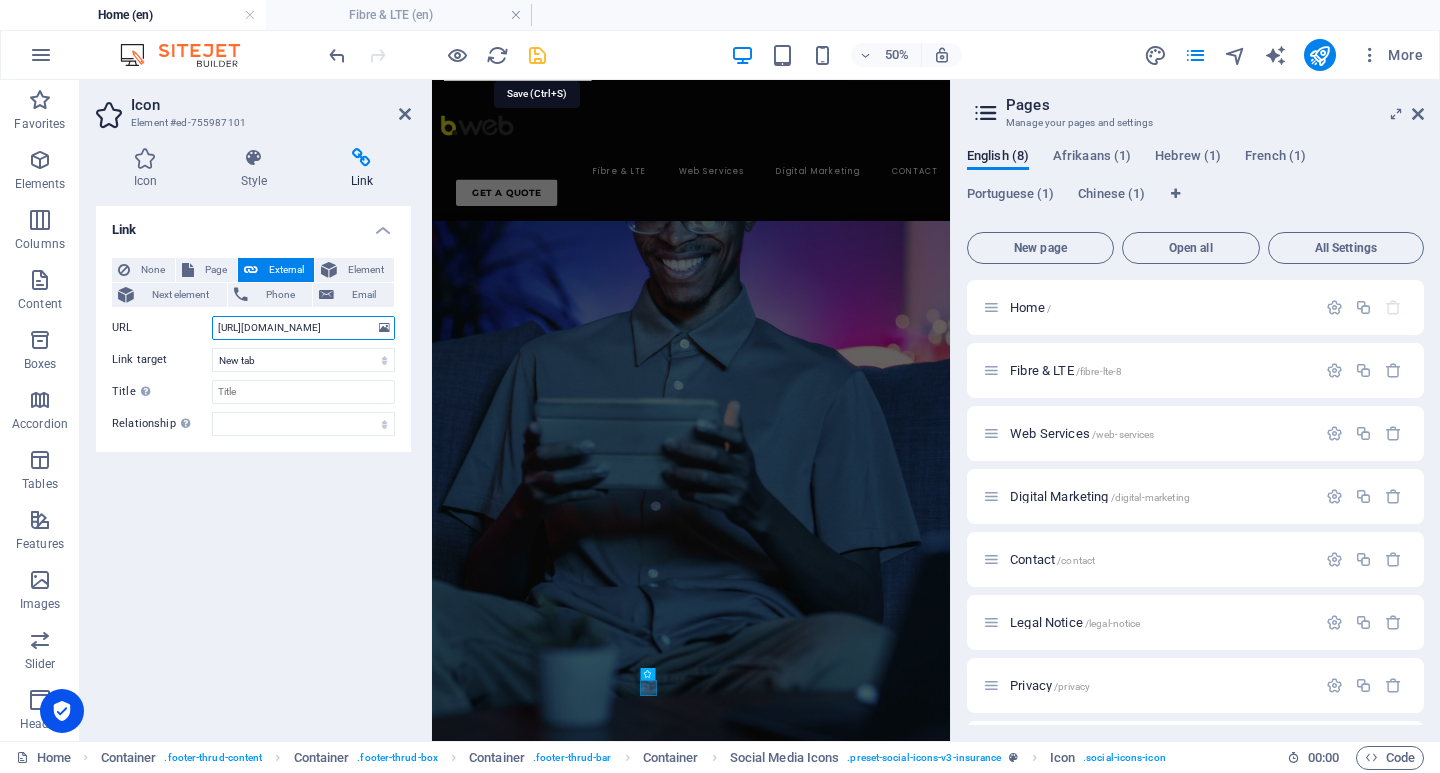 type on "[URL][DOMAIN_NAME]" 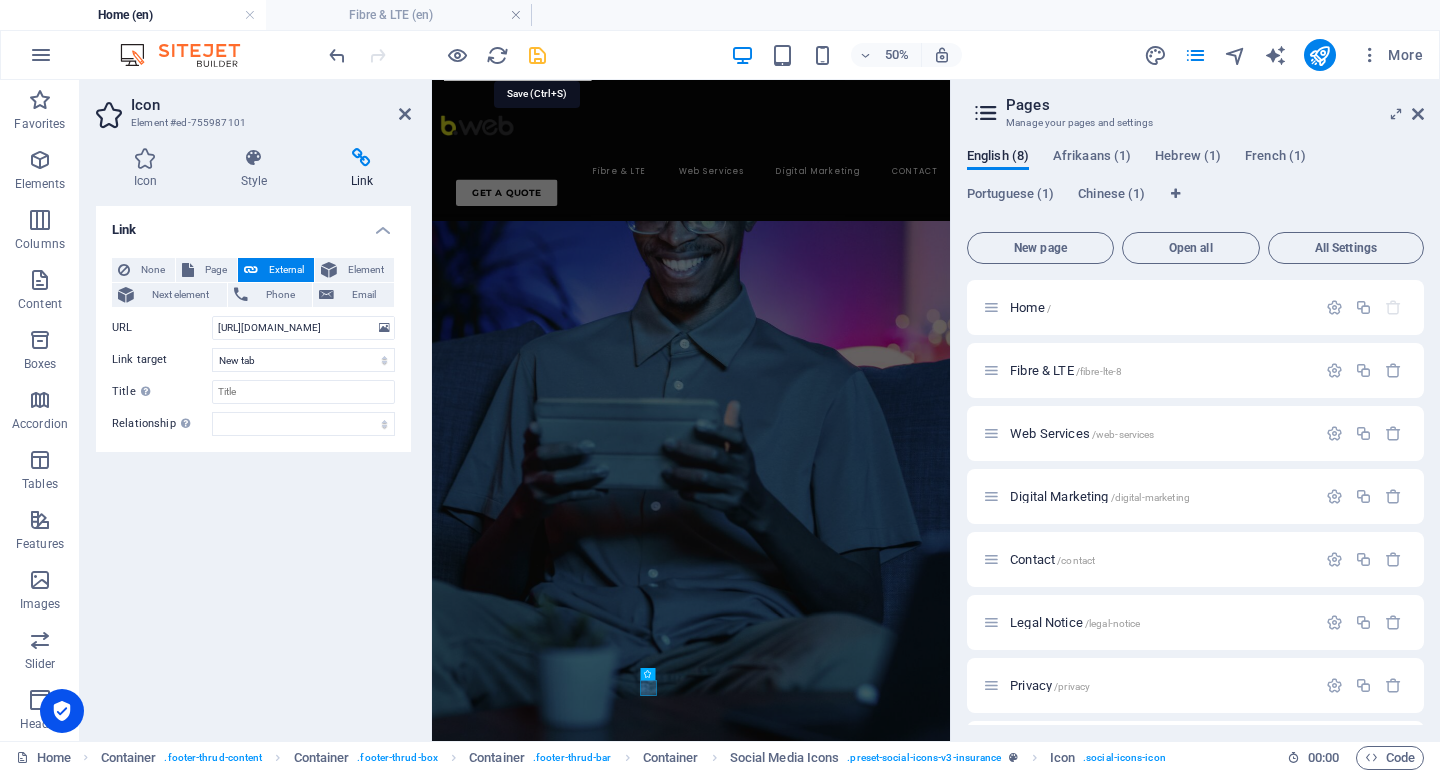 click at bounding box center (537, 55) 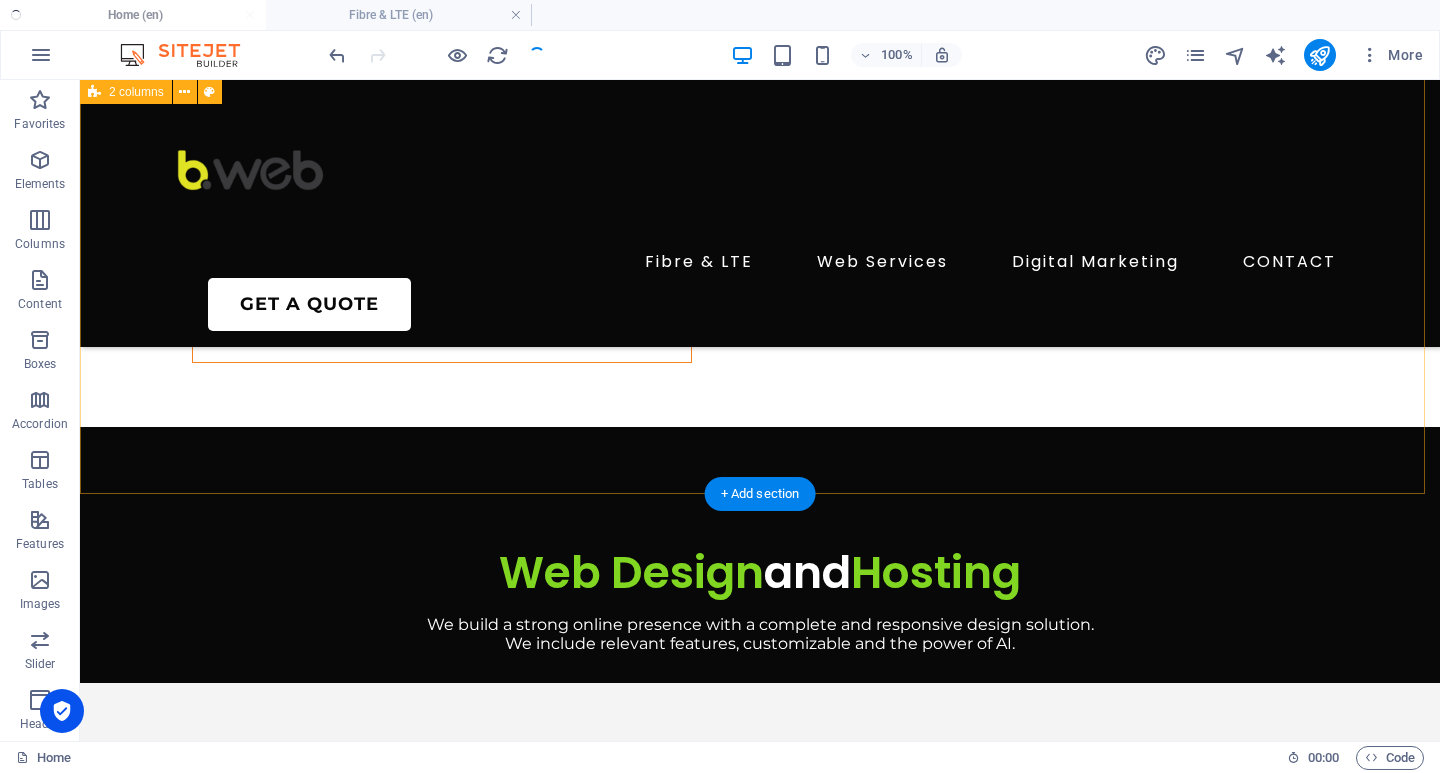 scroll, scrollTop: 5818, scrollLeft: 0, axis: vertical 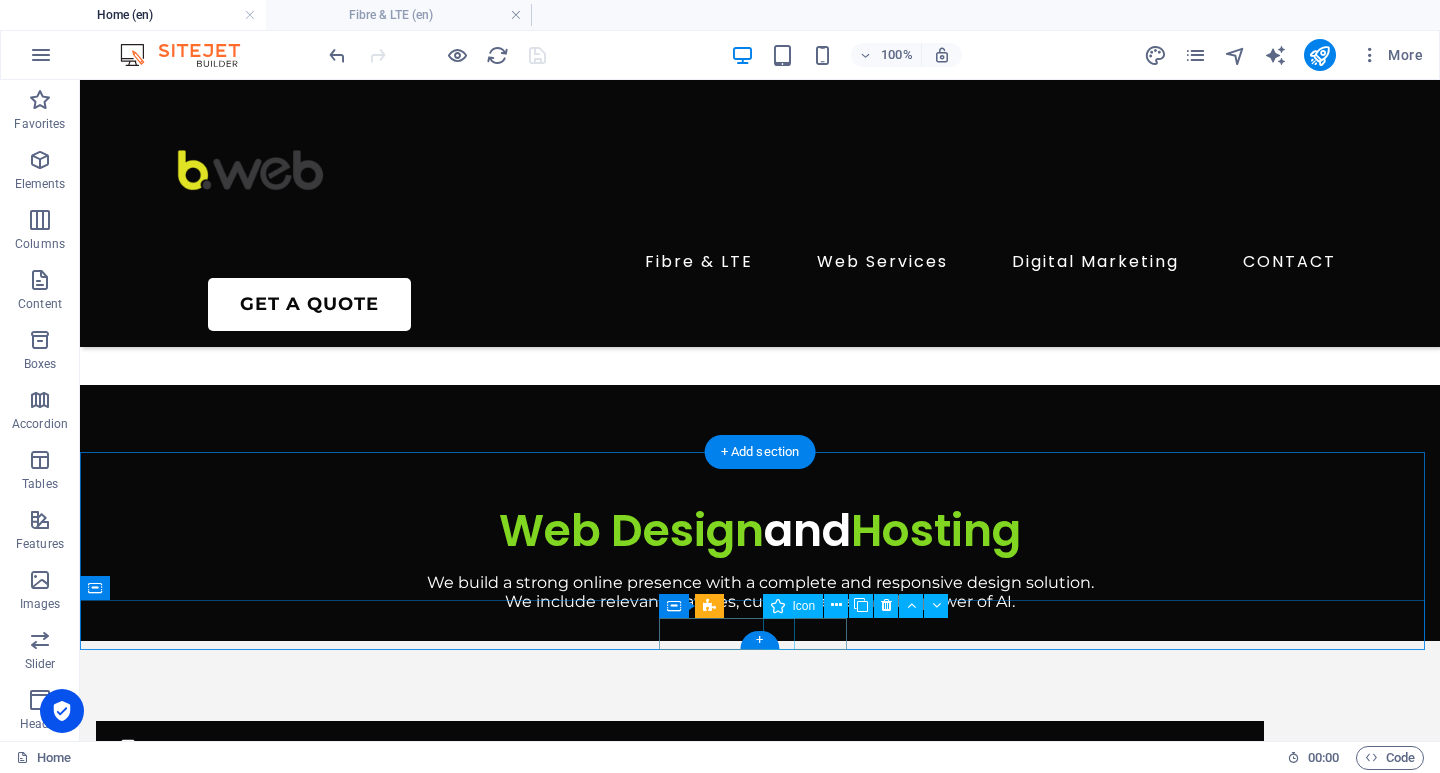 click at bounding box center (760, 5933) 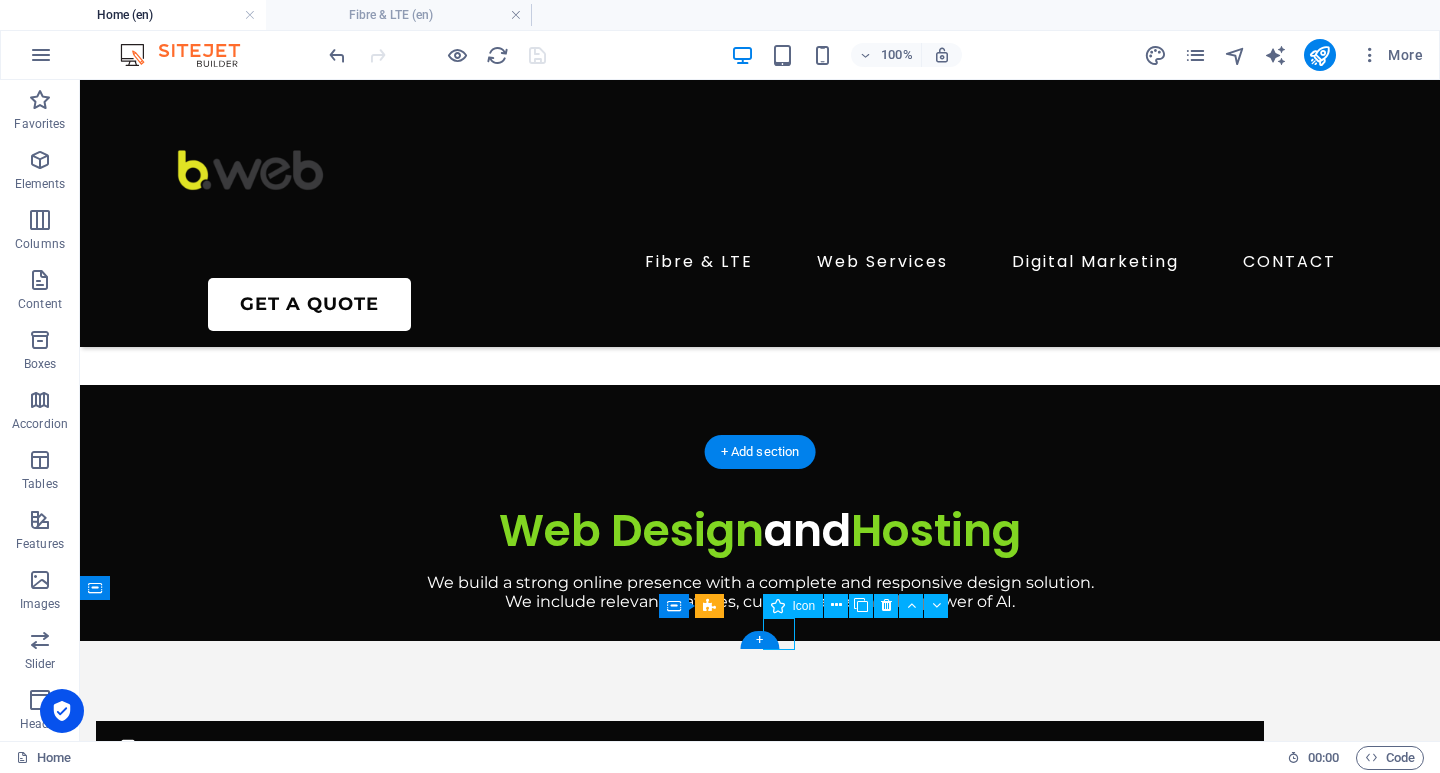 click at bounding box center (760, 5933) 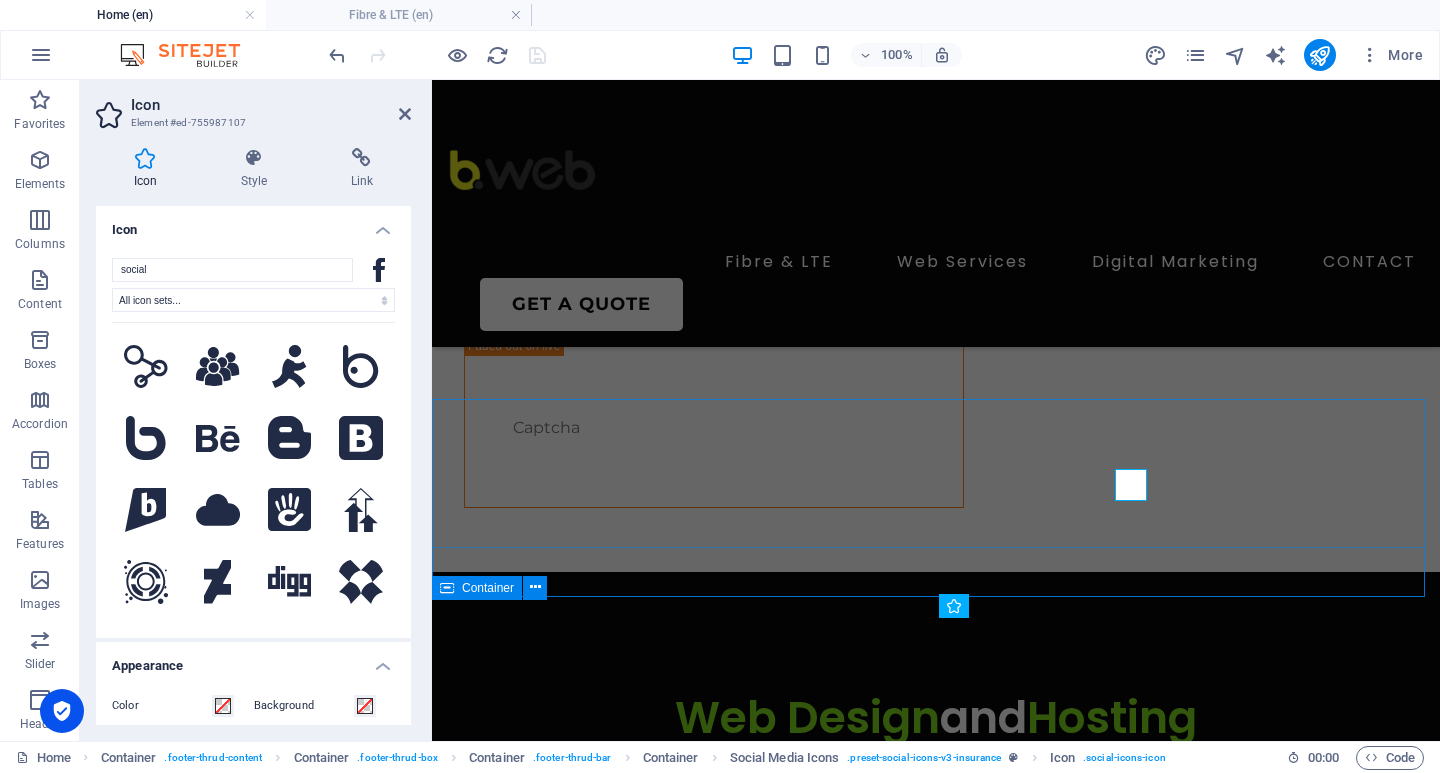 scroll, scrollTop: 5967, scrollLeft: 0, axis: vertical 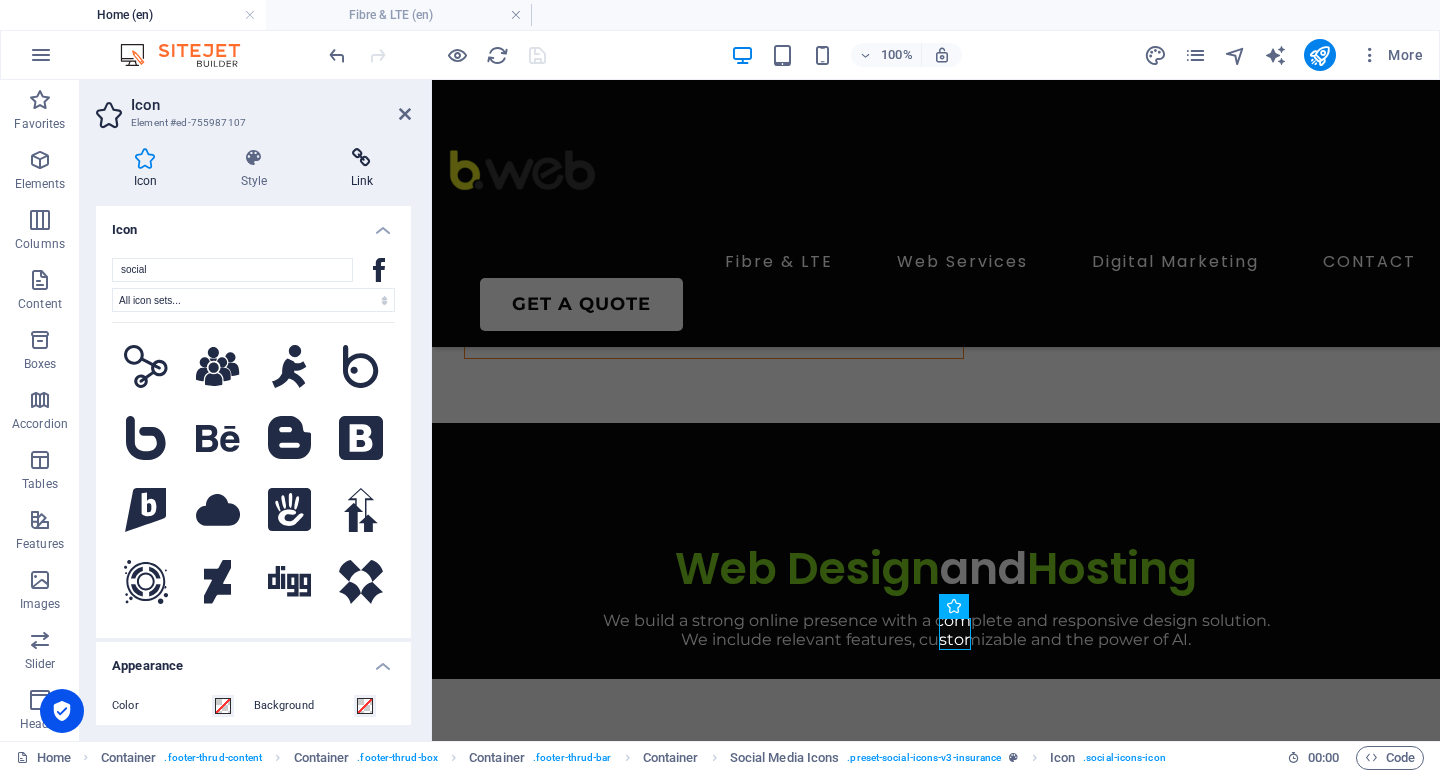 click at bounding box center [362, 158] 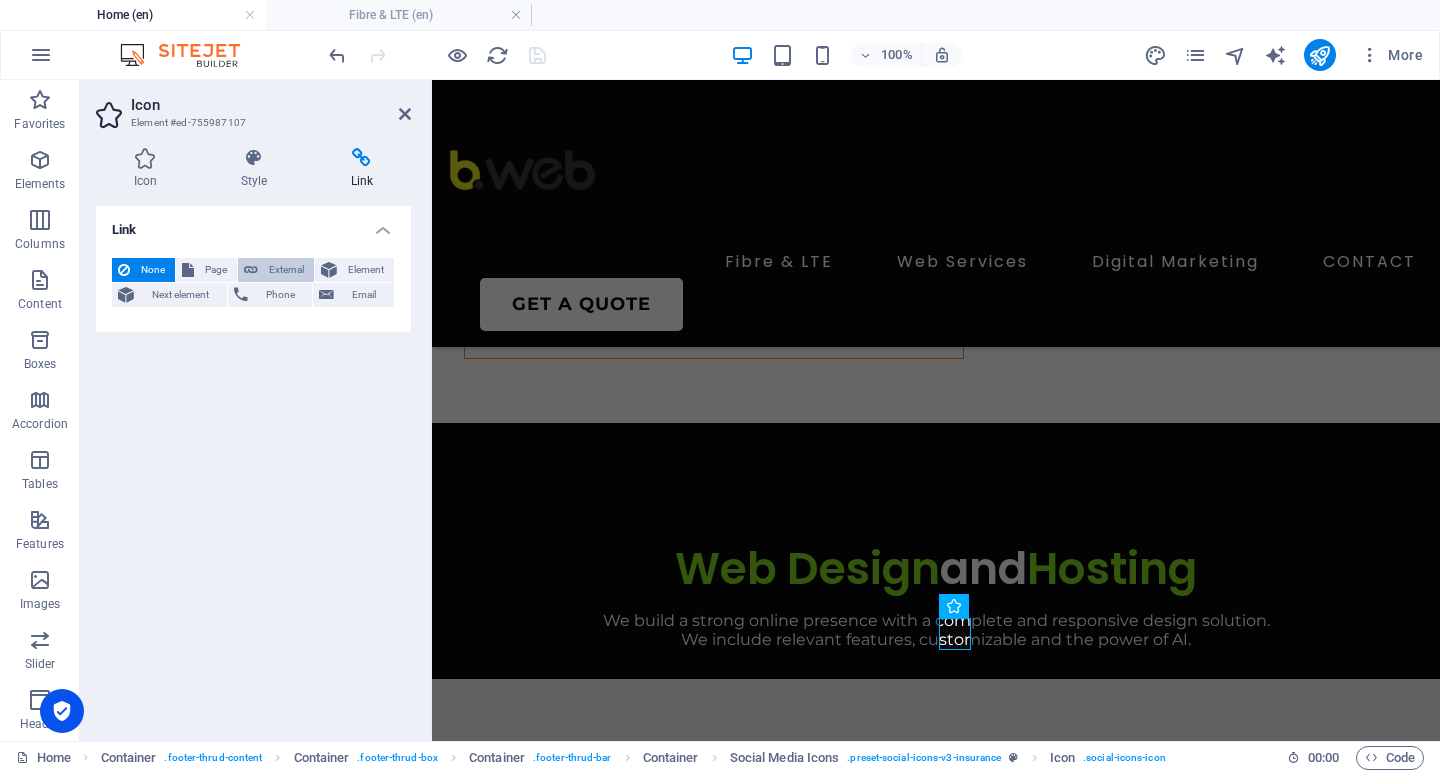 click on "External" at bounding box center (286, 270) 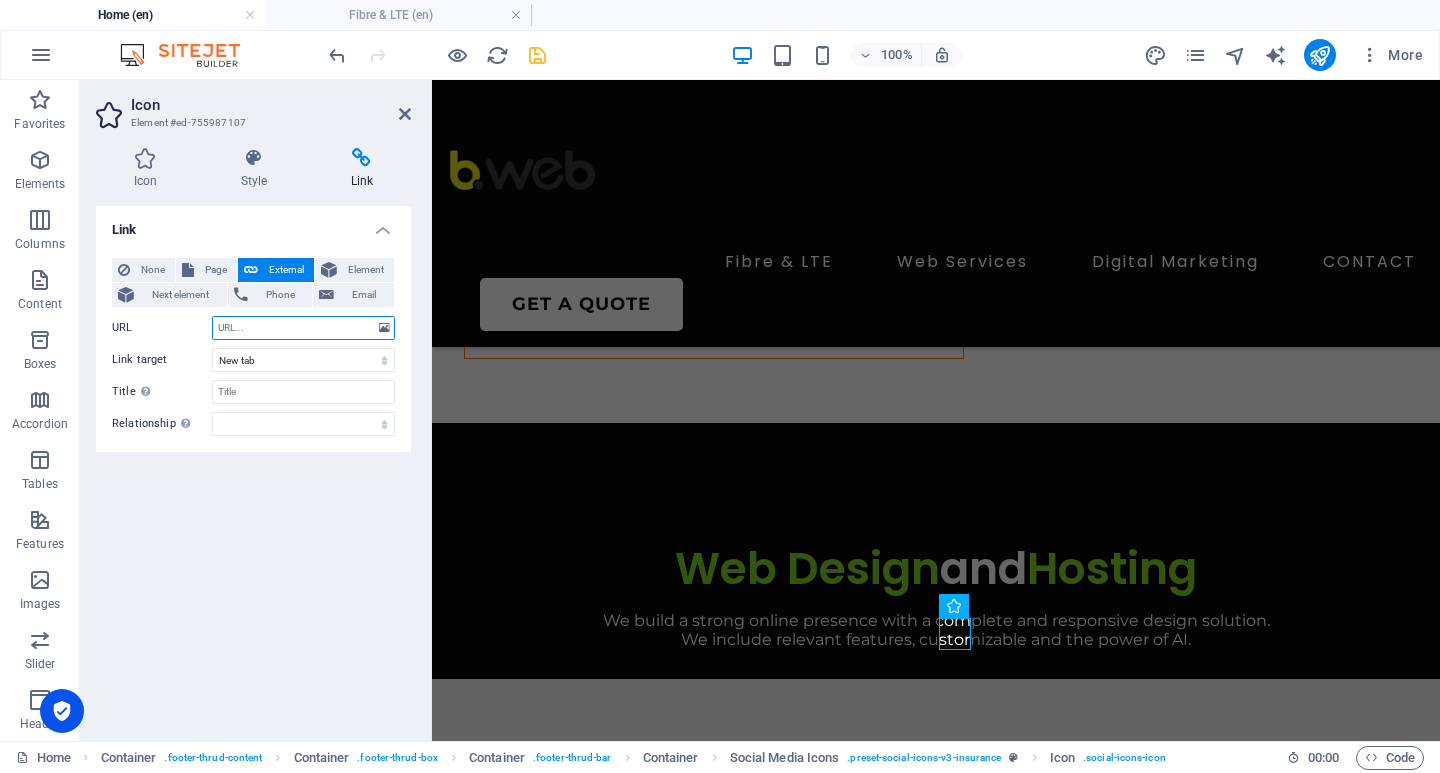 paste on "[URL][DOMAIN_NAME]" 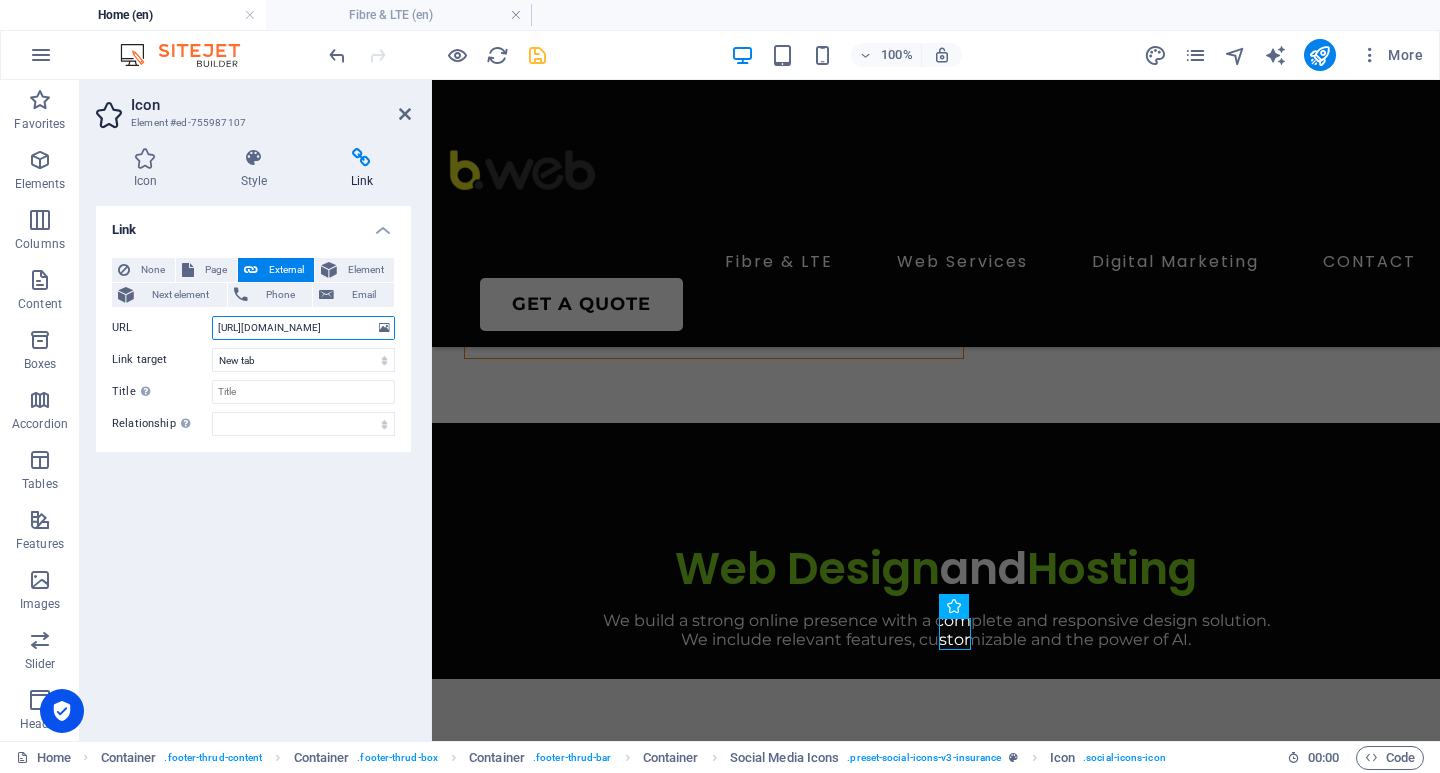 scroll, scrollTop: 0, scrollLeft: 8, axis: horizontal 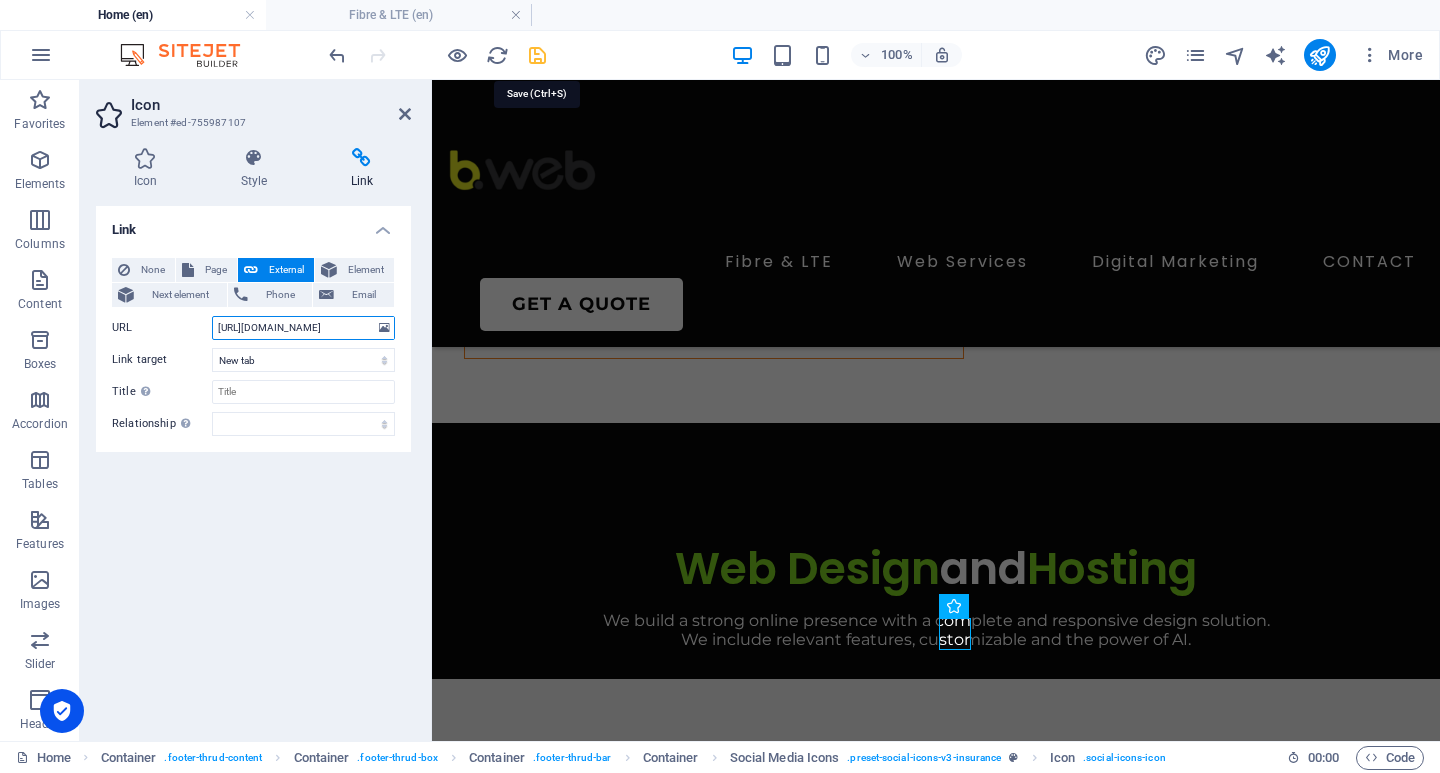type on "[URL][DOMAIN_NAME]" 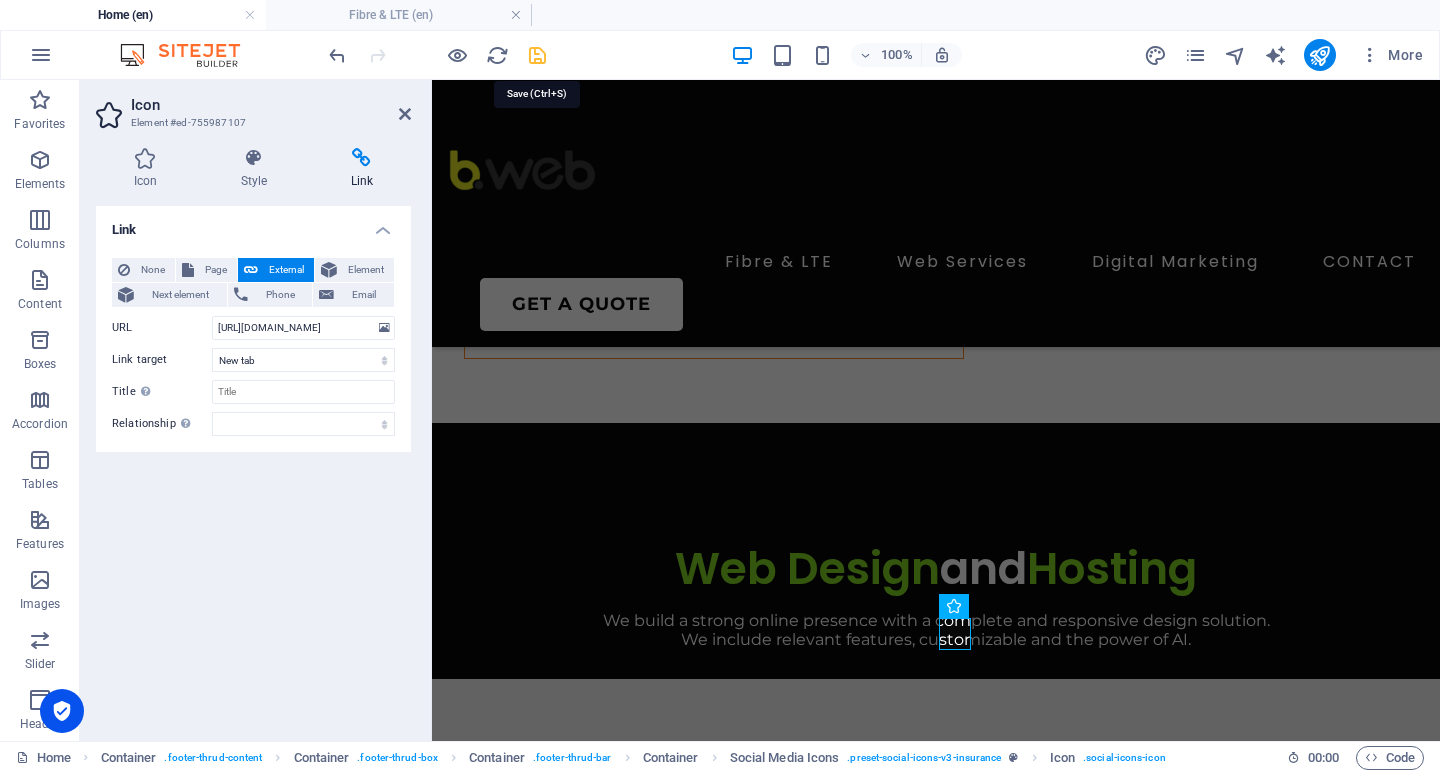 click at bounding box center (537, 55) 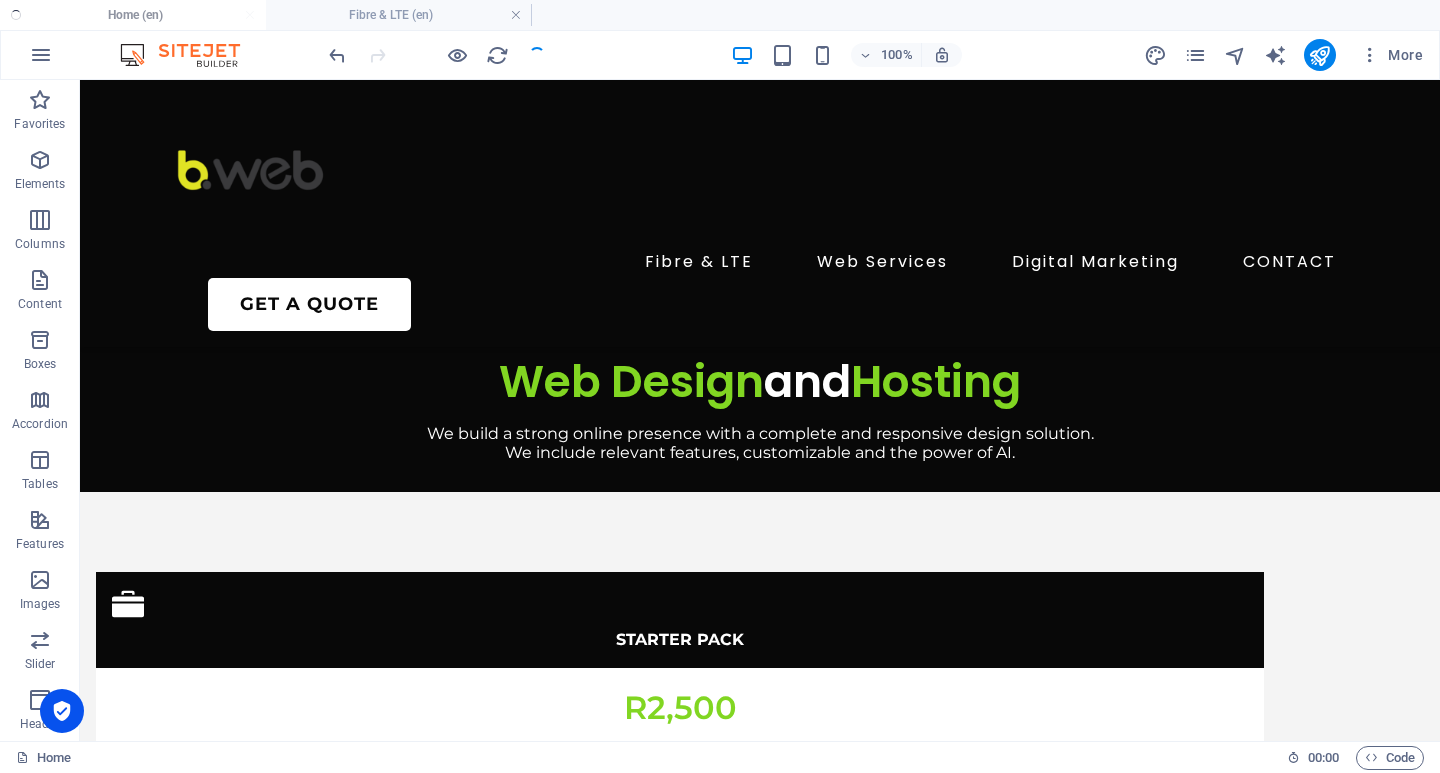 scroll, scrollTop: 5818, scrollLeft: 0, axis: vertical 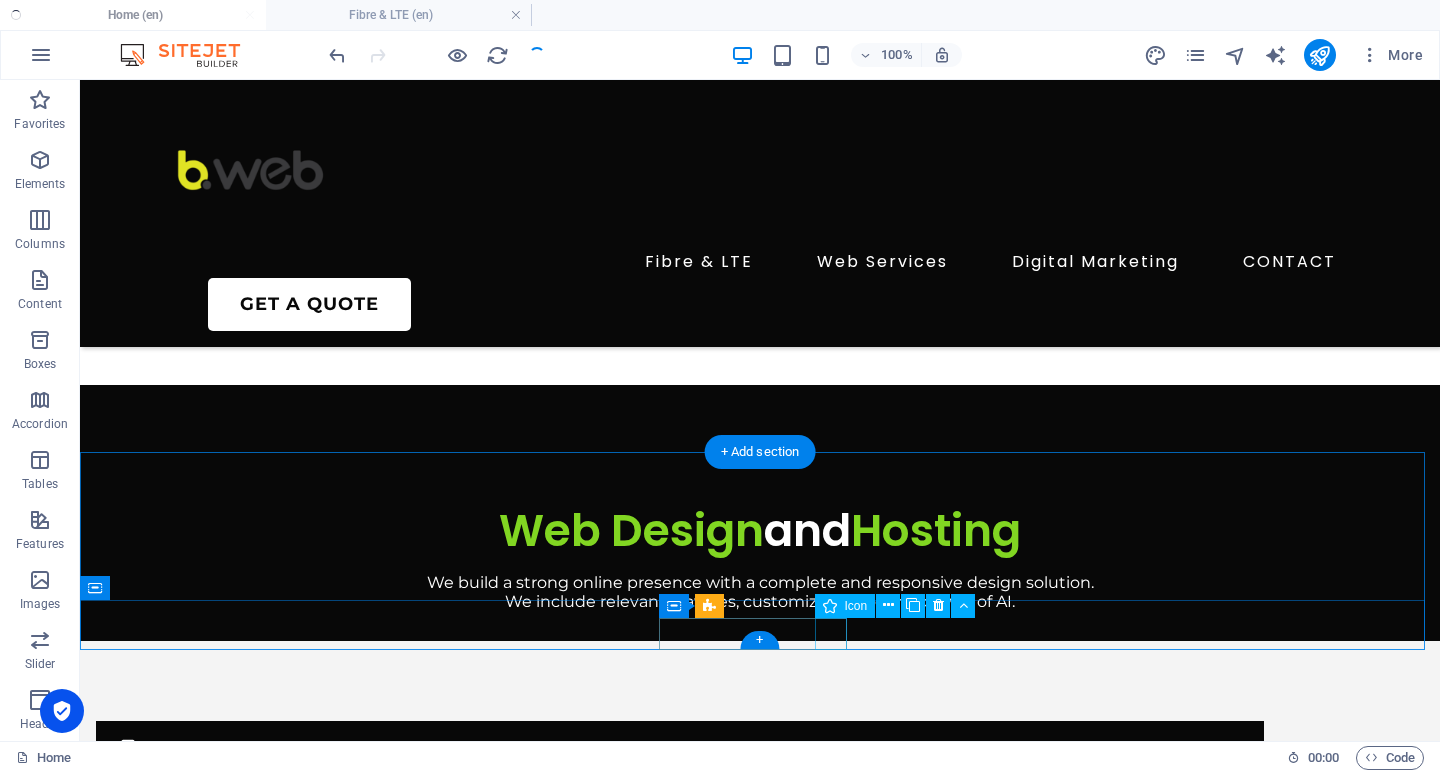 click at bounding box center [760, 5975] 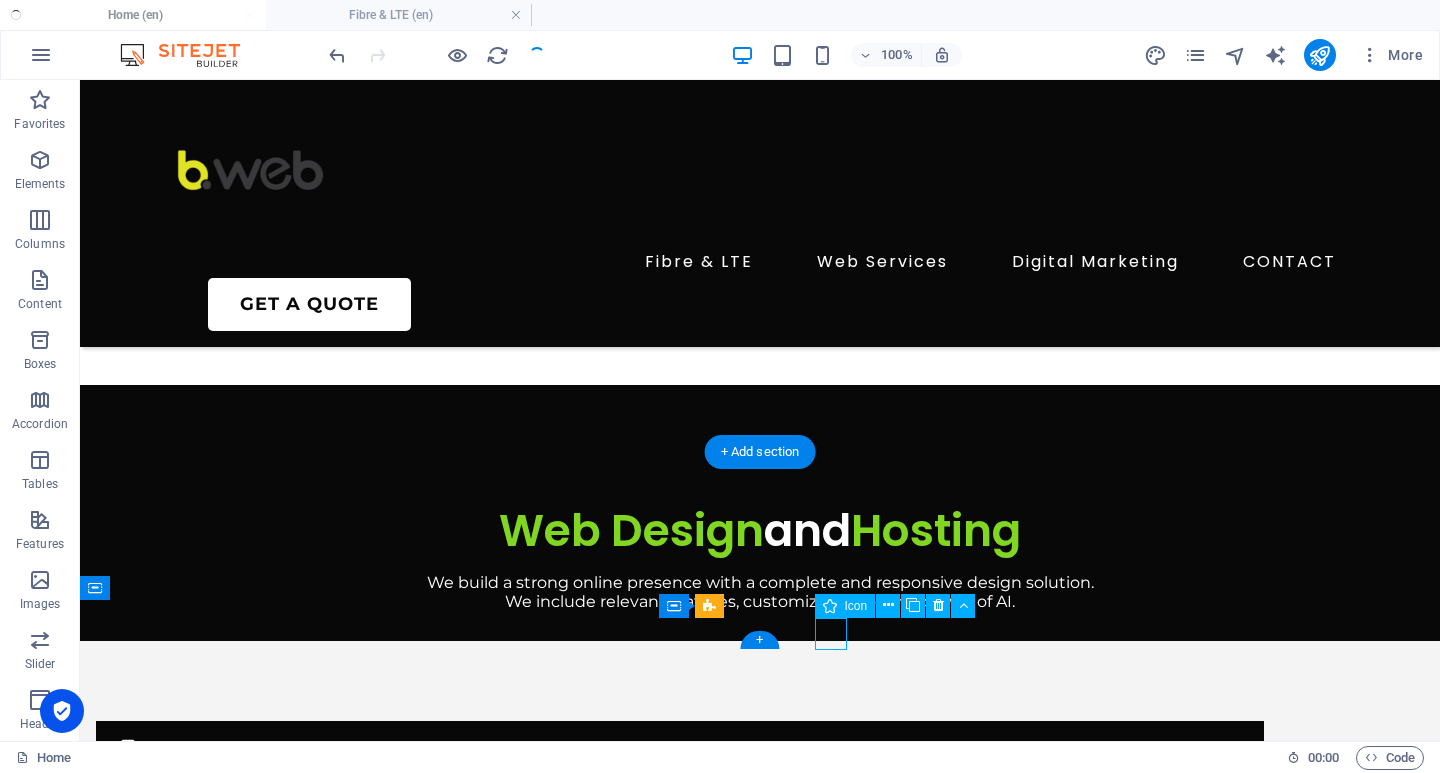 click at bounding box center (760, 5975) 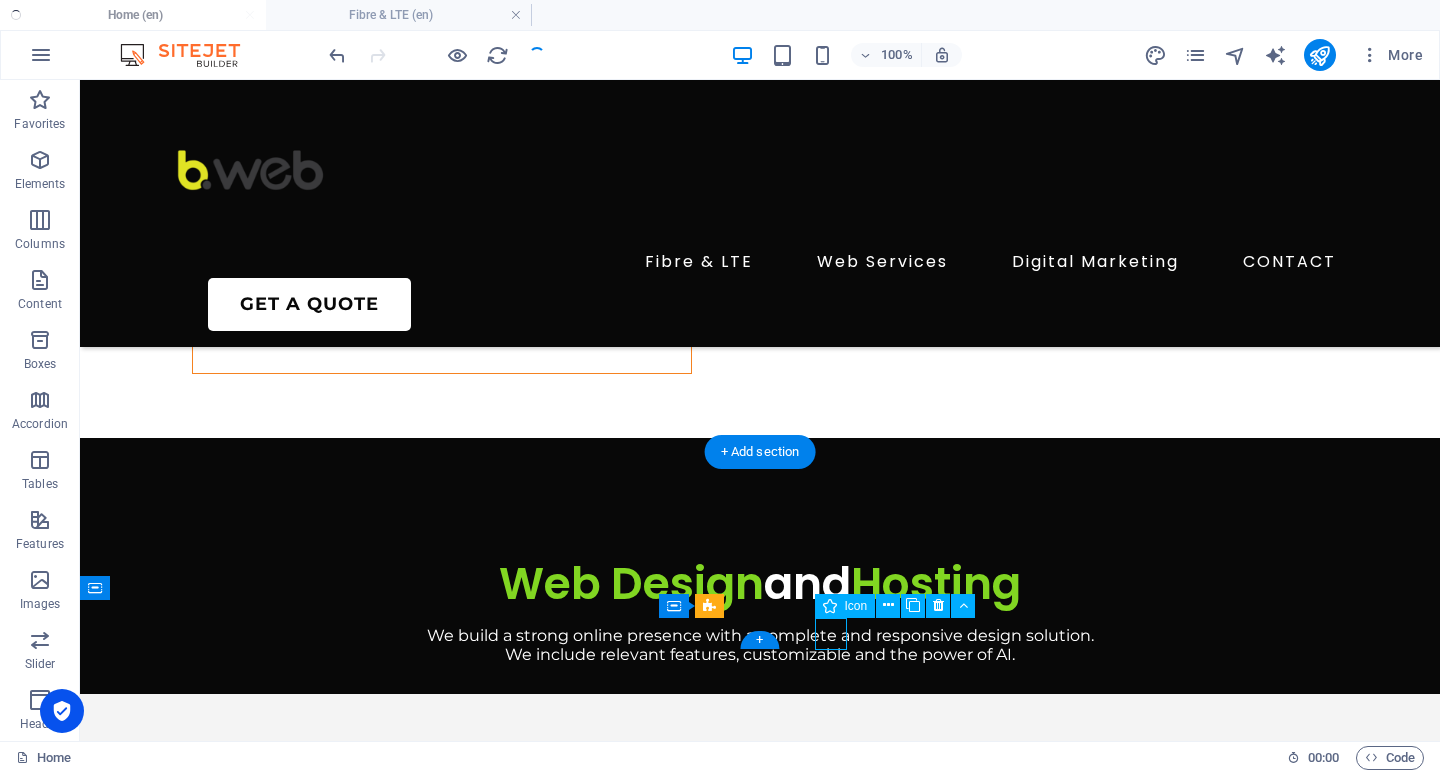 select on "xMidYMid" 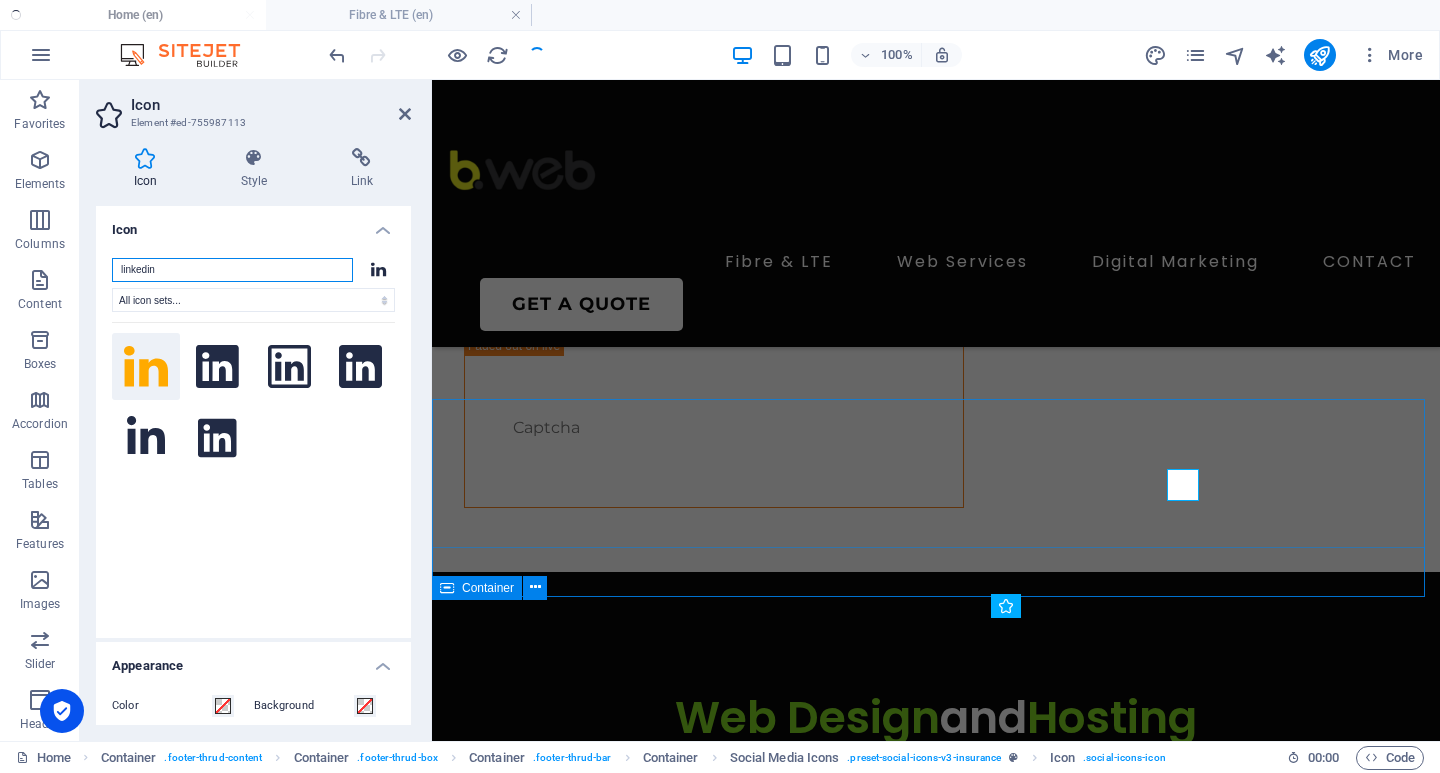 scroll, scrollTop: 5967, scrollLeft: 0, axis: vertical 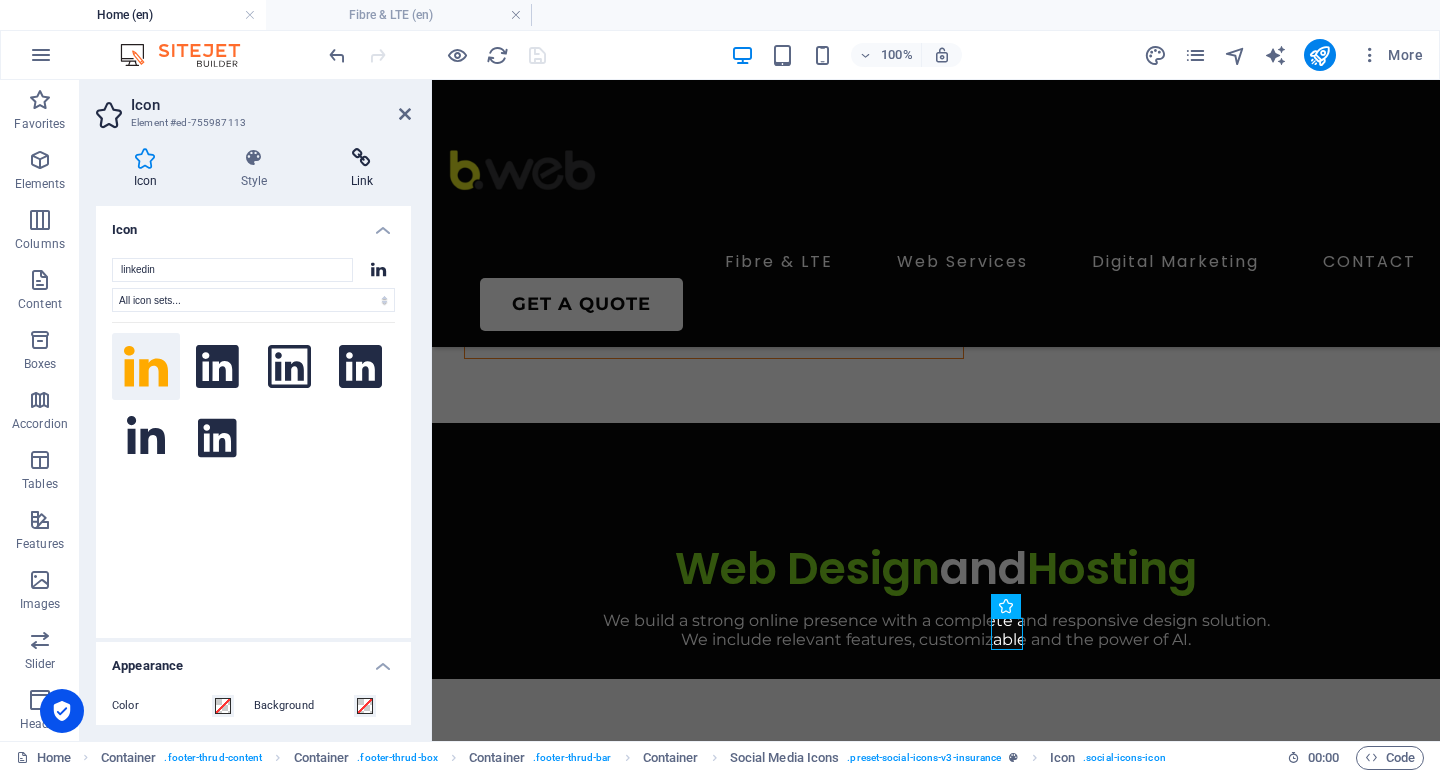 click at bounding box center [362, 158] 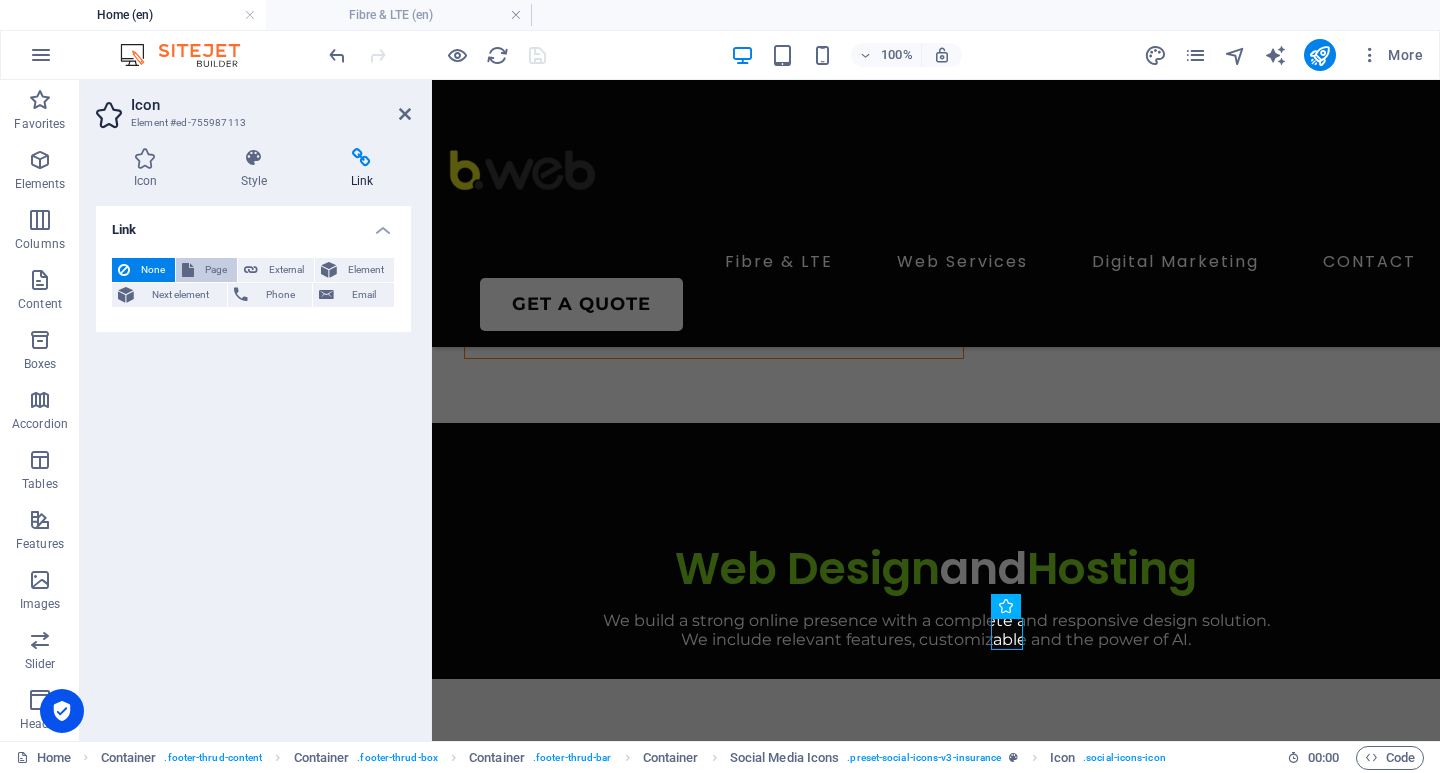 click on "Page" at bounding box center (215, 270) 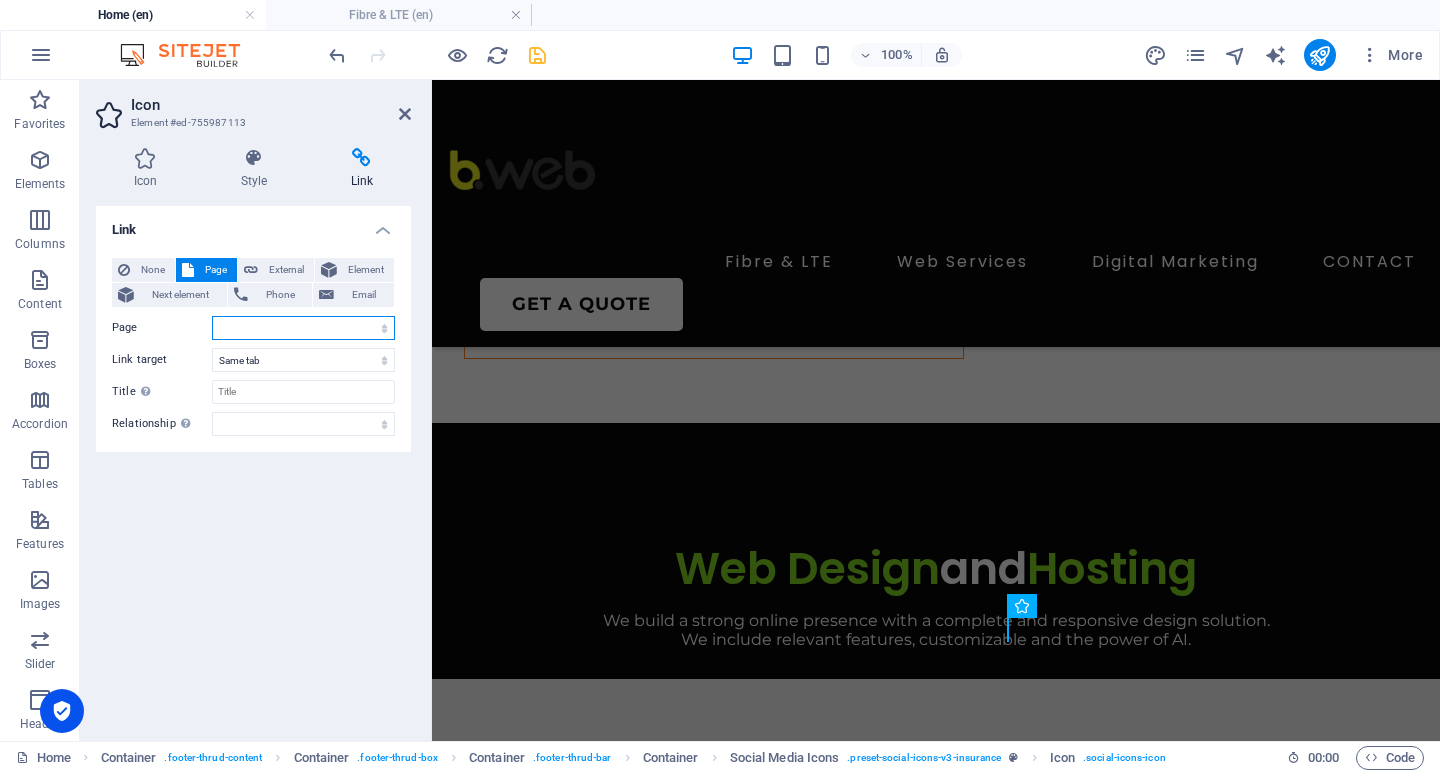 click on "Home Fibre &amp; LTE Web Services Digital Marketing Contact Legal Notice Privacy Home Home Home Home Home" at bounding box center [303, 328] 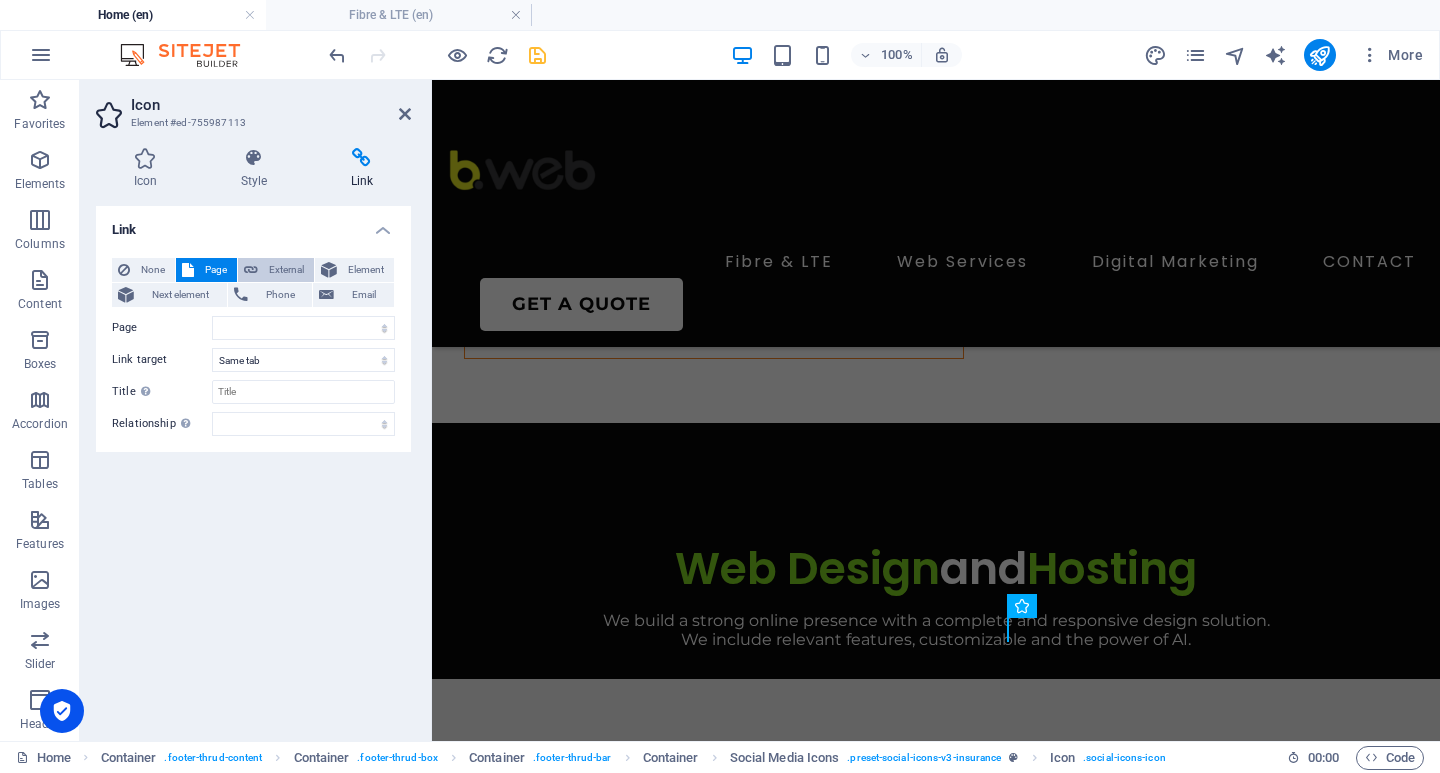 click on "External" at bounding box center [286, 270] 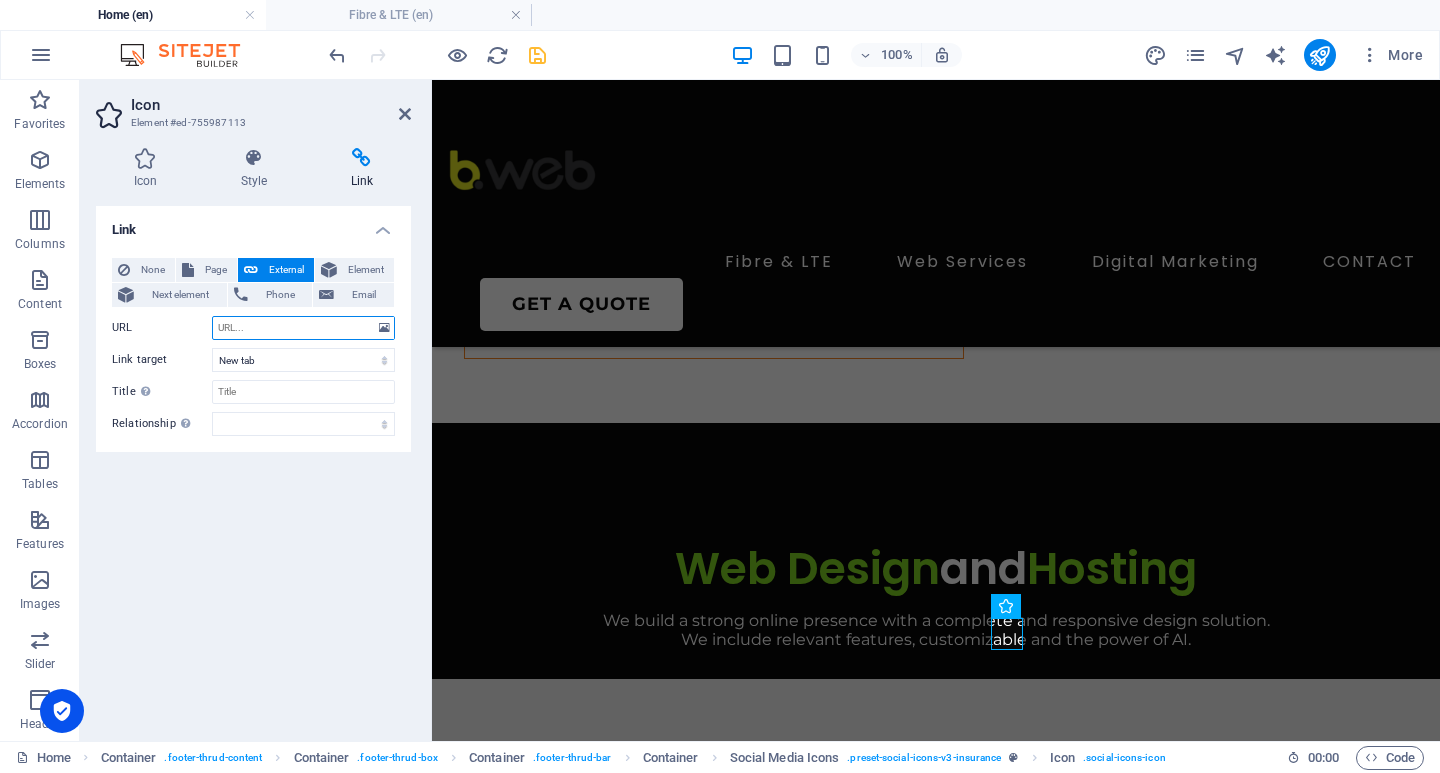 paste on "[URL][DOMAIN_NAME]" 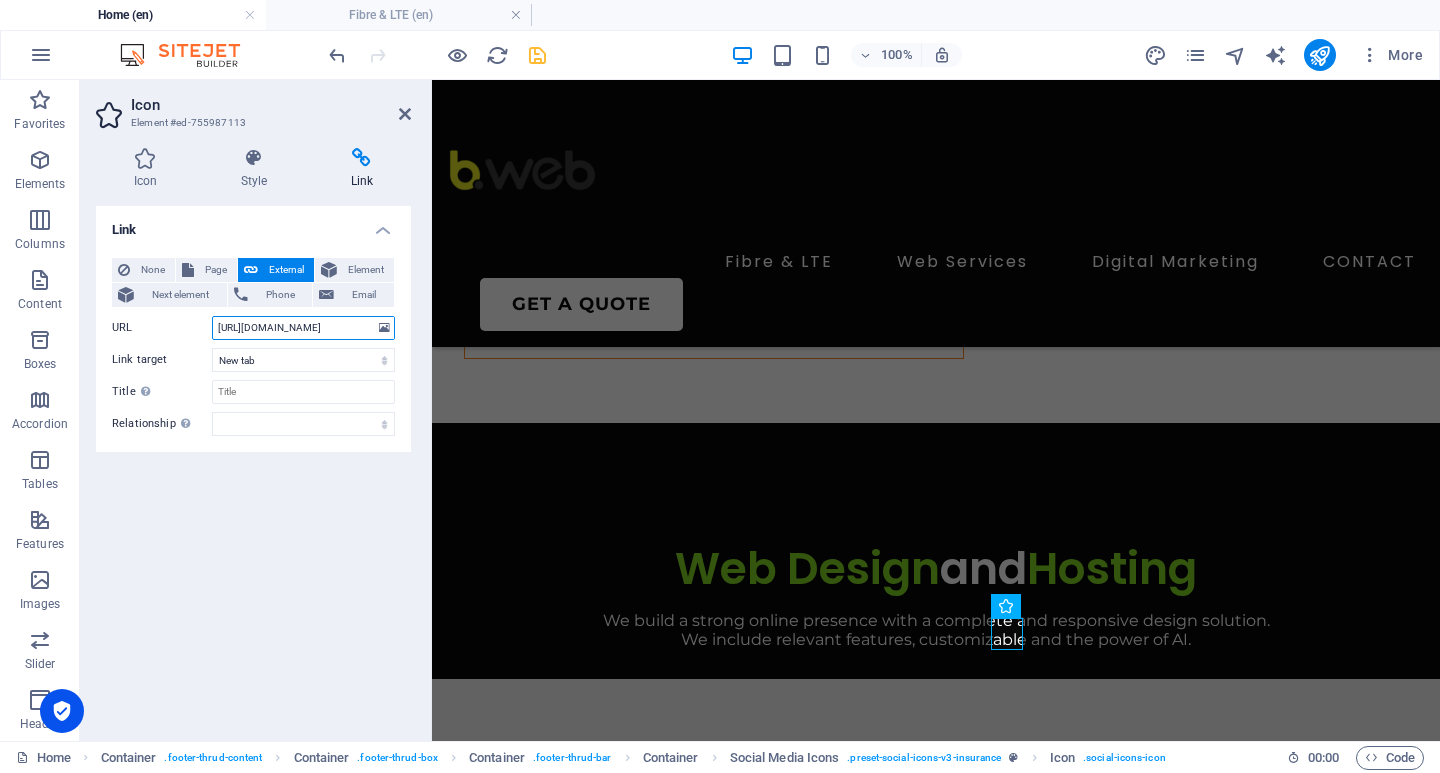 scroll, scrollTop: 0, scrollLeft: 73, axis: horizontal 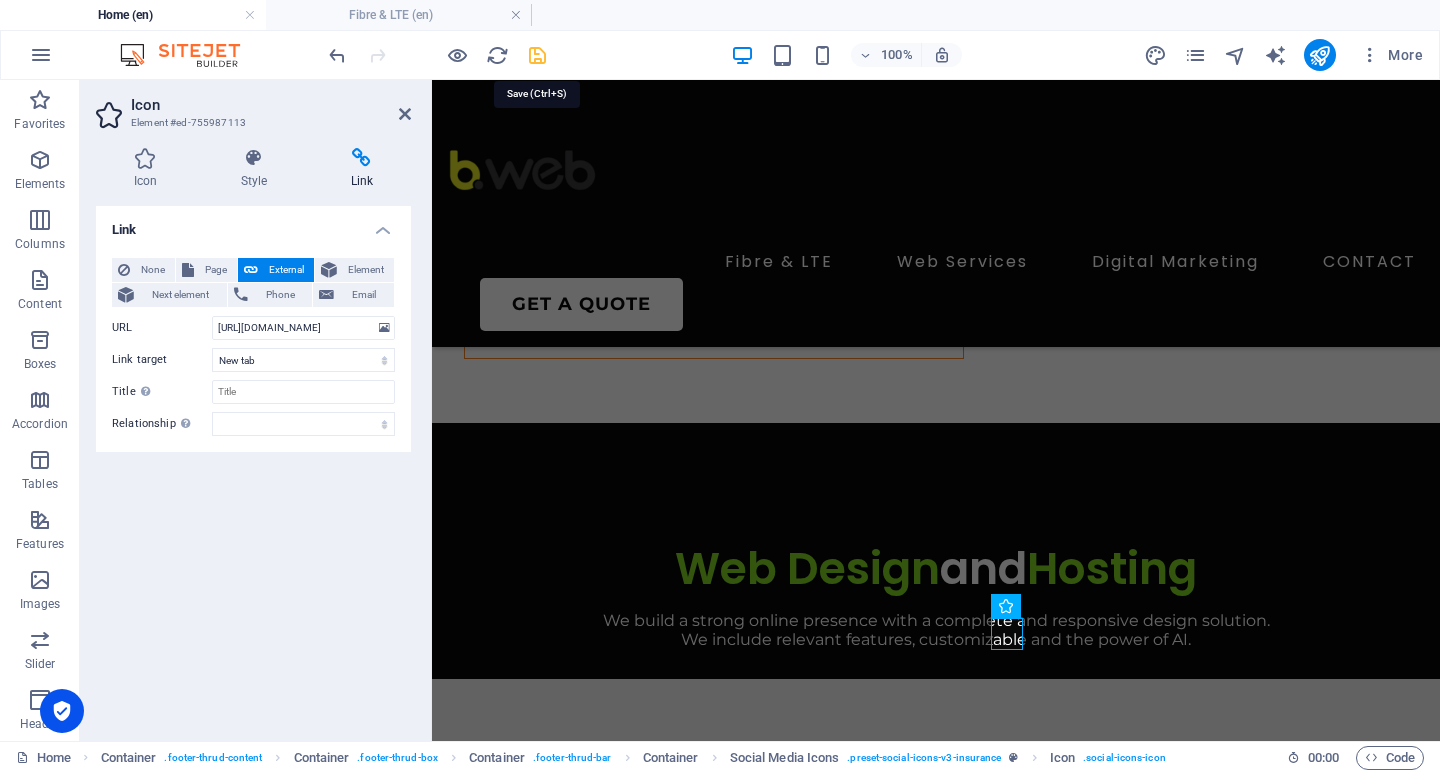 click at bounding box center (537, 55) 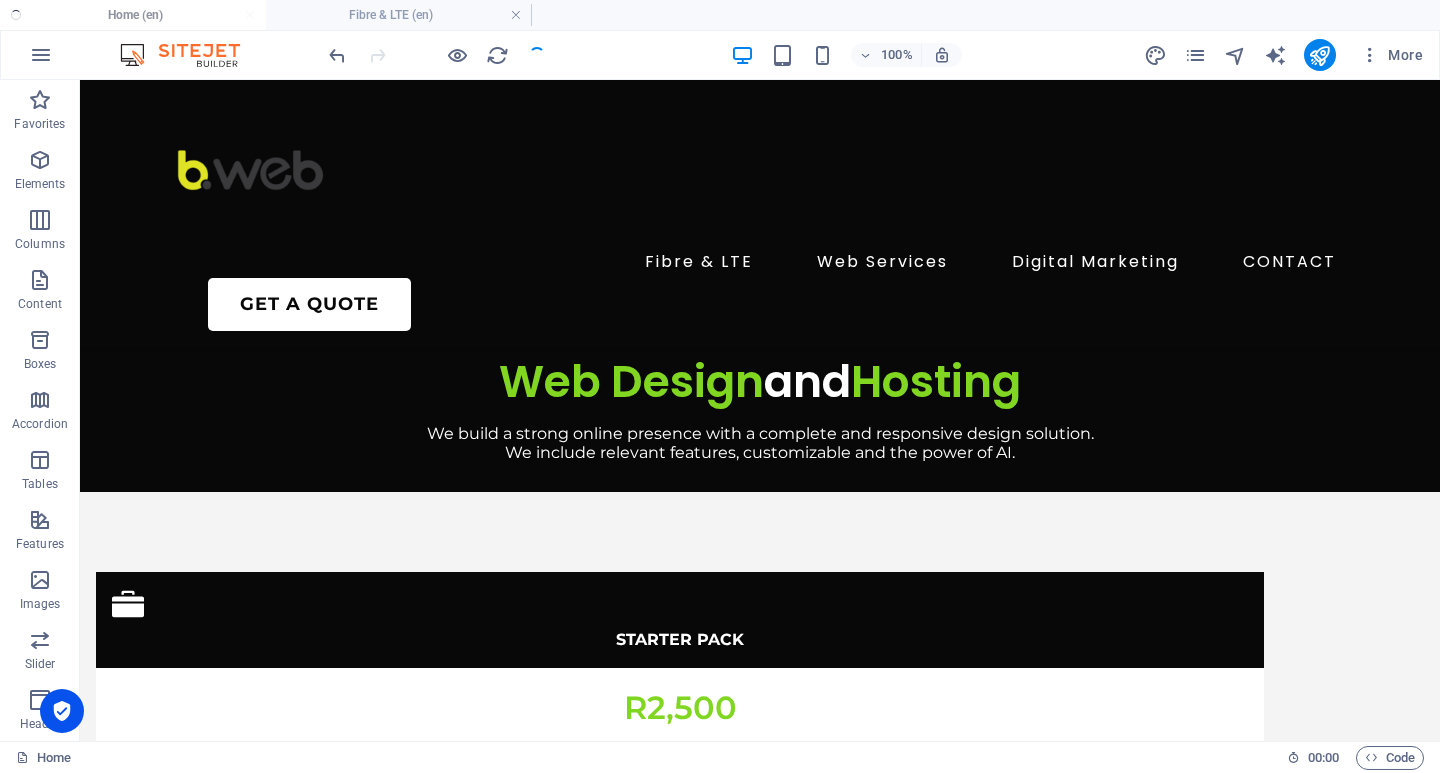 scroll, scrollTop: 5818, scrollLeft: 0, axis: vertical 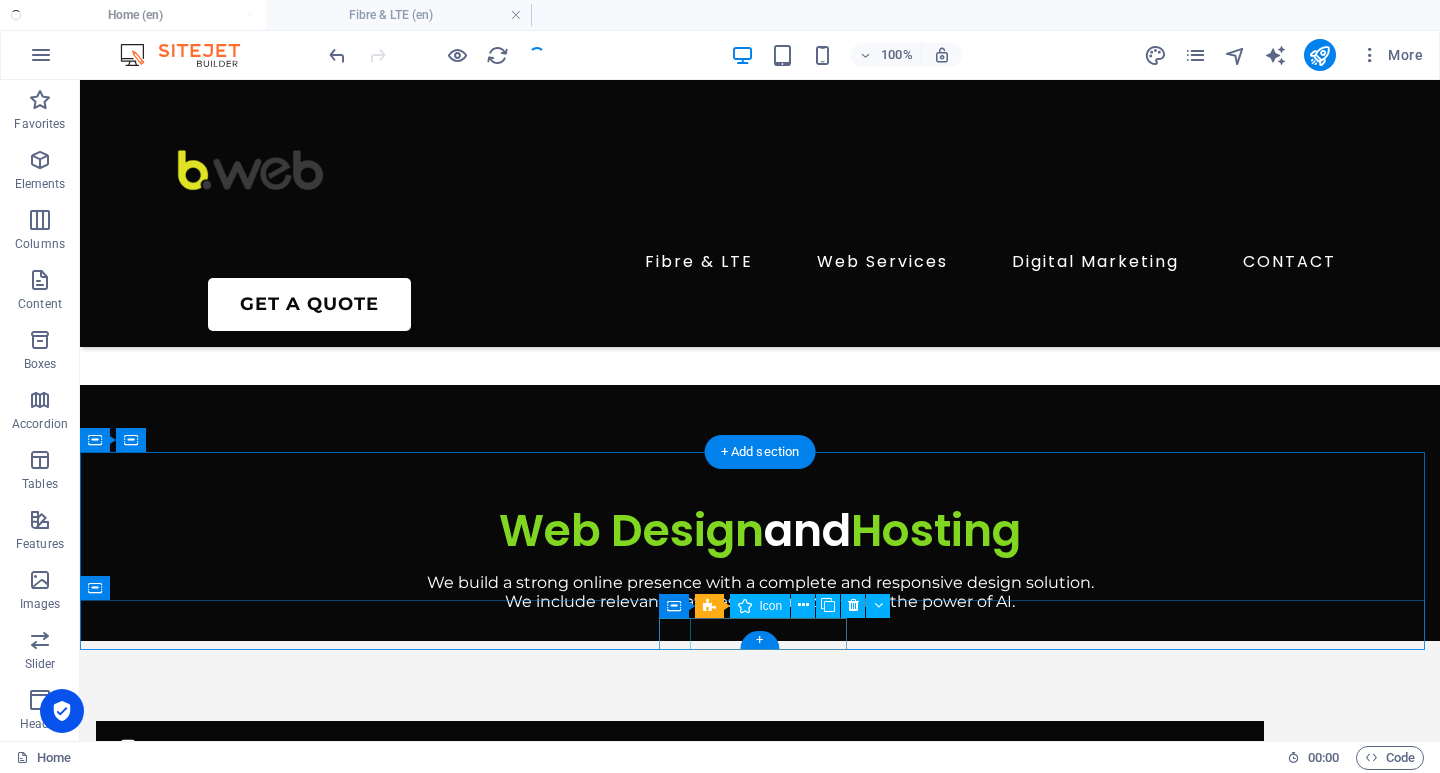 click at bounding box center (760, 5849) 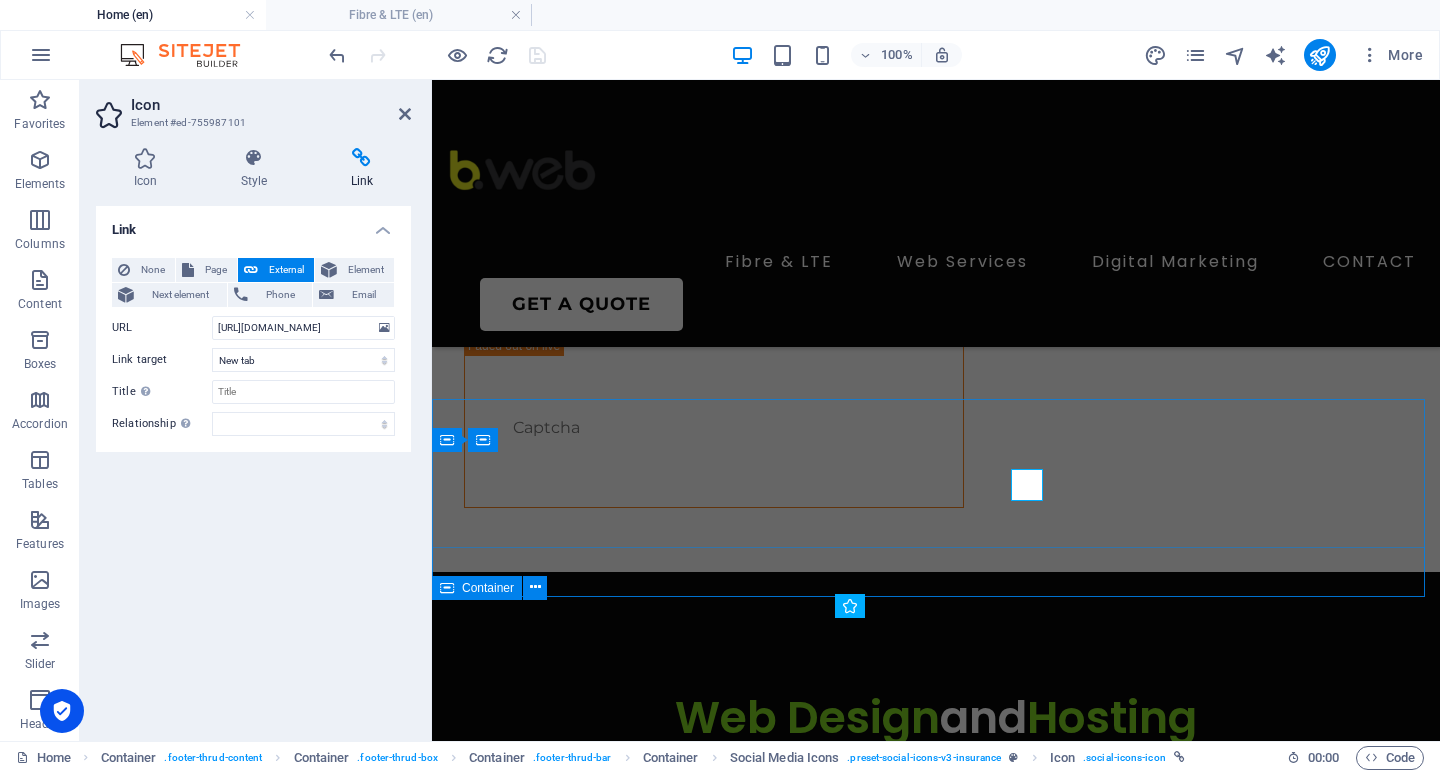 scroll, scrollTop: 5967, scrollLeft: 0, axis: vertical 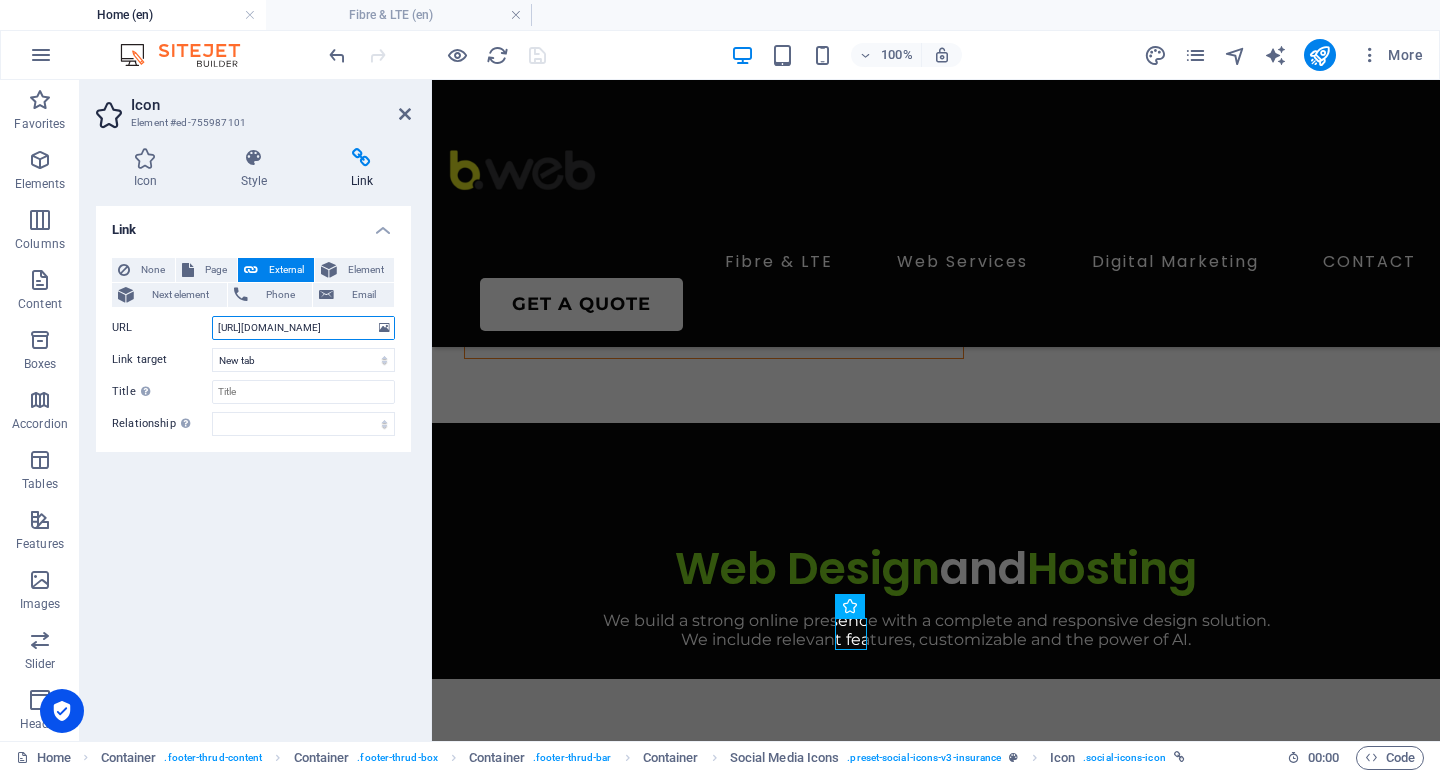 click on "[URL][DOMAIN_NAME]" at bounding box center [303, 328] 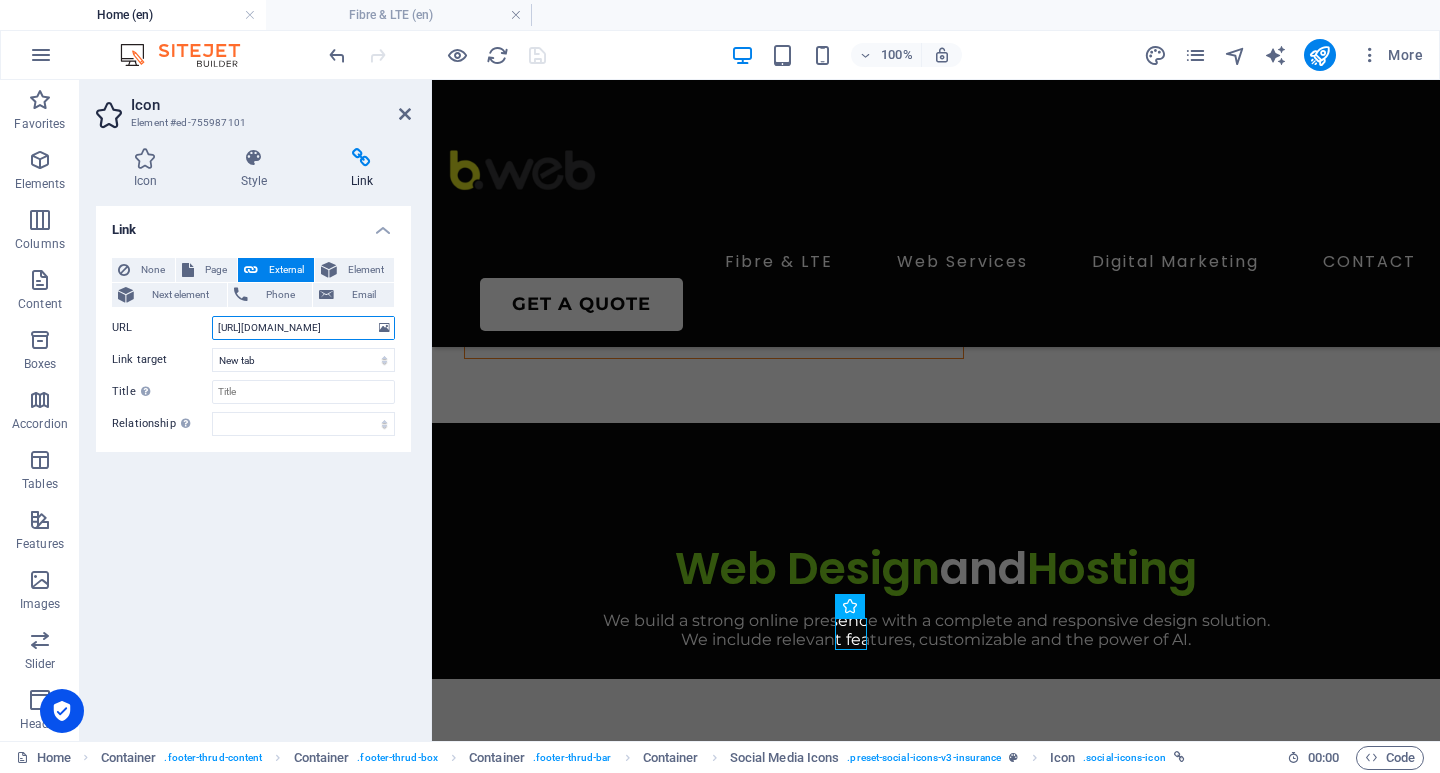 scroll, scrollTop: 0, scrollLeft: 16, axis: horizontal 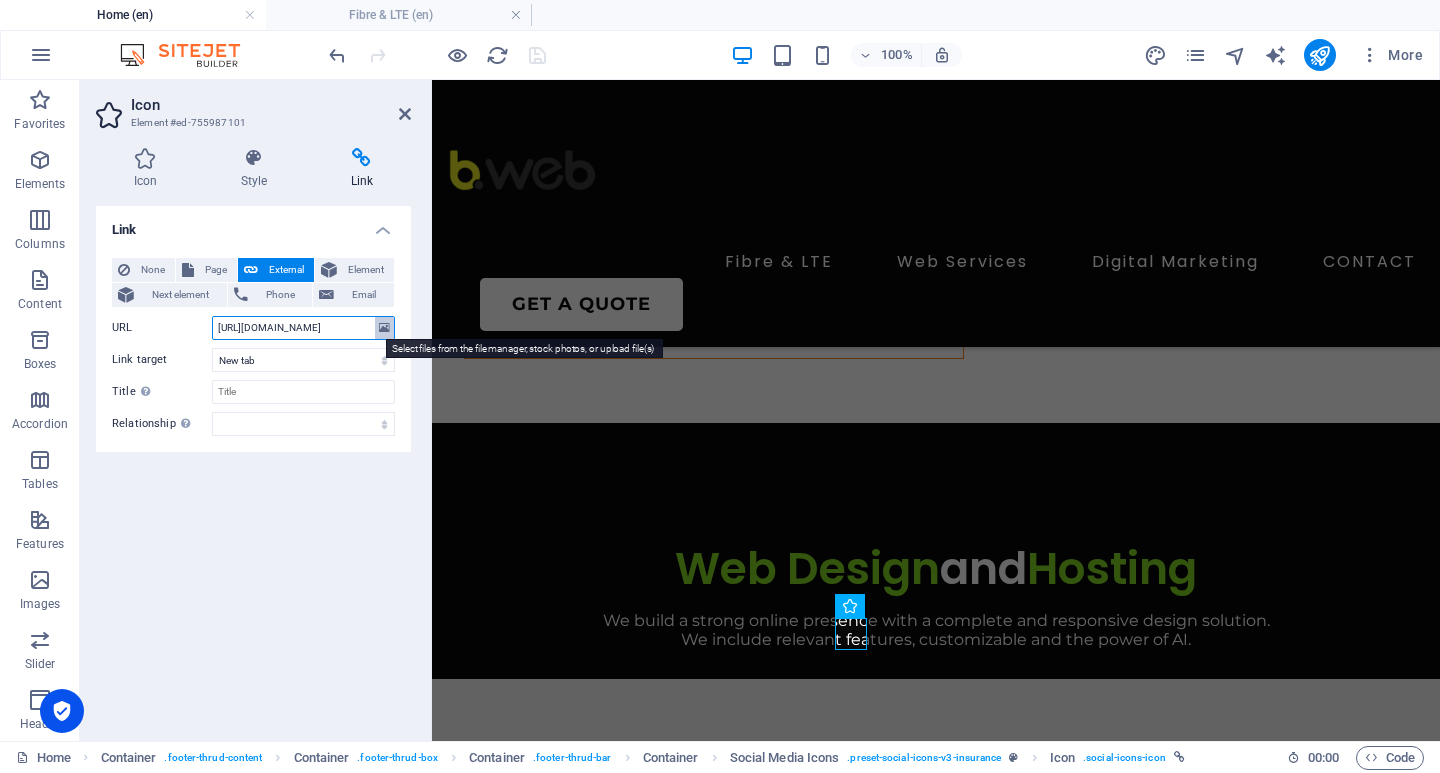 drag, startPoint x: 216, startPoint y: 325, endPoint x: 388, endPoint y: 334, distance: 172.2353 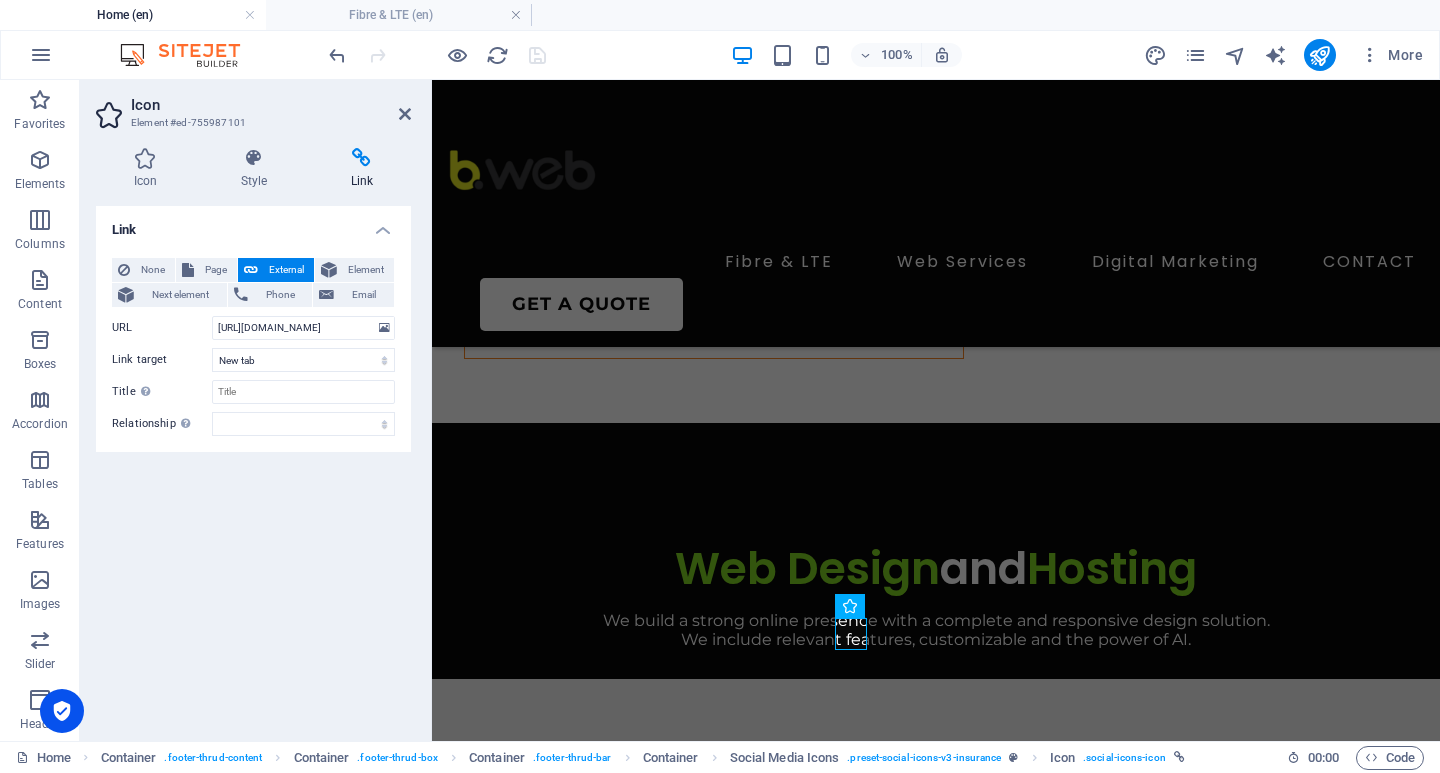 scroll, scrollTop: 0, scrollLeft: 0, axis: both 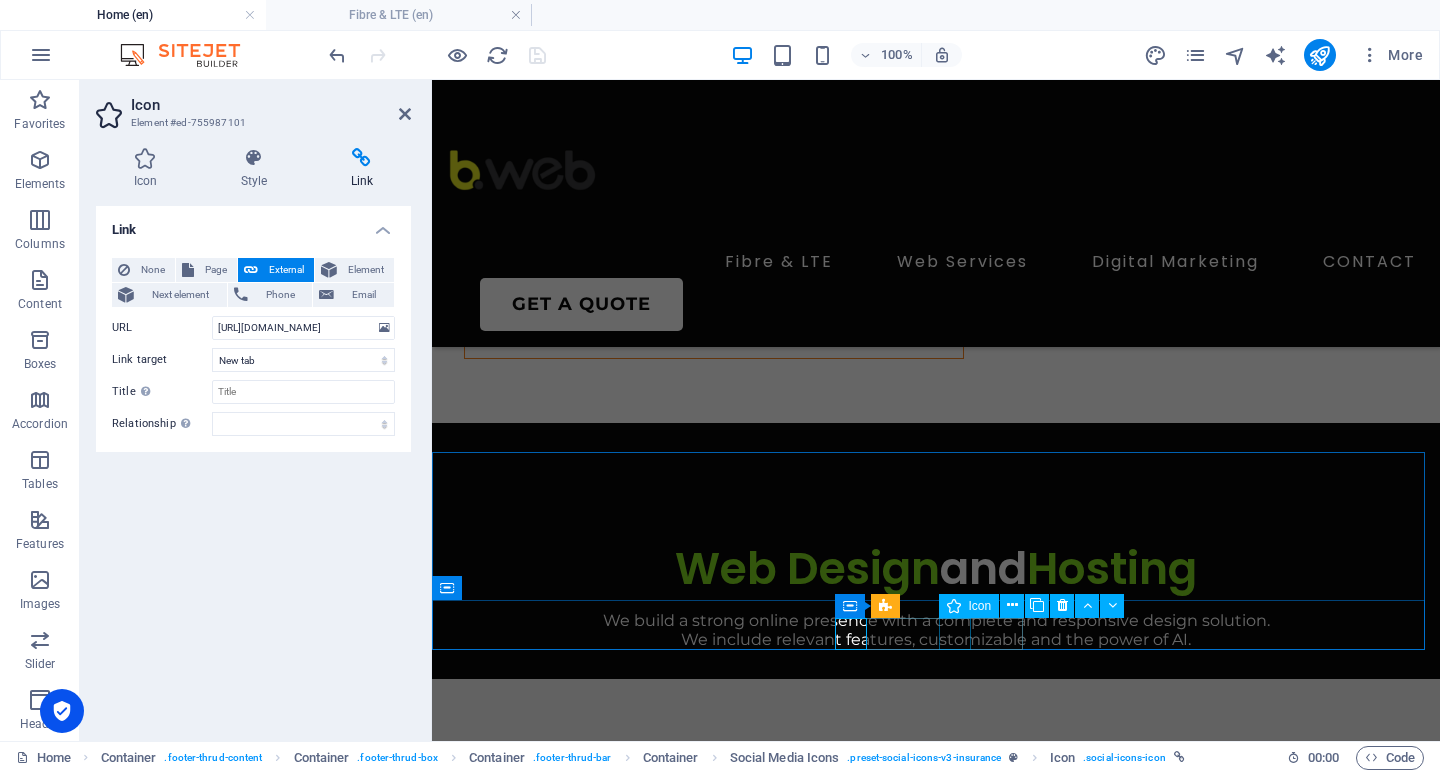 click at bounding box center (936, 6004) 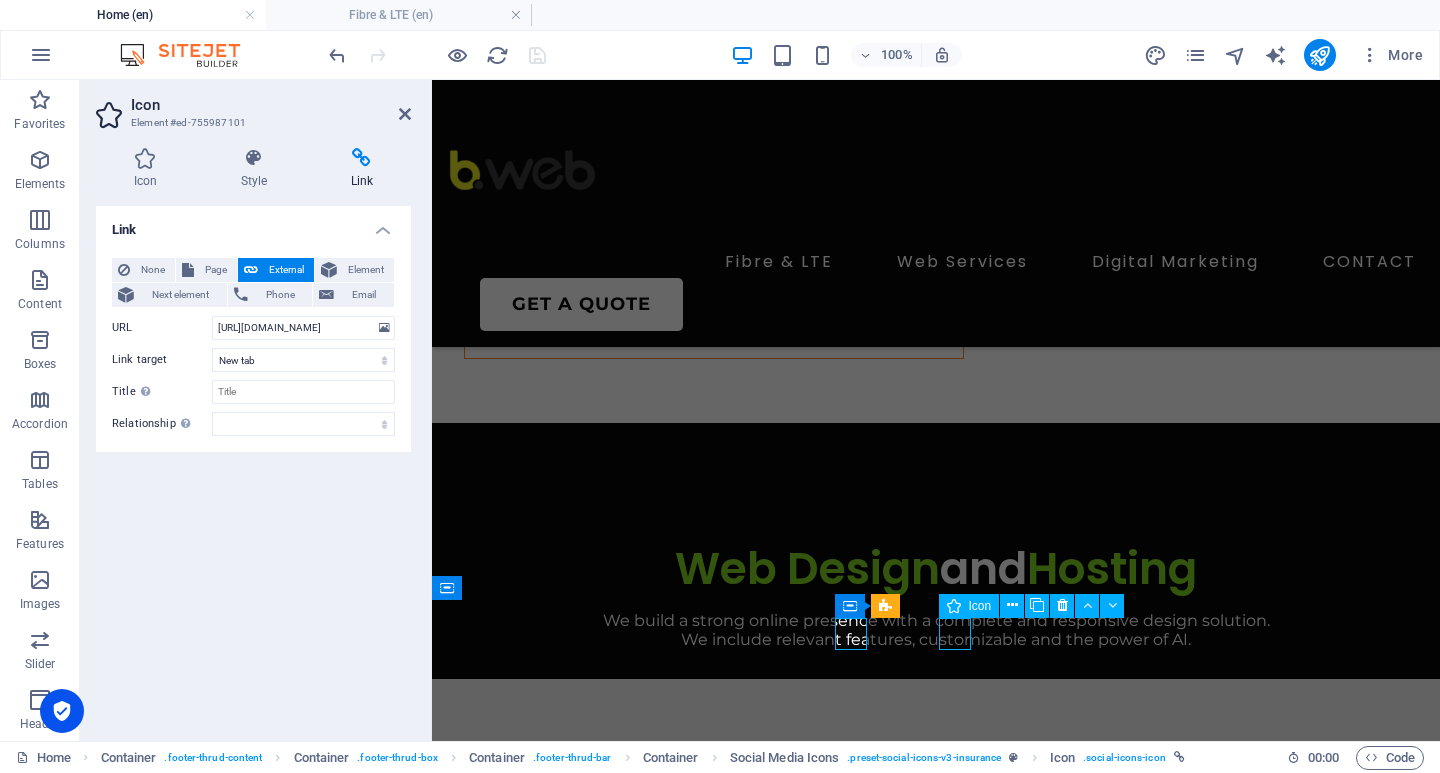 click at bounding box center (936, 6004) 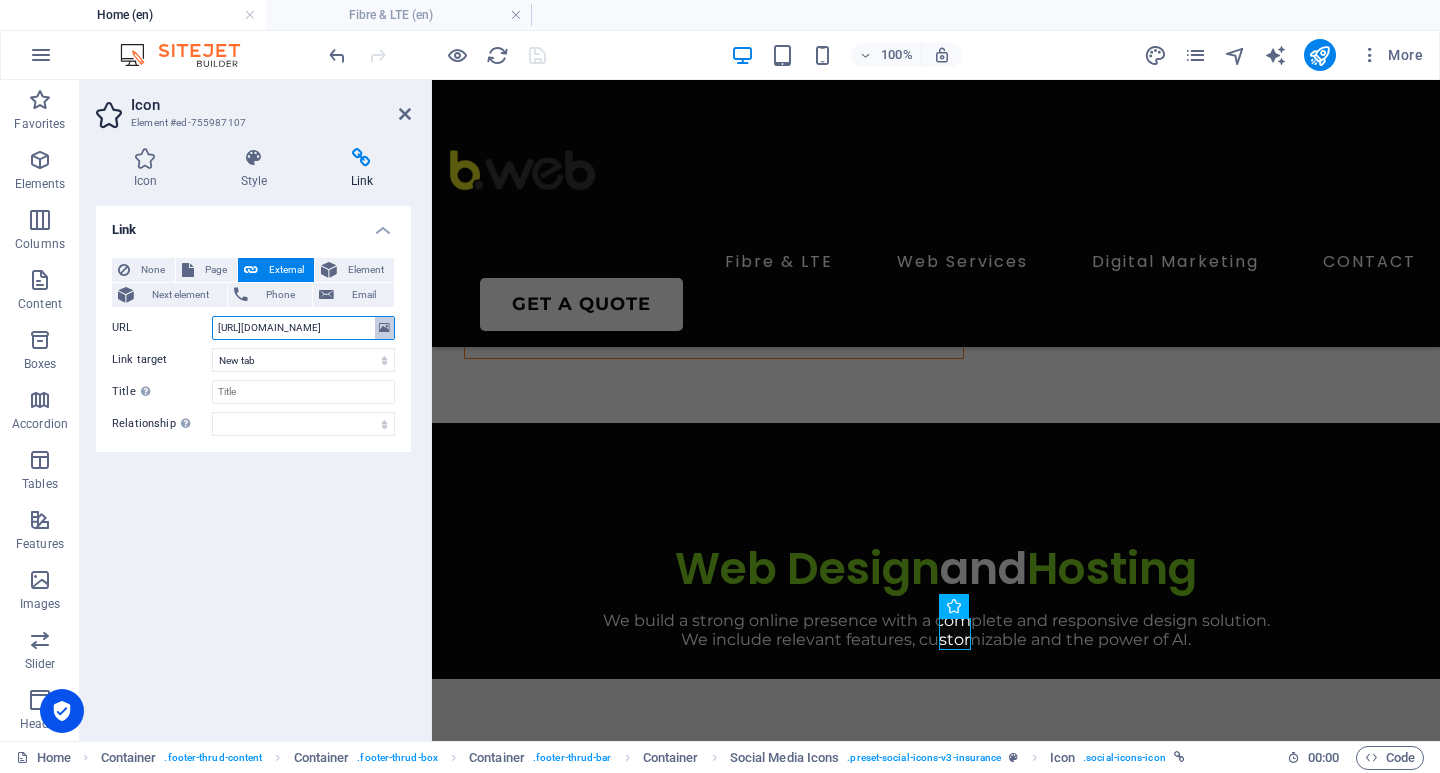 scroll, scrollTop: 0, scrollLeft: 9, axis: horizontal 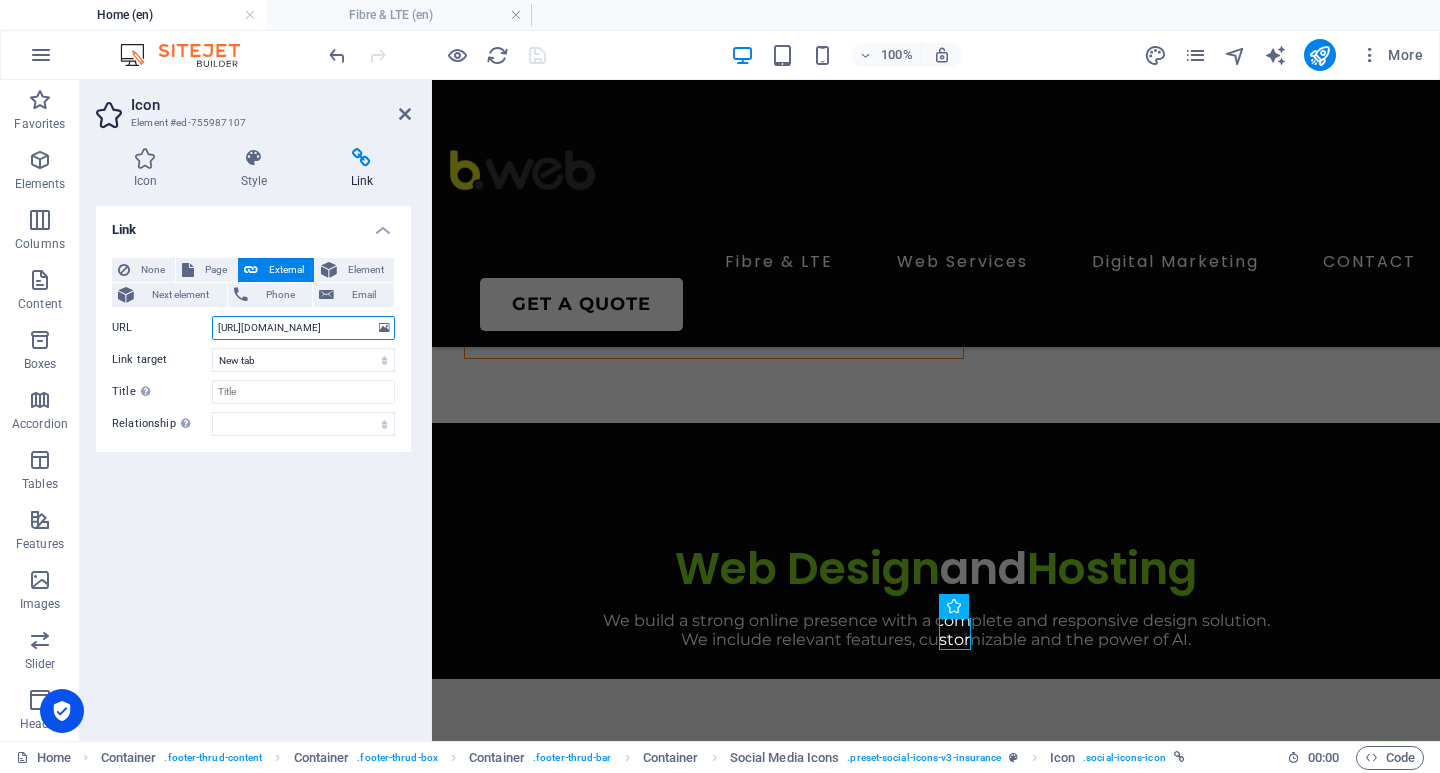 drag, startPoint x: 218, startPoint y: 329, endPoint x: 398, endPoint y: 329, distance: 180 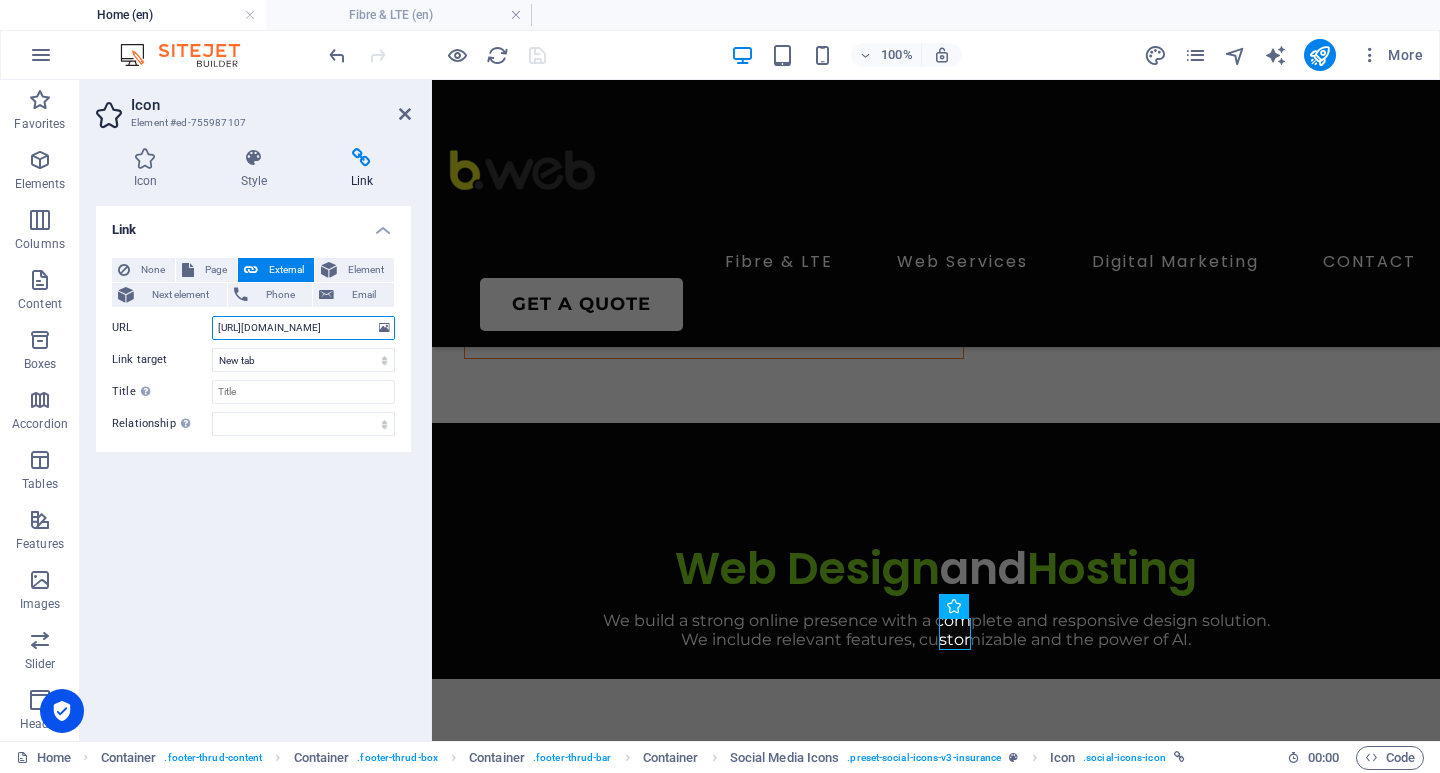 click on "[URL][DOMAIN_NAME]" at bounding box center (303, 328) 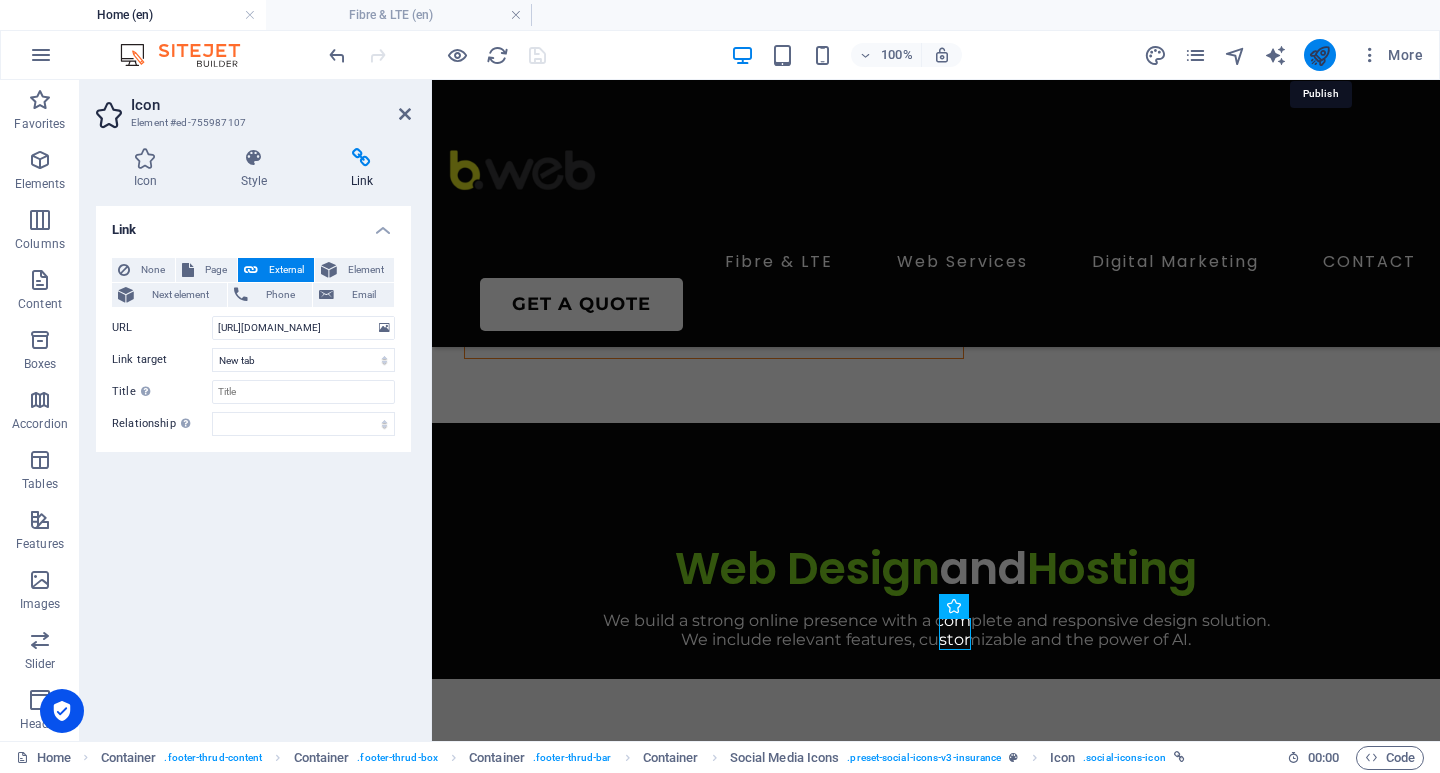 click at bounding box center (1319, 55) 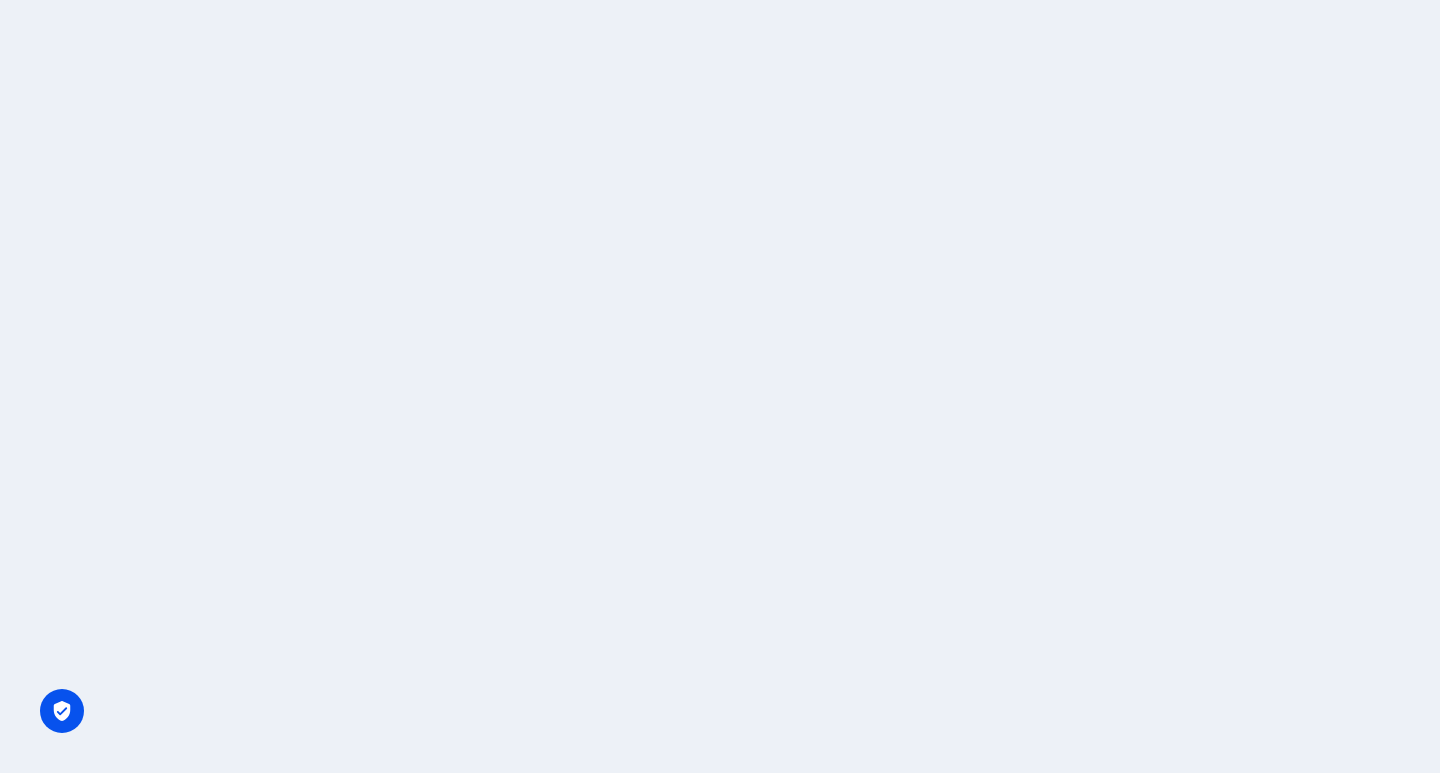 scroll, scrollTop: 0, scrollLeft: 0, axis: both 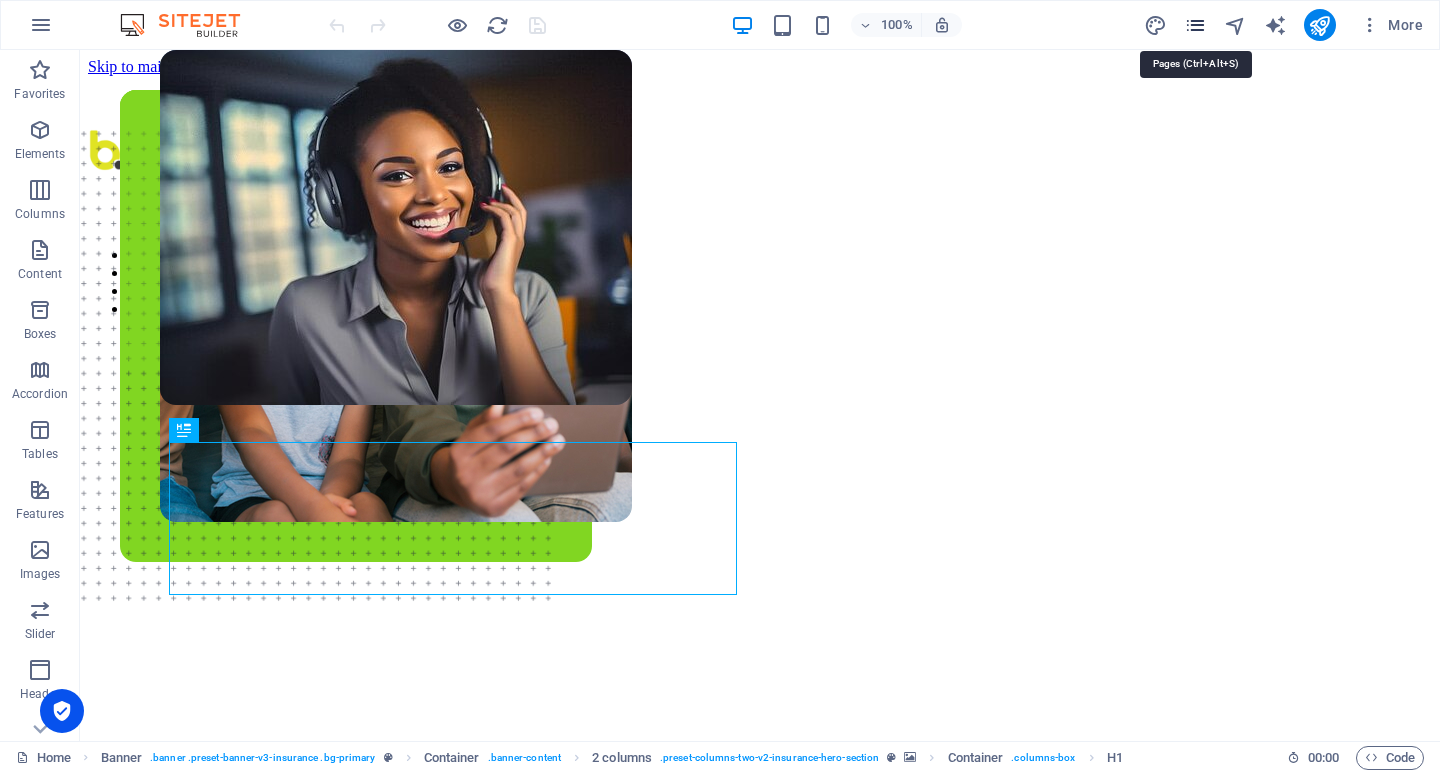 click at bounding box center [1195, 25] 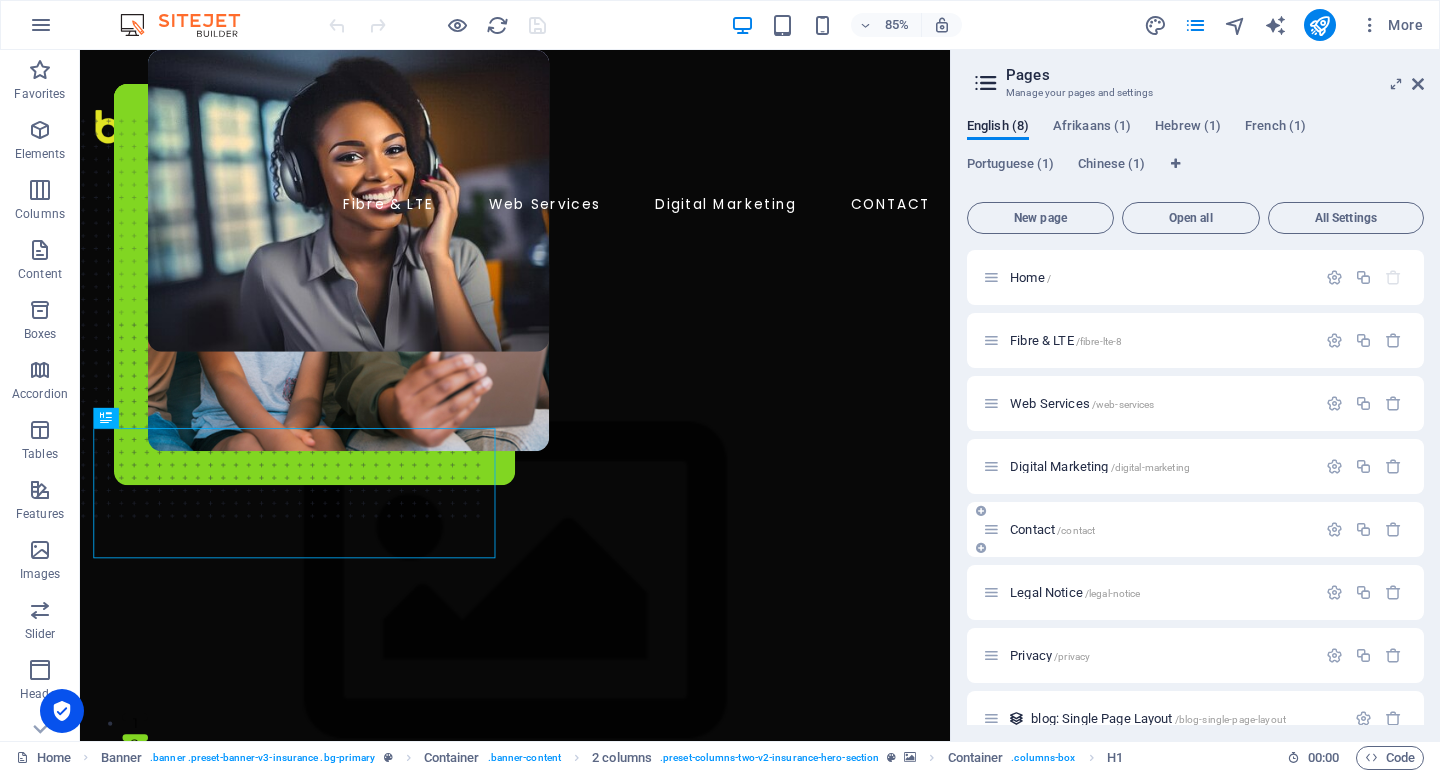 click on "Contact /contact" at bounding box center [1160, 529] 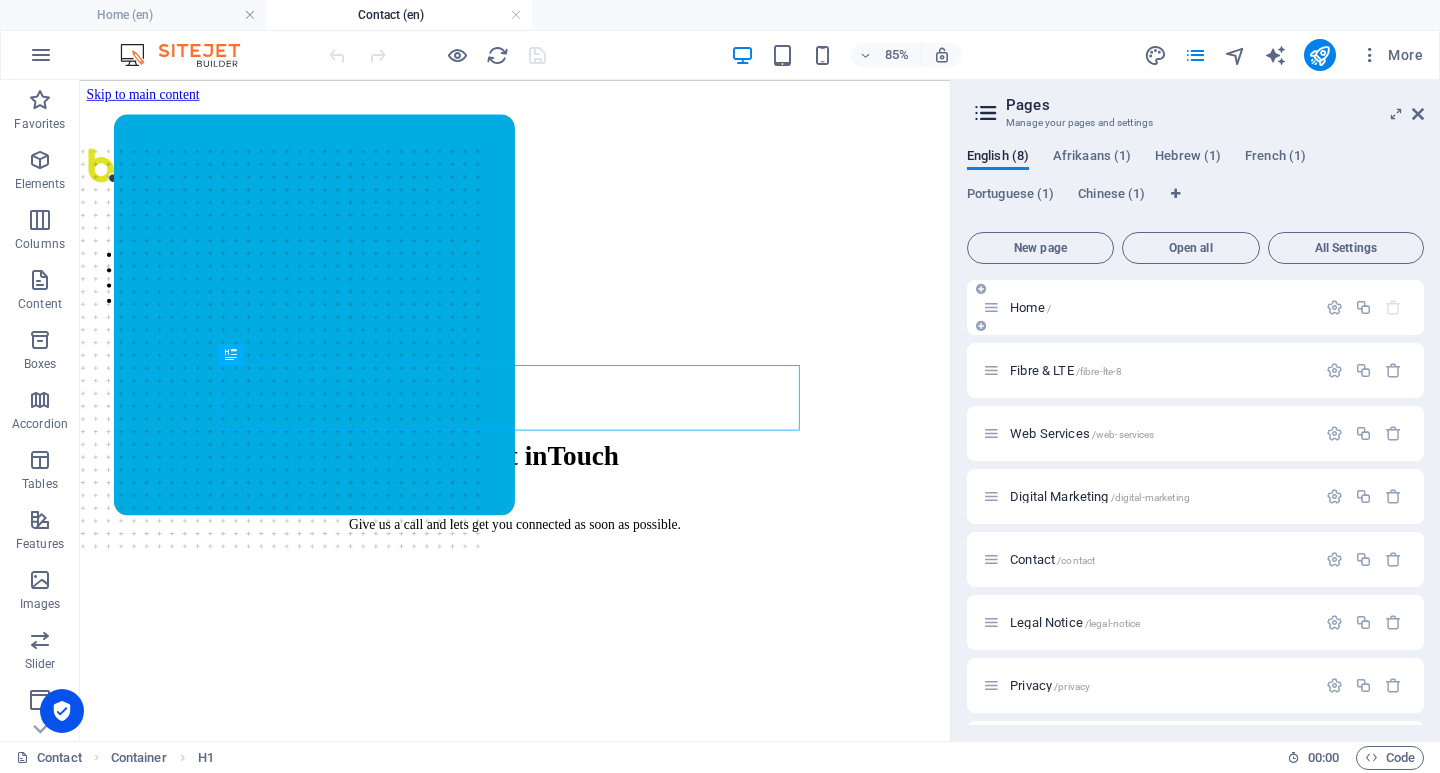 scroll, scrollTop: 0, scrollLeft: 0, axis: both 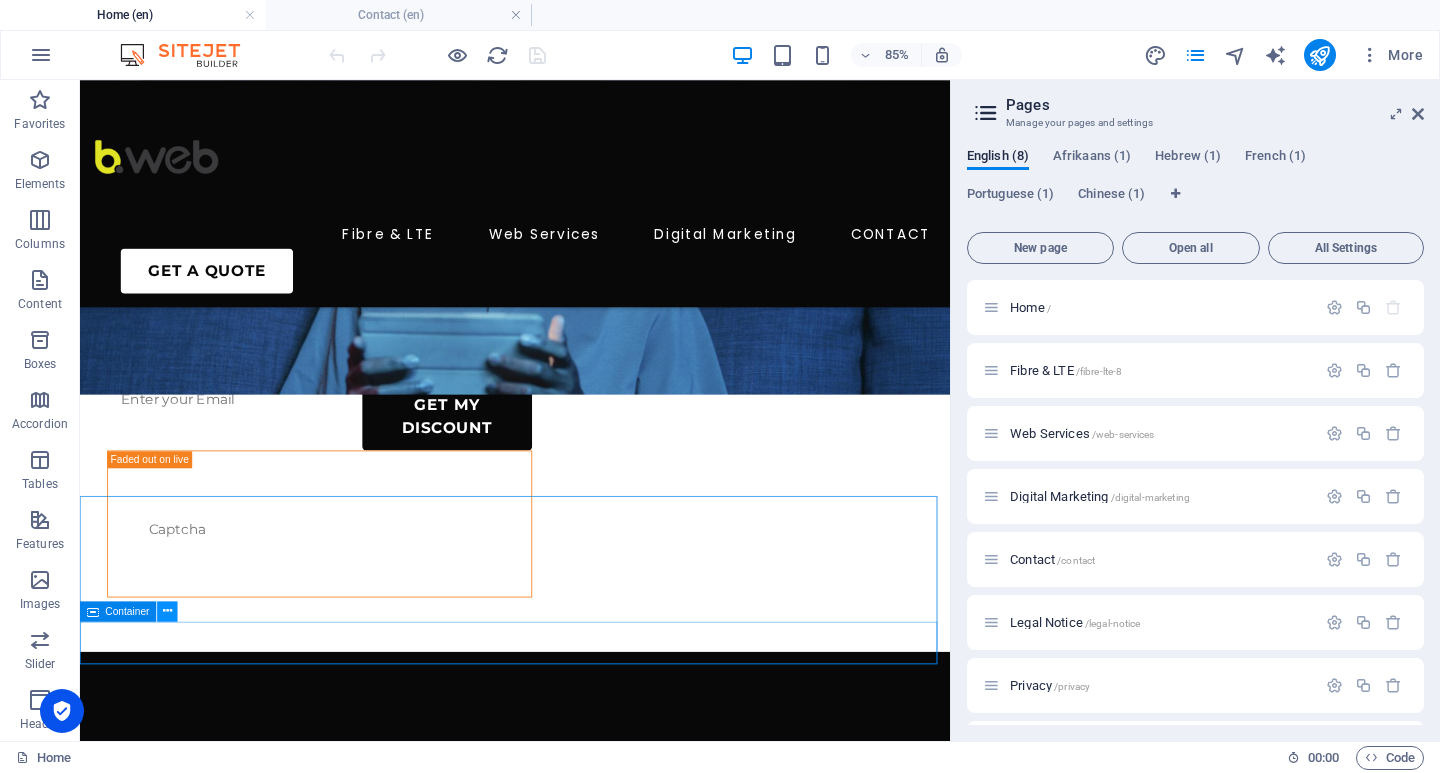 click at bounding box center (167, 611) 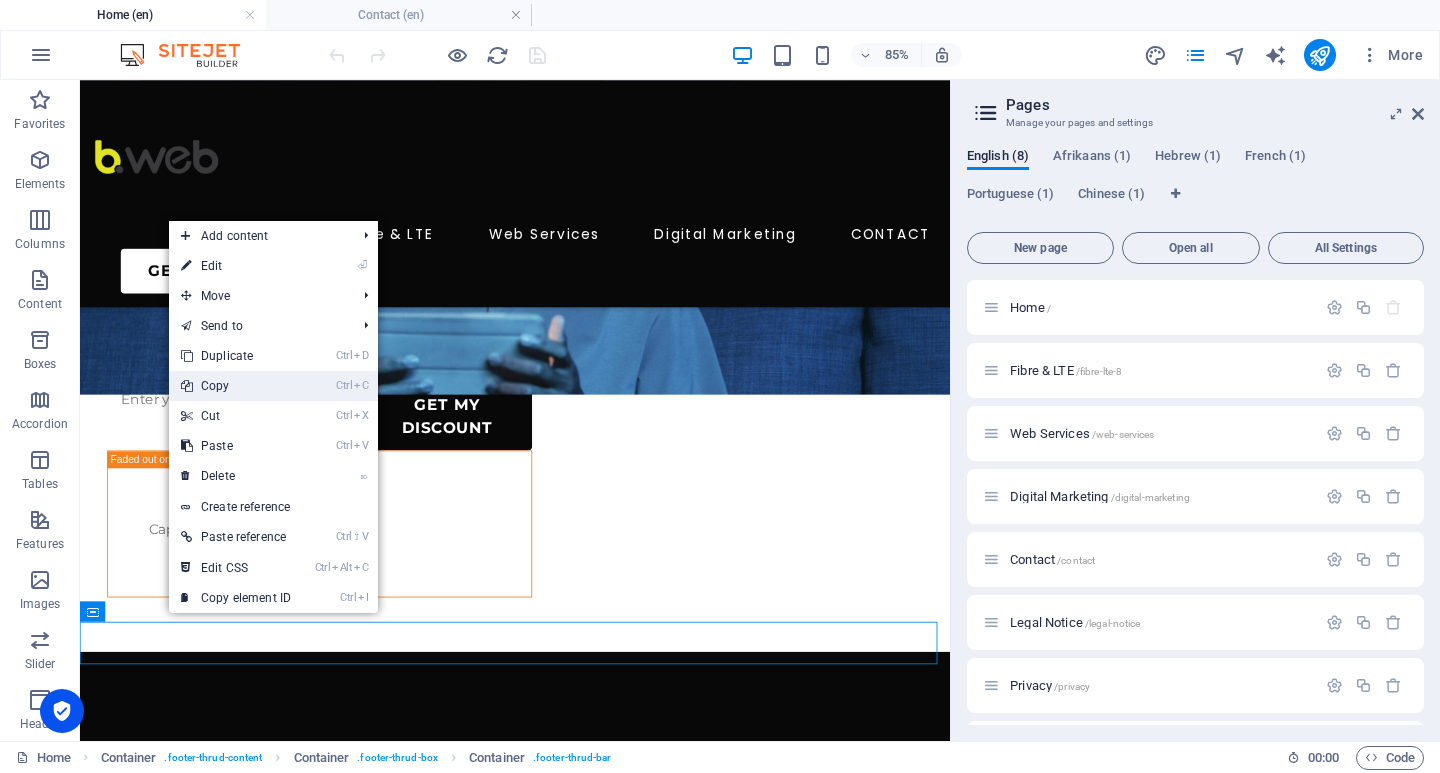 click on "Ctrl C  Copy" at bounding box center [236, 386] 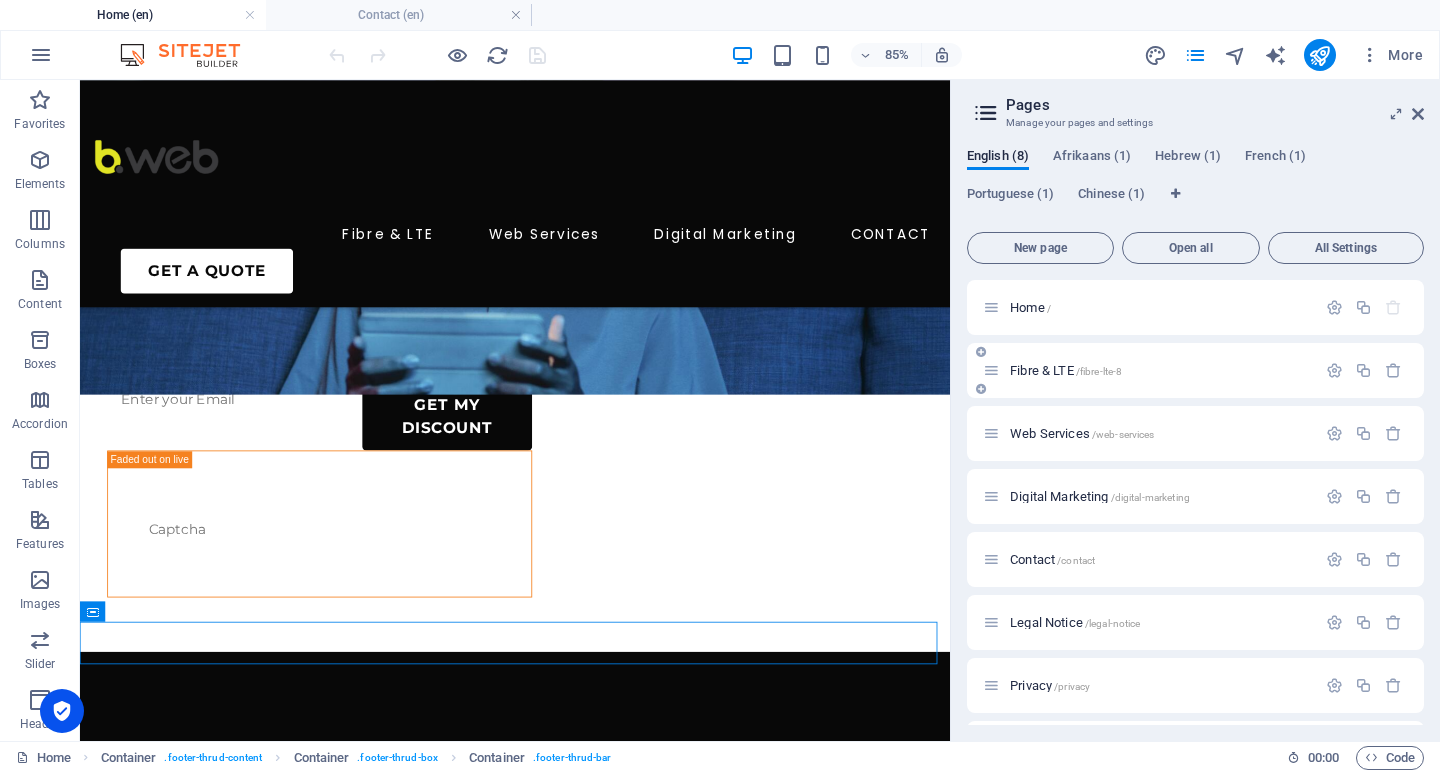 click on "Fibre & LTE /fibre-lte-8" at bounding box center [1160, 370] 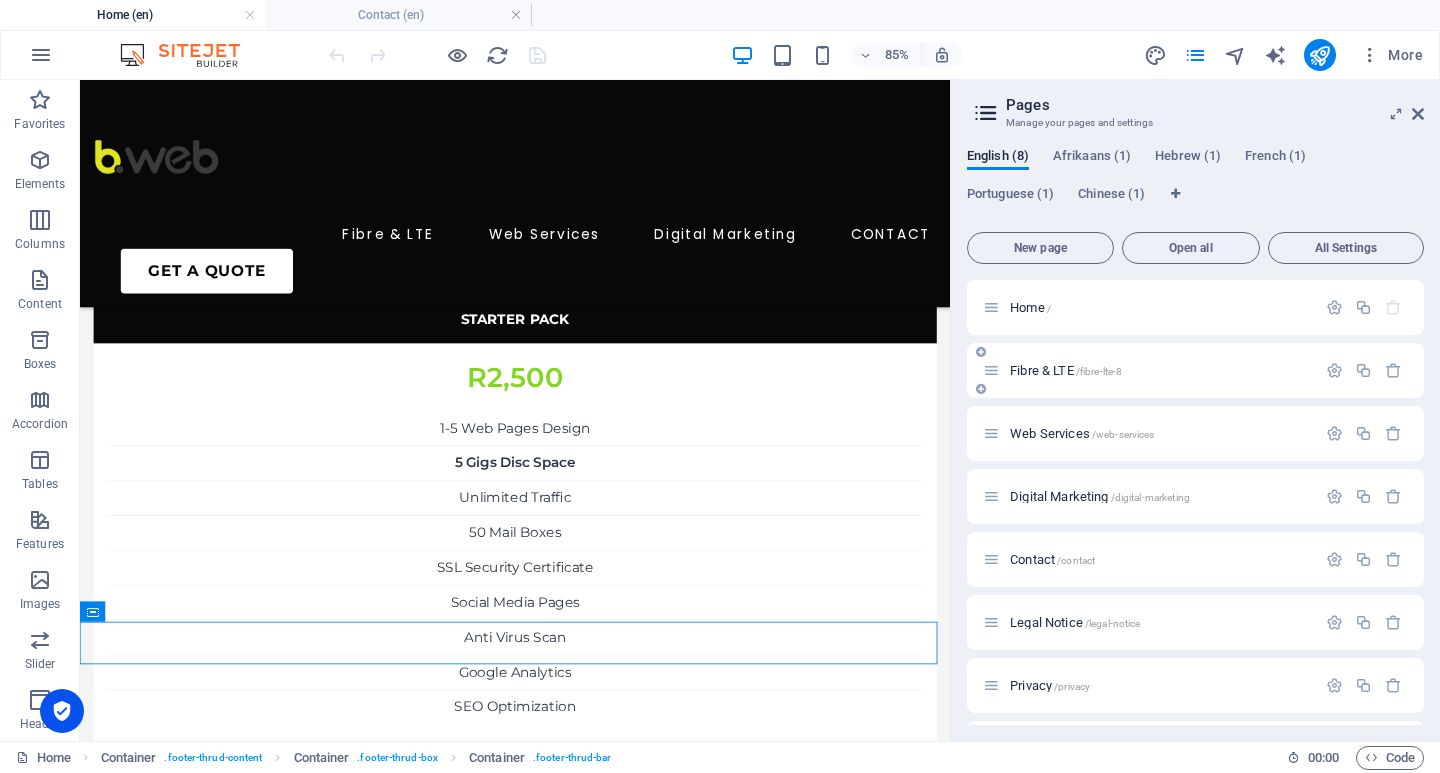 scroll, scrollTop: 0, scrollLeft: 0, axis: both 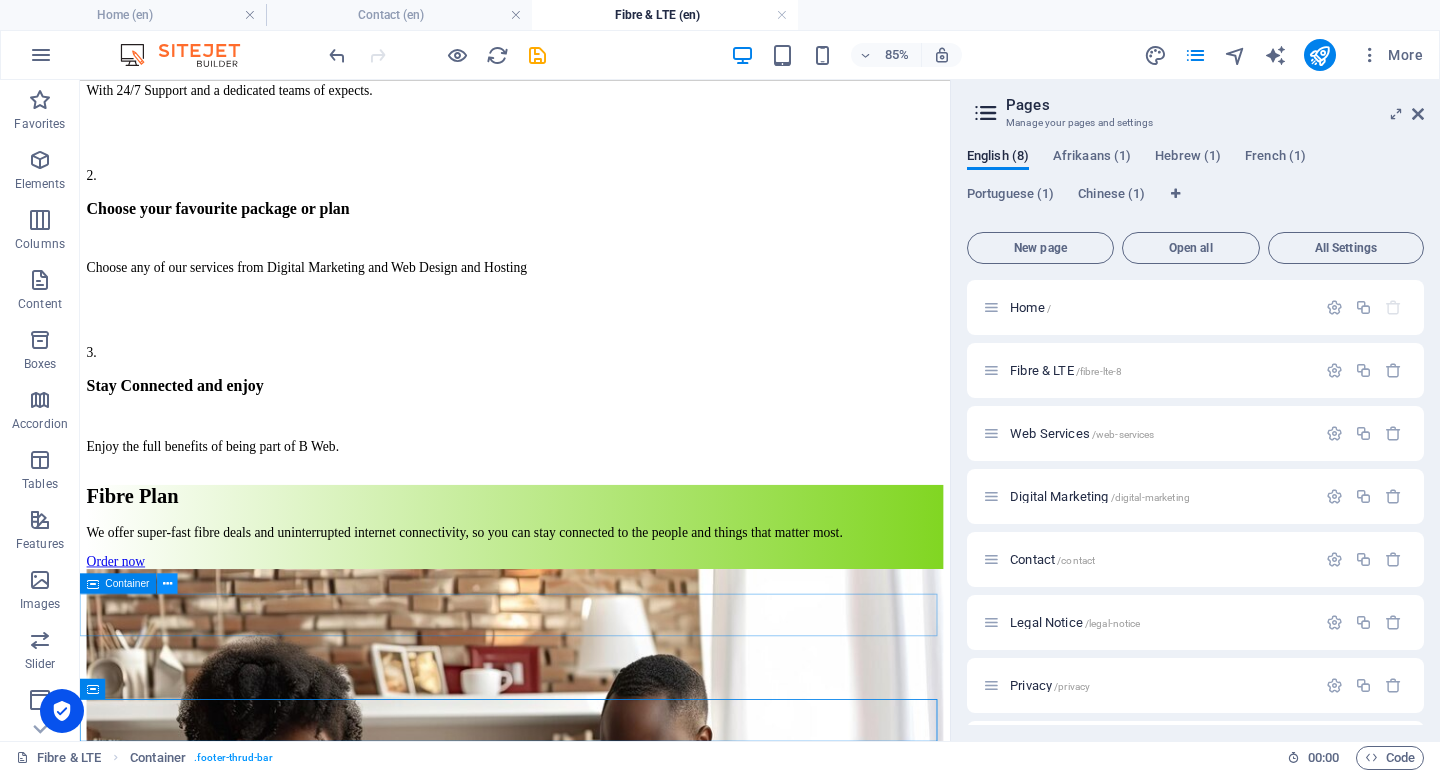 click at bounding box center [167, 583] 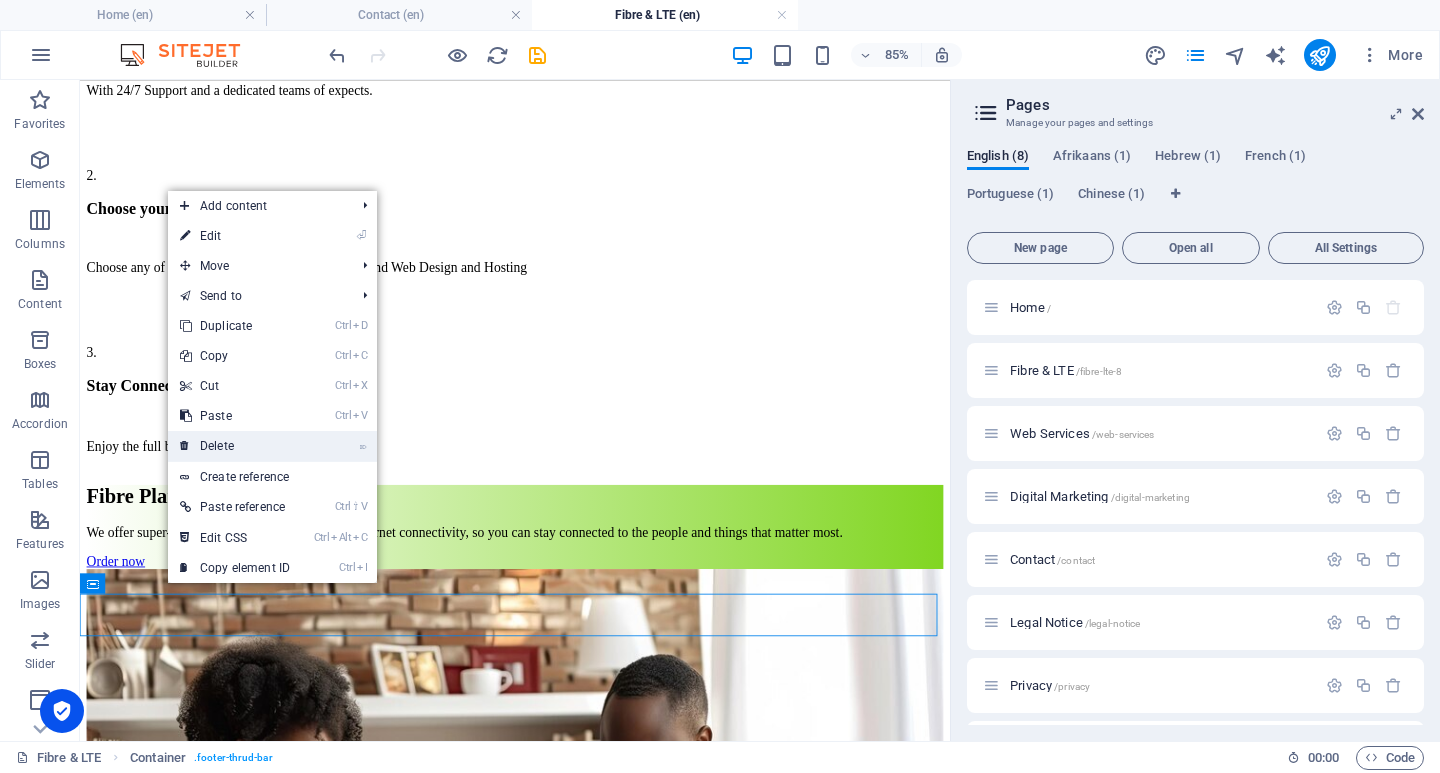 click on "⌦  Delete" at bounding box center (235, 446) 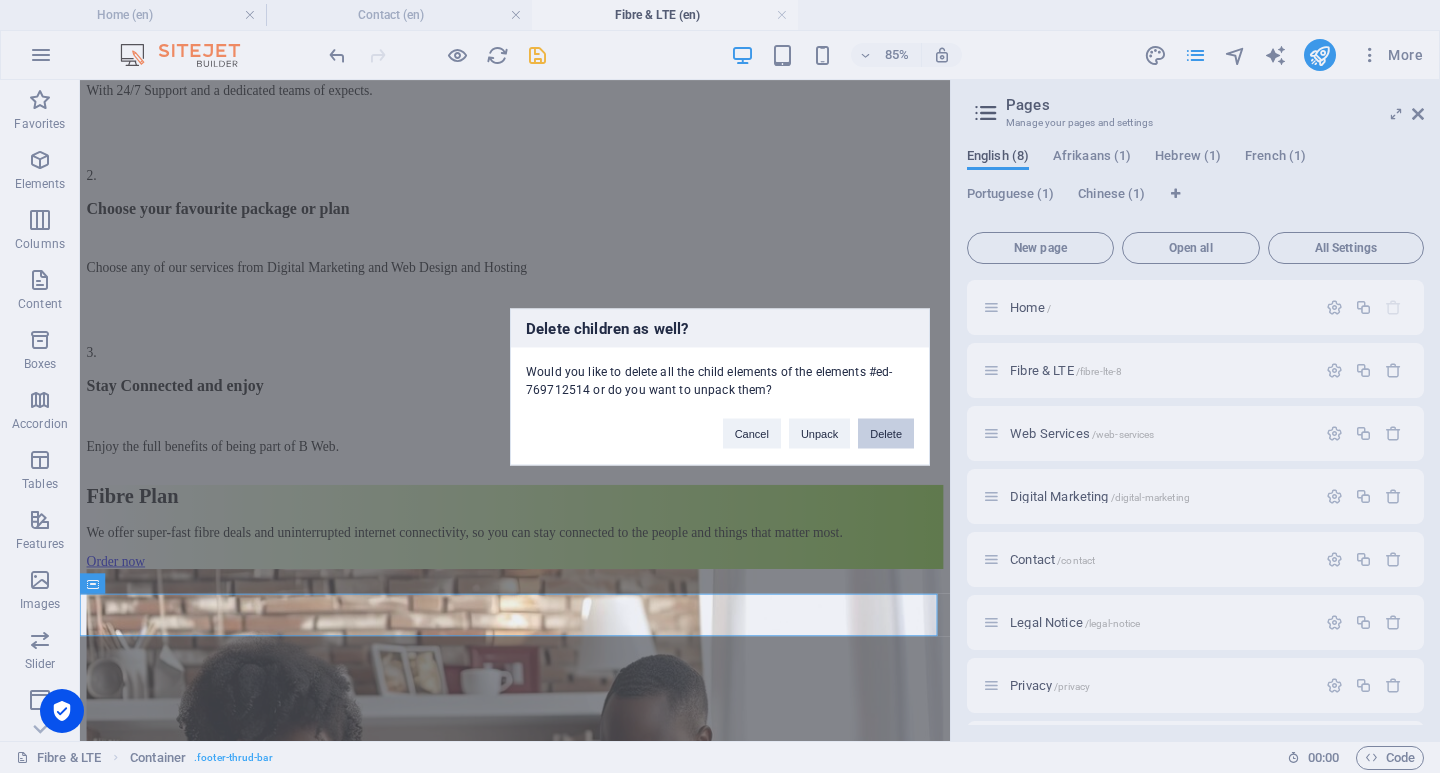 click on "Delete" at bounding box center (886, 433) 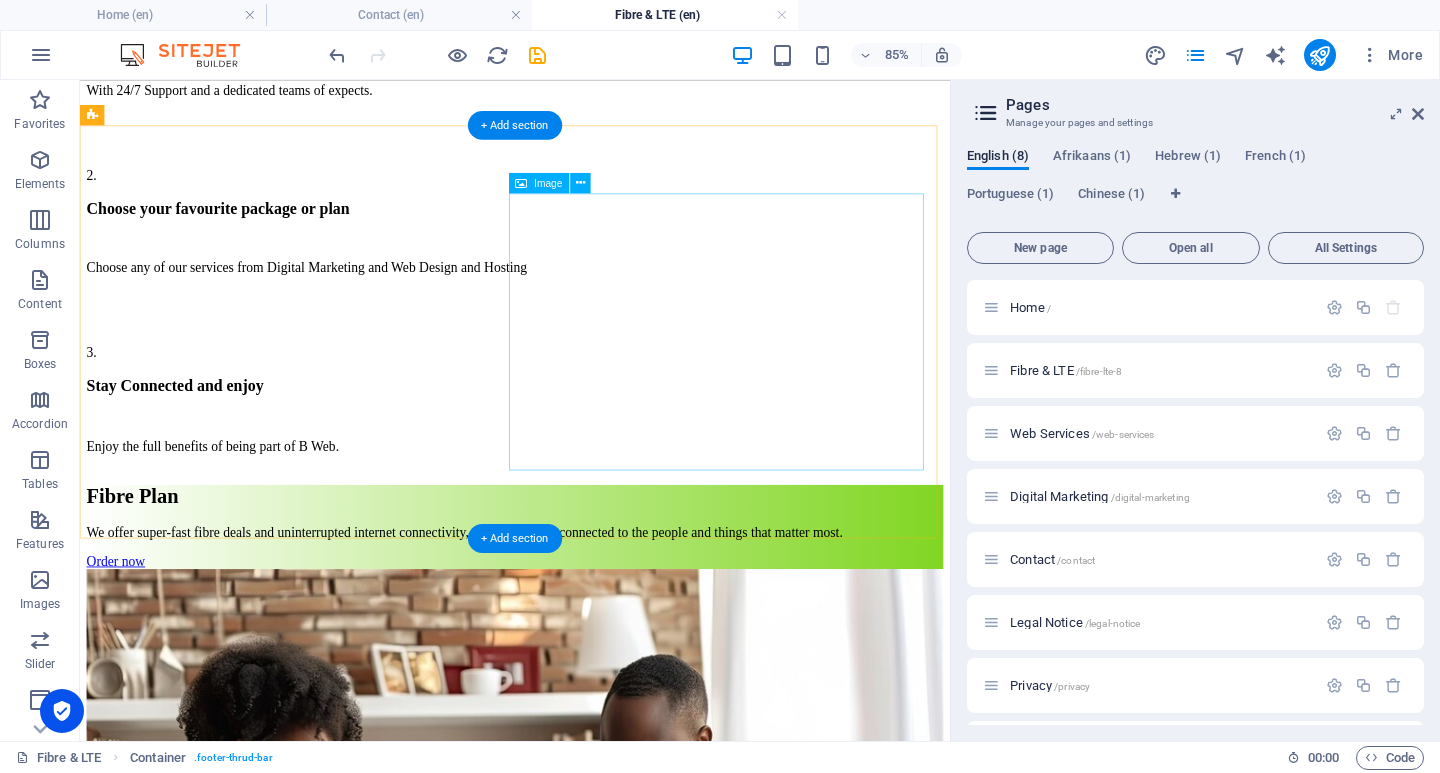 scroll, scrollTop: 1648, scrollLeft: 0, axis: vertical 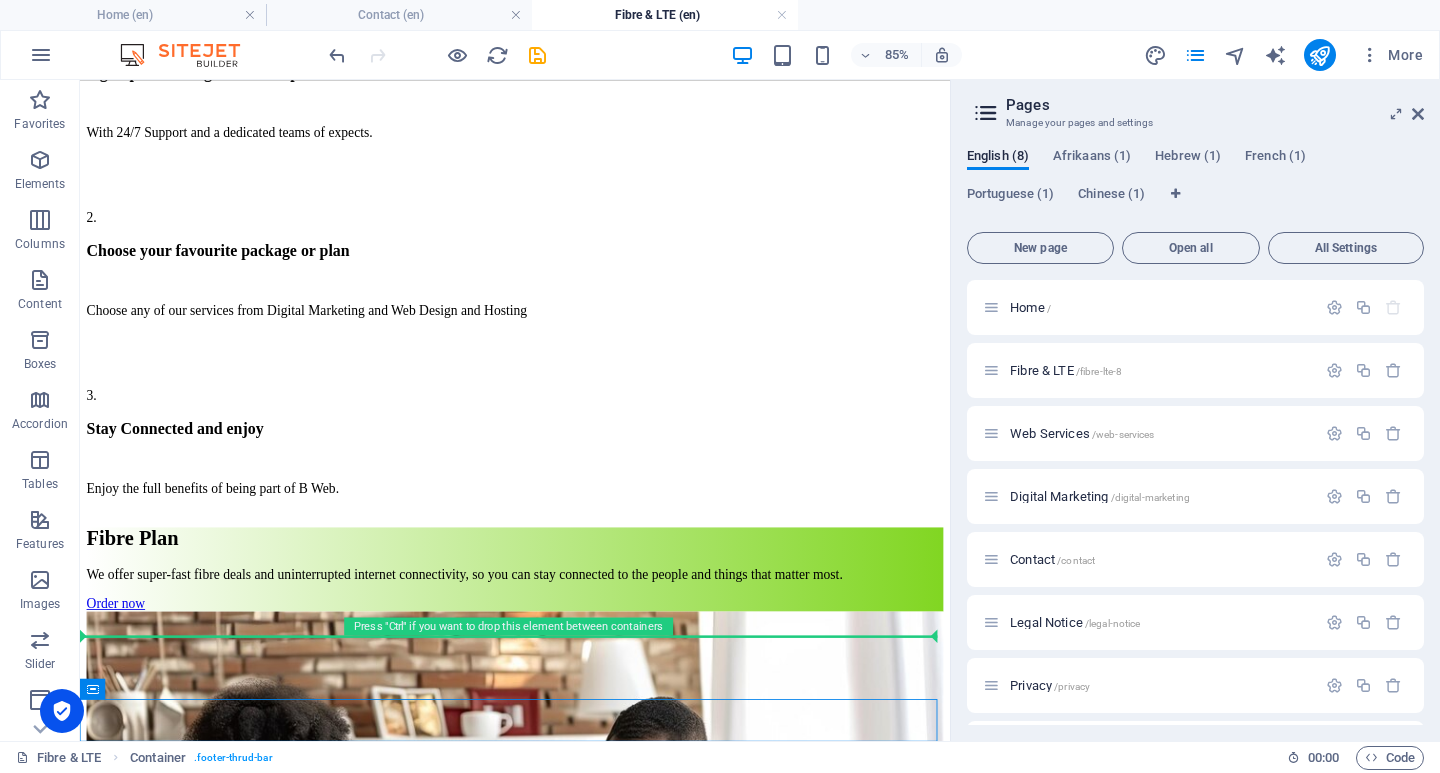 drag, startPoint x: 722, startPoint y: 844, endPoint x: 714, endPoint y: 741, distance: 103.31021 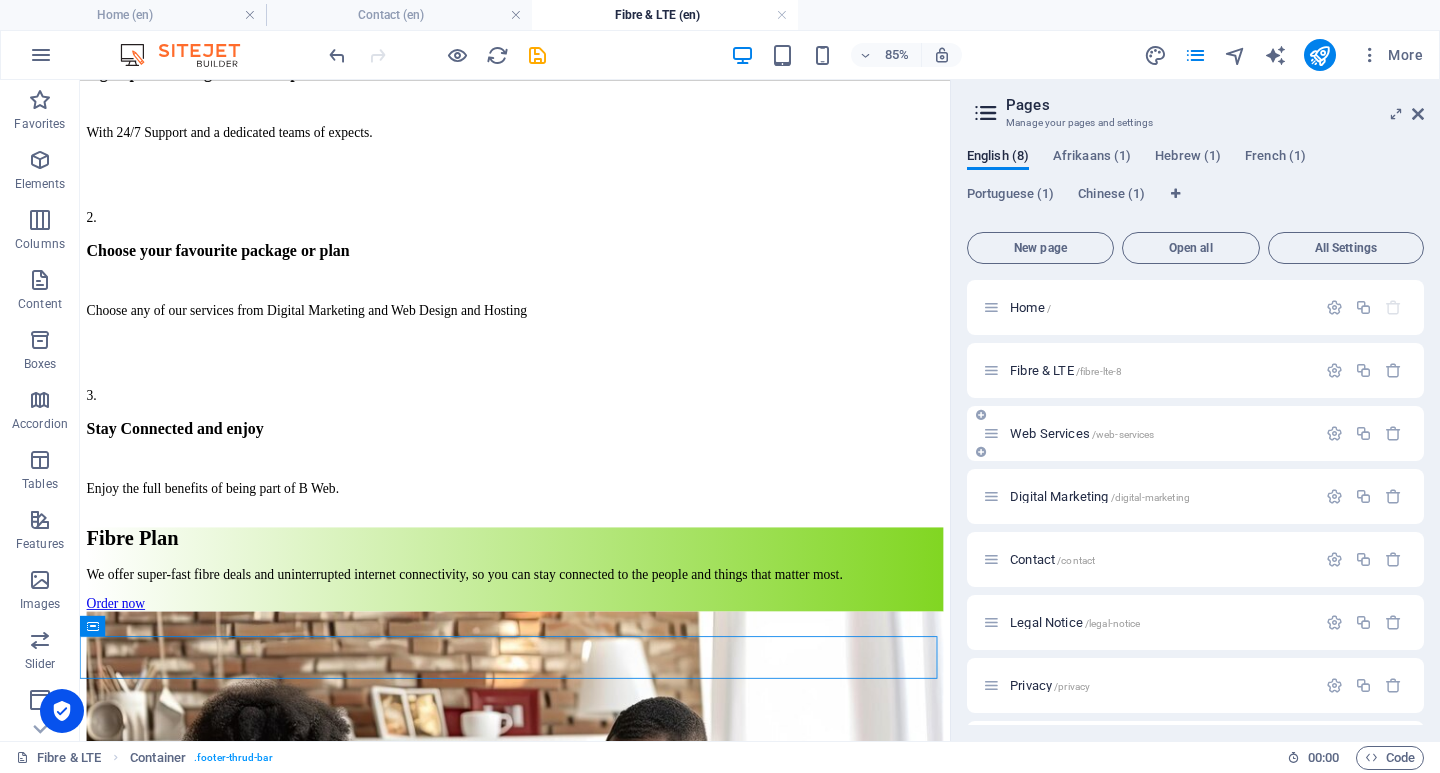 click on "Web Services /web-services" at bounding box center [1160, 433] 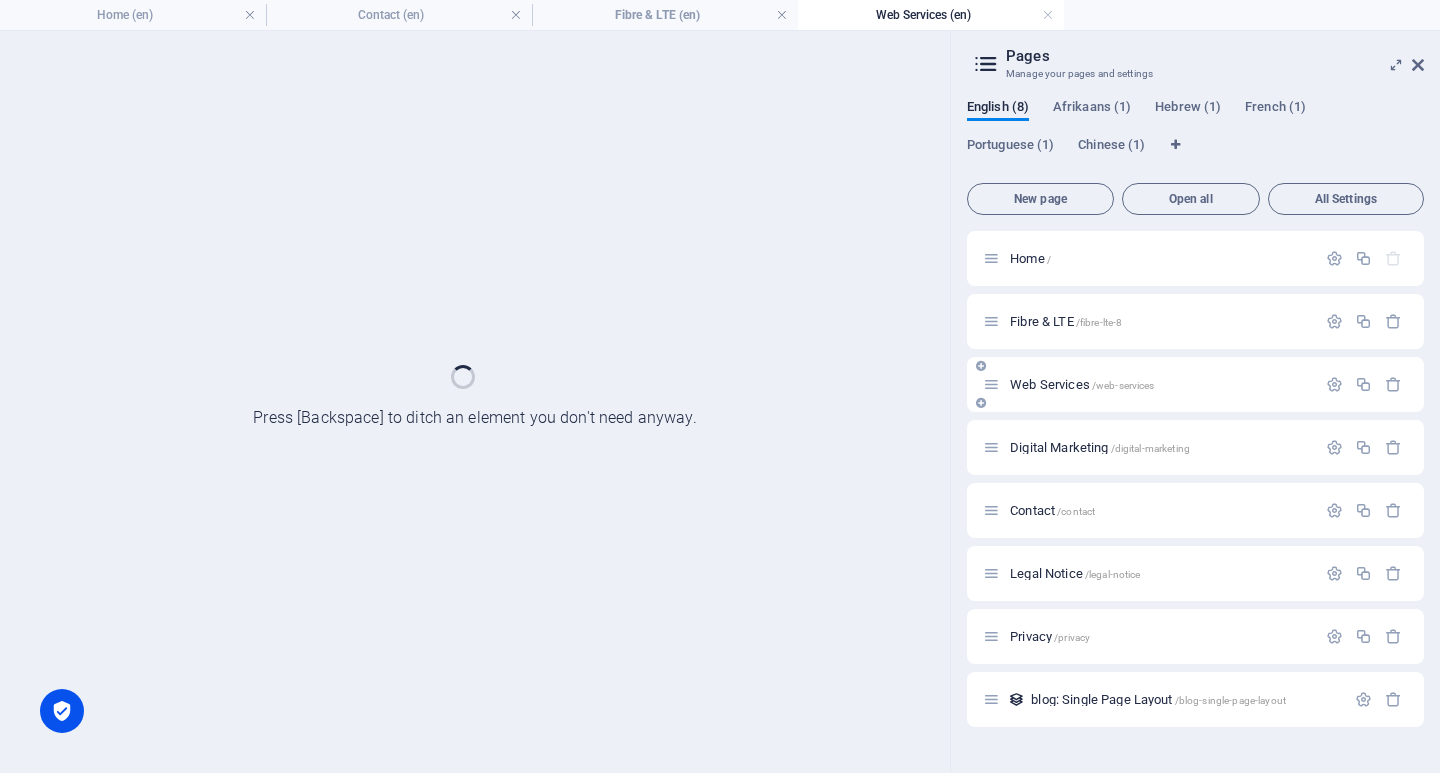 scroll, scrollTop: 0, scrollLeft: 0, axis: both 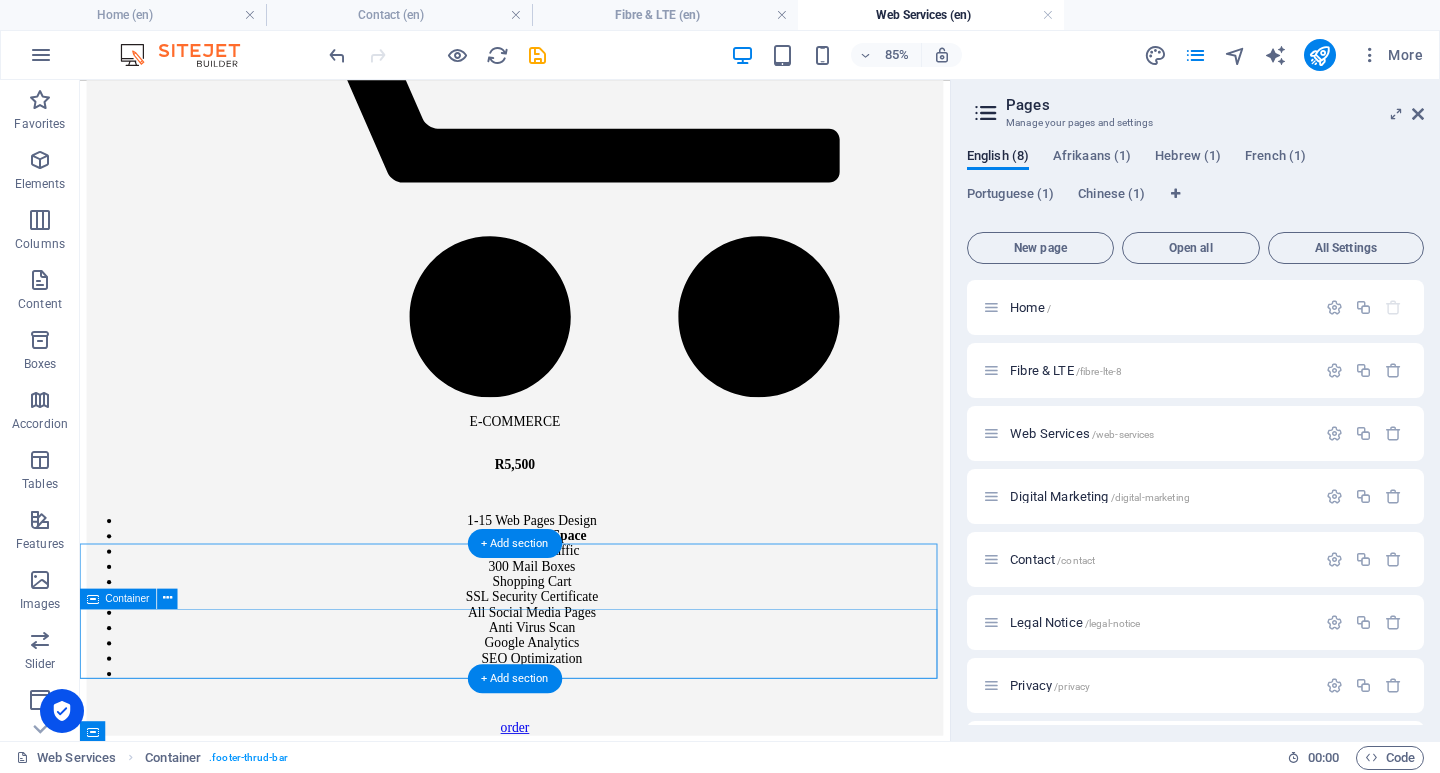 click at bounding box center [592, 12573] 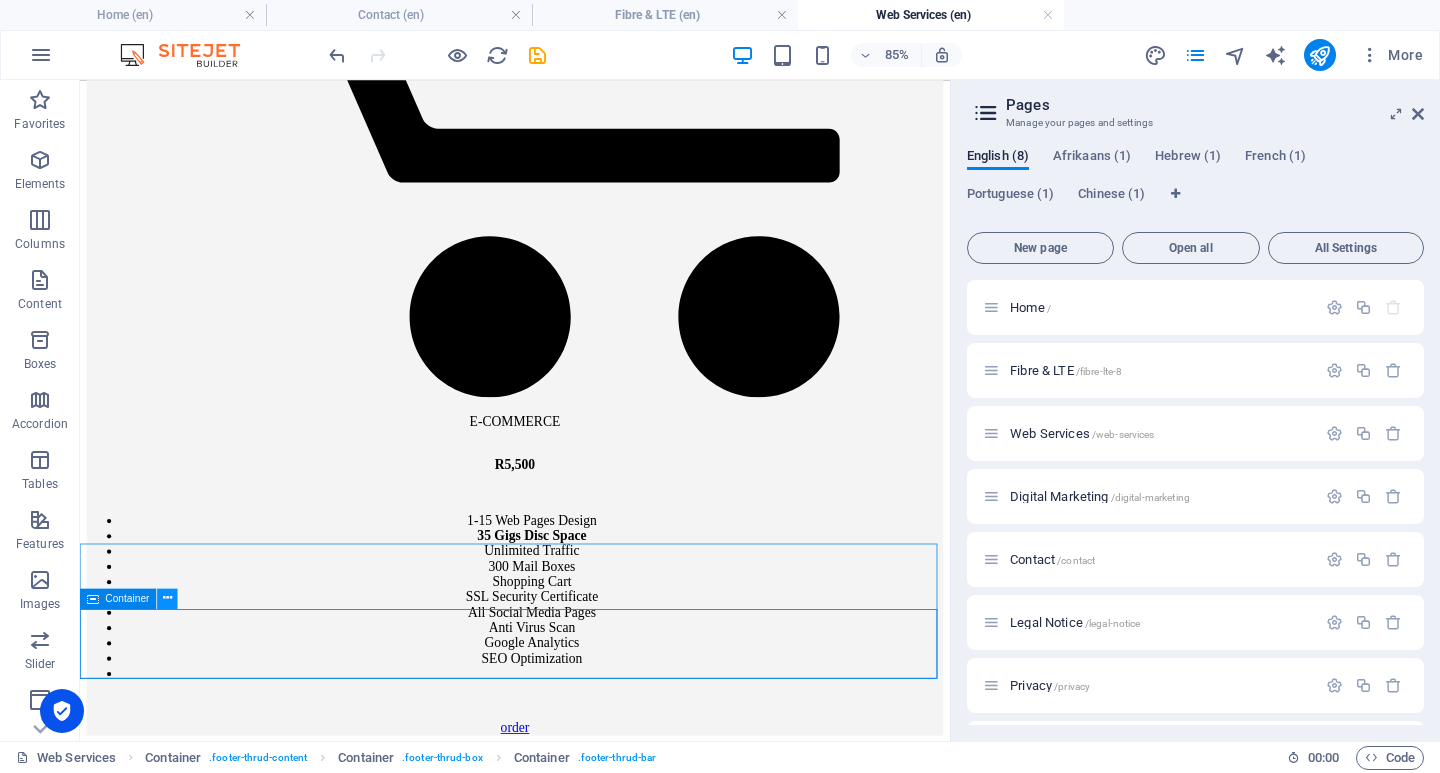 click at bounding box center (167, 598) 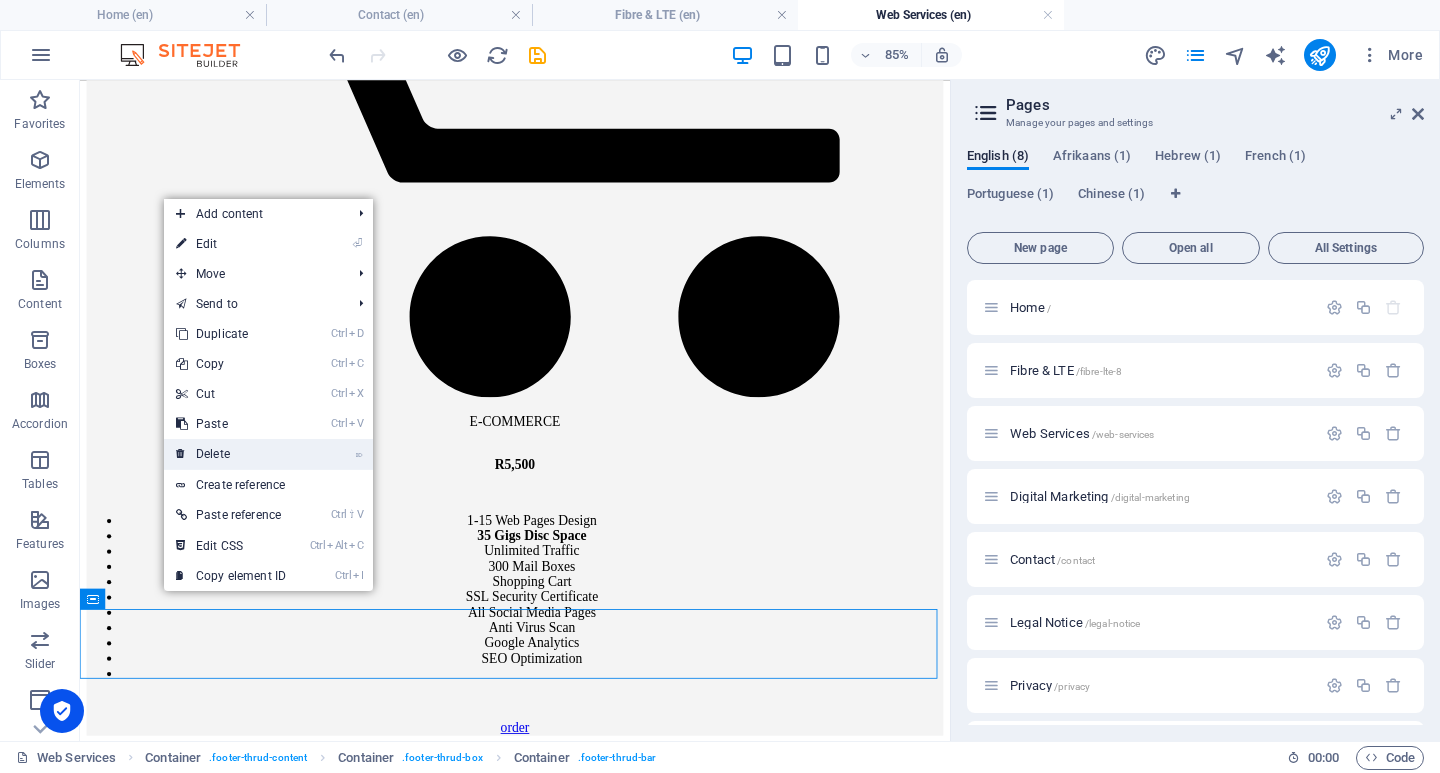 click on "⌦  Delete" at bounding box center (231, 454) 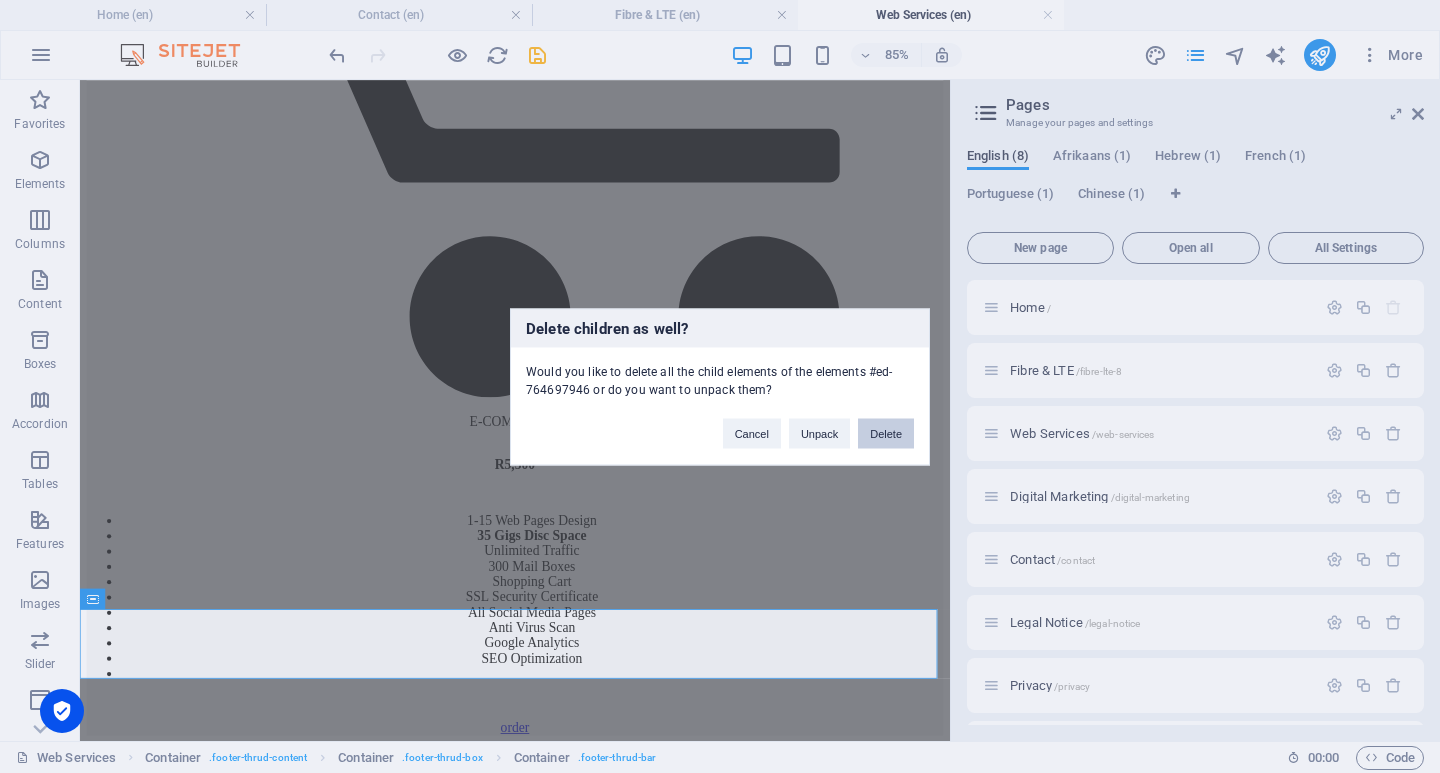 click on "Delete" at bounding box center (886, 433) 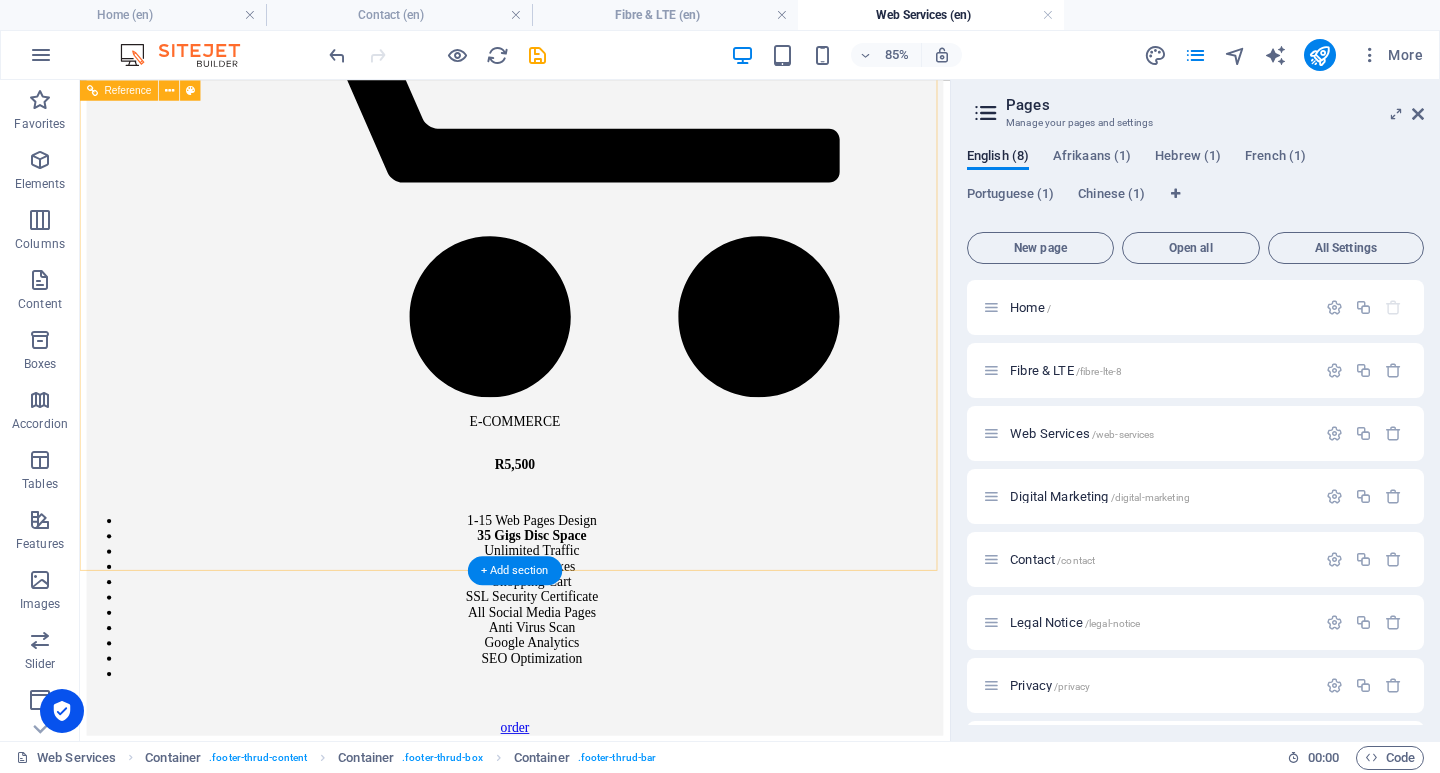 scroll, scrollTop: 3754, scrollLeft: 0, axis: vertical 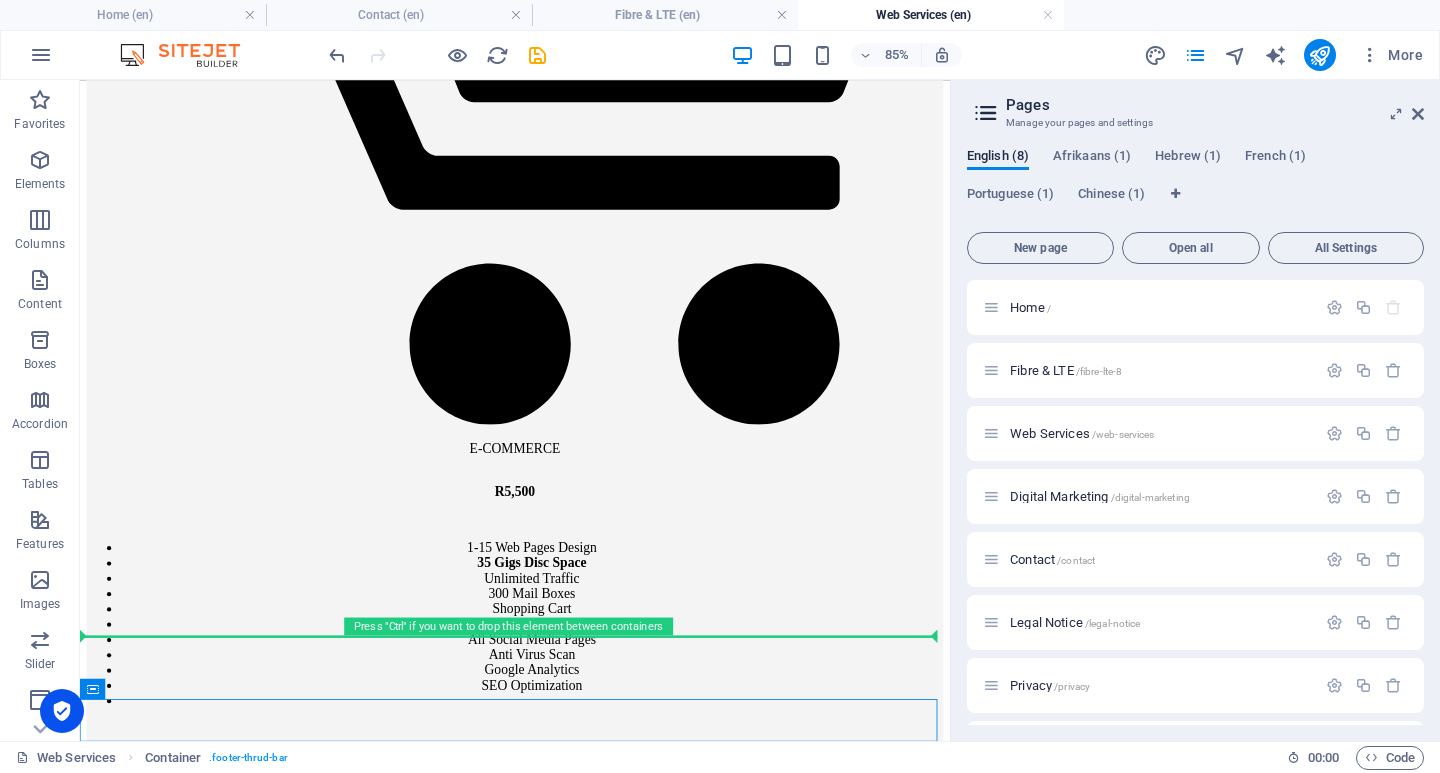 drag, startPoint x: 738, startPoint y: 839, endPoint x: 736, endPoint y: 741, distance: 98.02041 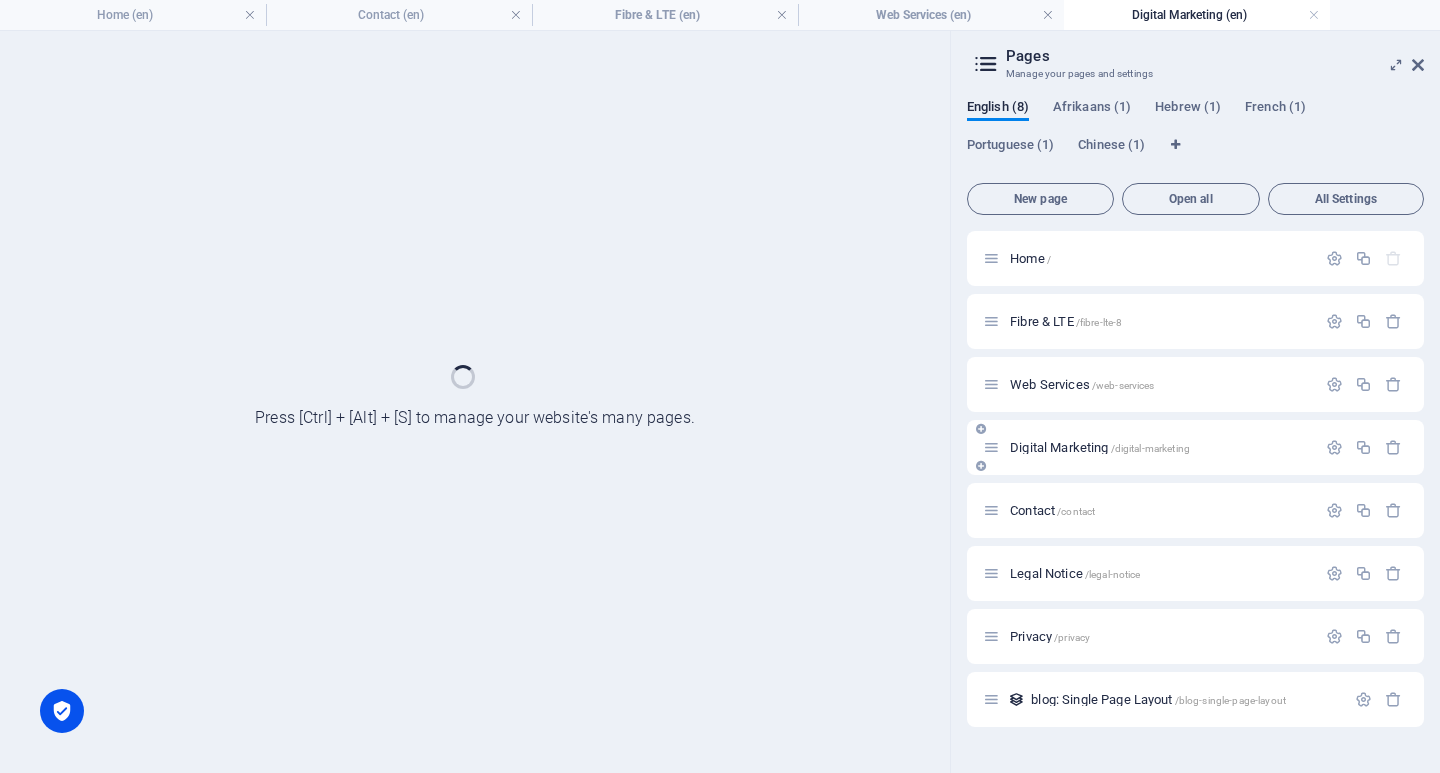scroll, scrollTop: 0, scrollLeft: 0, axis: both 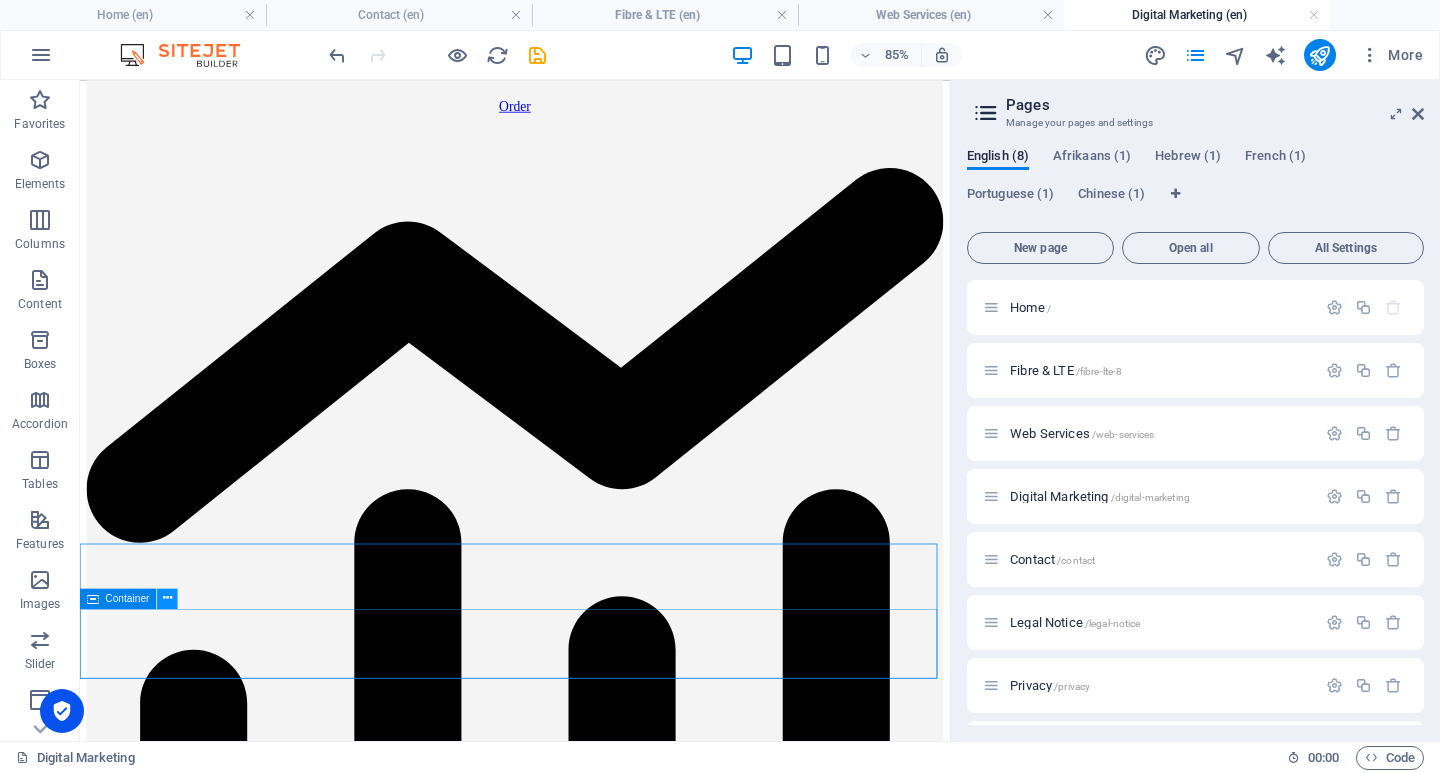click at bounding box center [167, 598] 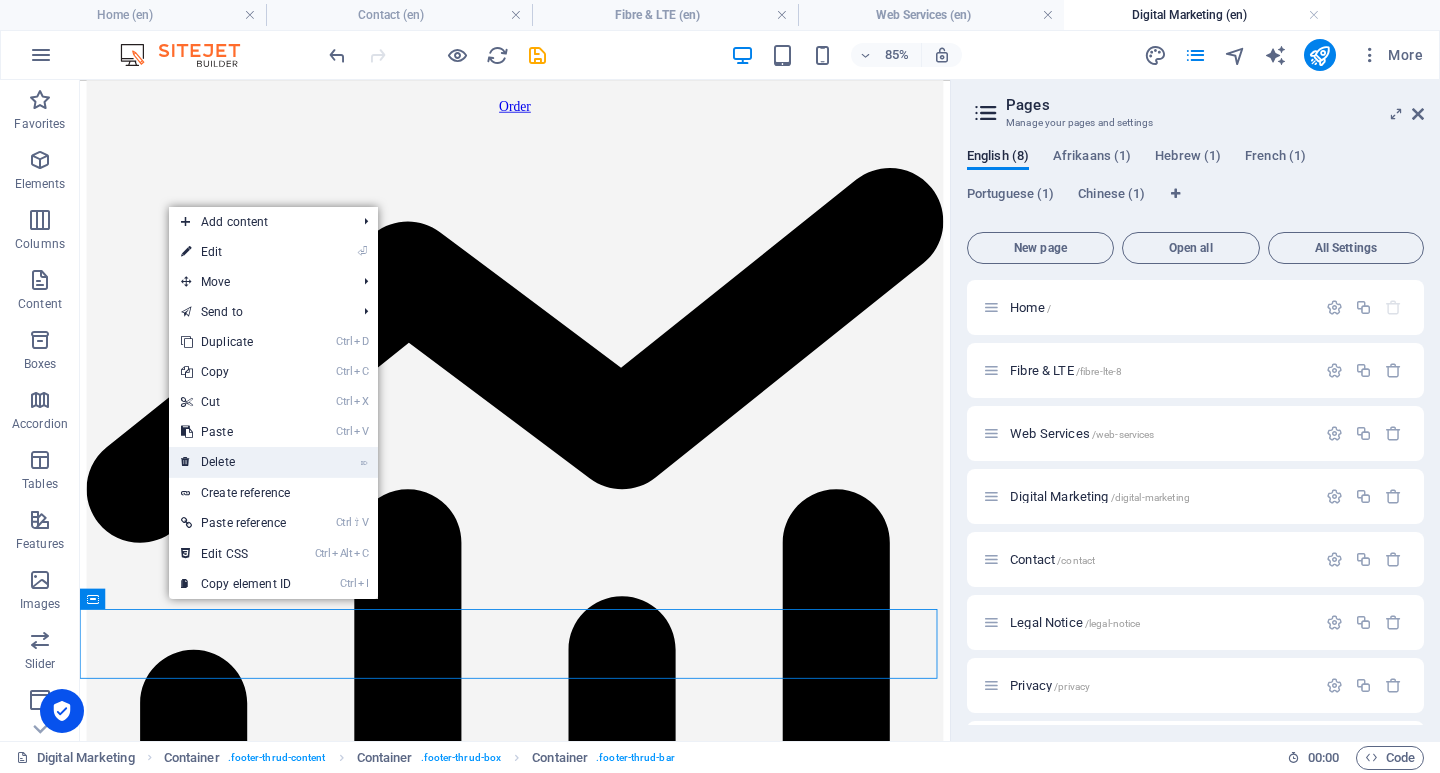 click on "⌦  Delete" at bounding box center (236, 462) 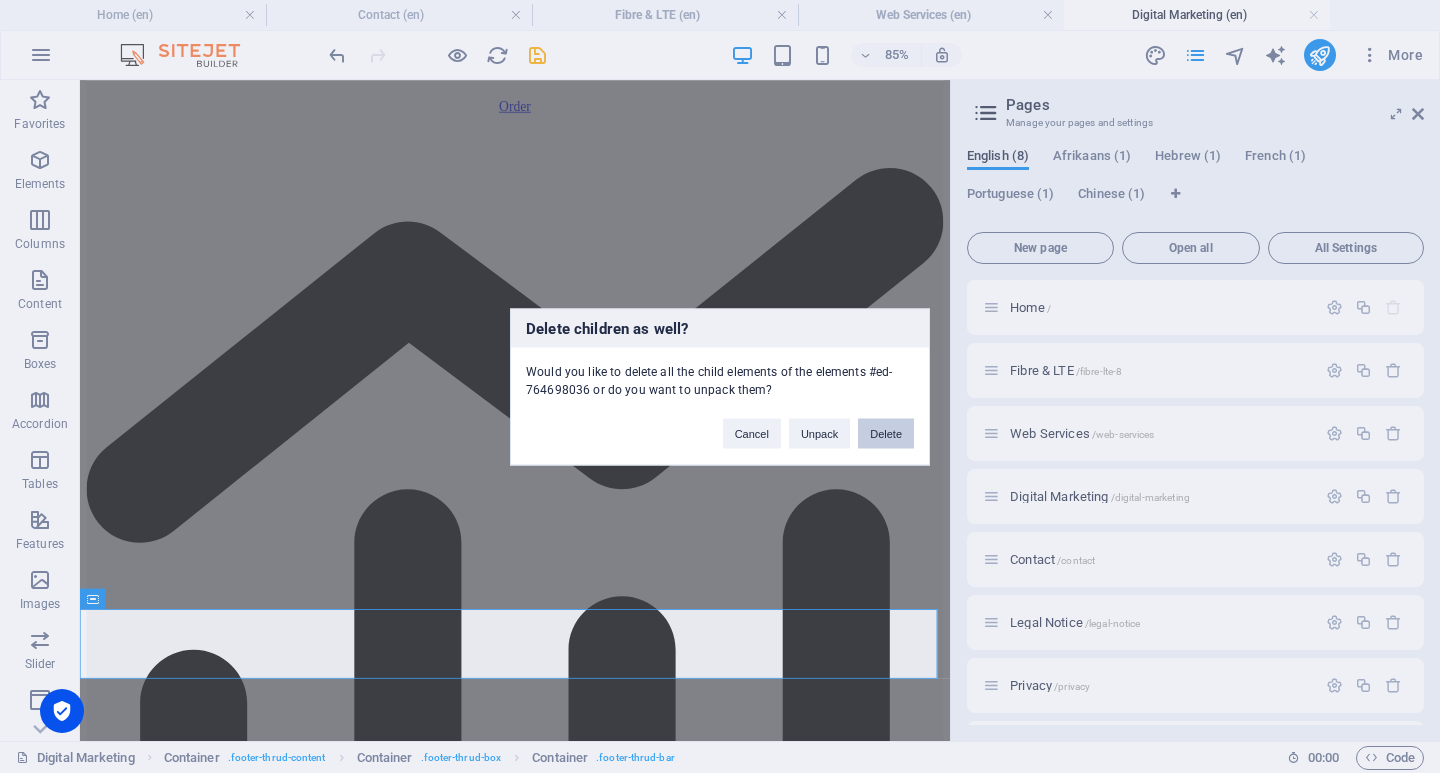 click on "Delete" at bounding box center (886, 433) 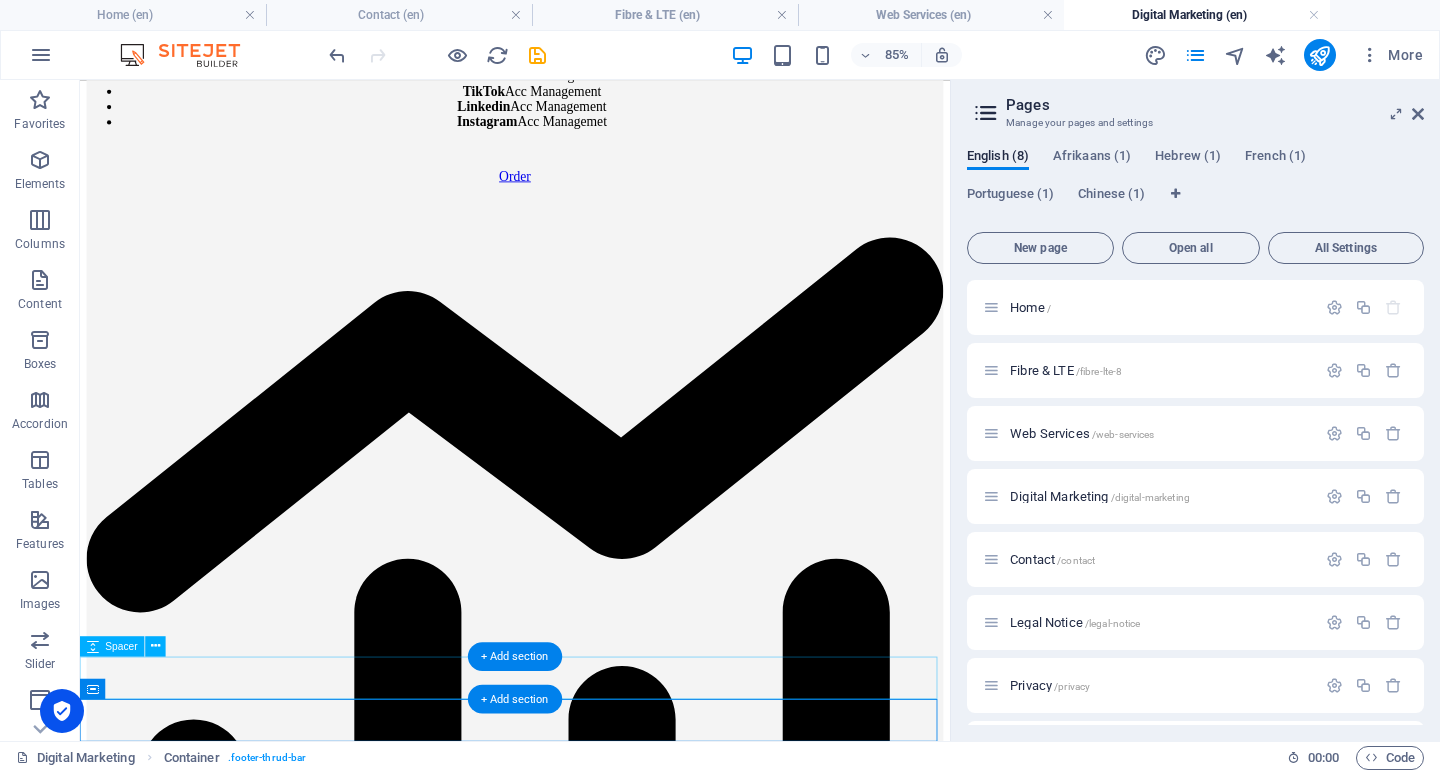 scroll, scrollTop: 1848, scrollLeft: 0, axis: vertical 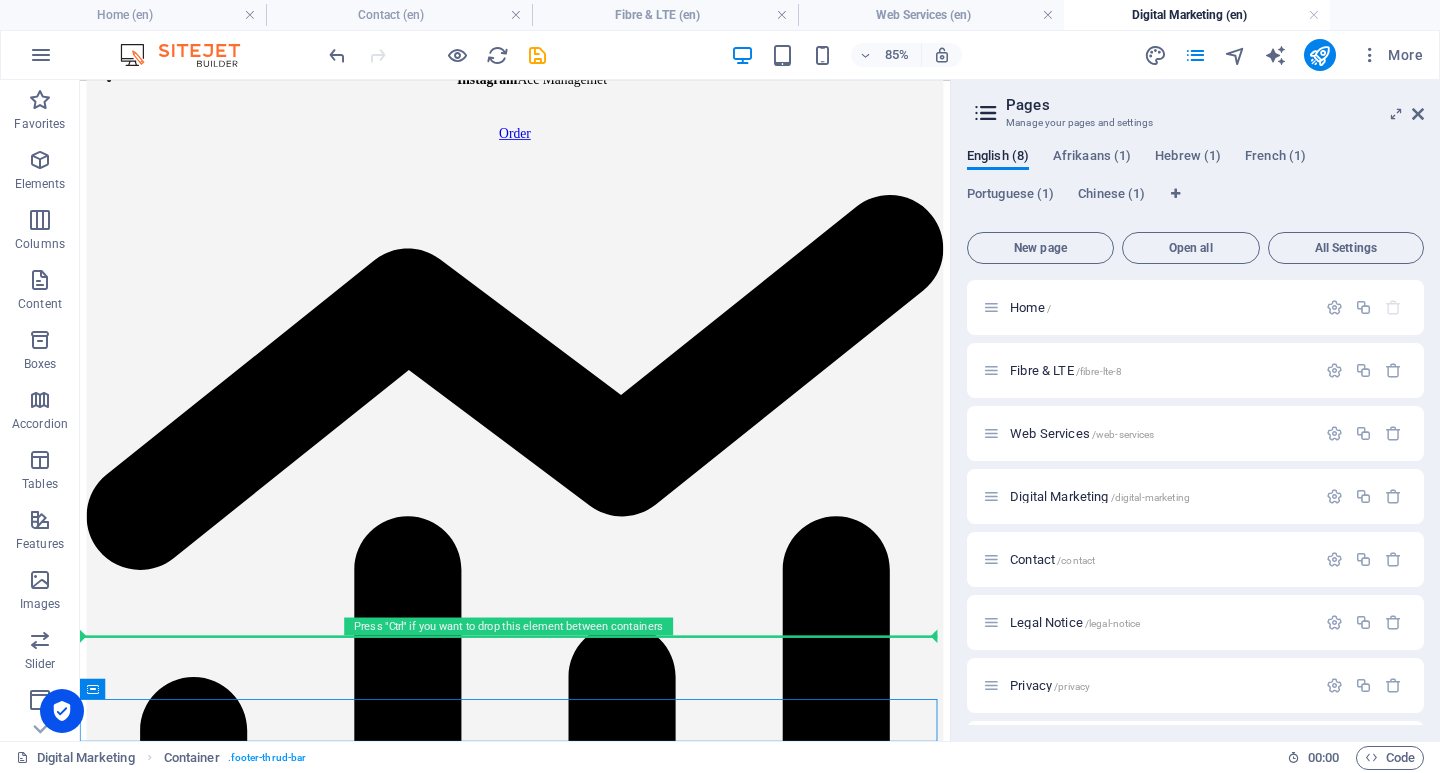 drag, startPoint x: 745, startPoint y: 832, endPoint x: 722, endPoint y: 739, distance: 95.80188 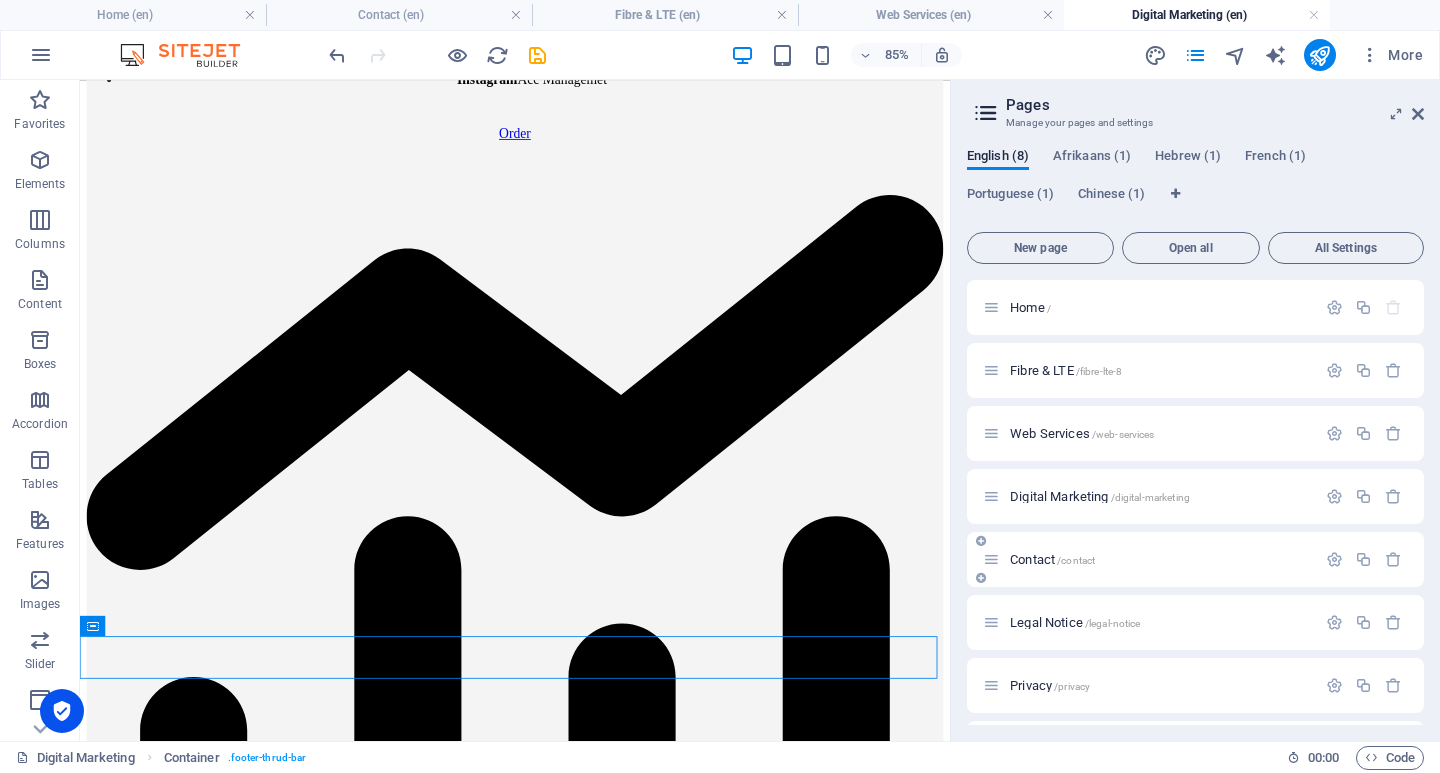 click on "Contact /contact" at bounding box center (1160, 559) 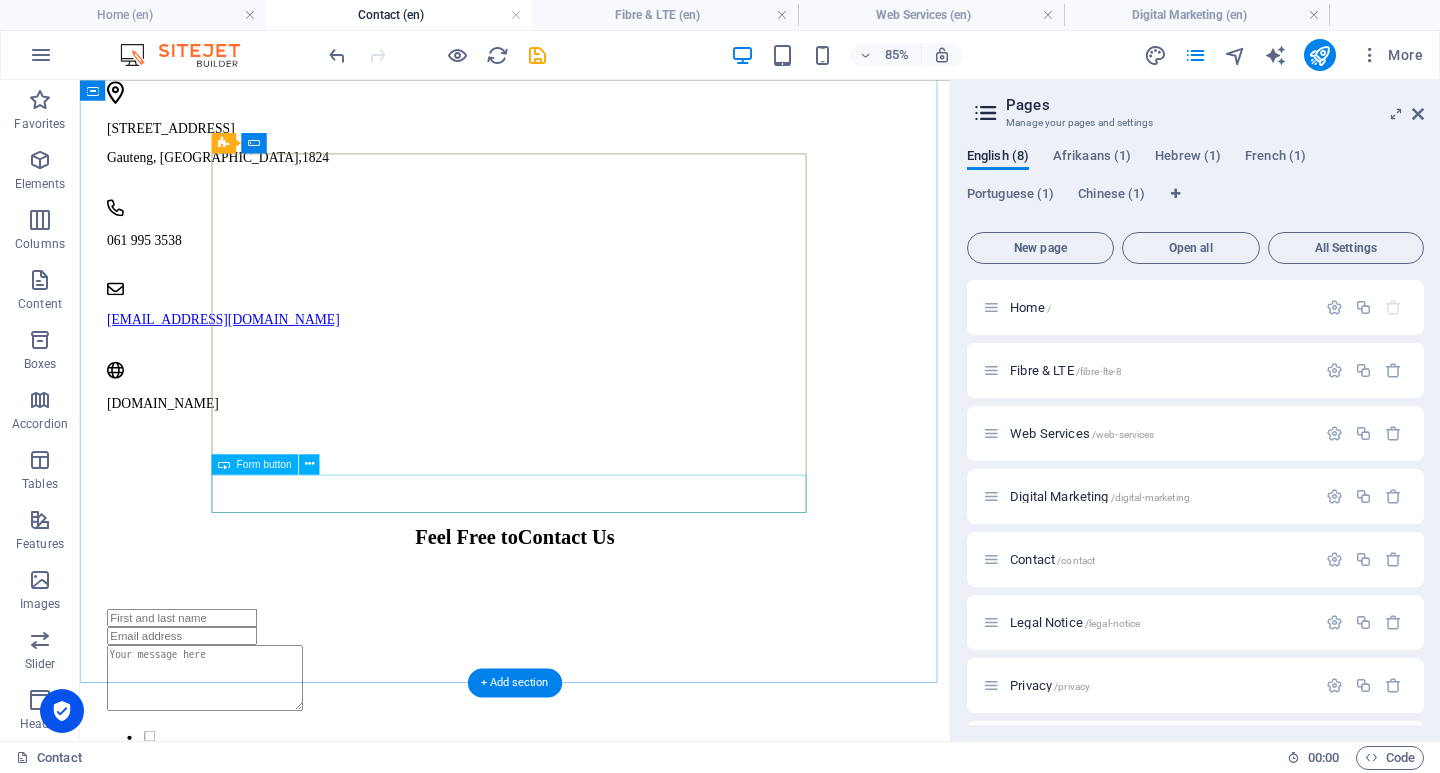 scroll, scrollTop: 1292, scrollLeft: 0, axis: vertical 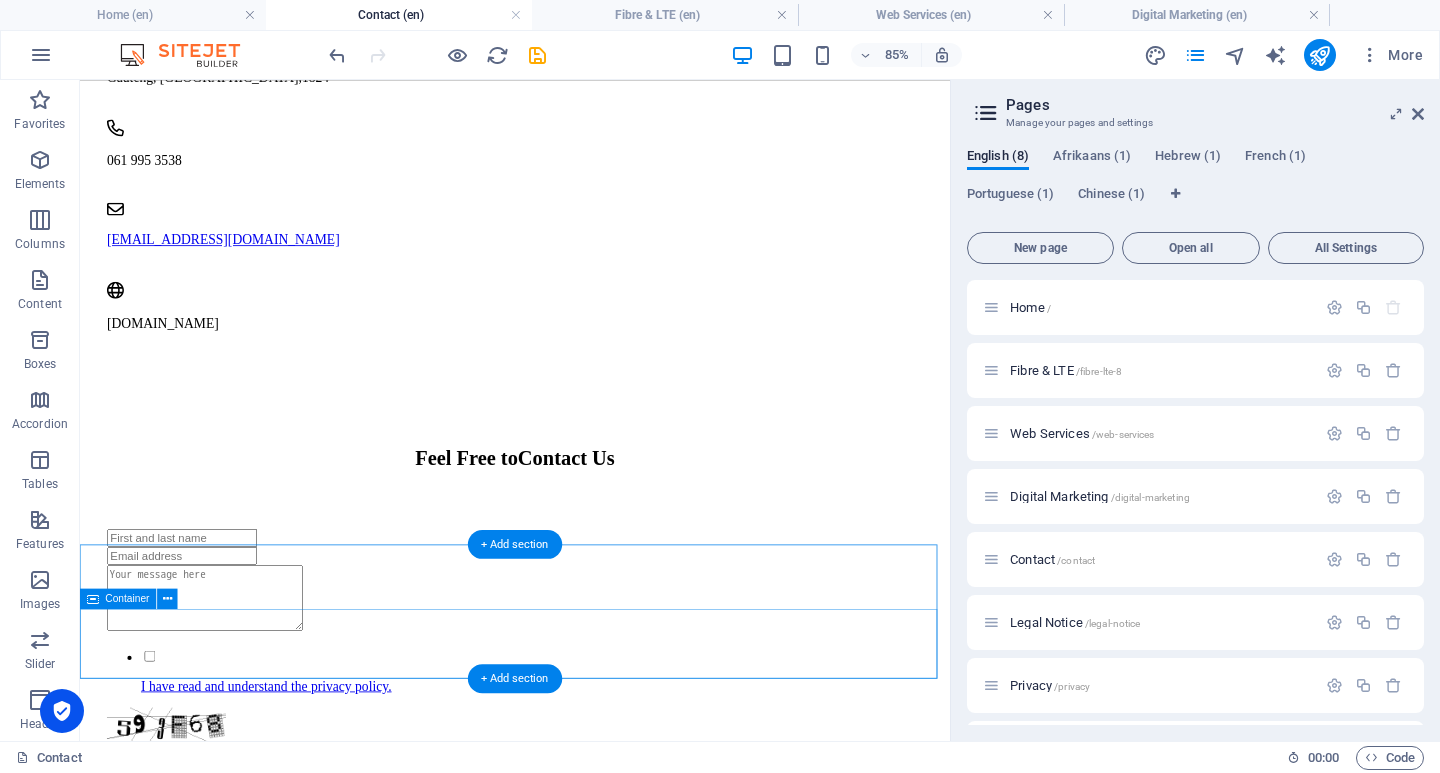 click at bounding box center [592, 3835] 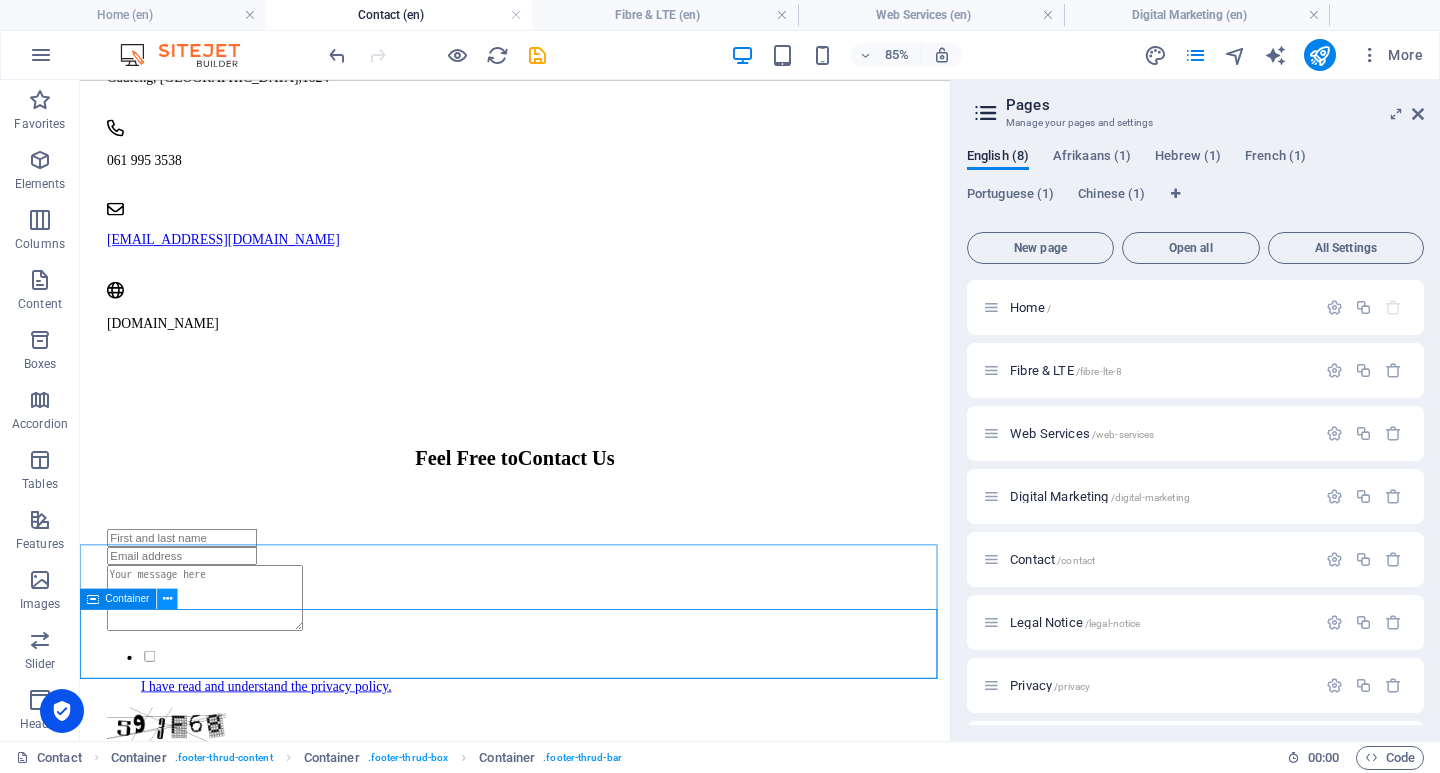 click at bounding box center [167, 599] 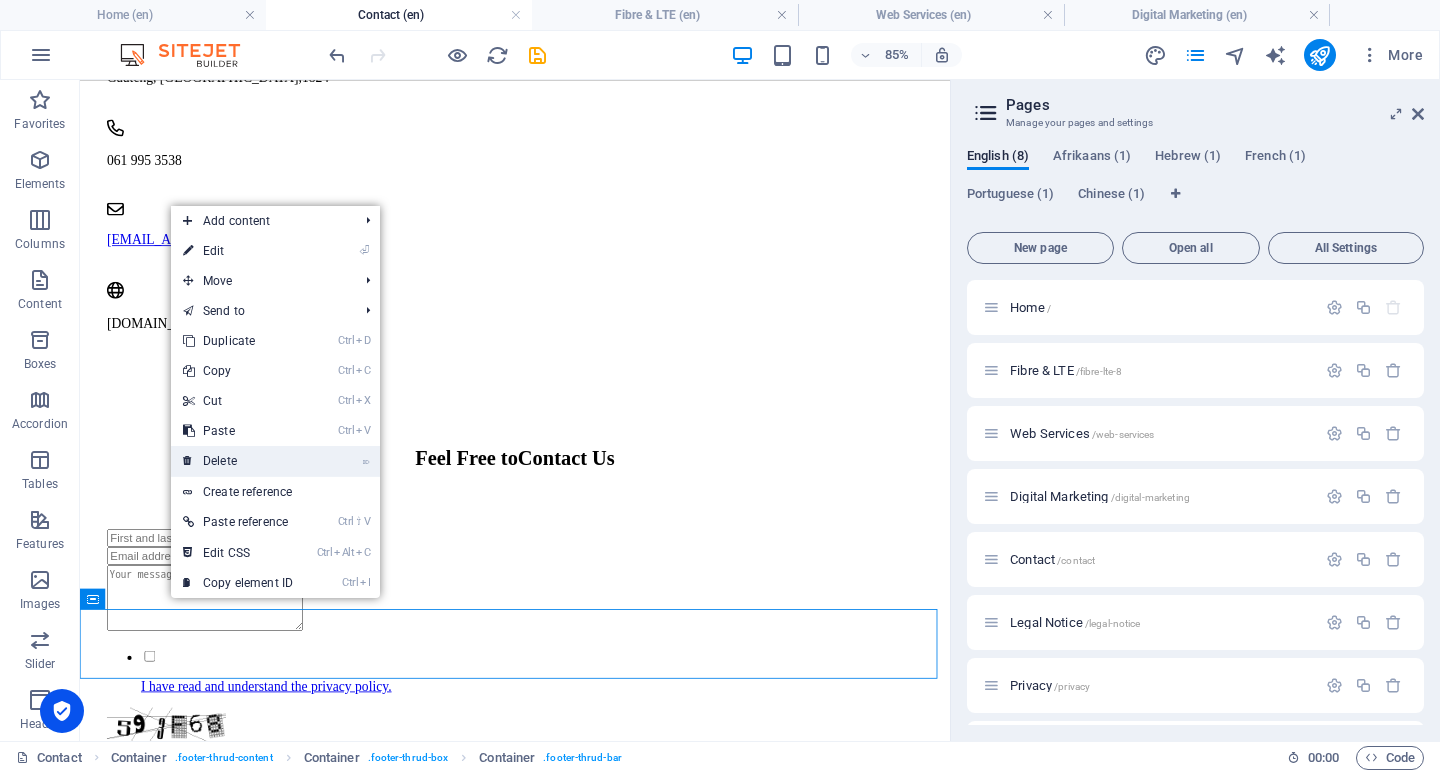 click on "⌦  Delete" at bounding box center [238, 461] 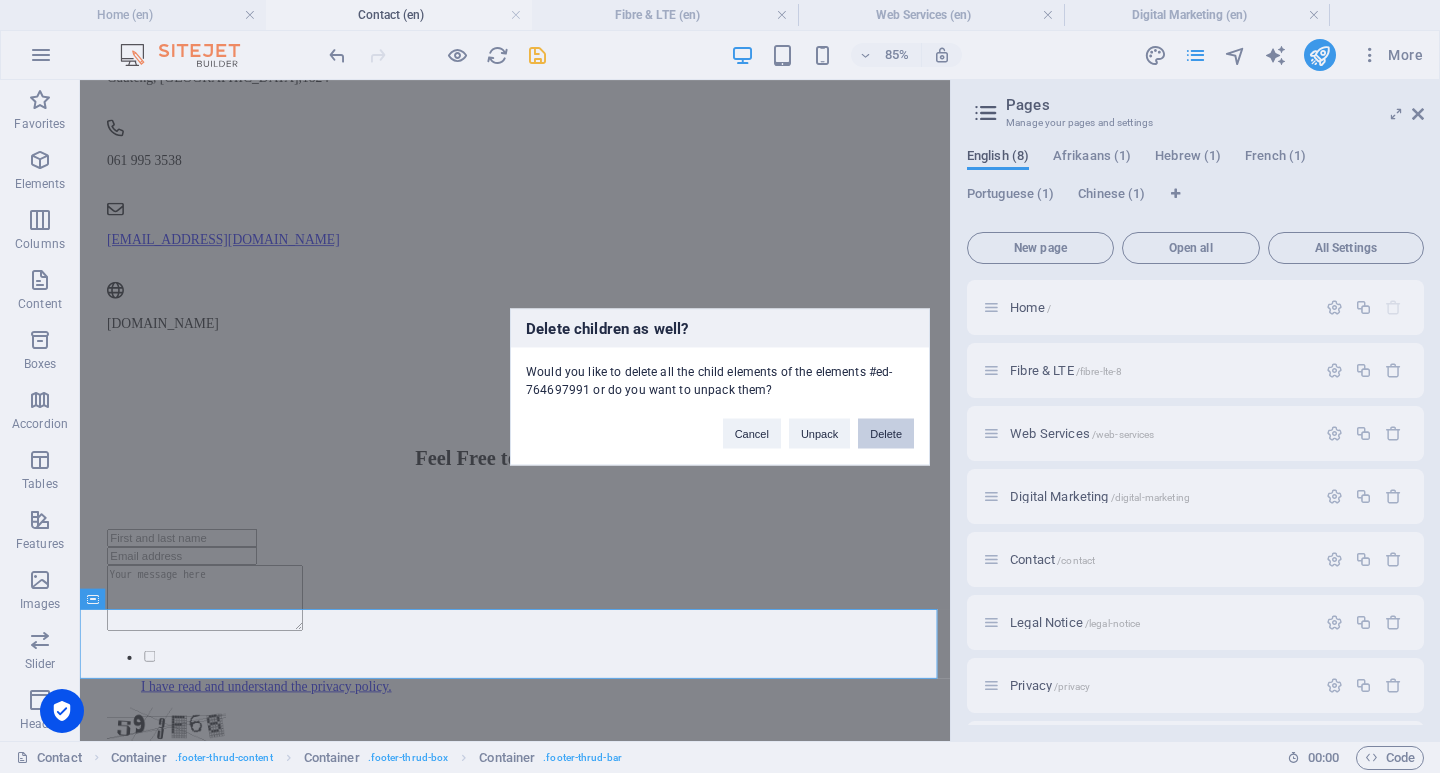 click on "Delete" at bounding box center [886, 433] 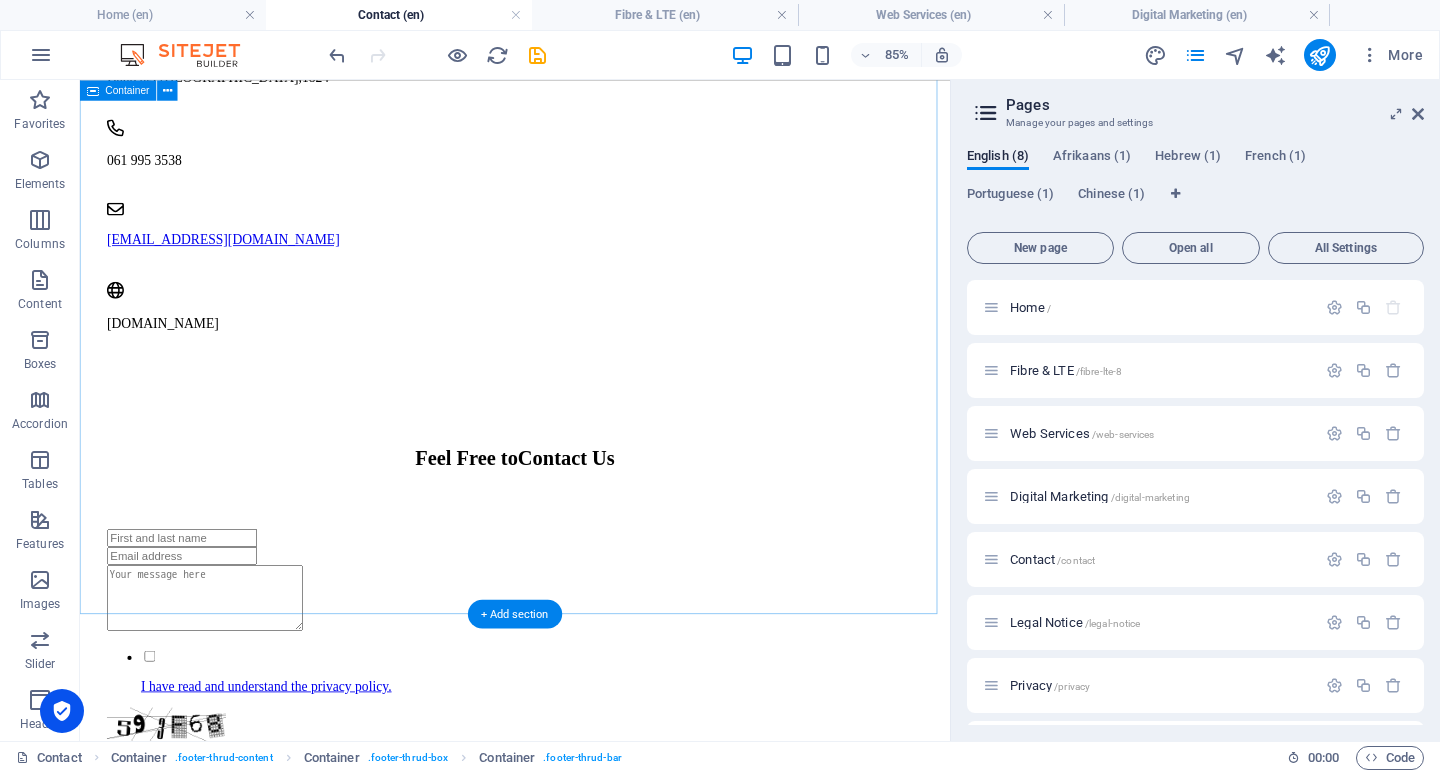 scroll, scrollTop: 1210, scrollLeft: 0, axis: vertical 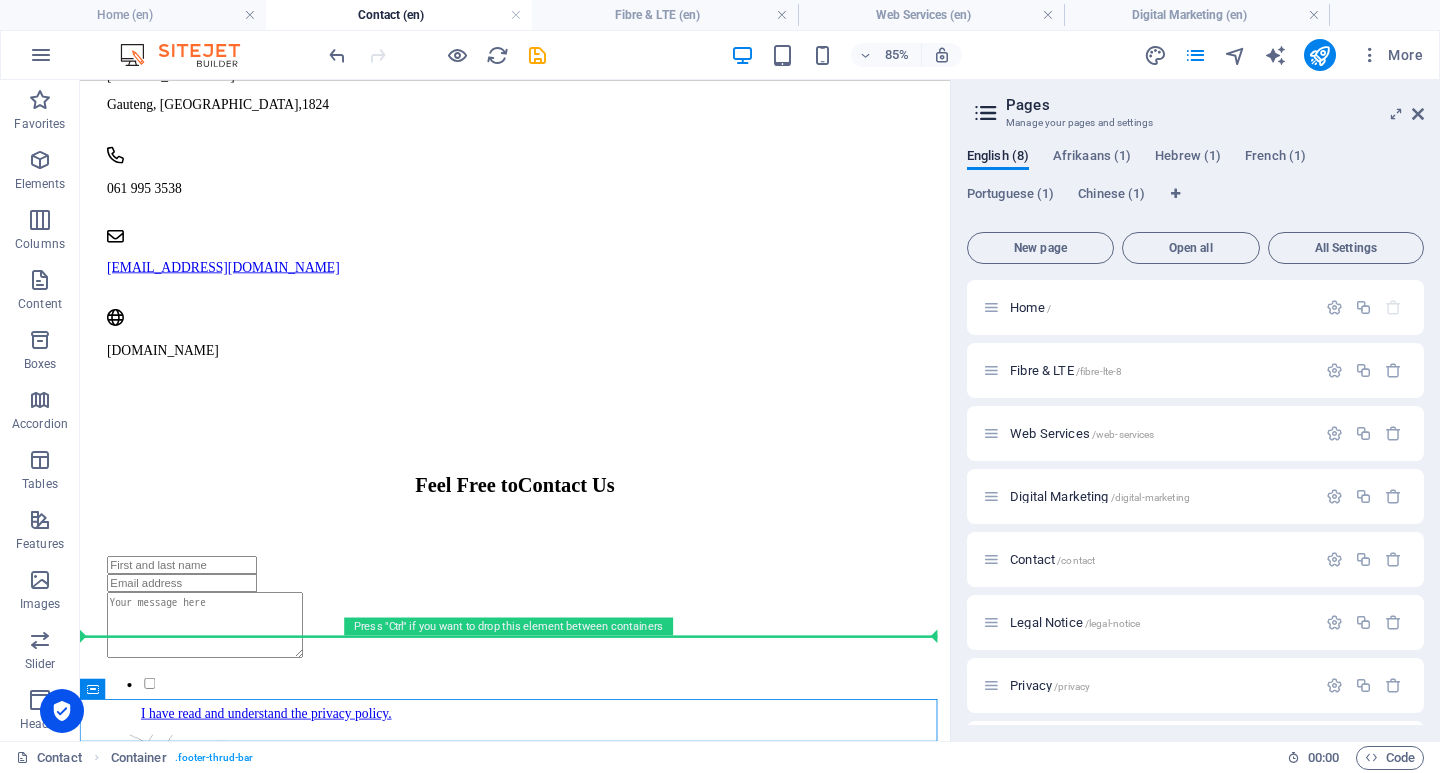 drag, startPoint x: 689, startPoint y: 835, endPoint x: 674, endPoint y: 741, distance: 95.189285 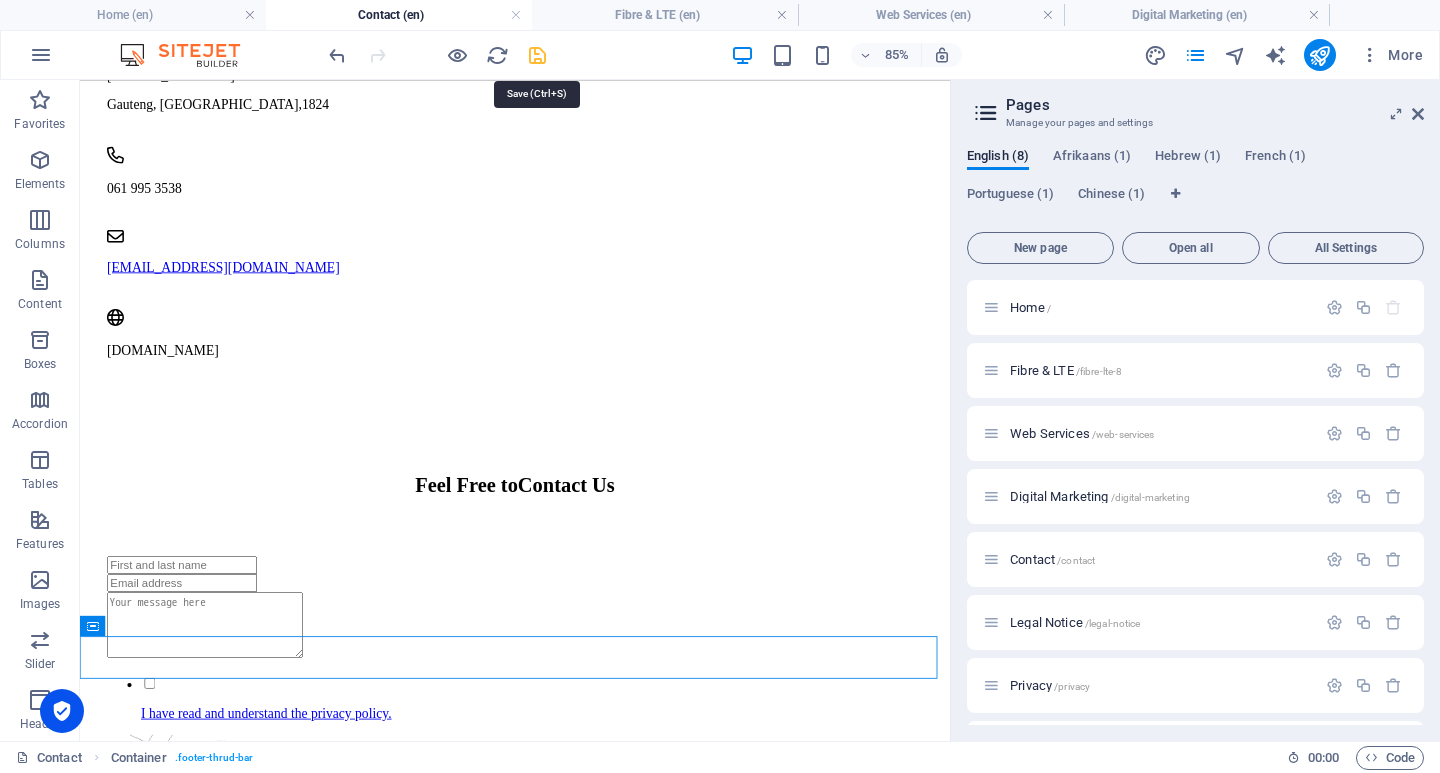 click at bounding box center (537, 55) 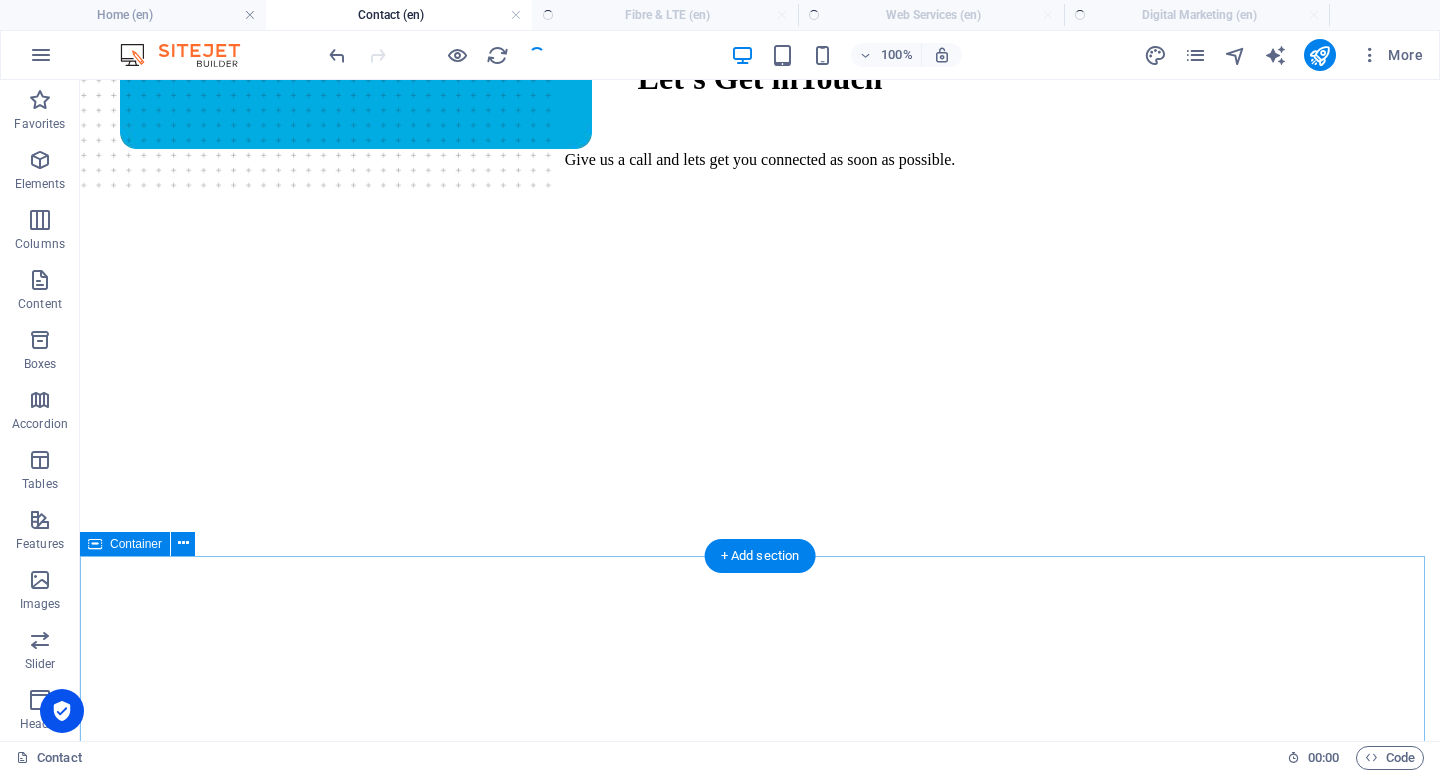 scroll, scrollTop: 439, scrollLeft: 0, axis: vertical 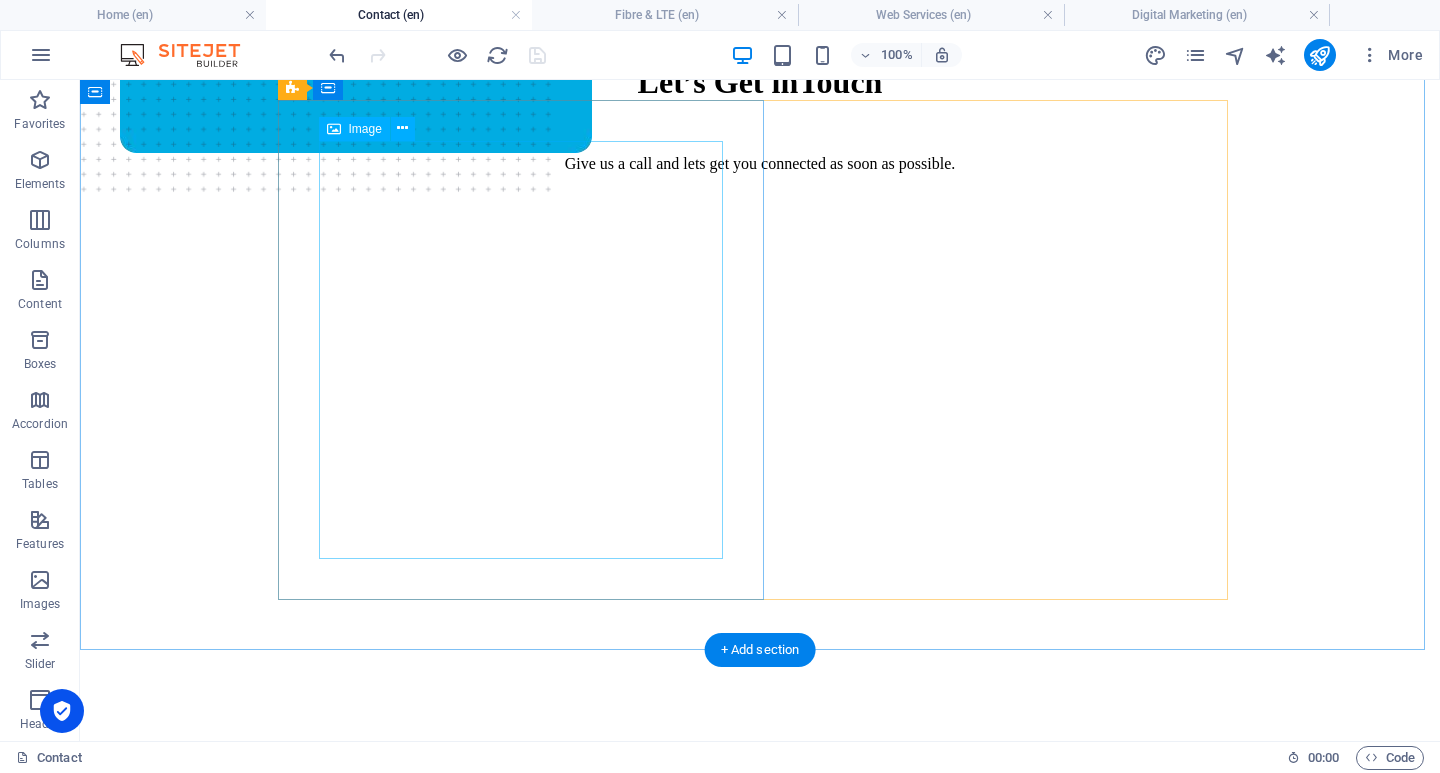 click at bounding box center (760, -29) 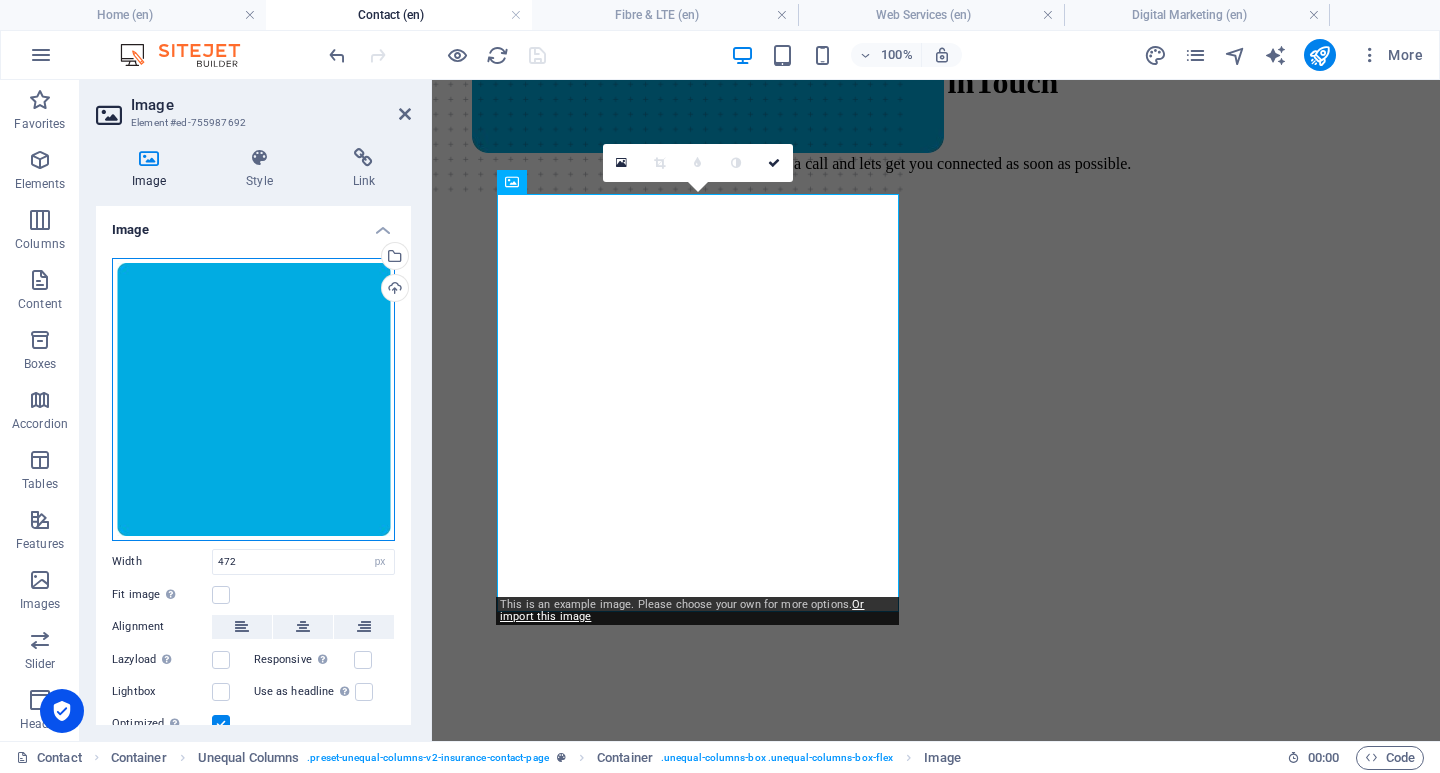 click on "Drag files here, click to choose files or select files from Files or our free stock photos & videos" at bounding box center [253, 399] 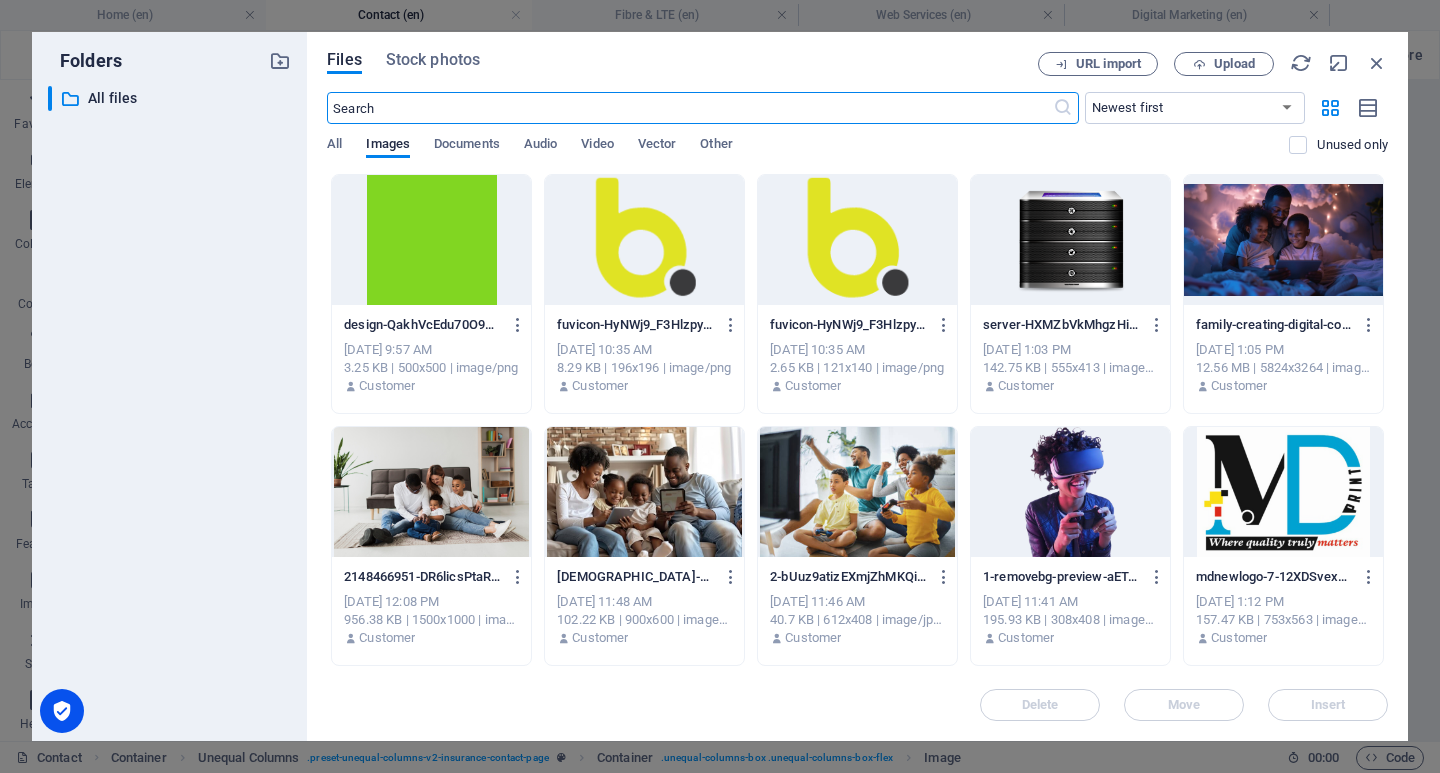 click at bounding box center [431, 240] 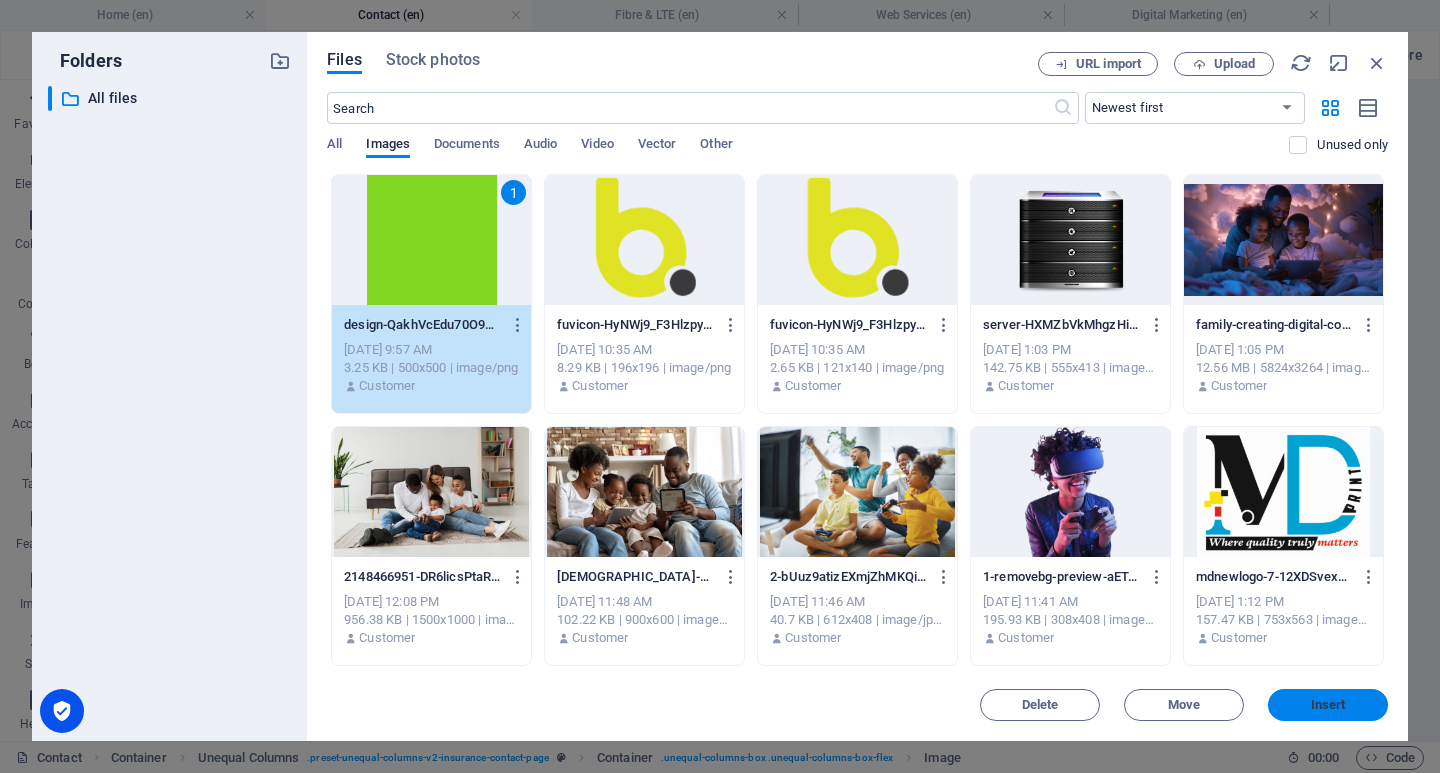 click on "Insert" at bounding box center (1328, 705) 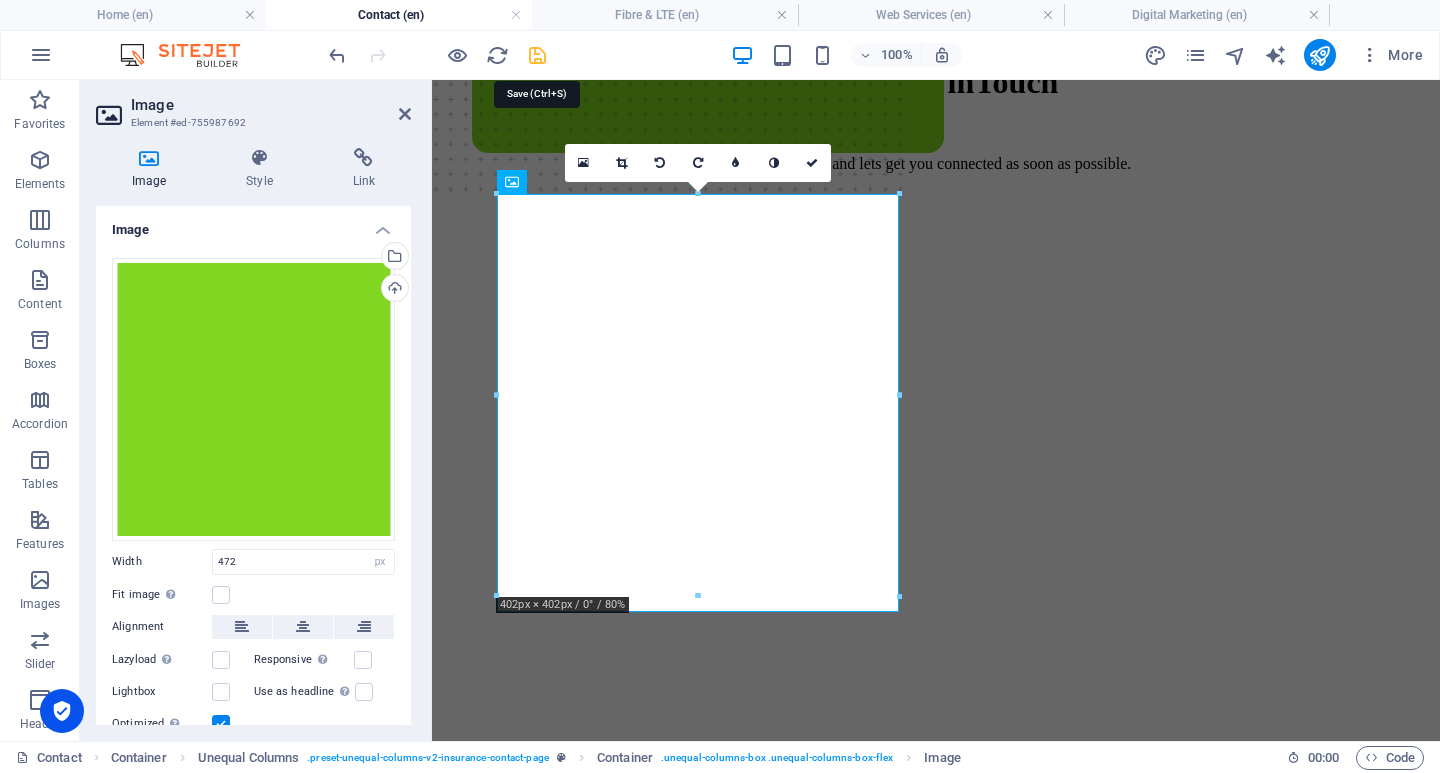 click at bounding box center (537, 55) 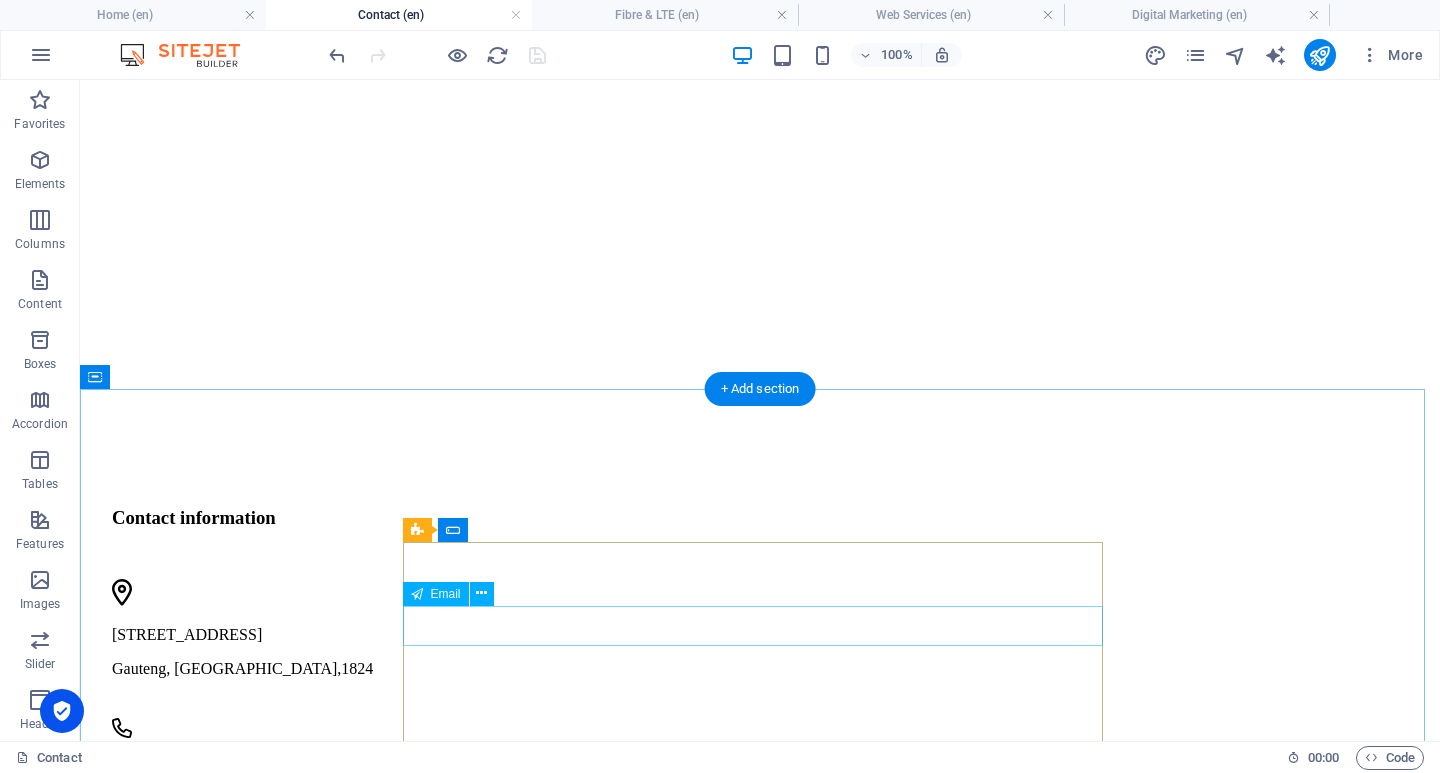 scroll, scrollTop: 1000, scrollLeft: 0, axis: vertical 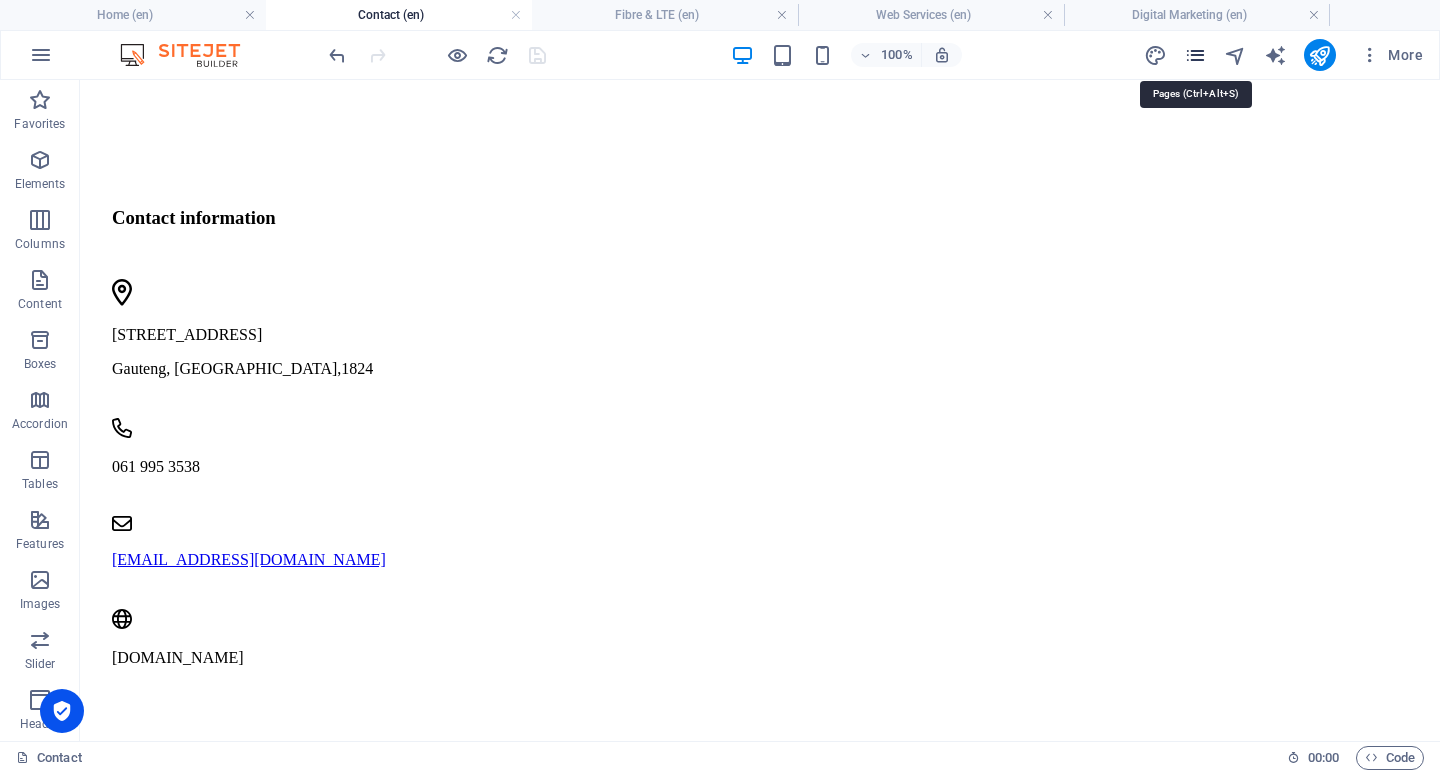 click at bounding box center [1195, 55] 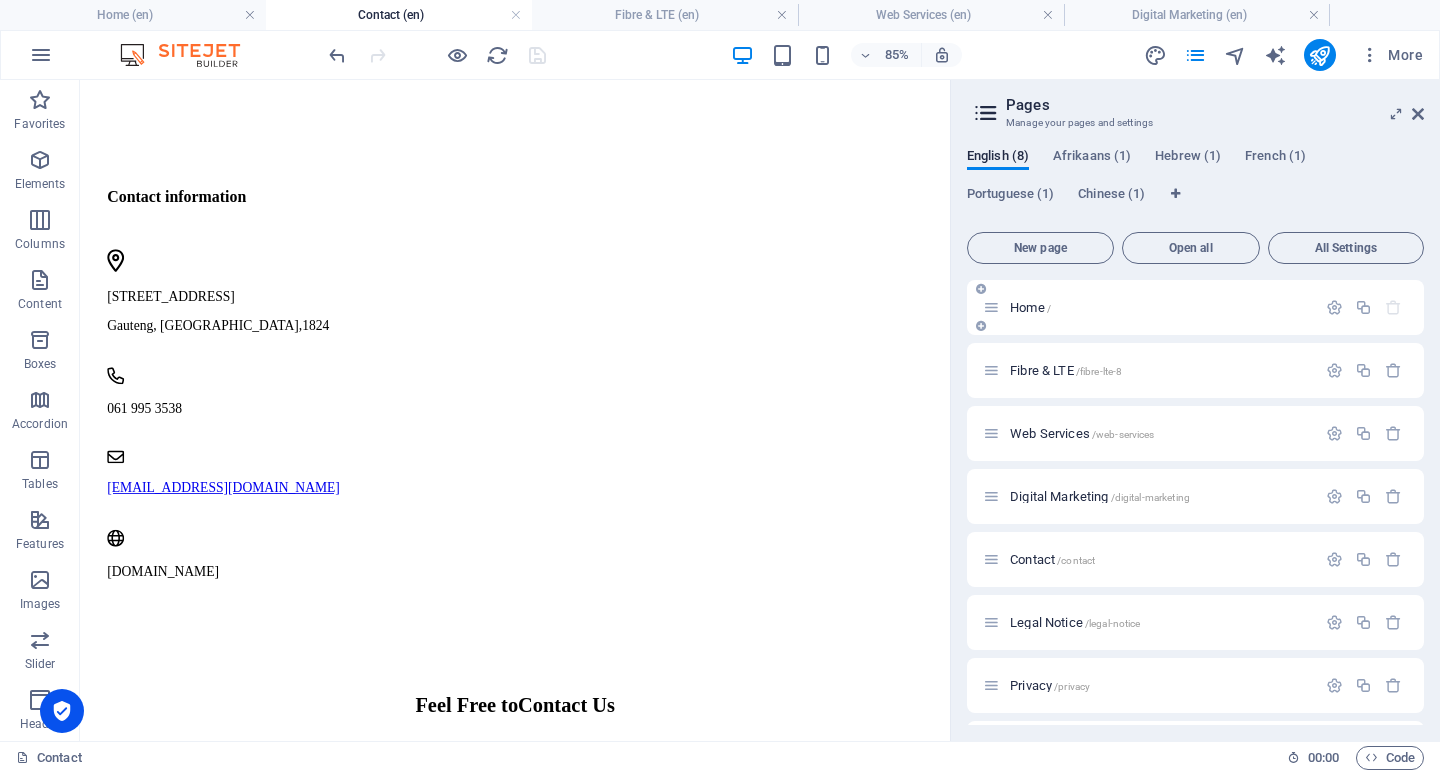 click on "Home /" at bounding box center (1149, 307) 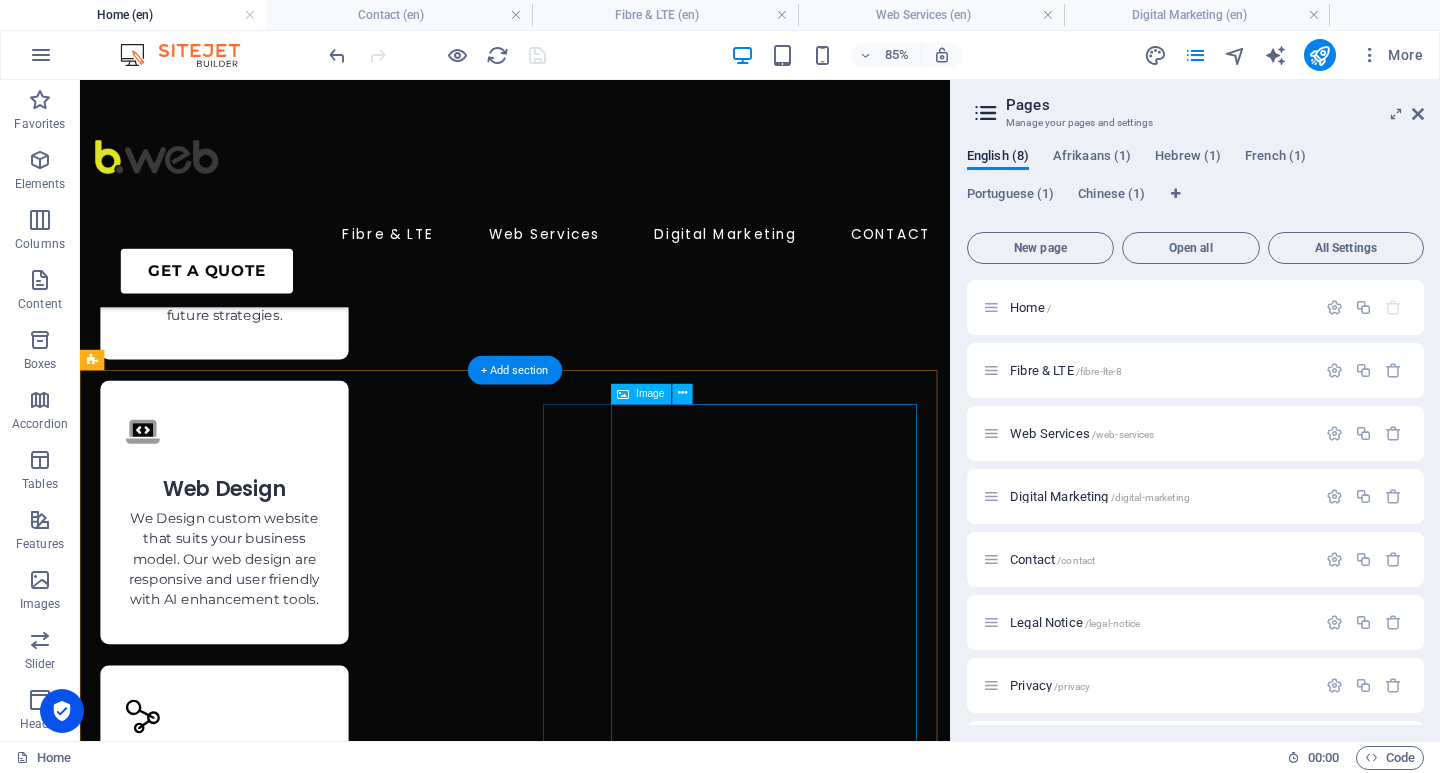 scroll, scrollTop: 3802, scrollLeft: 0, axis: vertical 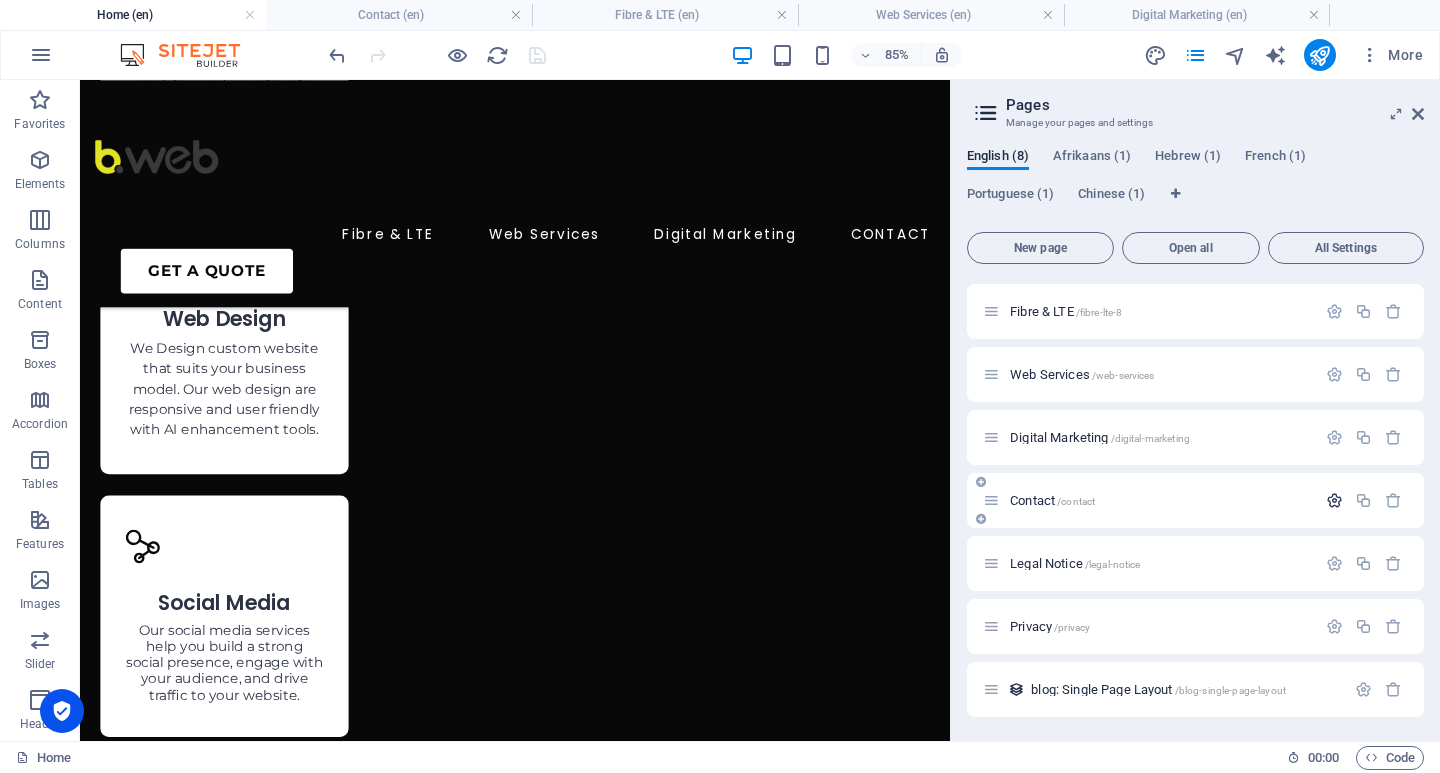 click at bounding box center [1334, 500] 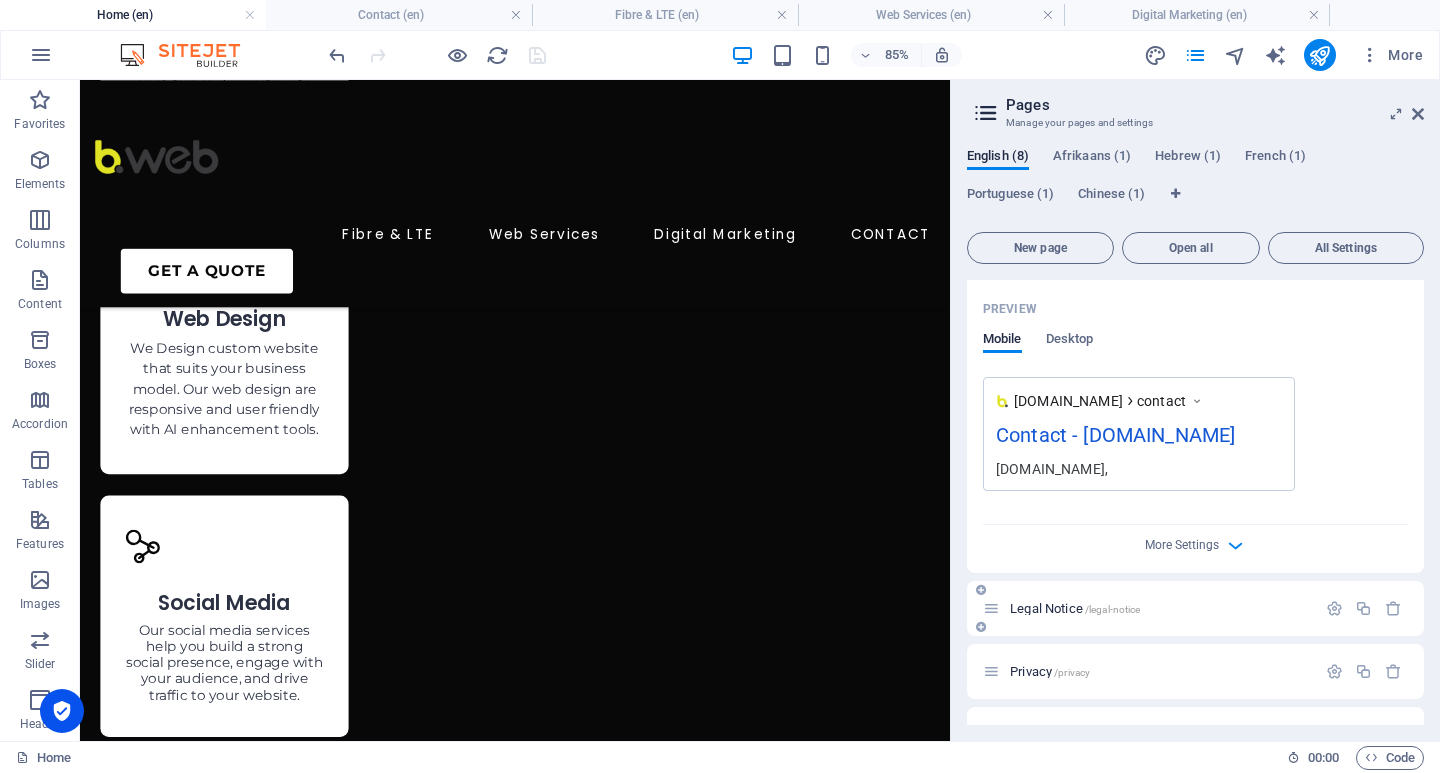 scroll, scrollTop: 659, scrollLeft: 0, axis: vertical 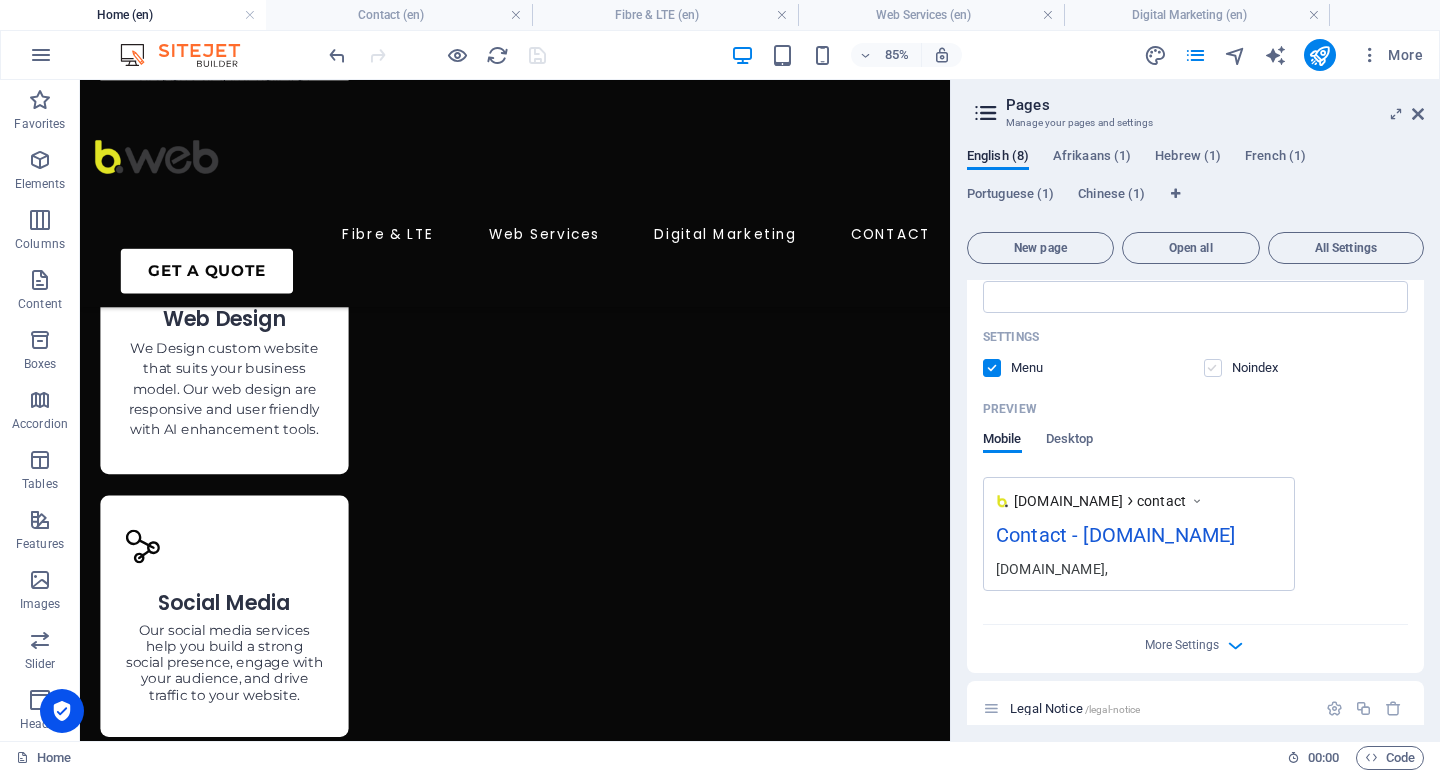 click at bounding box center (1213, 368) 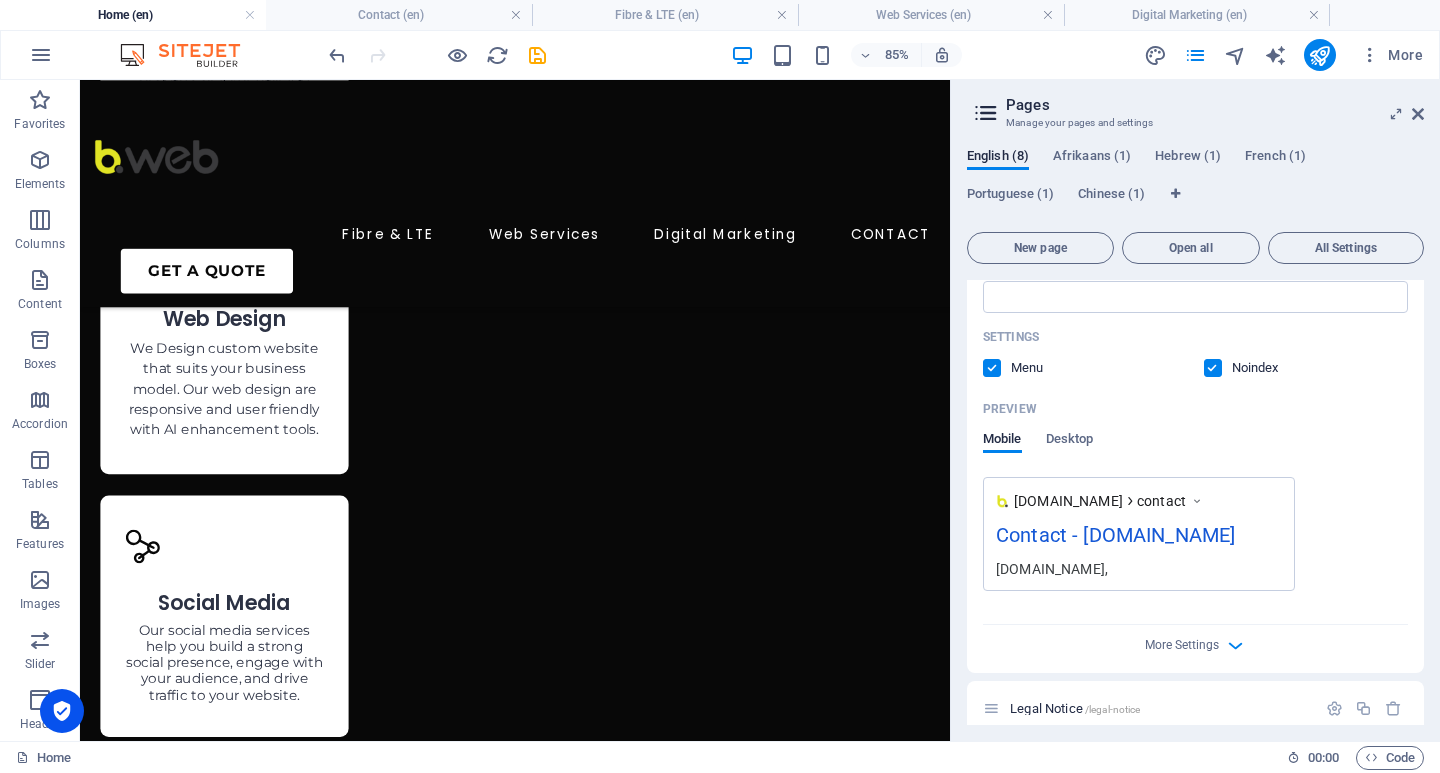 scroll, scrollTop: 759, scrollLeft: 0, axis: vertical 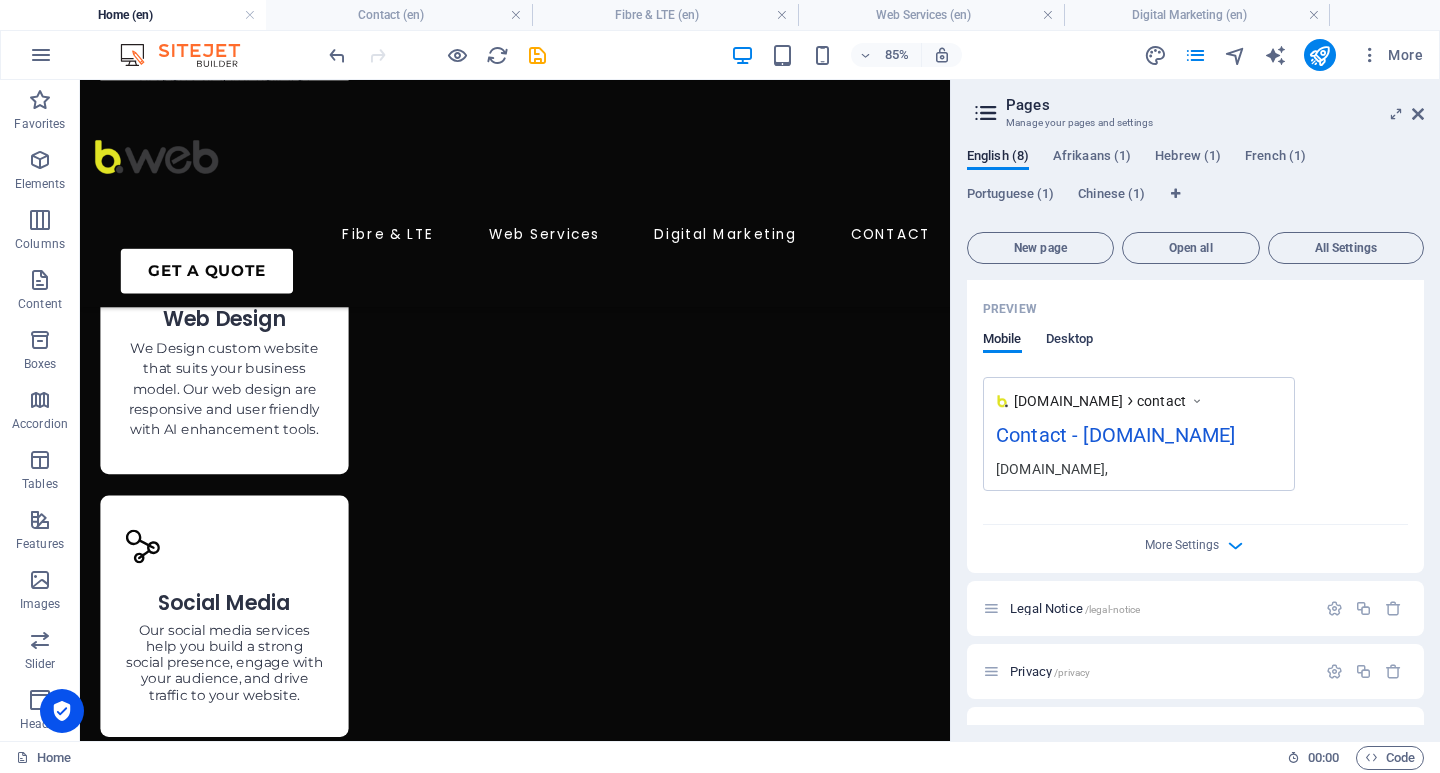 click on "Desktop" at bounding box center (1070, 341) 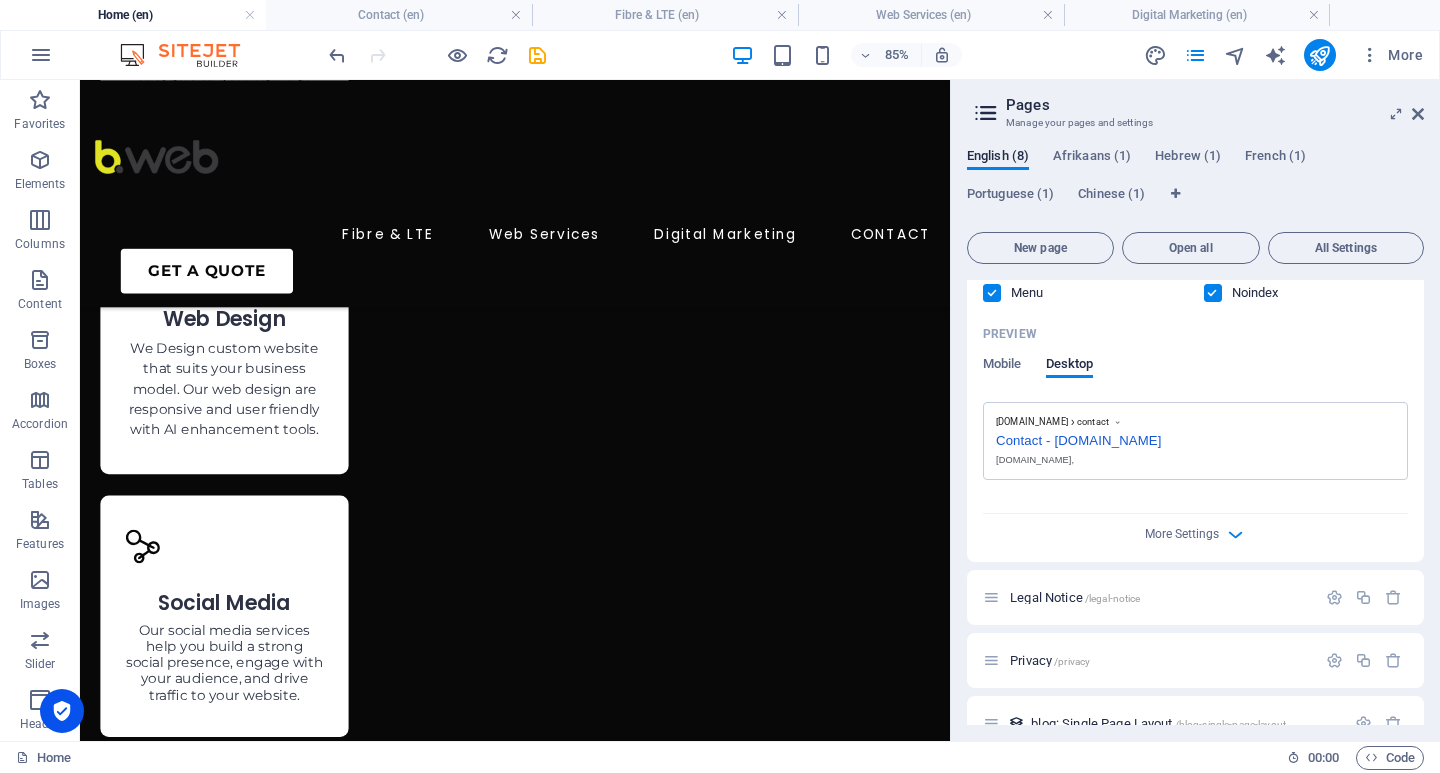 scroll, scrollTop: 768, scrollLeft: 0, axis: vertical 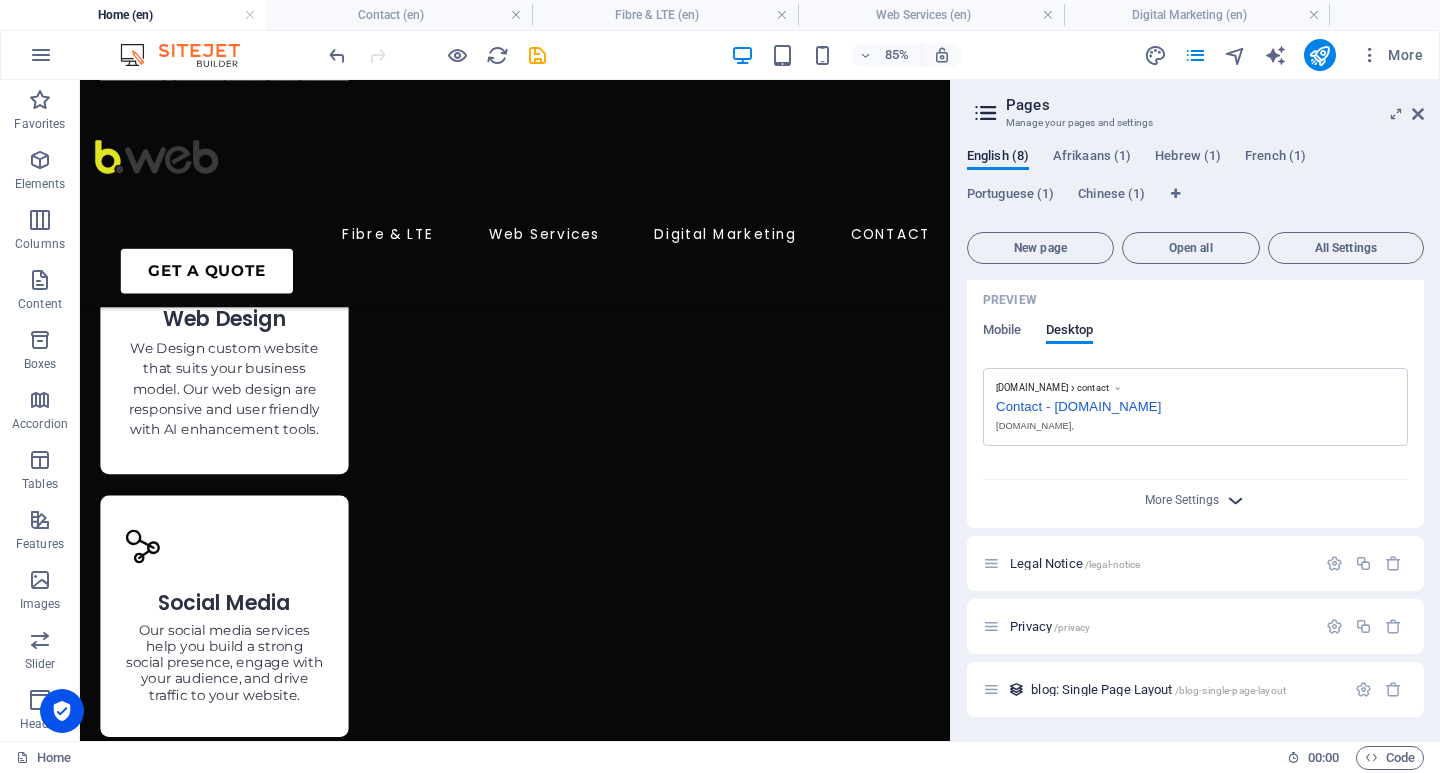 click at bounding box center (1235, 500) 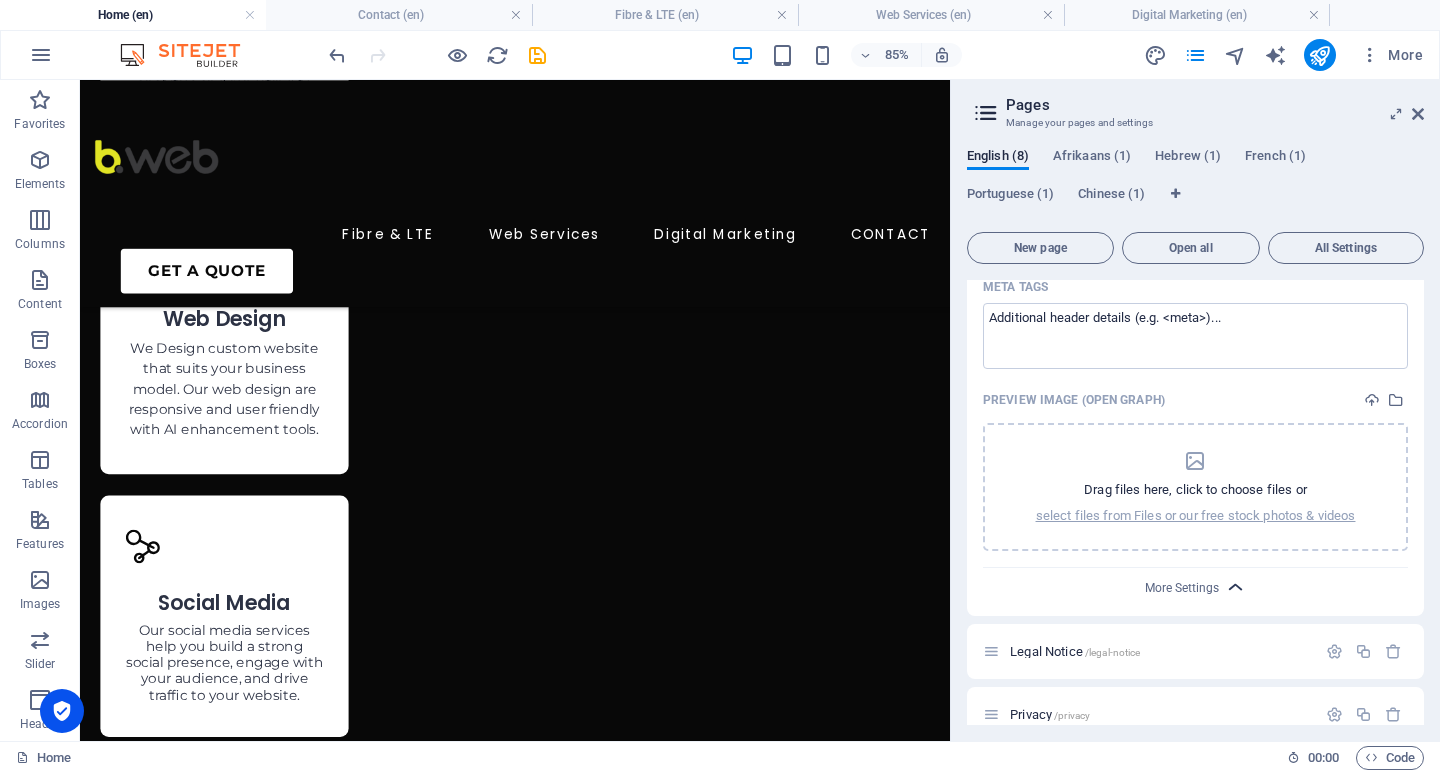 scroll, scrollTop: 1056, scrollLeft: 0, axis: vertical 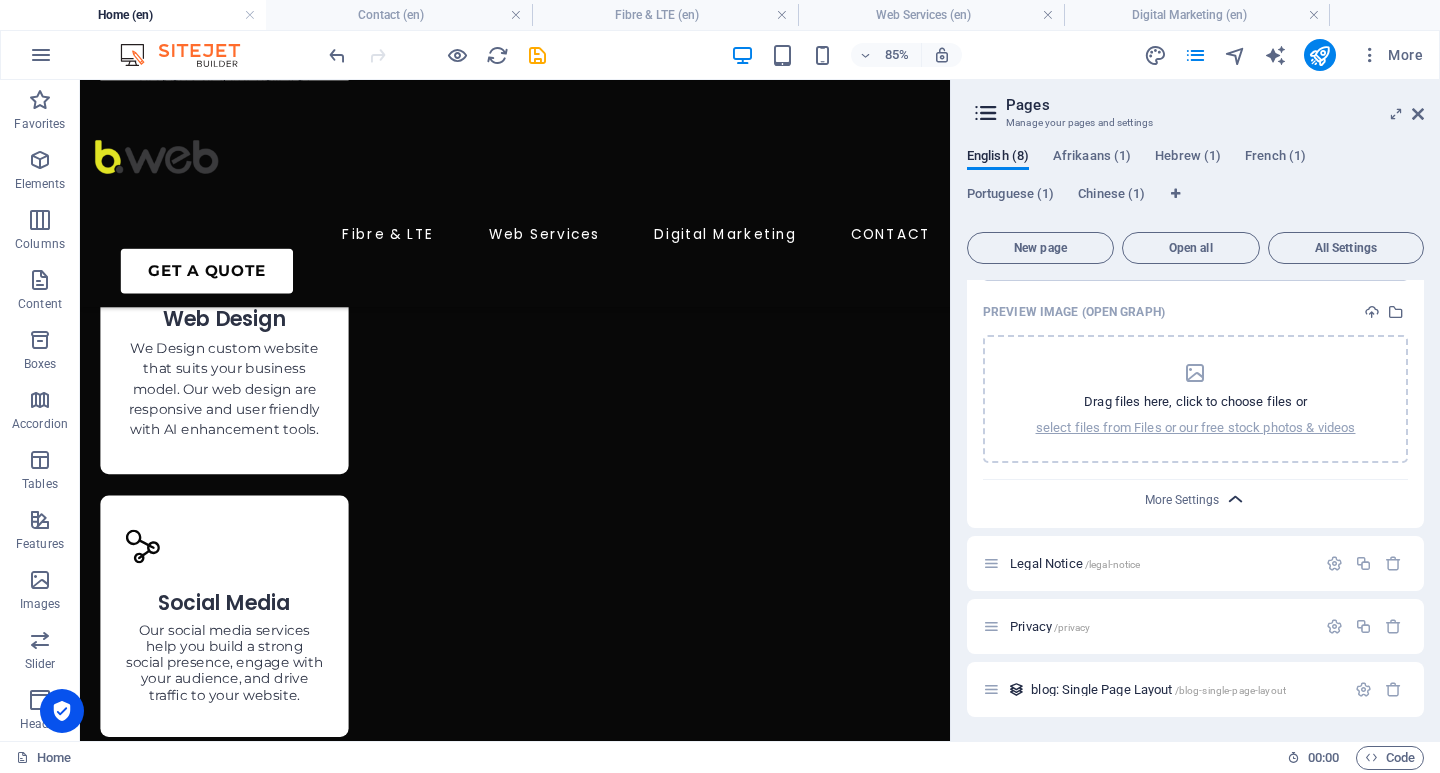 click at bounding box center (1235, 499) 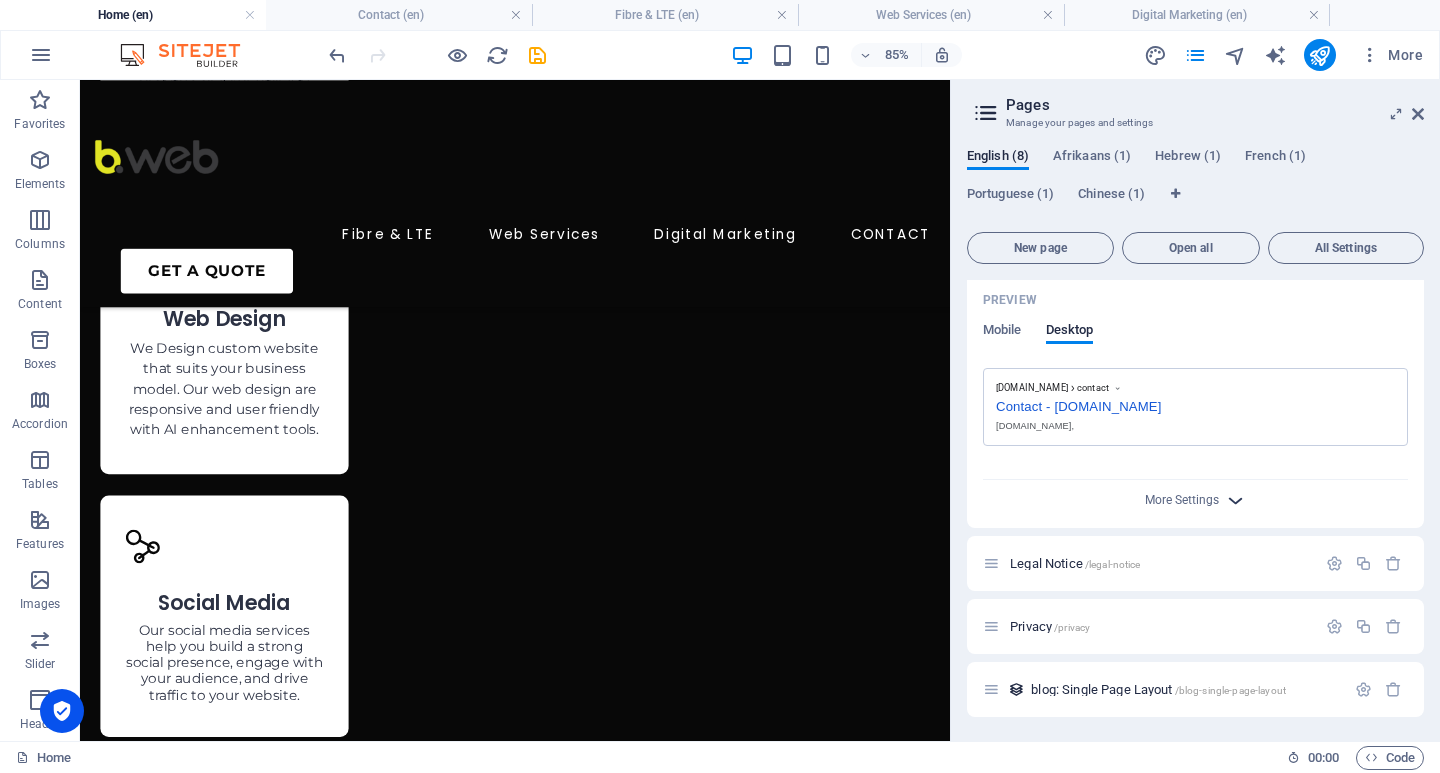 scroll, scrollTop: 768, scrollLeft: 0, axis: vertical 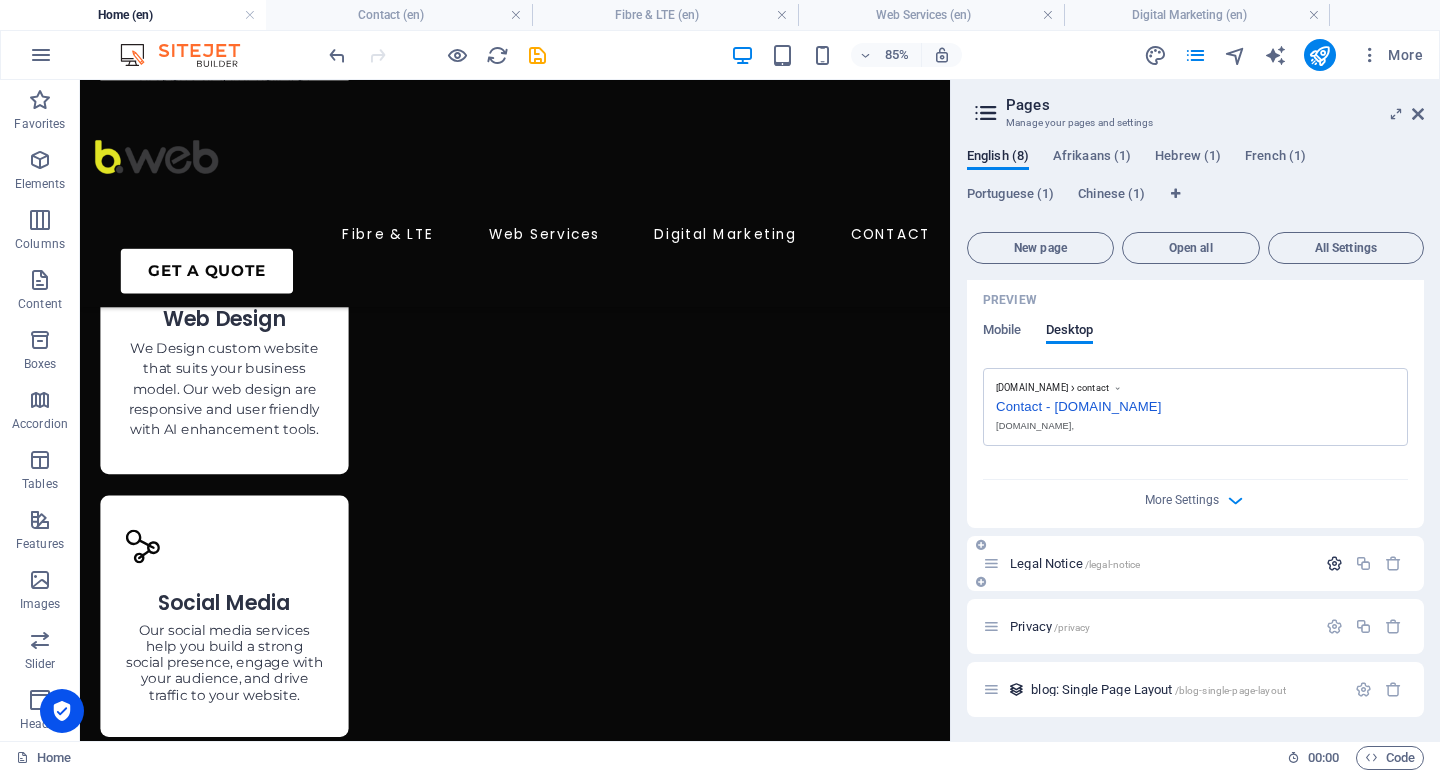 click at bounding box center [1334, 563] 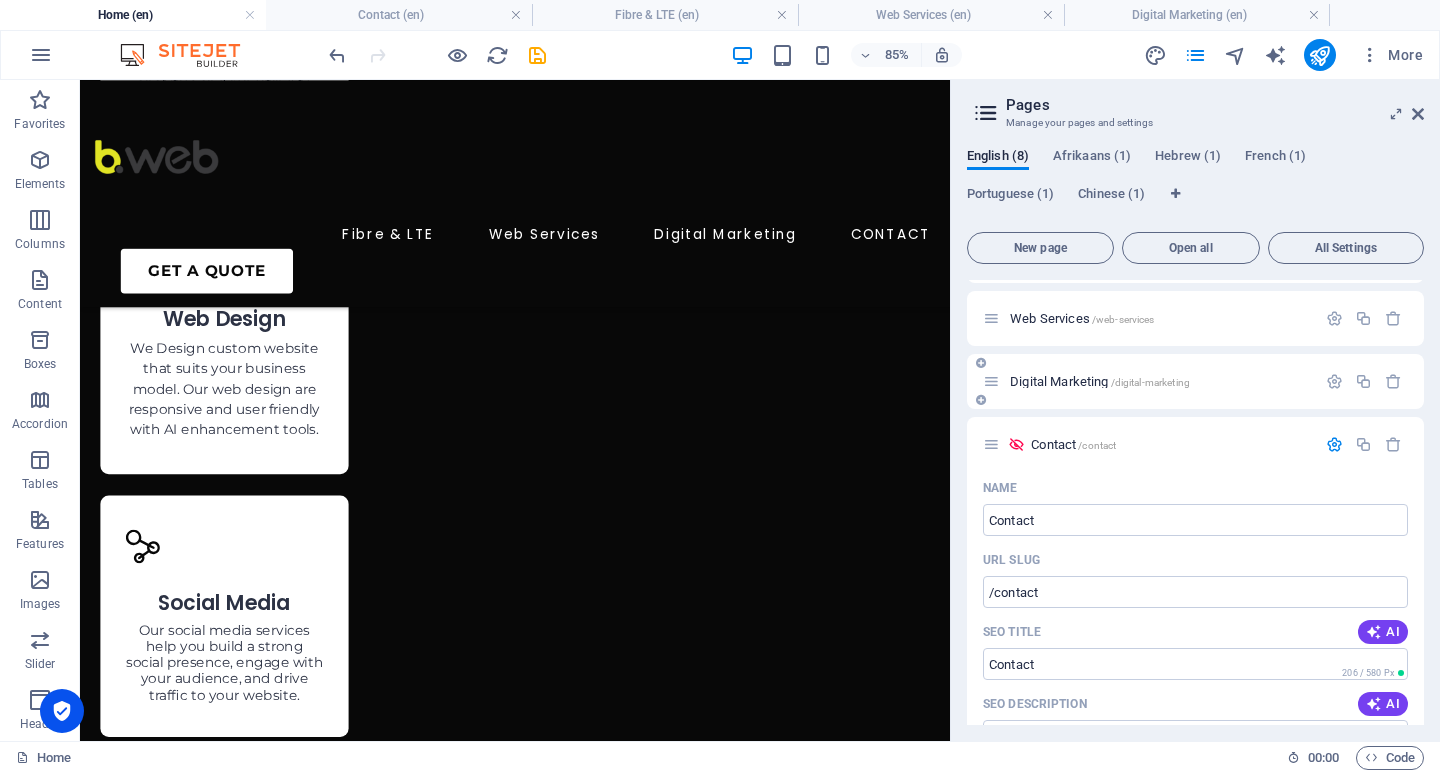 scroll, scrollTop: 114, scrollLeft: 0, axis: vertical 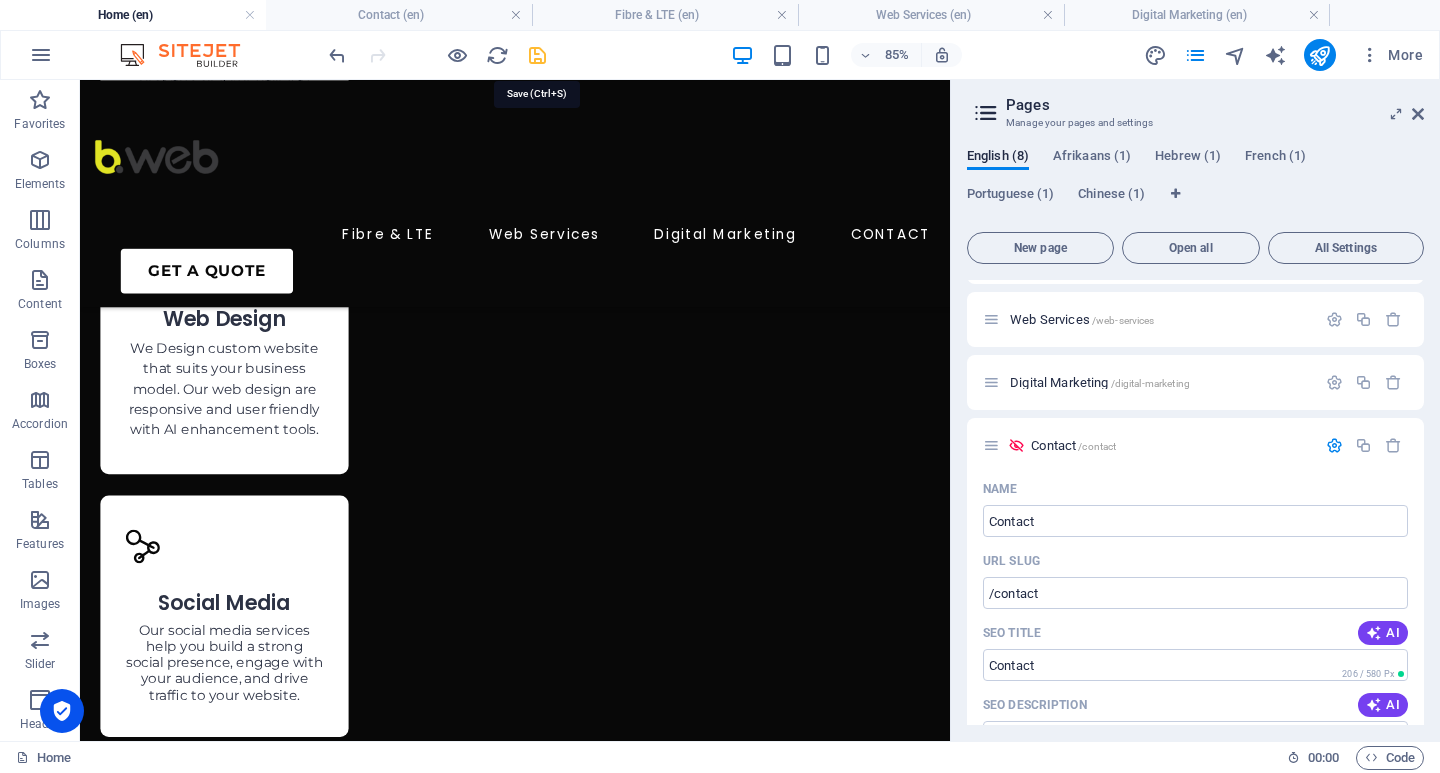 click at bounding box center [537, 55] 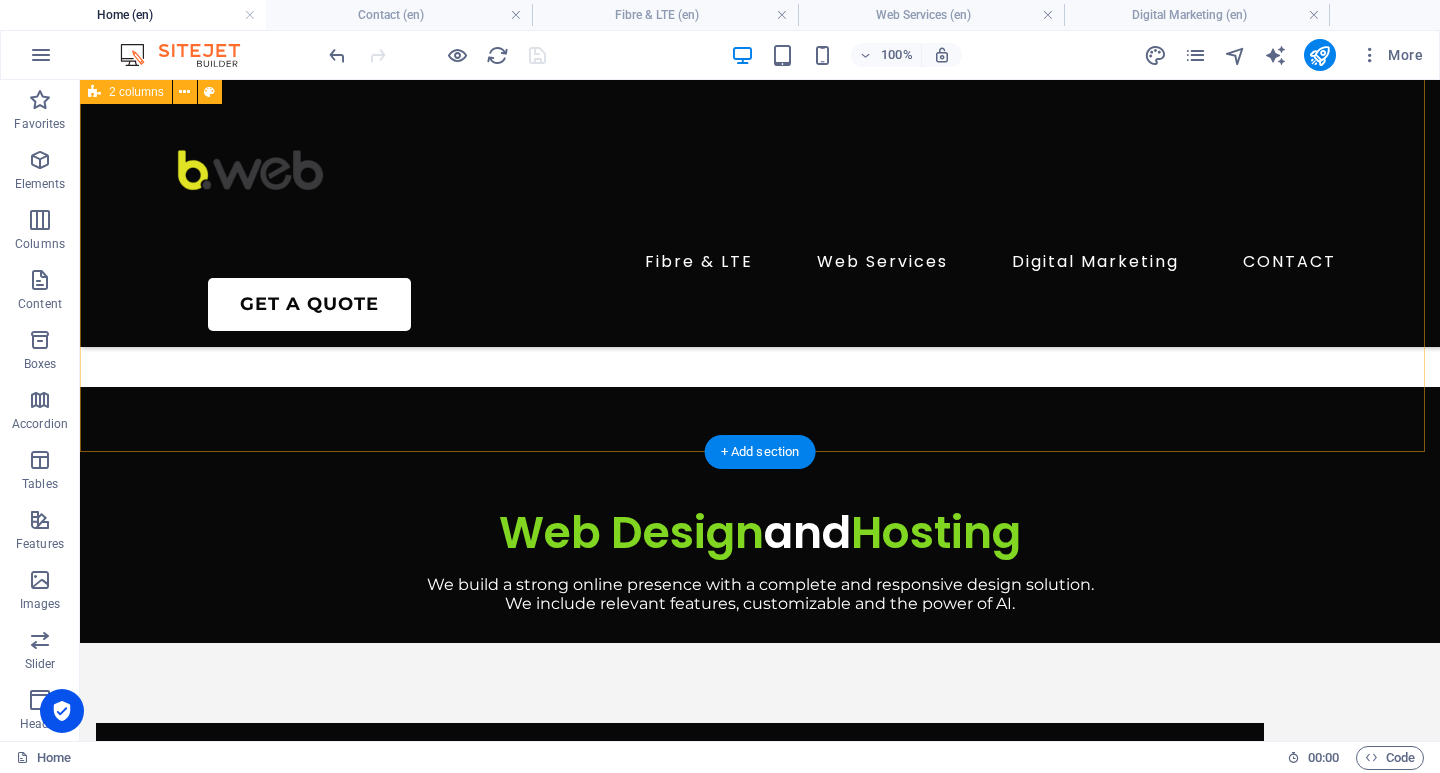 scroll, scrollTop: 5818, scrollLeft: 0, axis: vertical 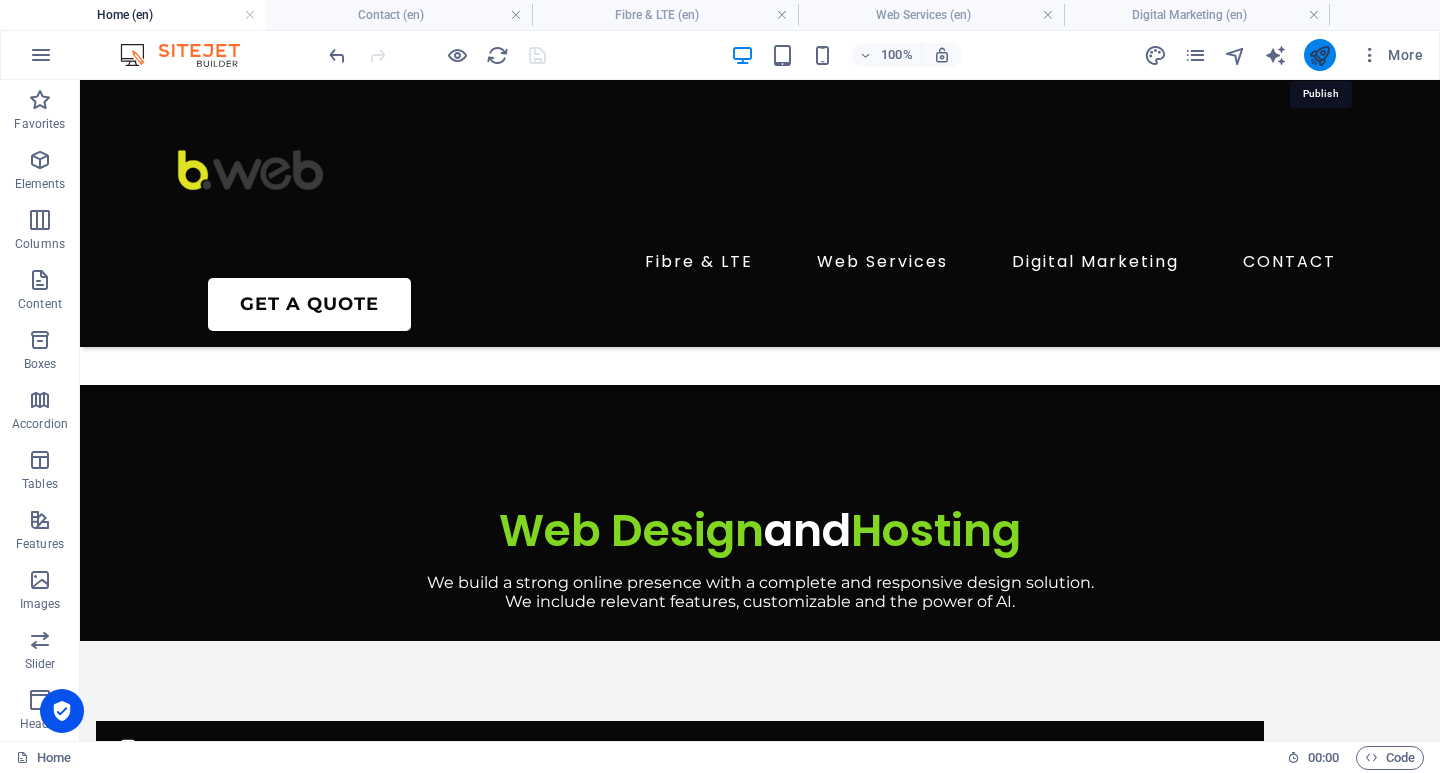 click at bounding box center [1319, 55] 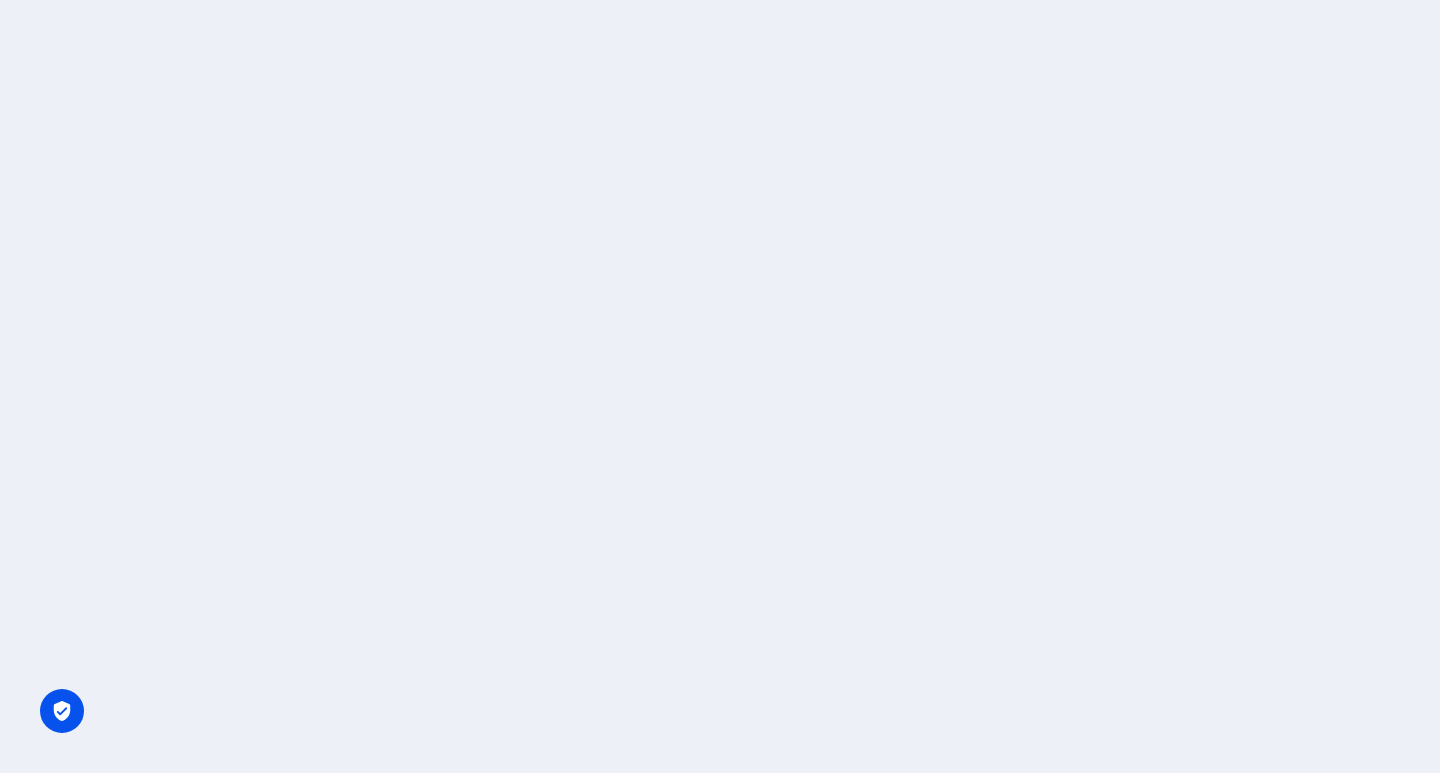 scroll, scrollTop: 0, scrollLeft: 0, axis: both 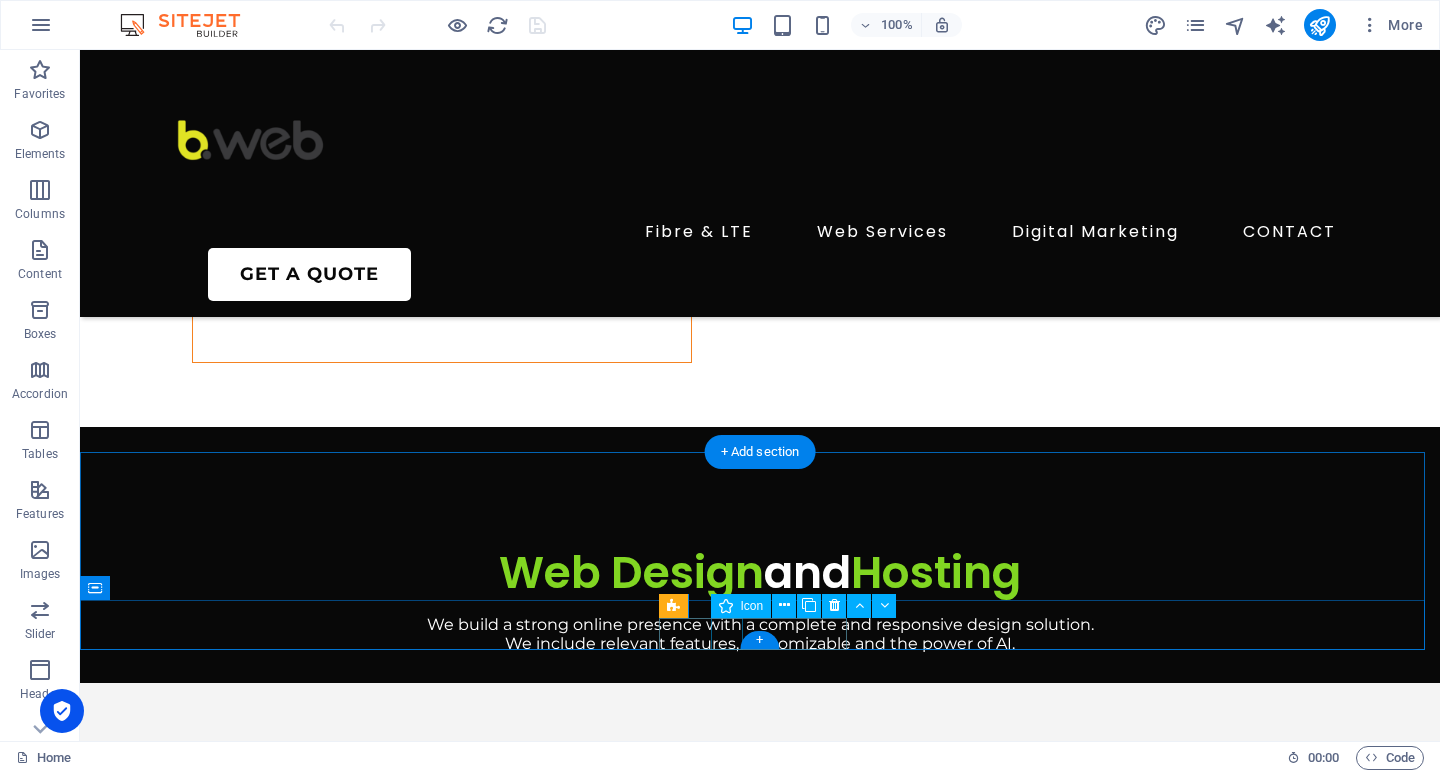 click at bounding box center [760, 5933] 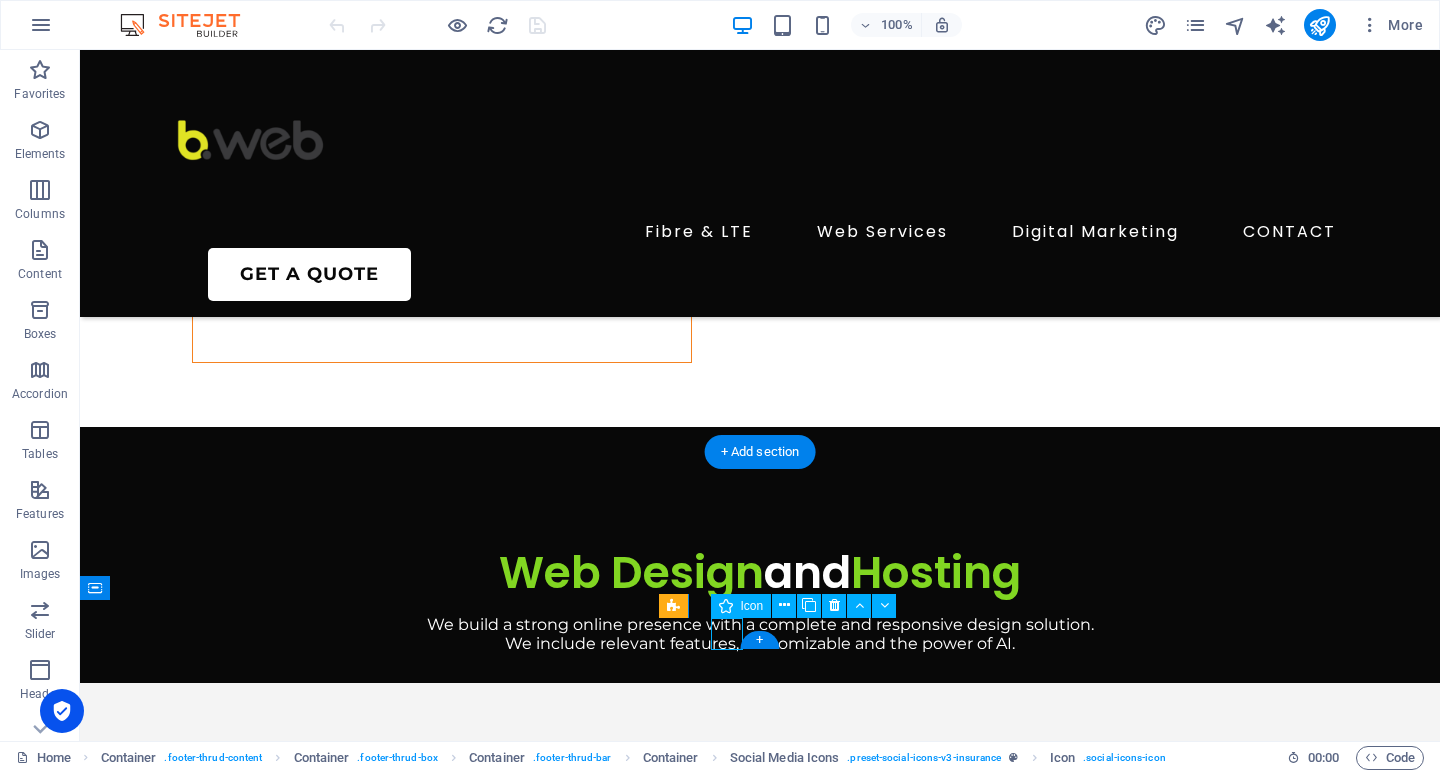 click at bounding box center [760, 5933] 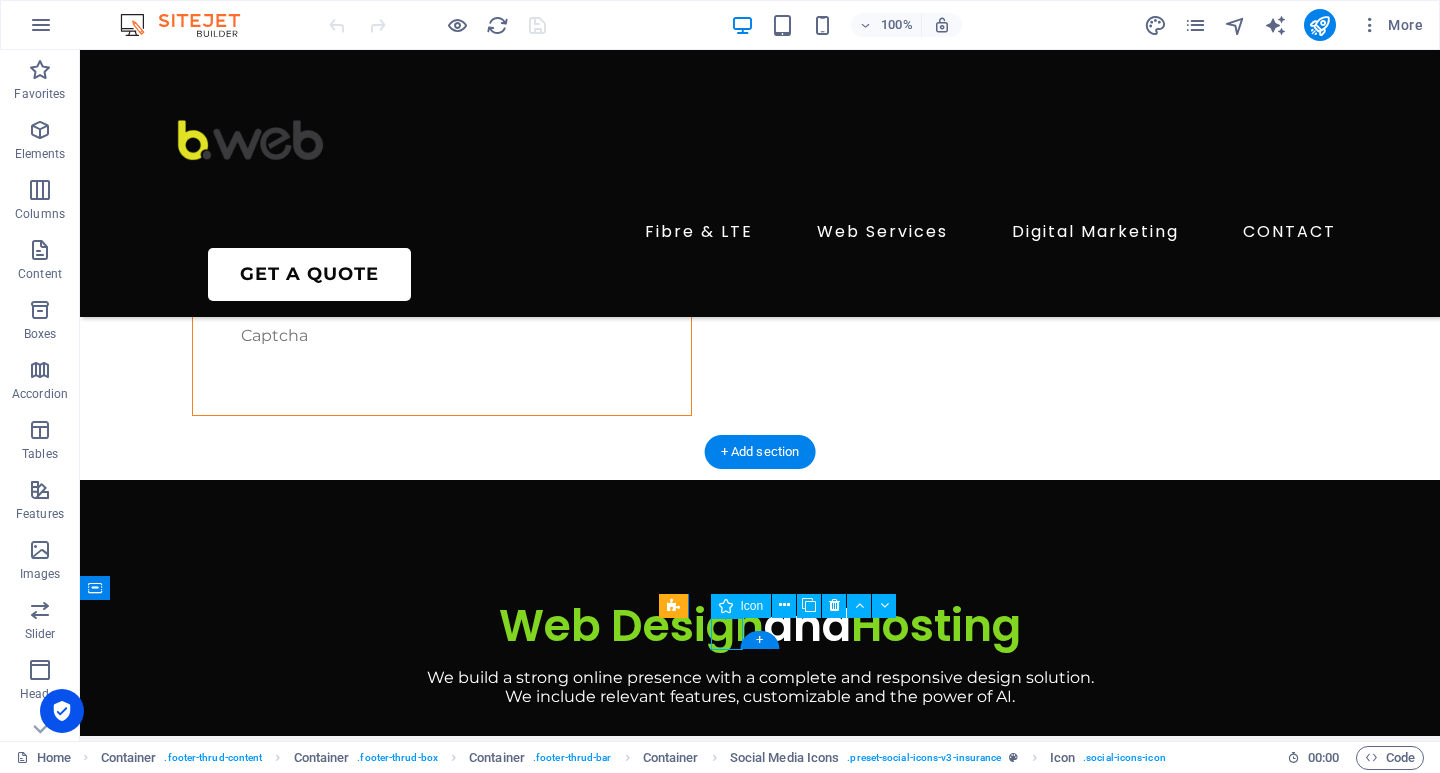 select on "xMidYMid" 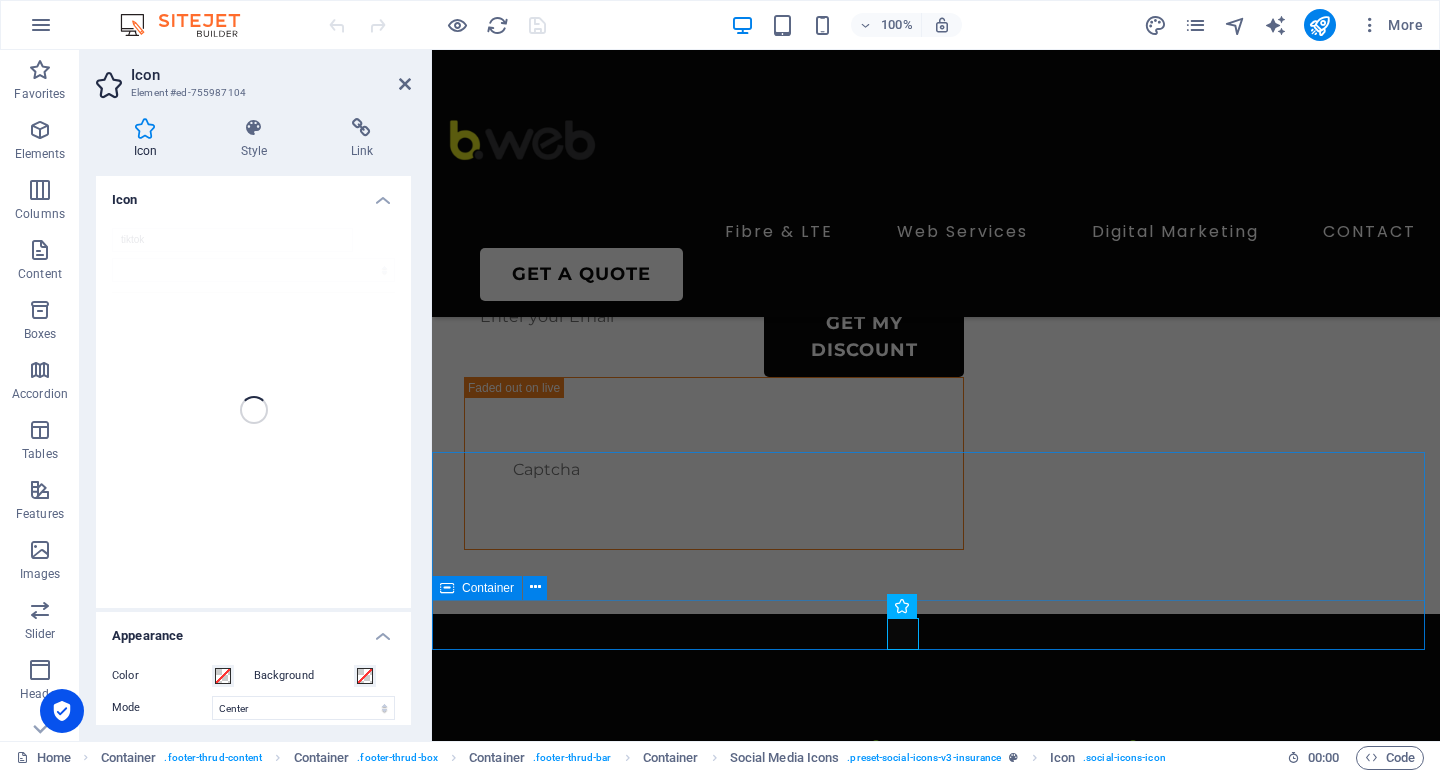 scroll, scrollTop: 5937, scrollLeft: 0, axis: vertical 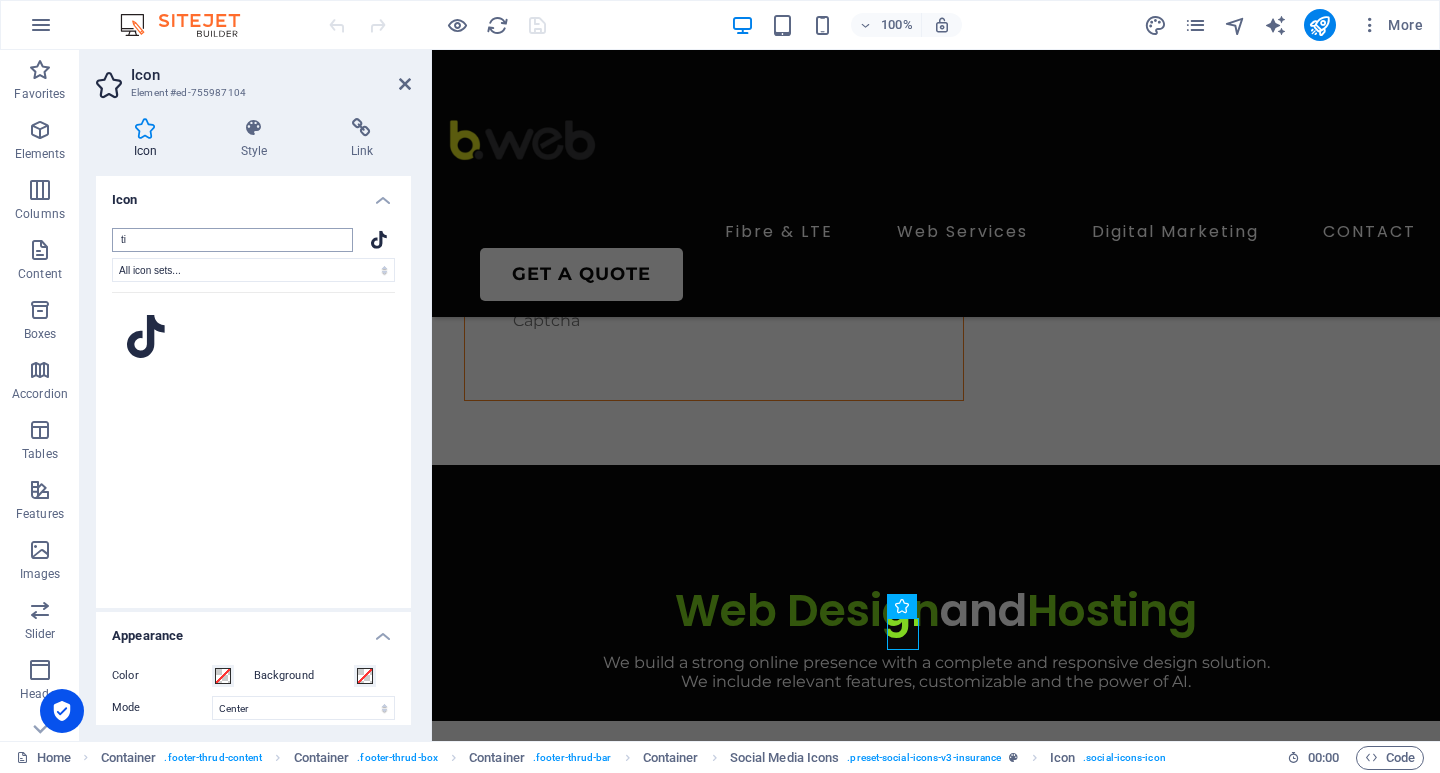 type on "t" 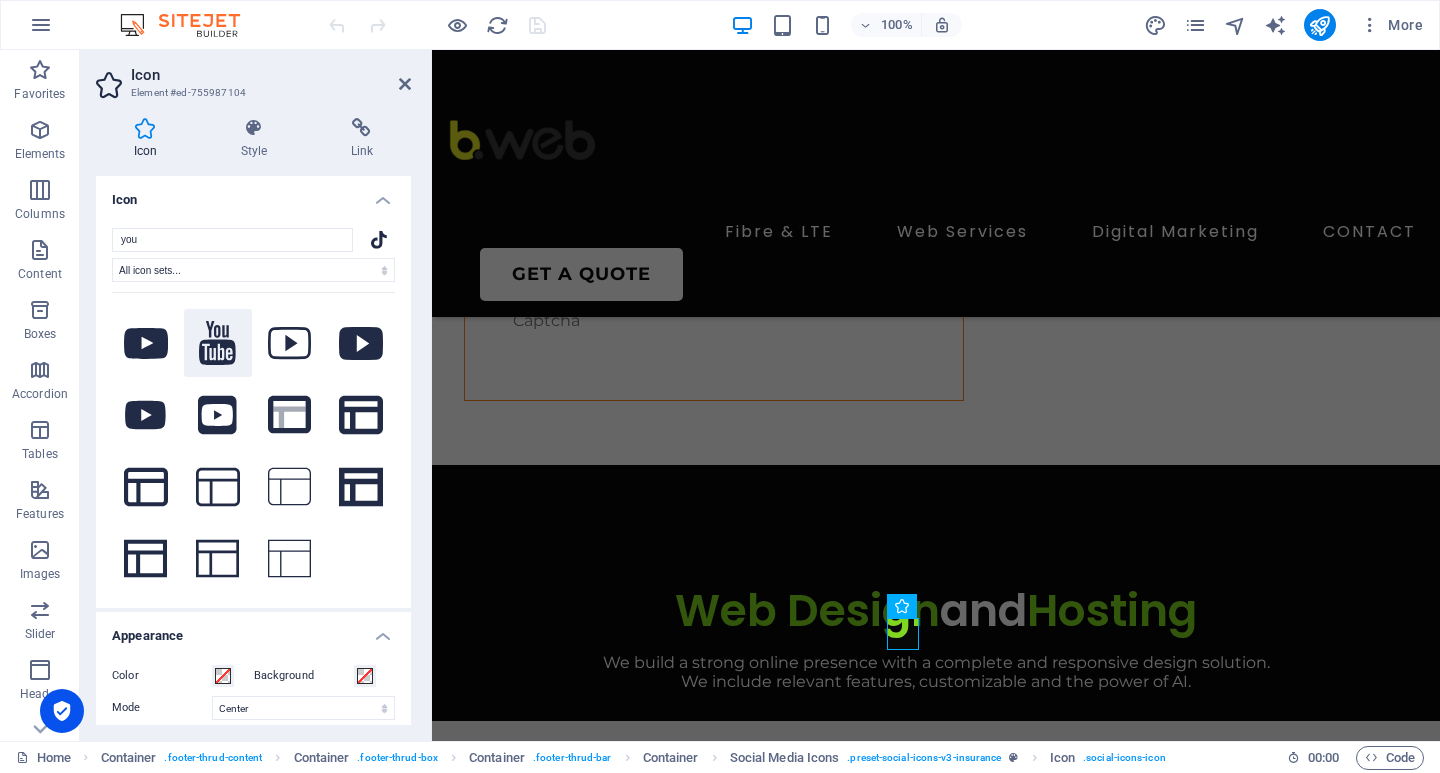 scroll, scrollTop: 0, scrollLeft: 0, axis: both 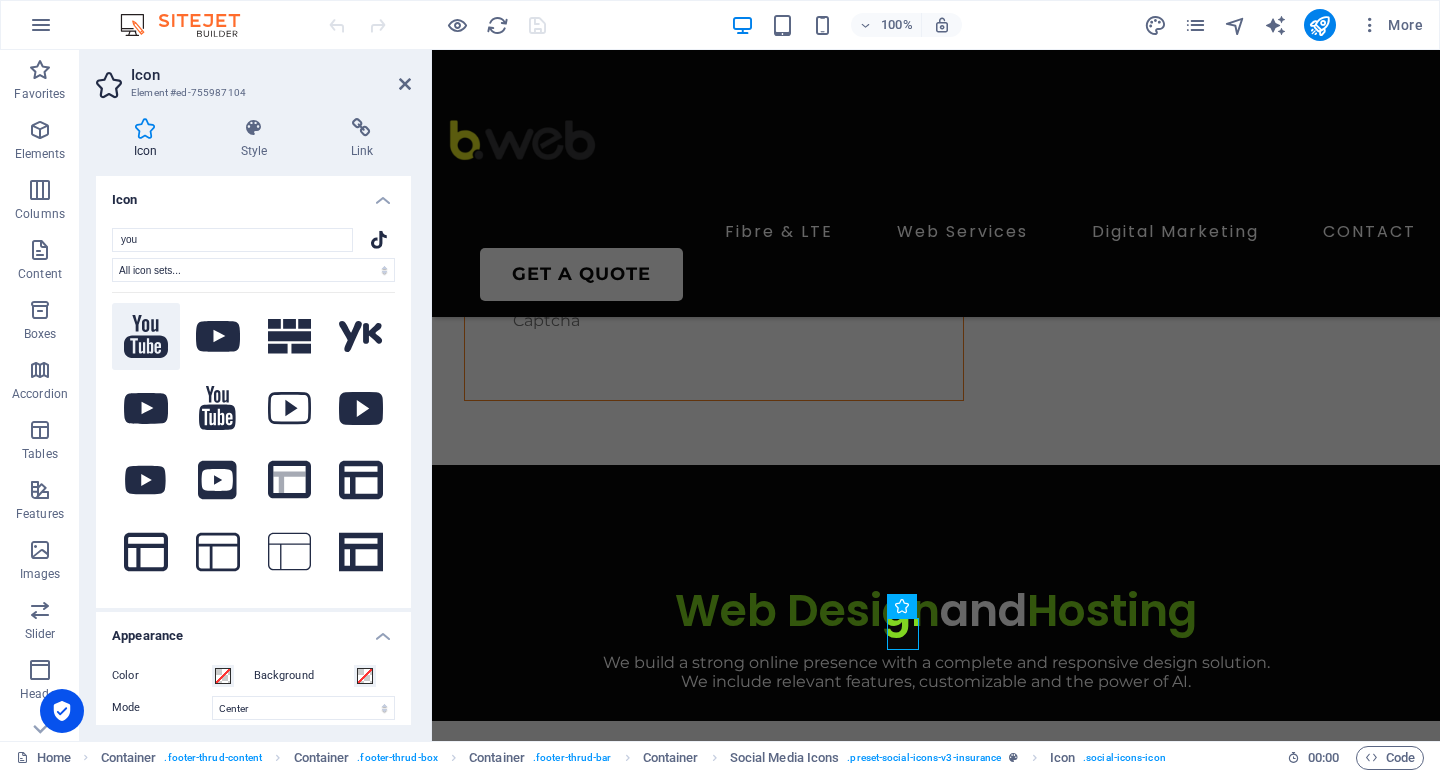 type on "you" 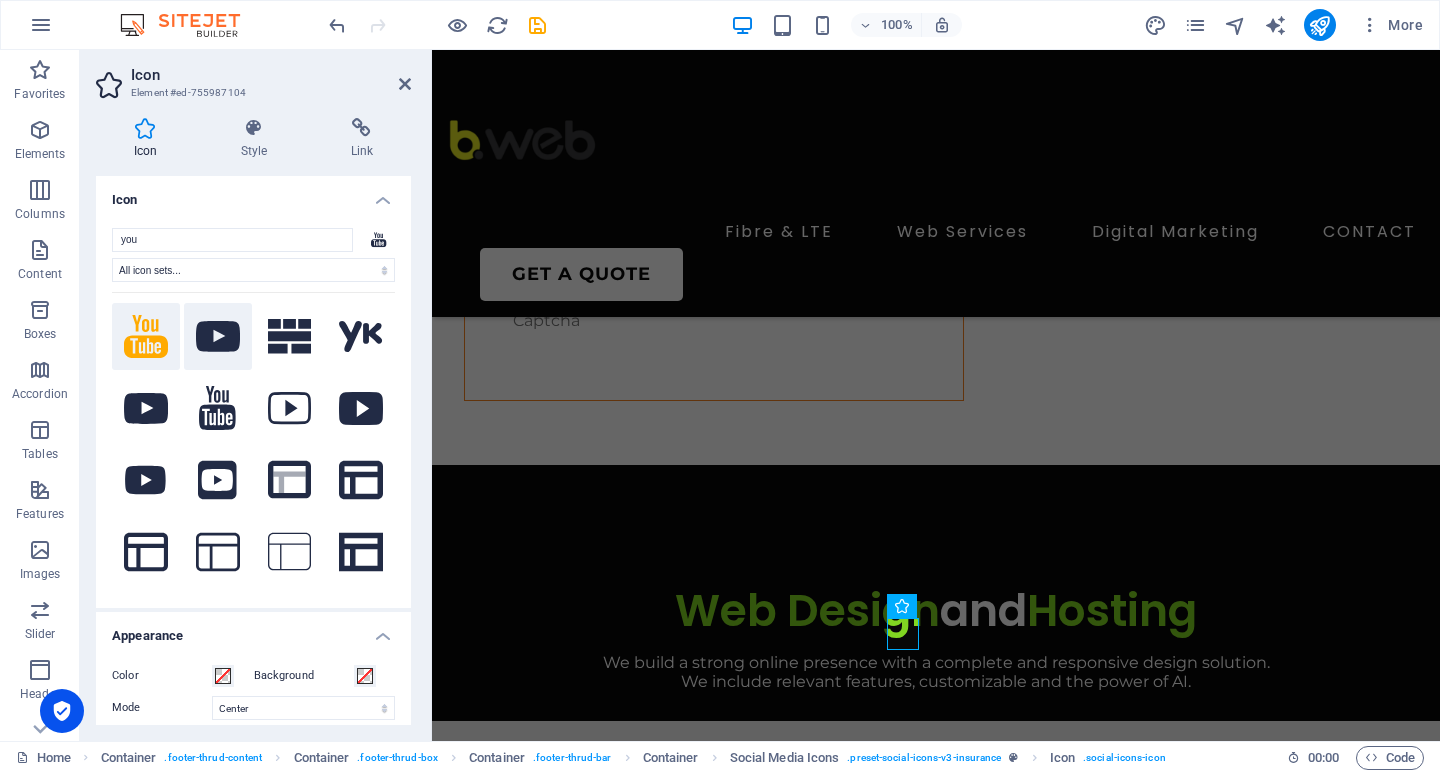 click 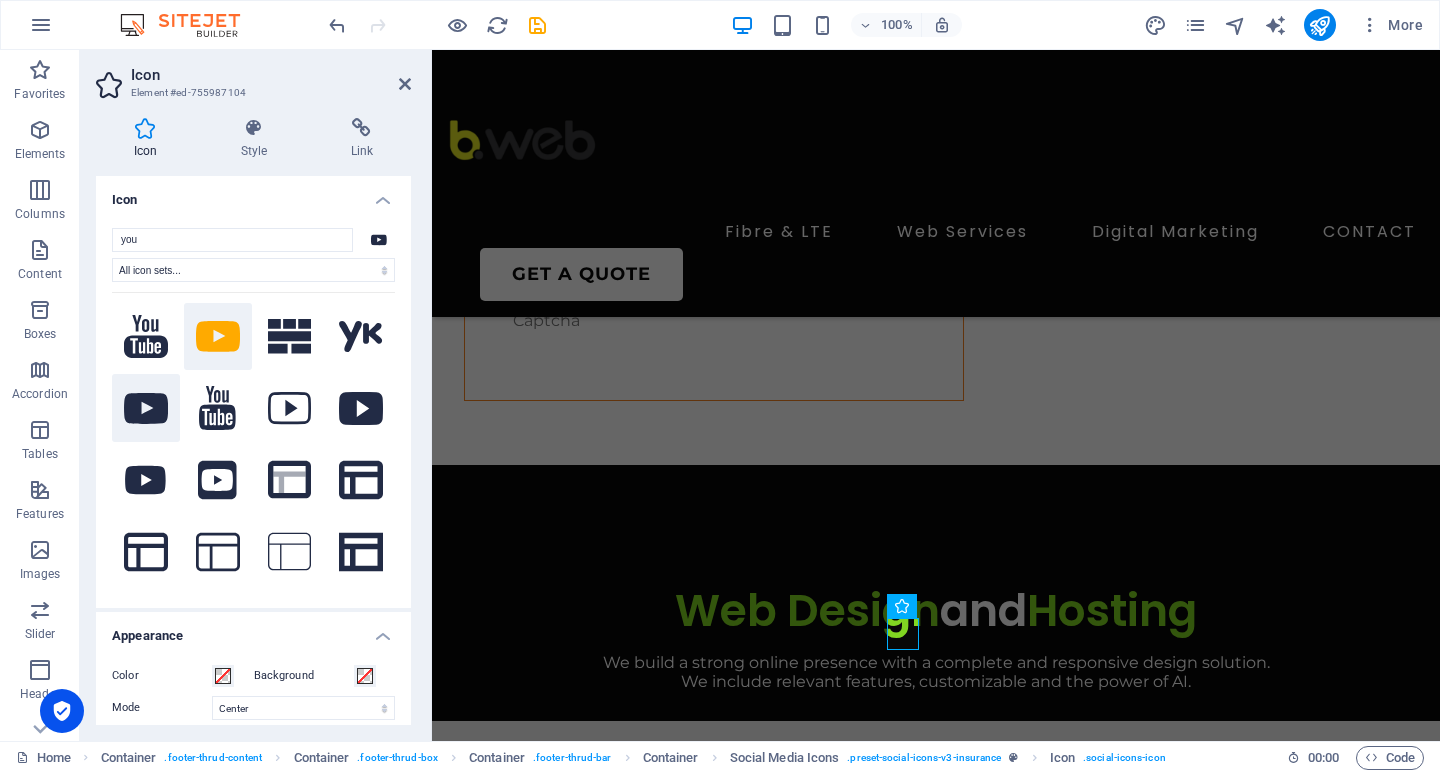click 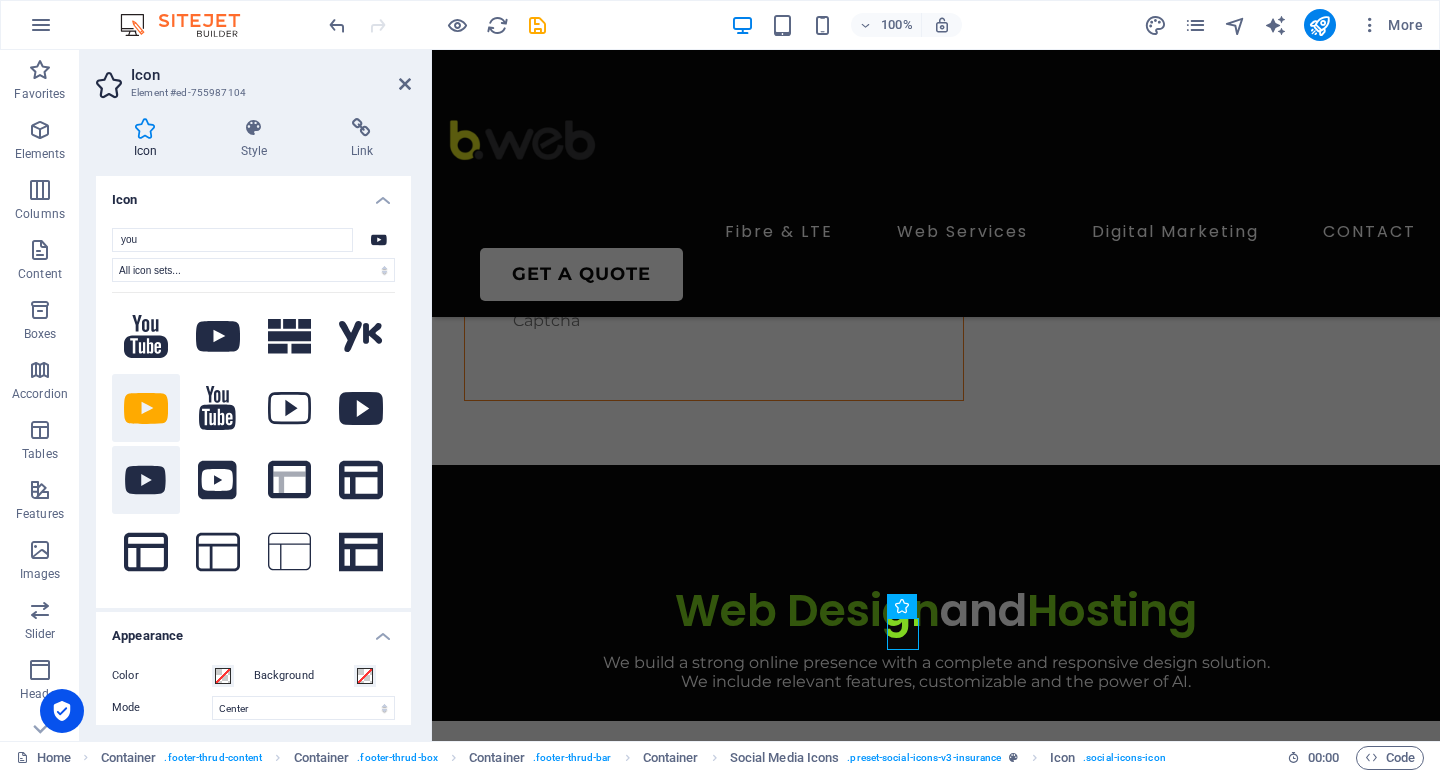 click 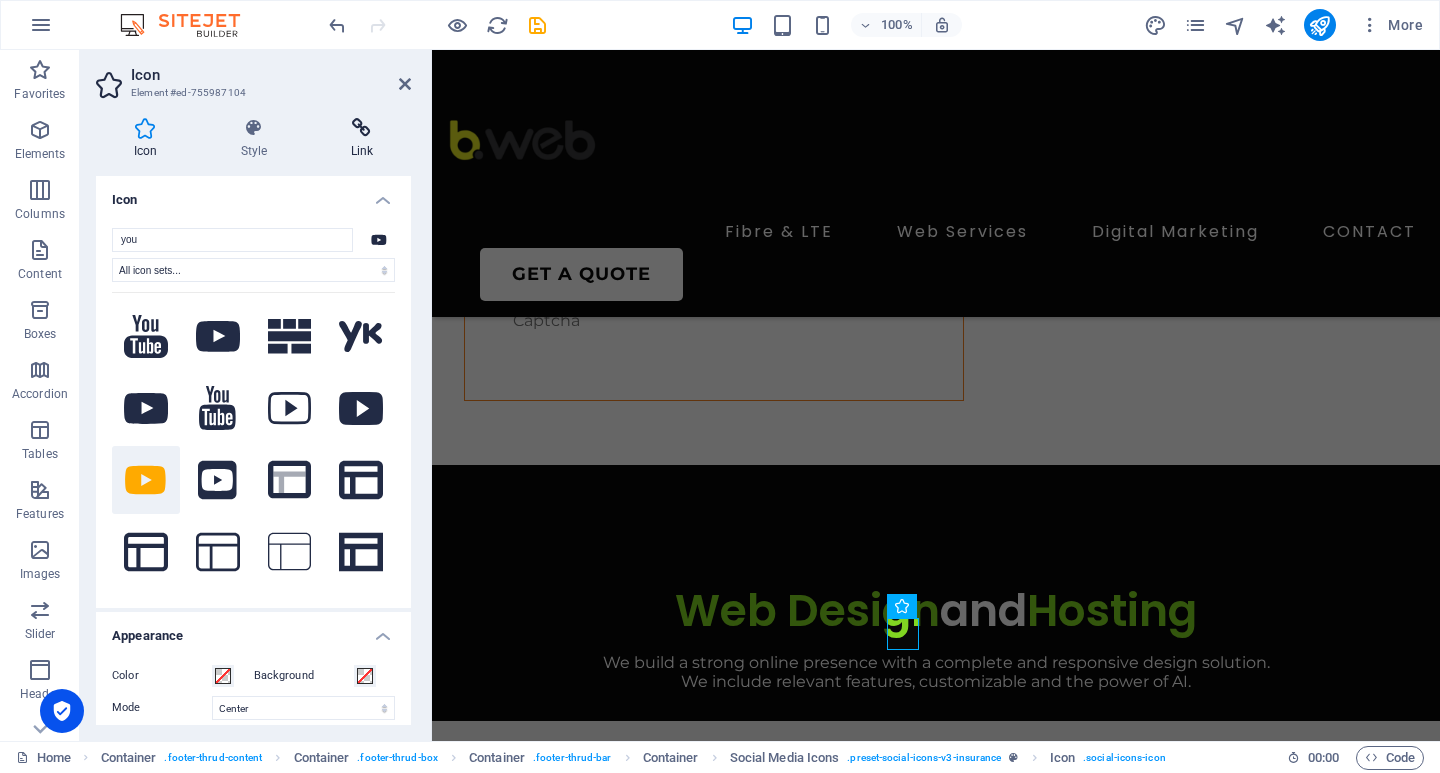 click at bounding box center (362, 128) 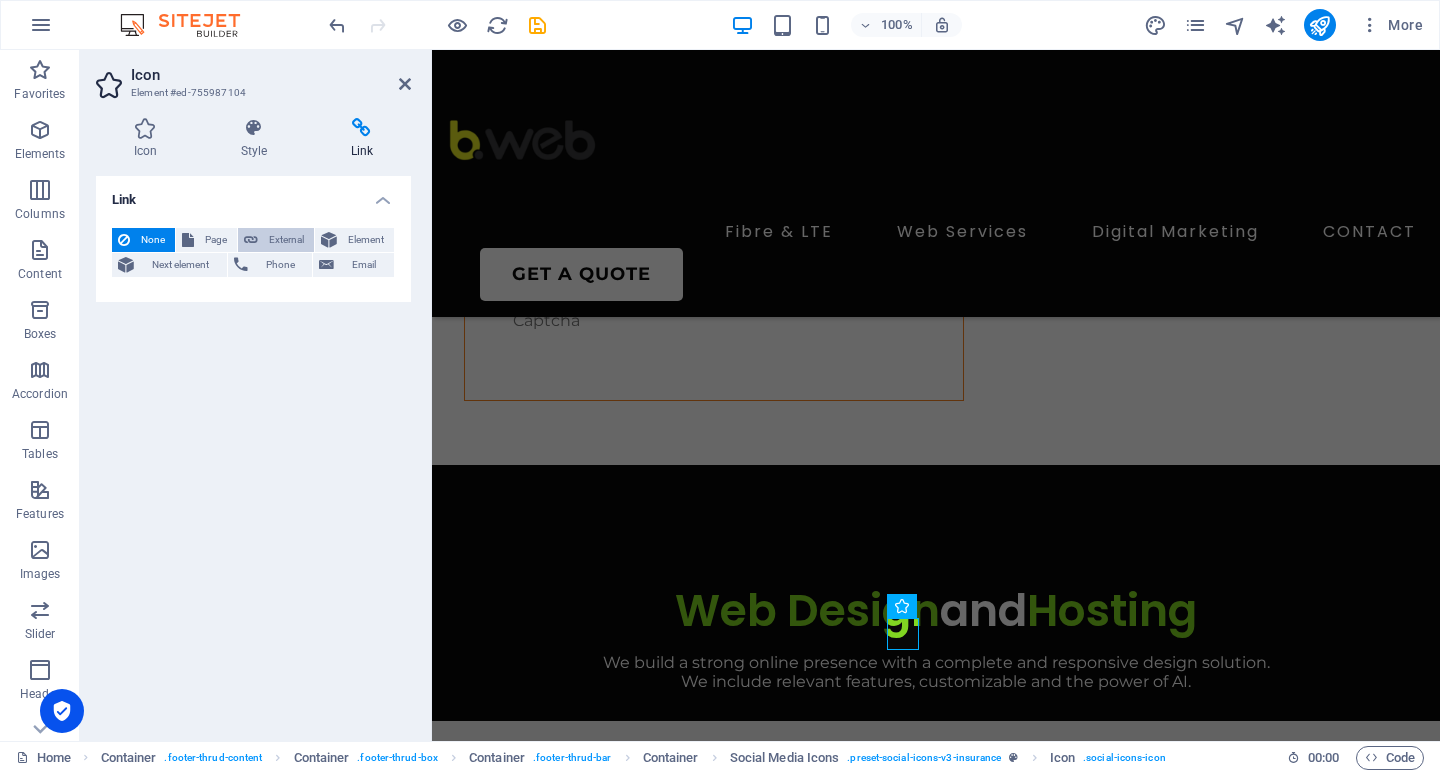 click on "External" at bounding box center [286, 240] 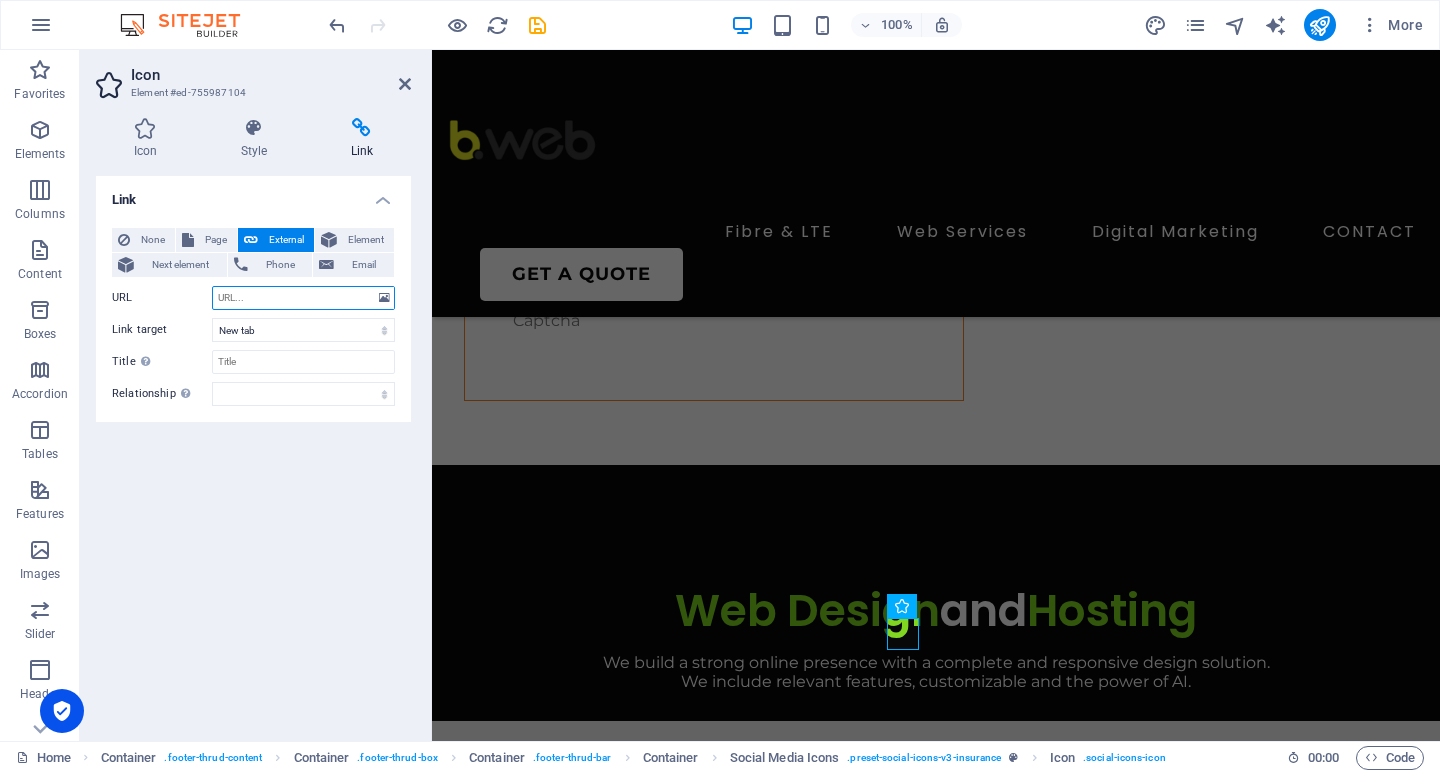 click on "URL" at bounding box center [303, 298] 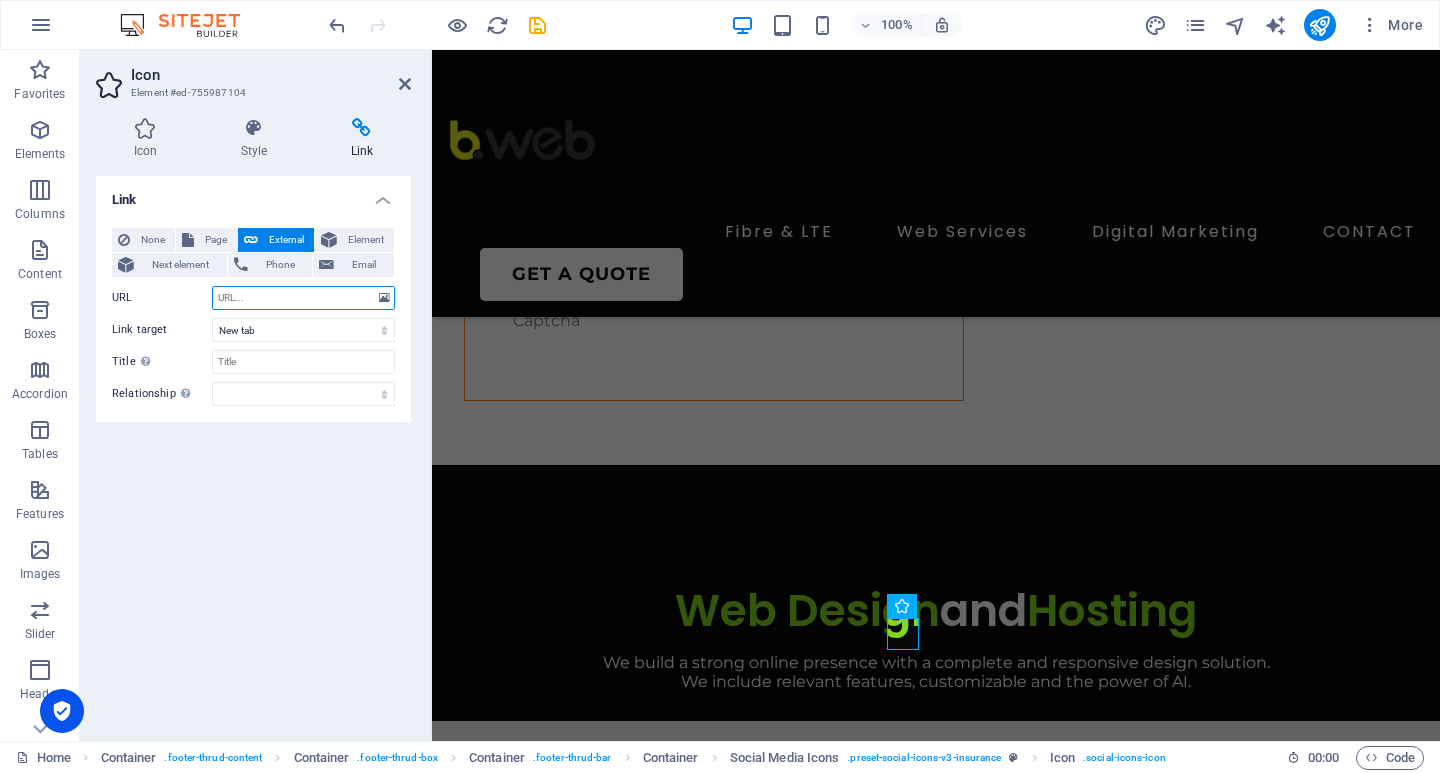 paste on "https://www.youtube.com/channel/UCn8KlND1TV9bXXBmojxwz9Q" 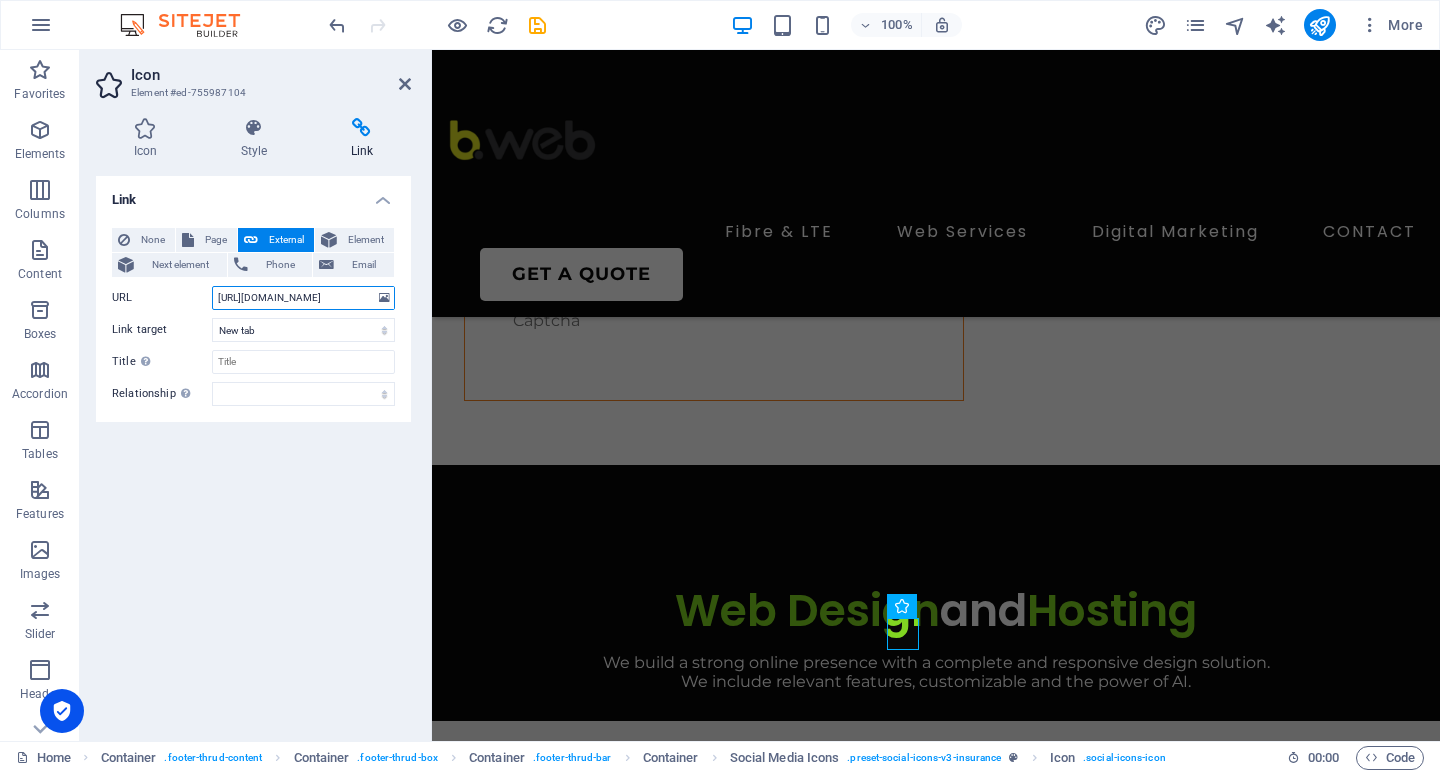 scroll, scrollTop: 0, scrollLeft: 148, axis: horizontal 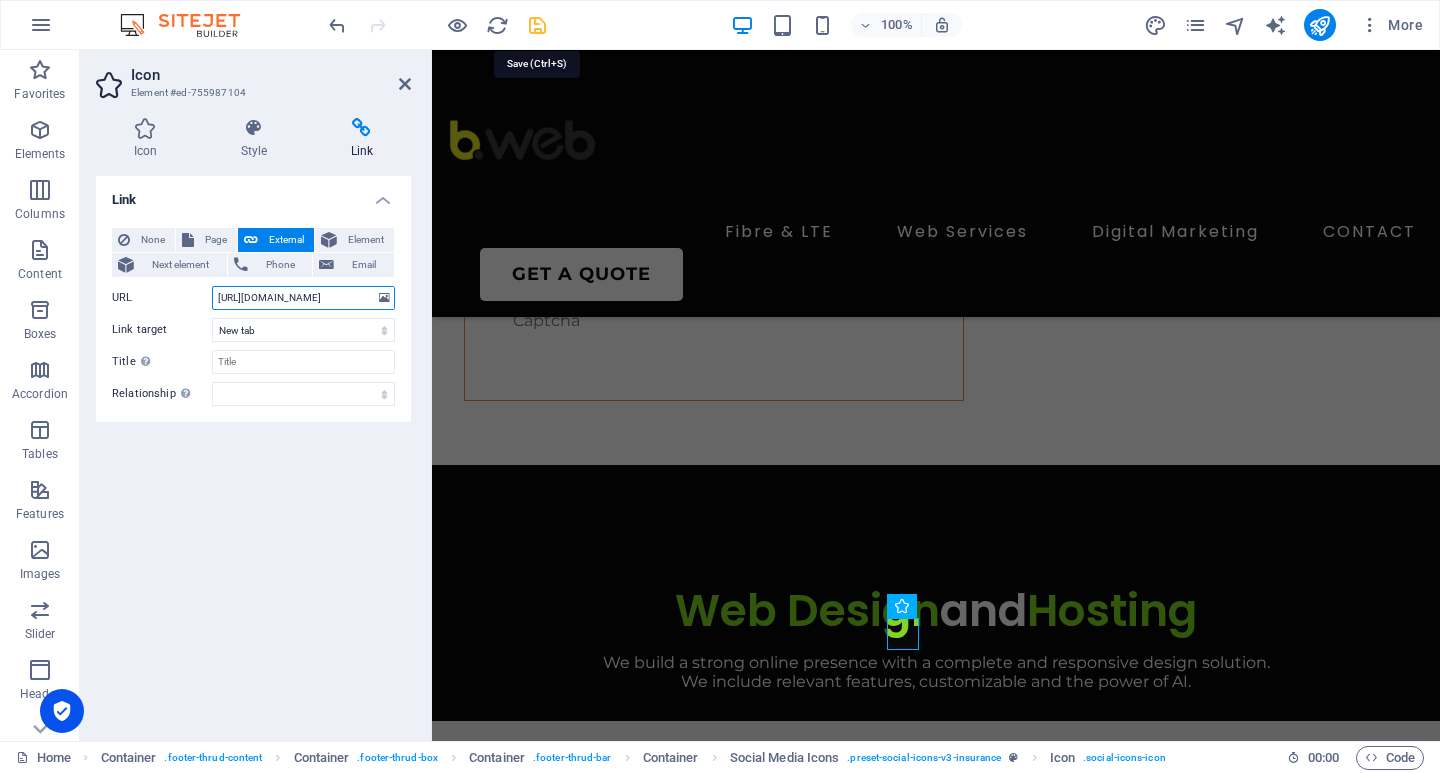 type on "https://www.youtube.com/channel/UCn8KlND1TV9bXXBmojxwz9Q" 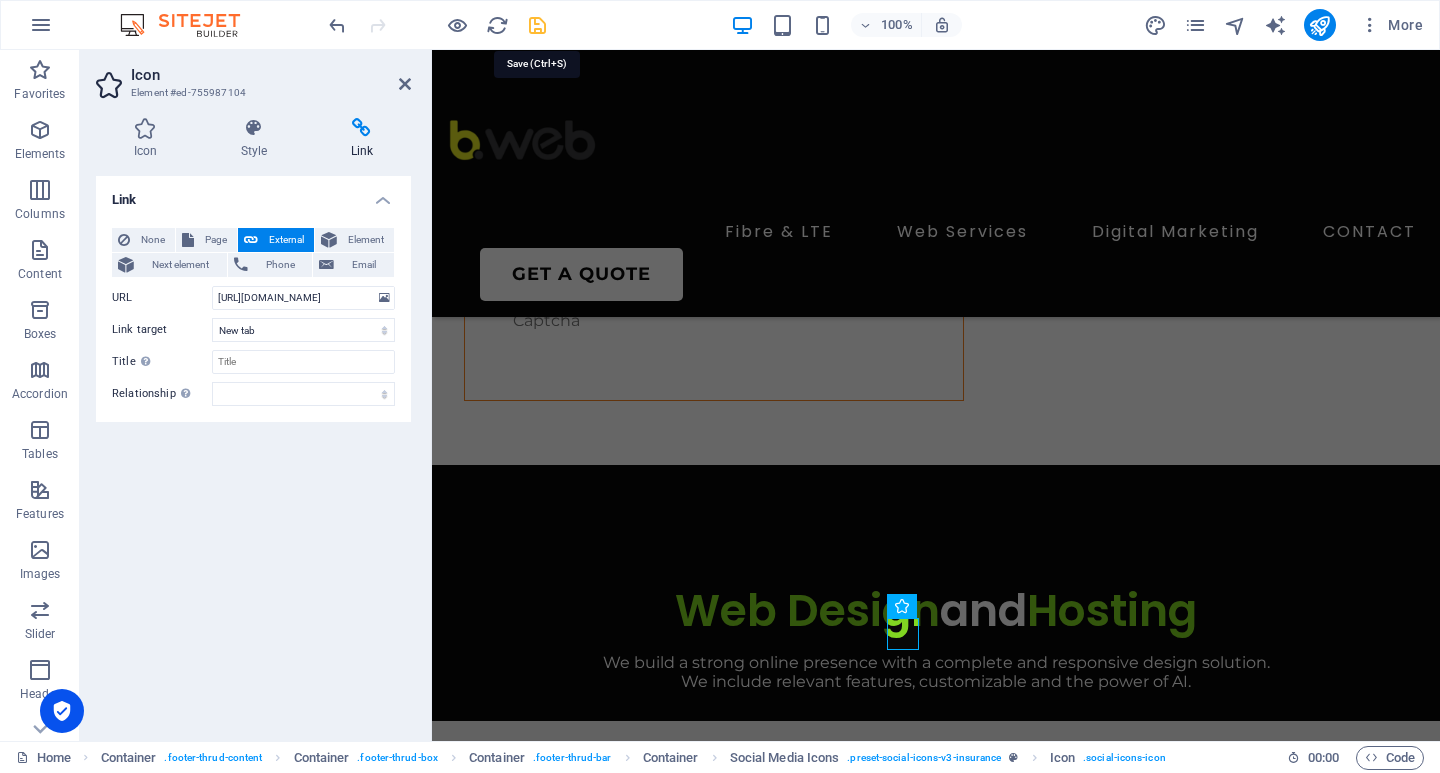 click at bounding box center [537, 25] 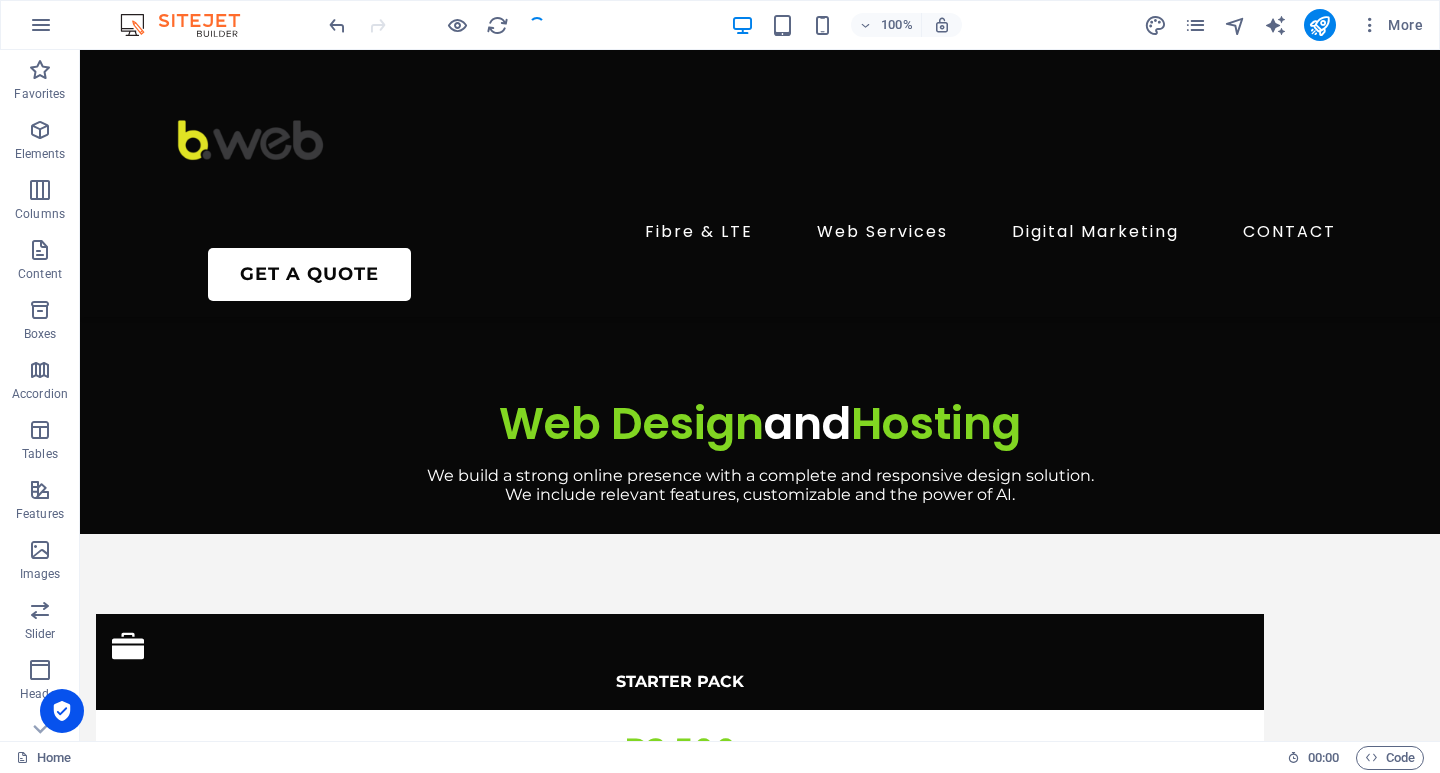 scroll, scrollTop: 5788, scrollLeft: 0, axis: vertical 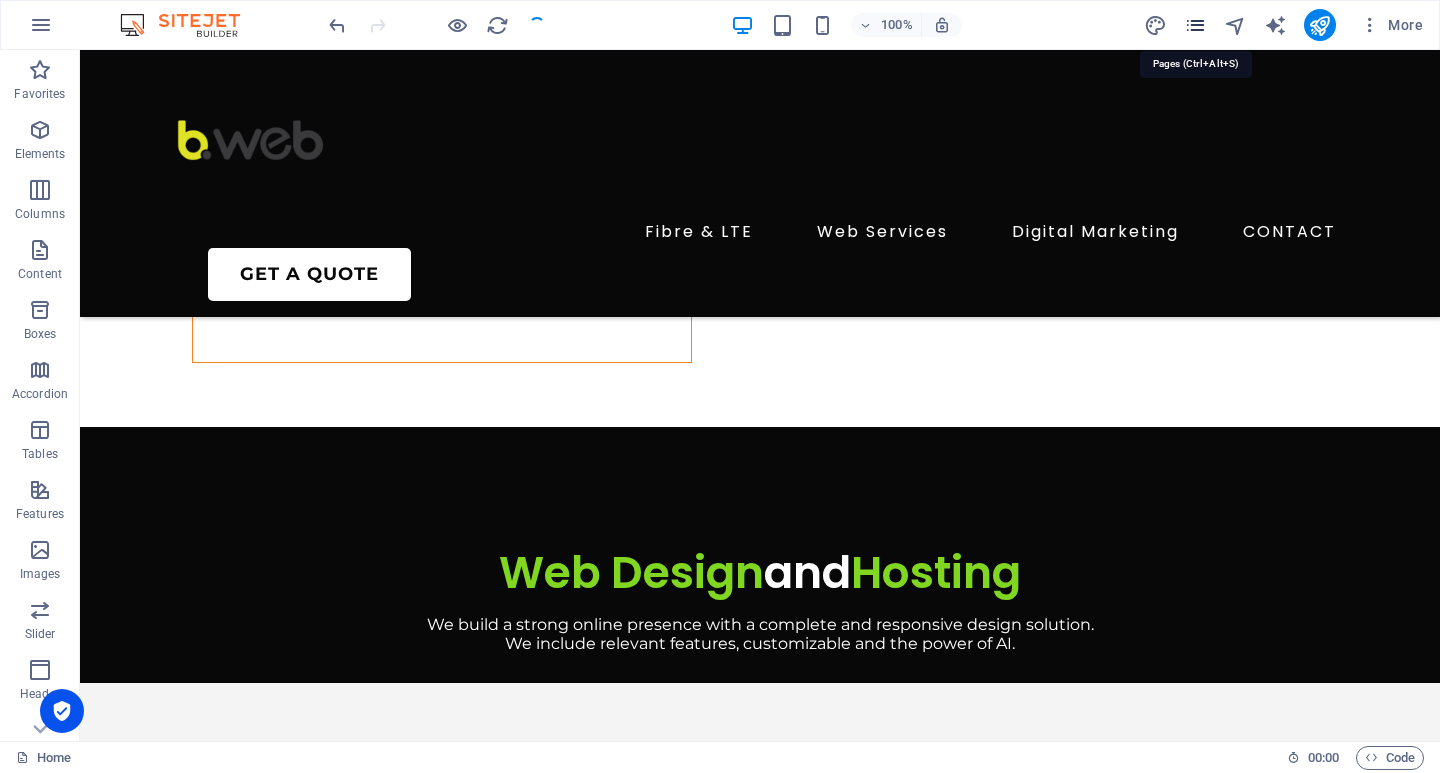 click at bounding box center [1195, 25] 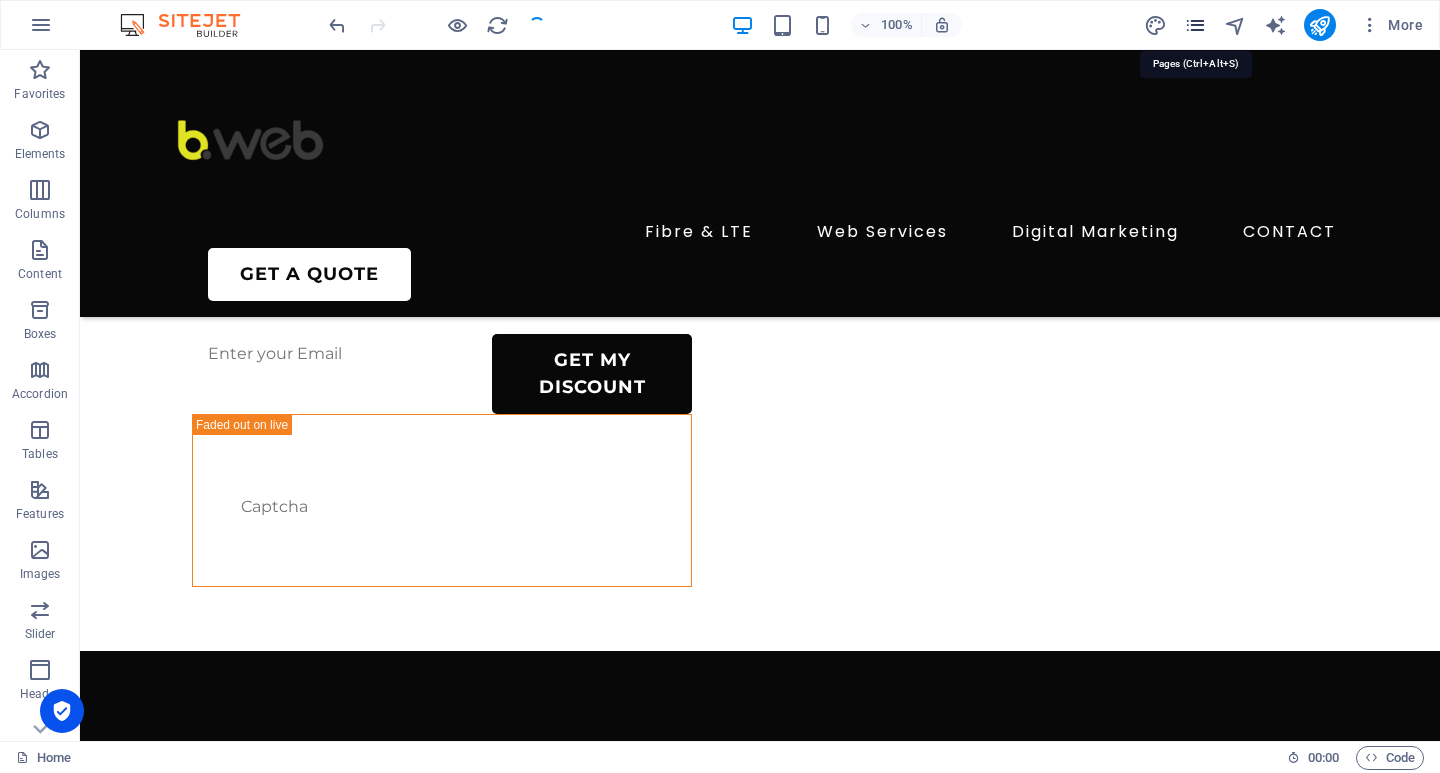 scroll, scrollTop: 5767, scrollLeft: 0, axis: vertical 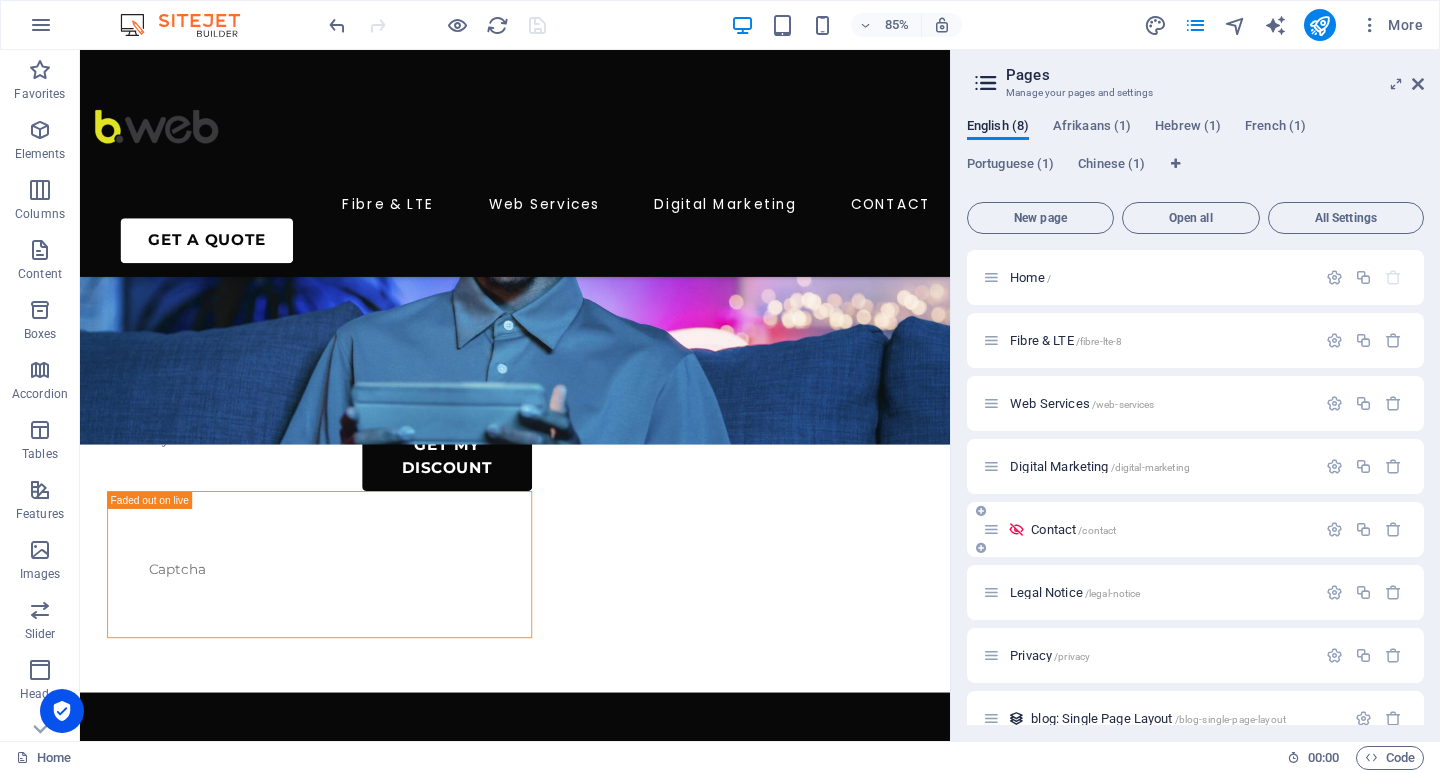 click on "Contact /contact" at bounding box center [1170, 529] 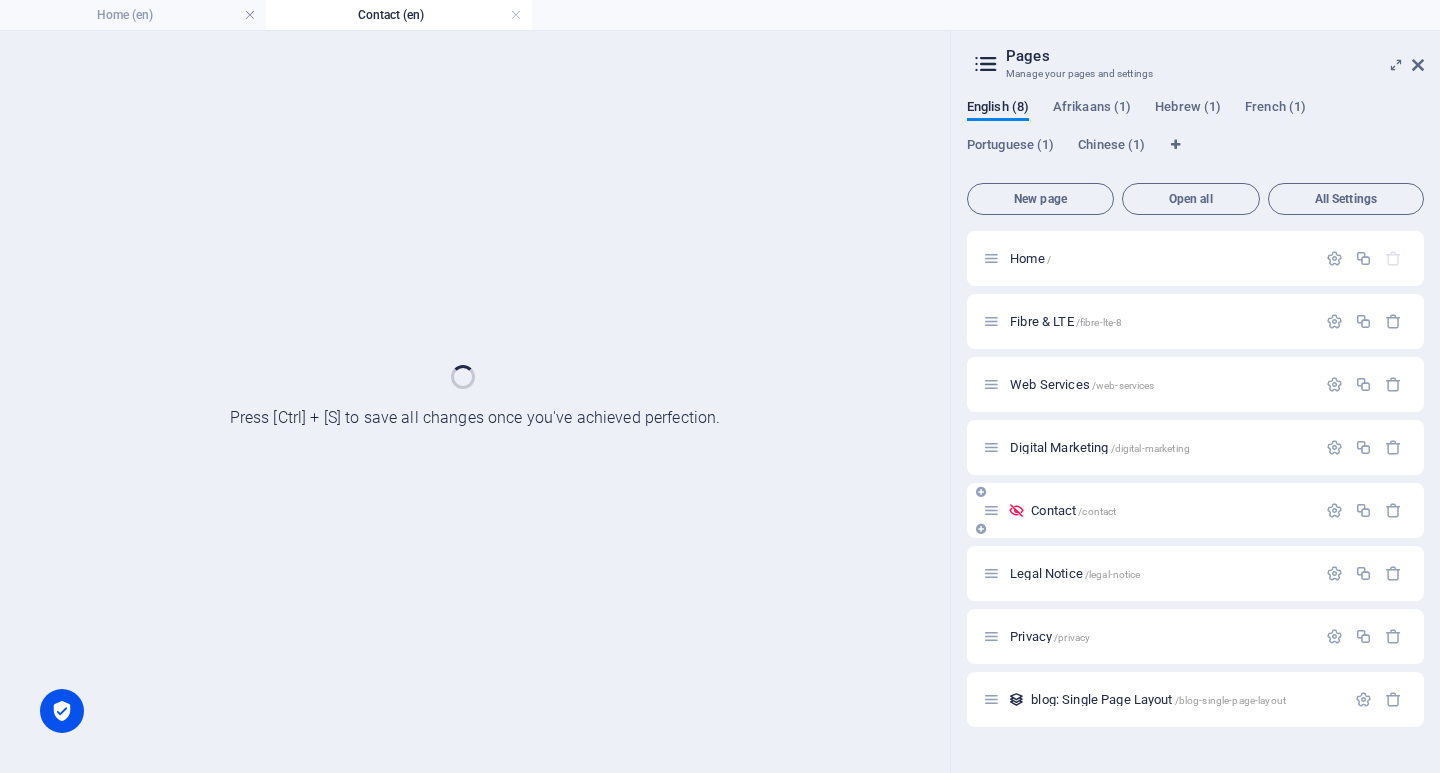 scroll, scrollTop: 0, scrollLeft: 0, axis: both 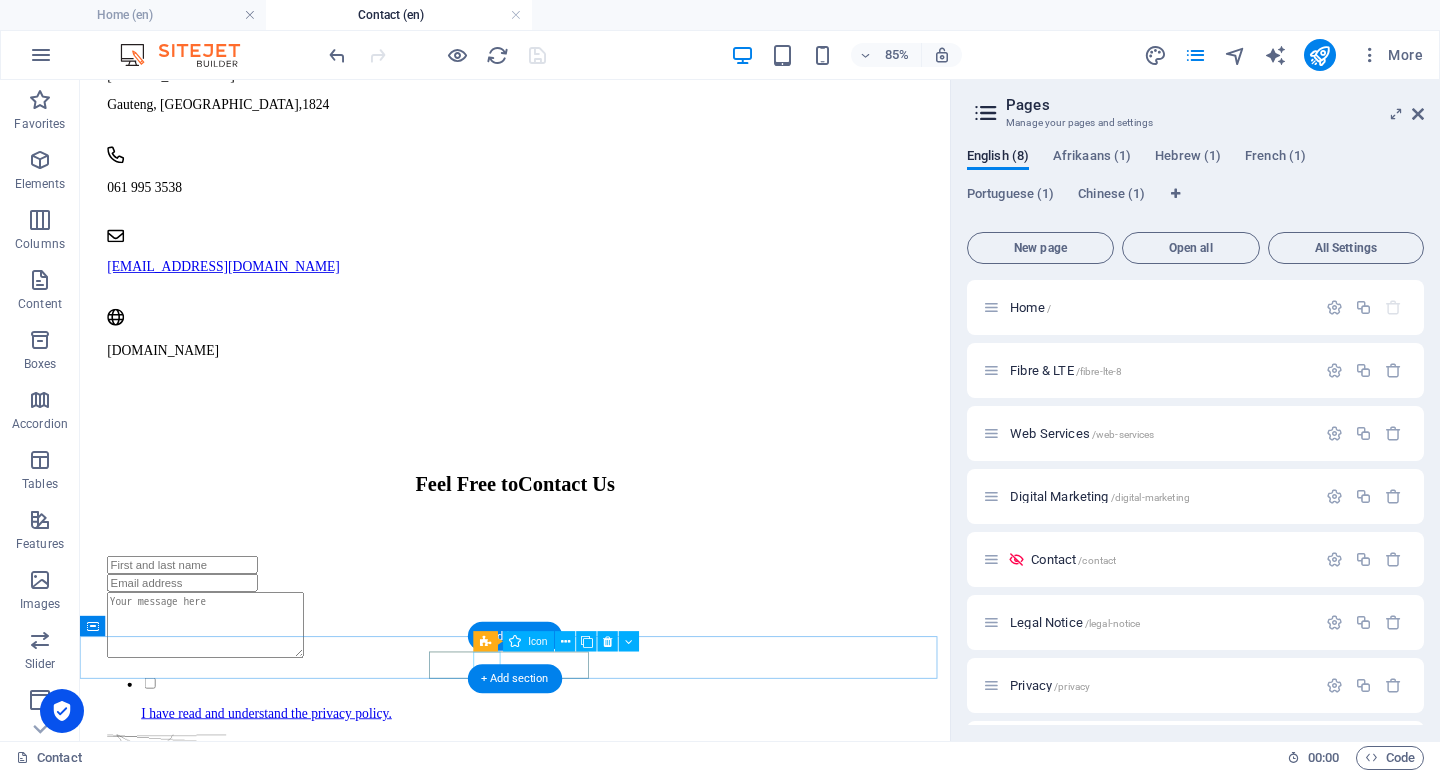 click at bounding box center (592, 2900) 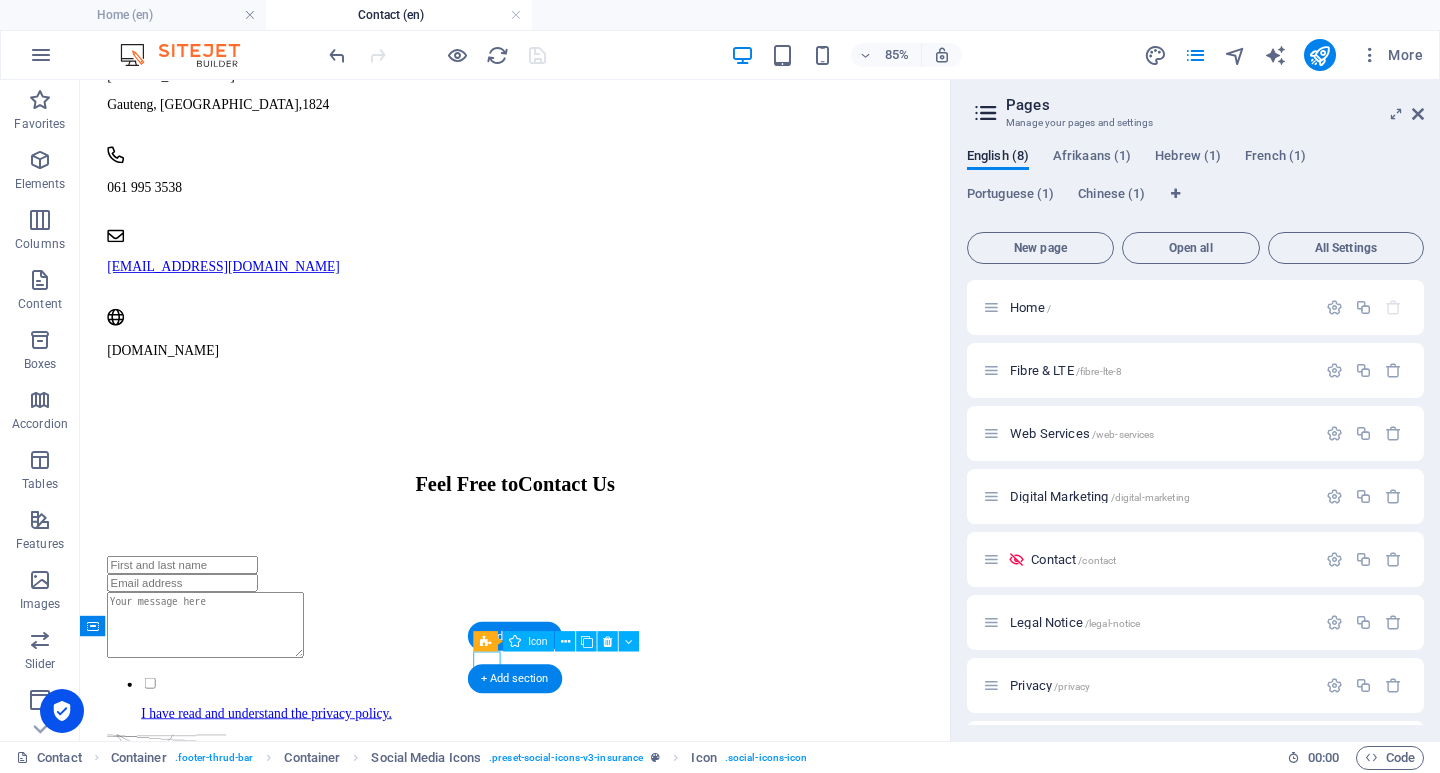click at bounding box center [592, 2900] 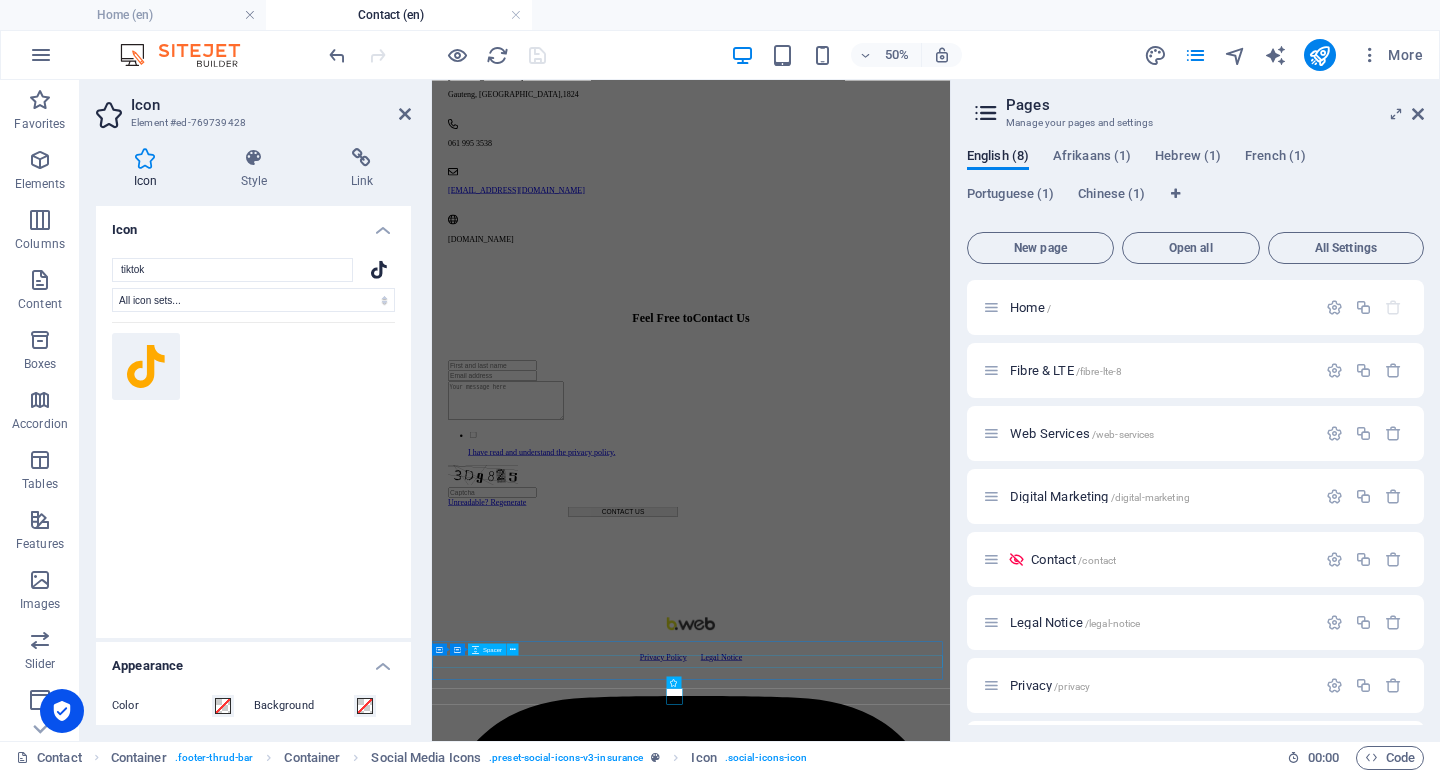 scroll, scrollTop: 716, scrollLeft: 0, axis: vertical 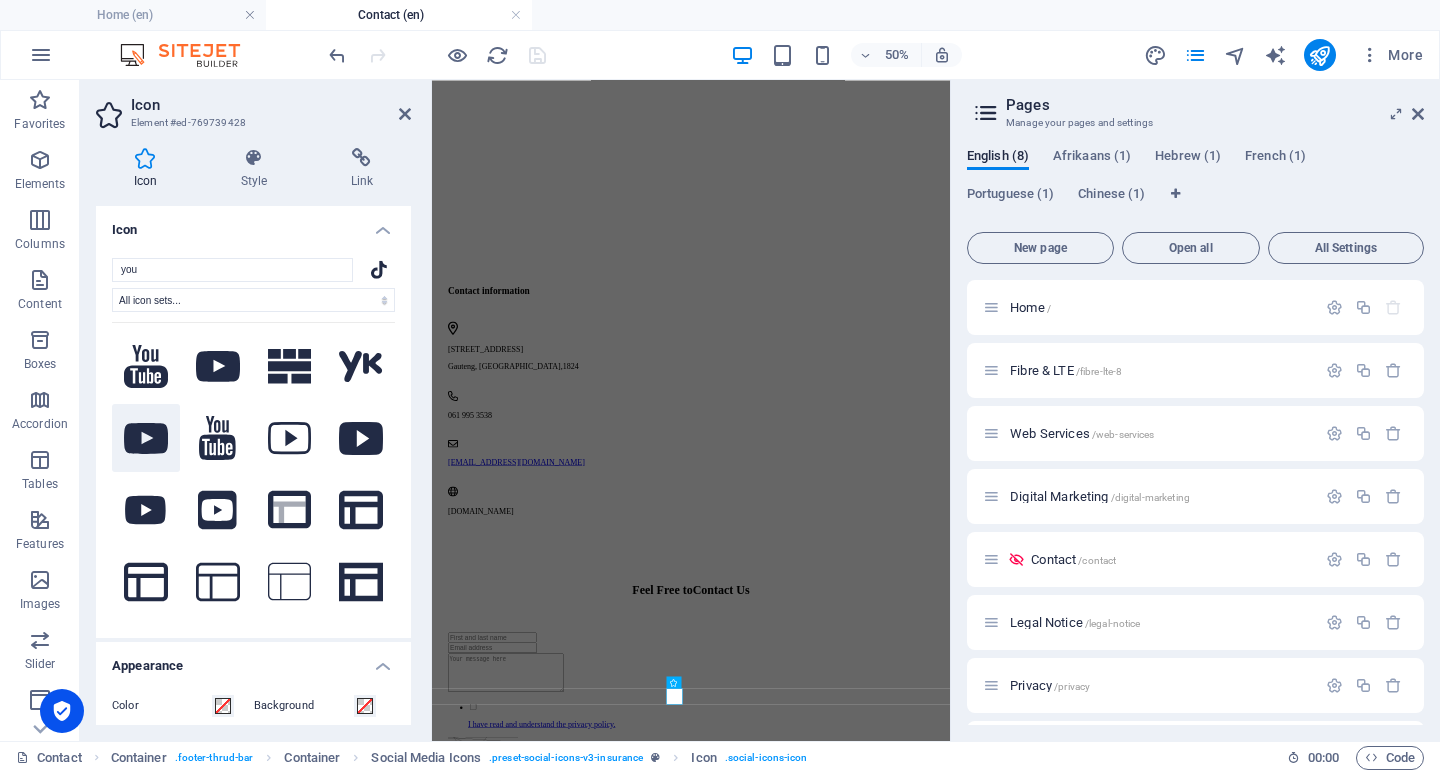 type on "you" 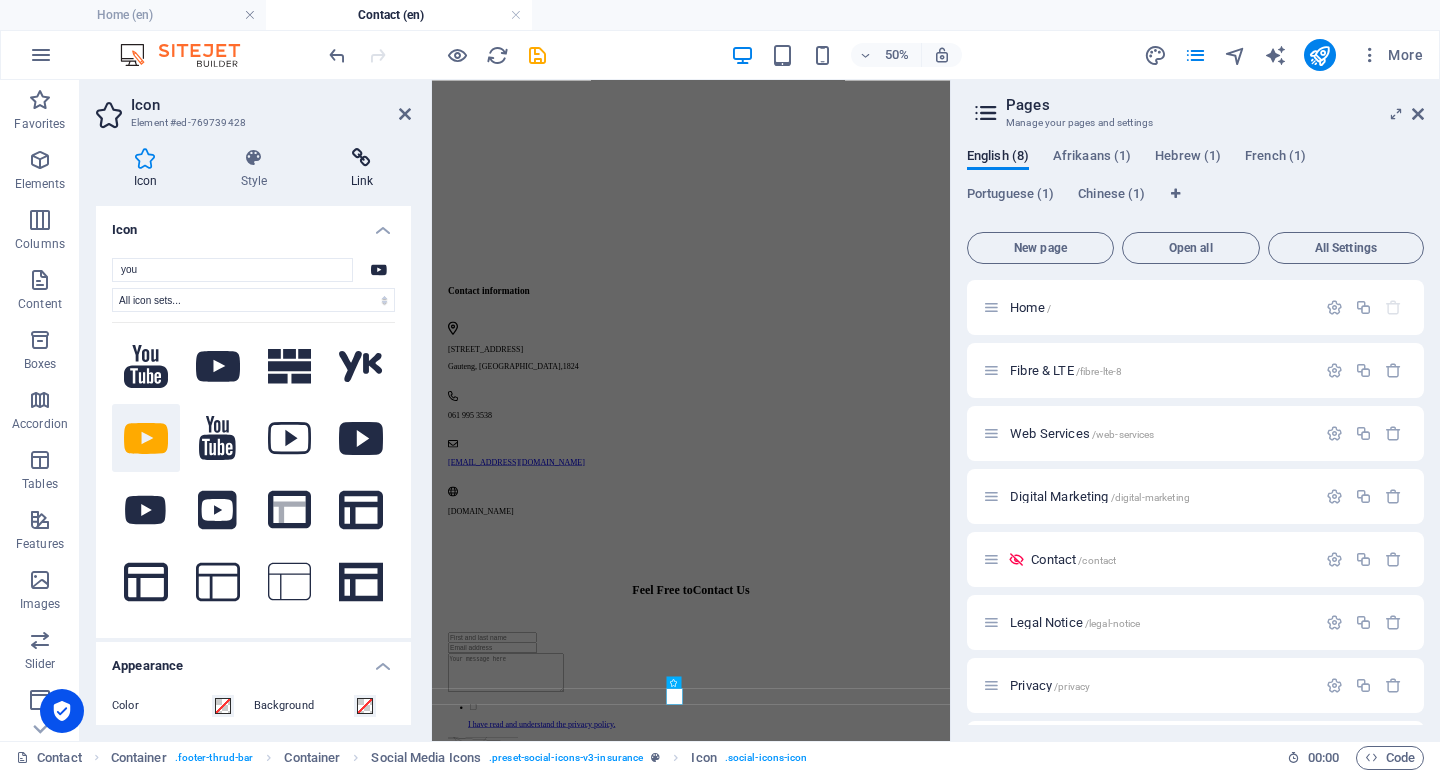 click at bounding box center (362, 158) 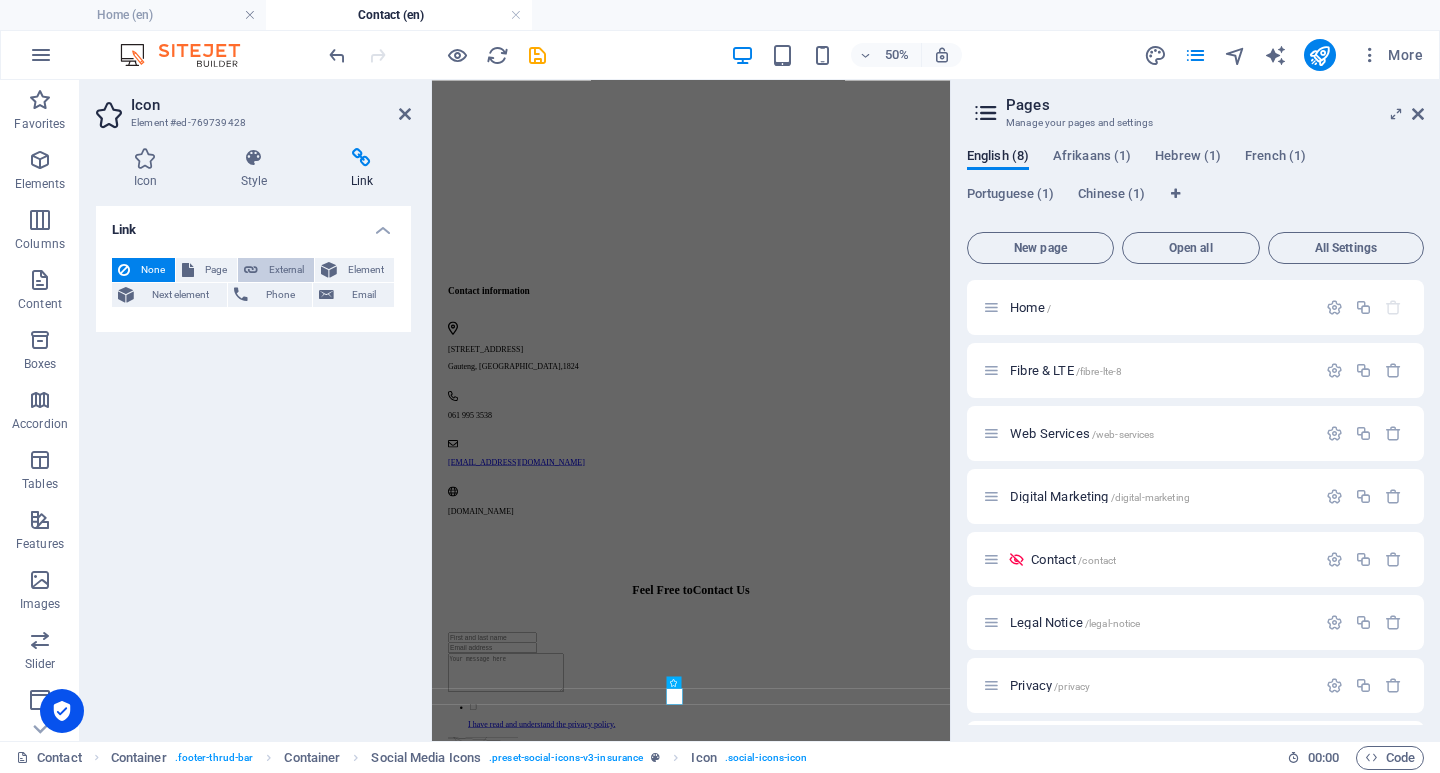 click on "External" at bounding box center (286, 270) 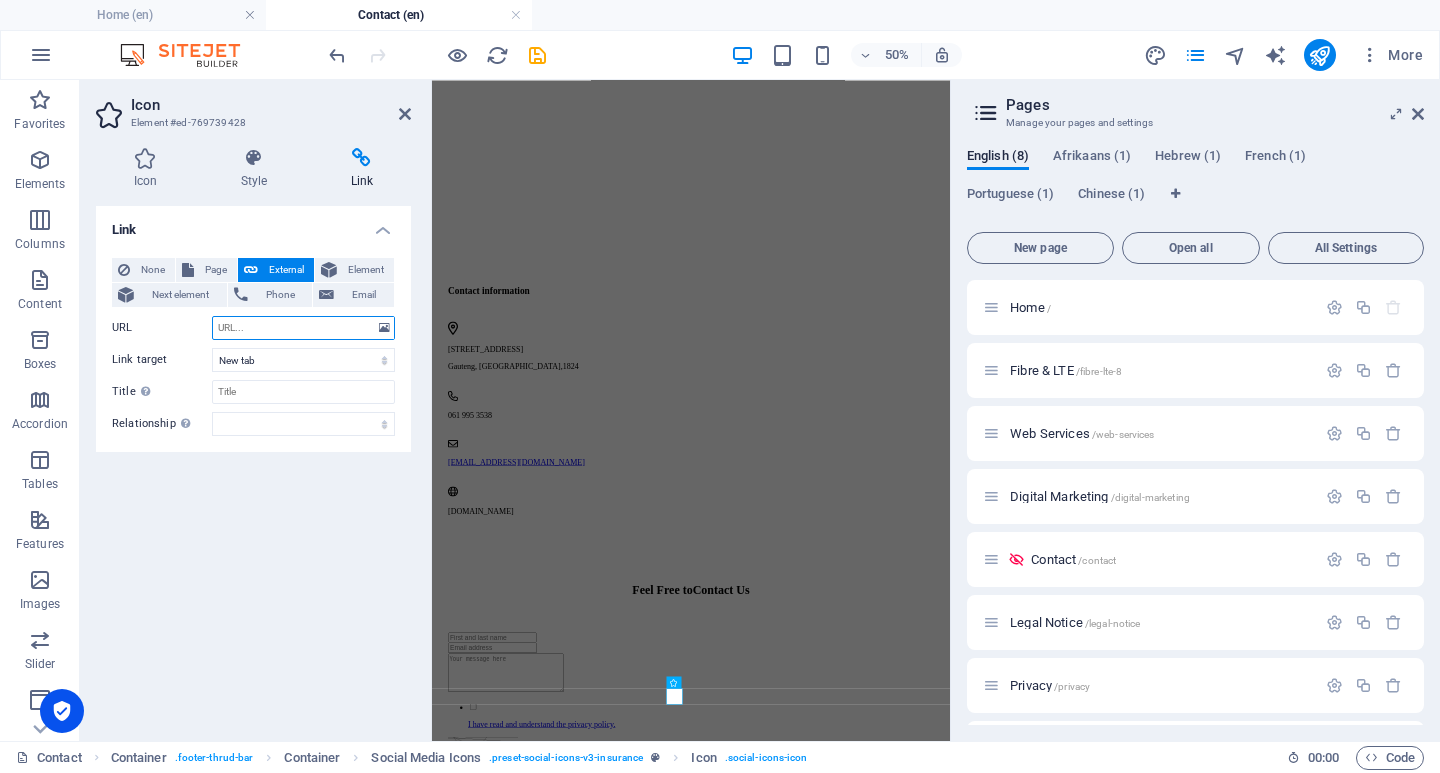 paste on "https://www.youtube.com/channel/UCn8KlND1TV9bXXBmojxwz9Q" 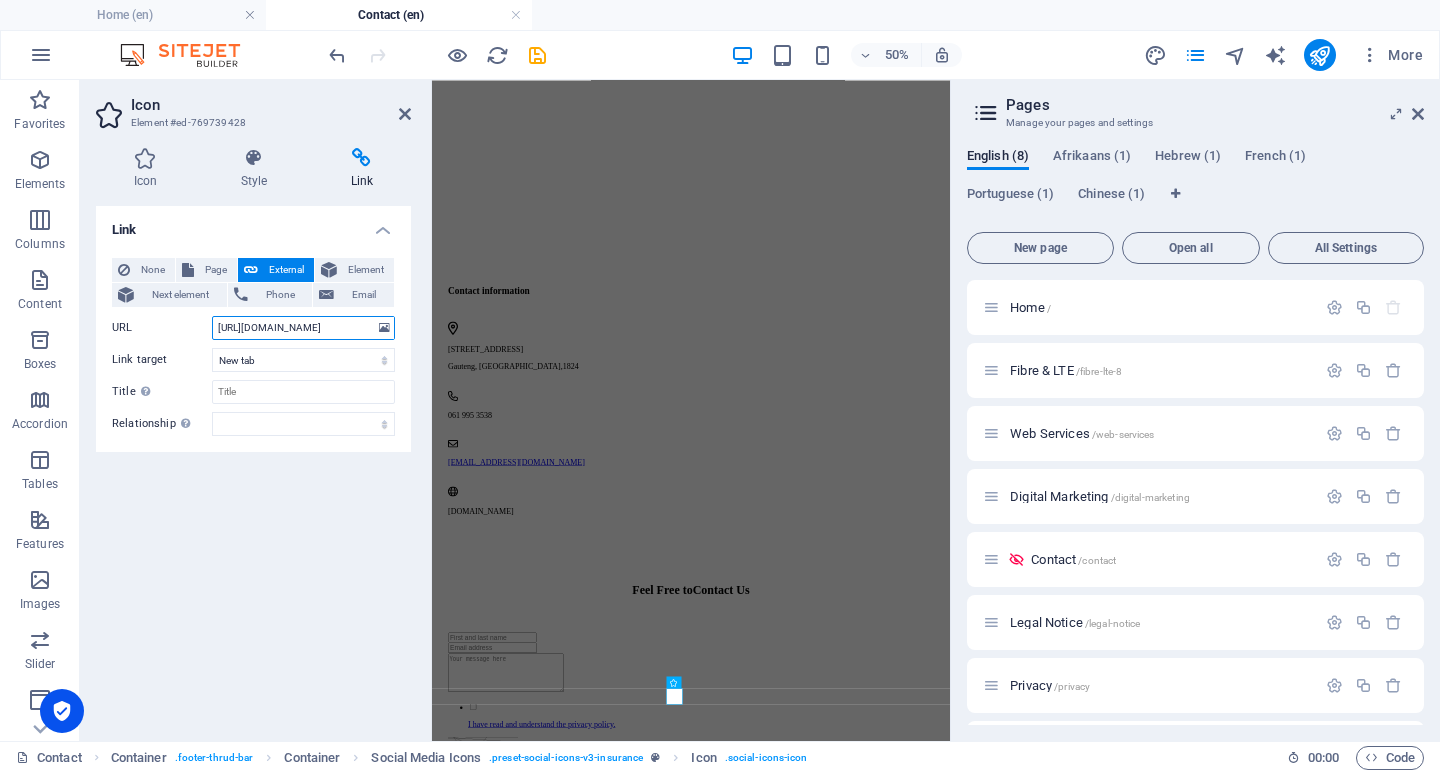 scroll, scrollTop: 0, scrollLeft: 148, axis: horizontal 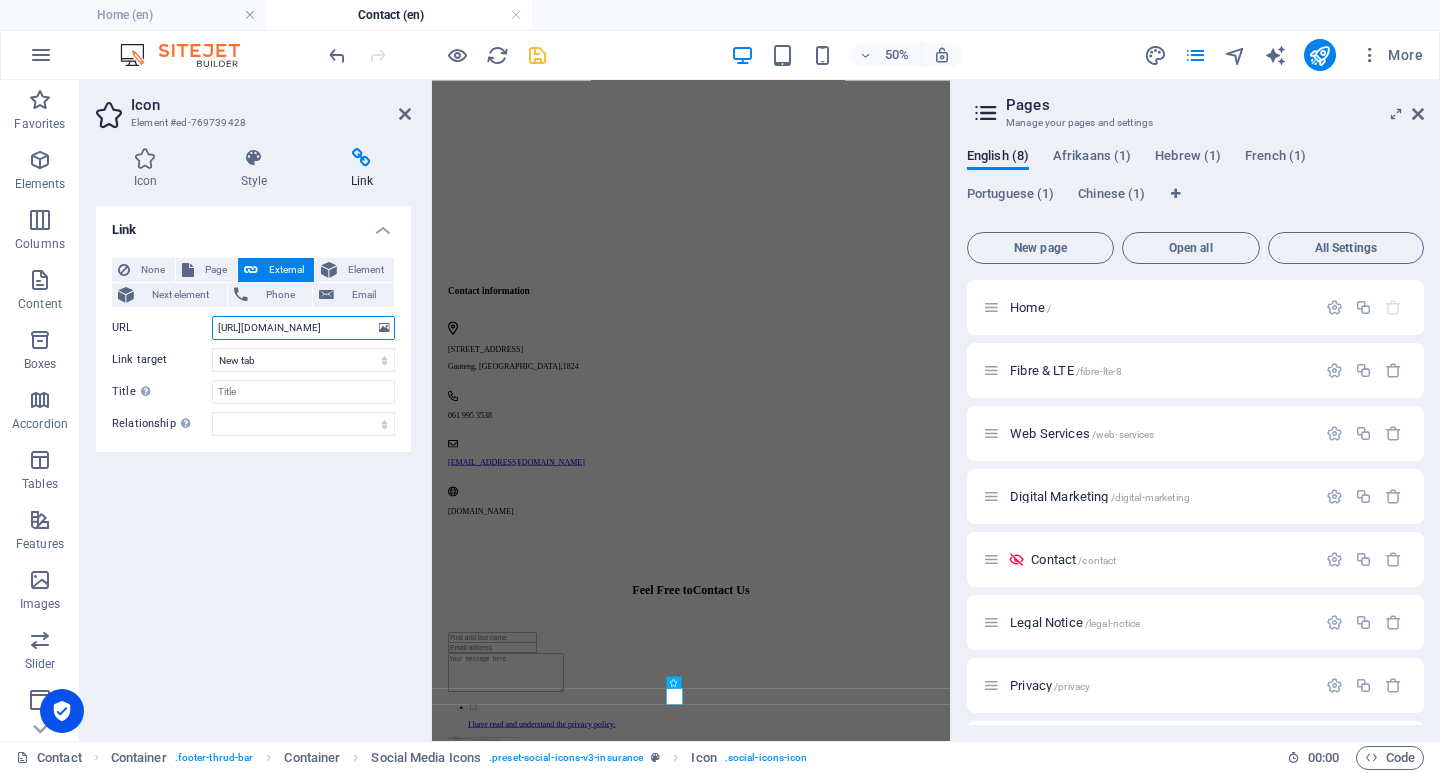 type on "https://www.youtube.com/channel/UCn8KlND1TV9bXXBmojxwz9Q" 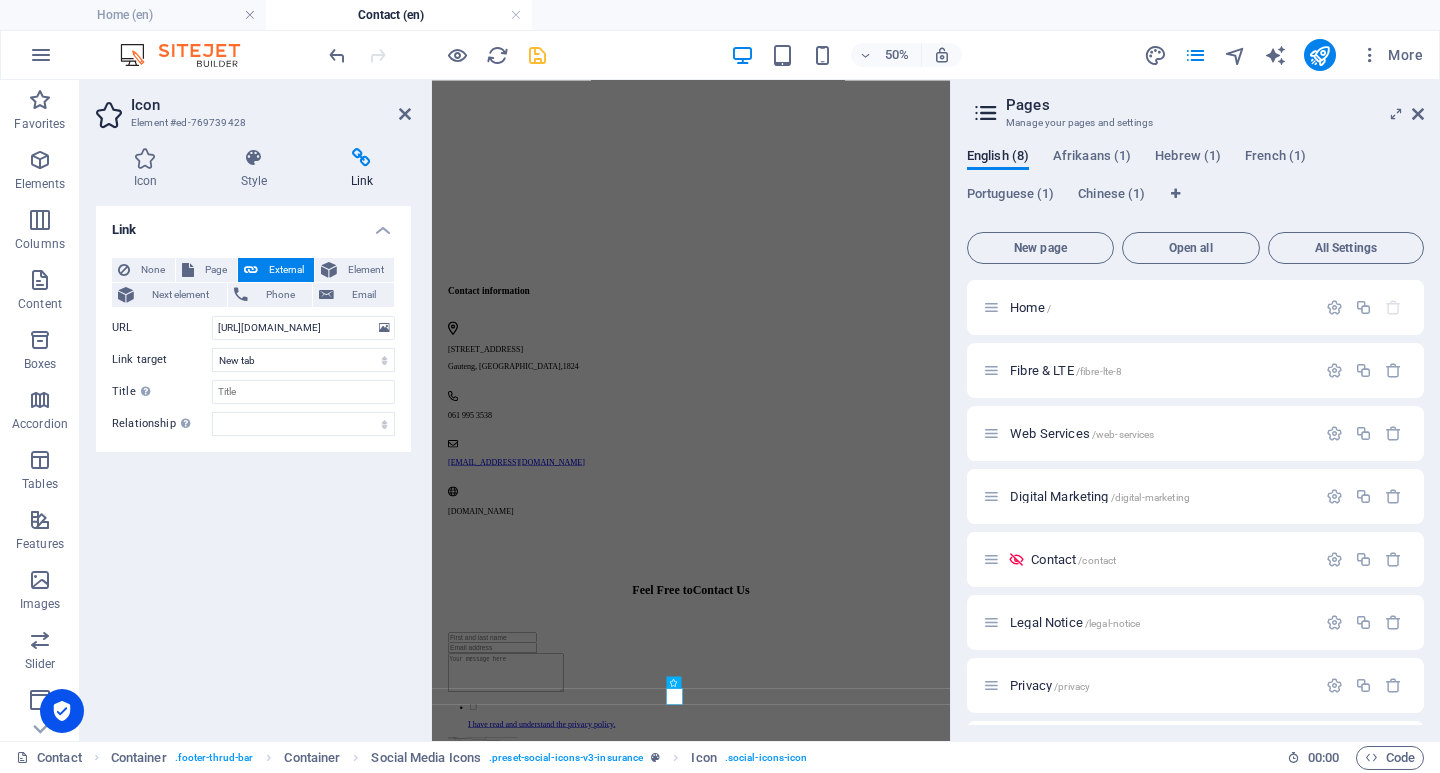 click at bounding box center (537, 55) 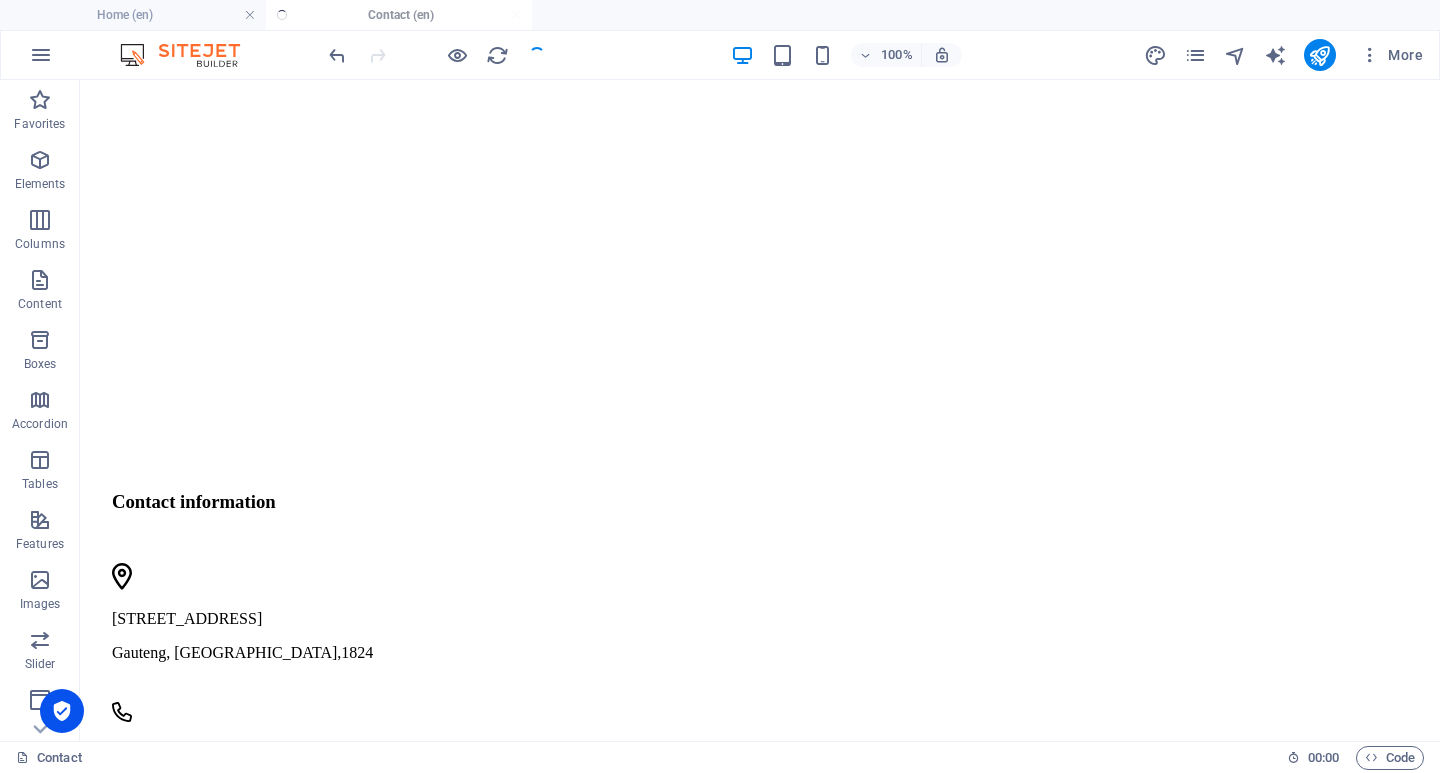 scroll, scrollTop: 1324, scrollLeft: 0, axis: vertical 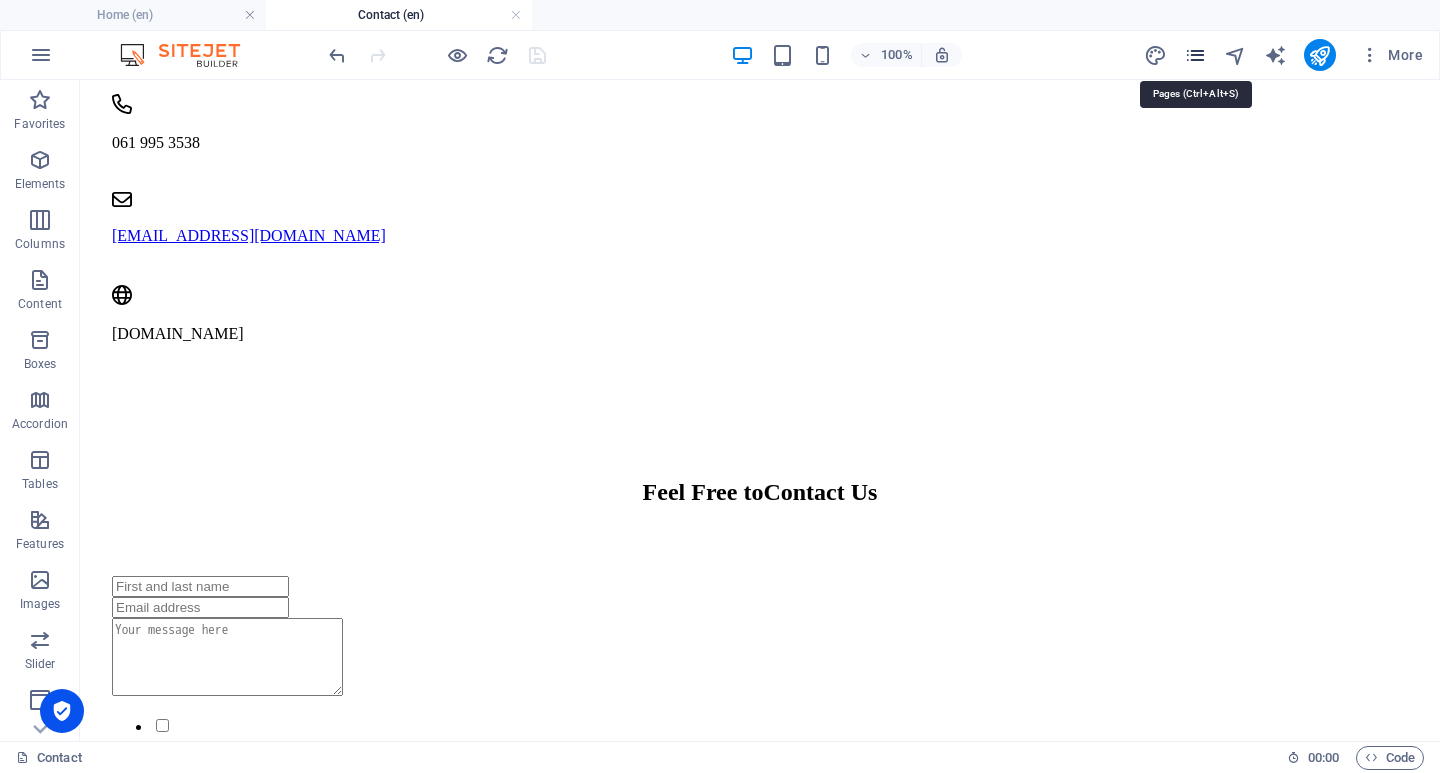 click at bounding box center (1195, 55) 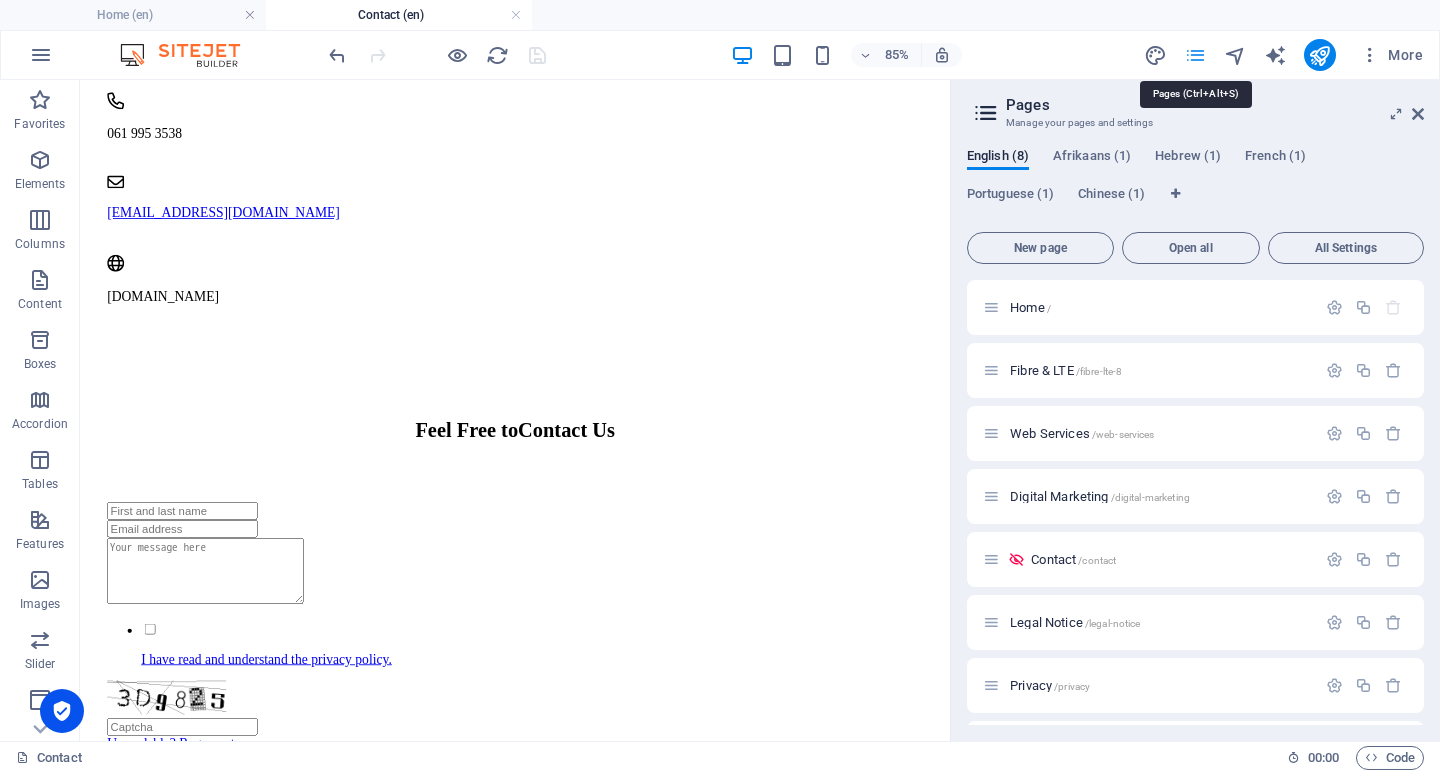 scroll, scrollTop: 1260, scrollLeft: 0, axis: vertical 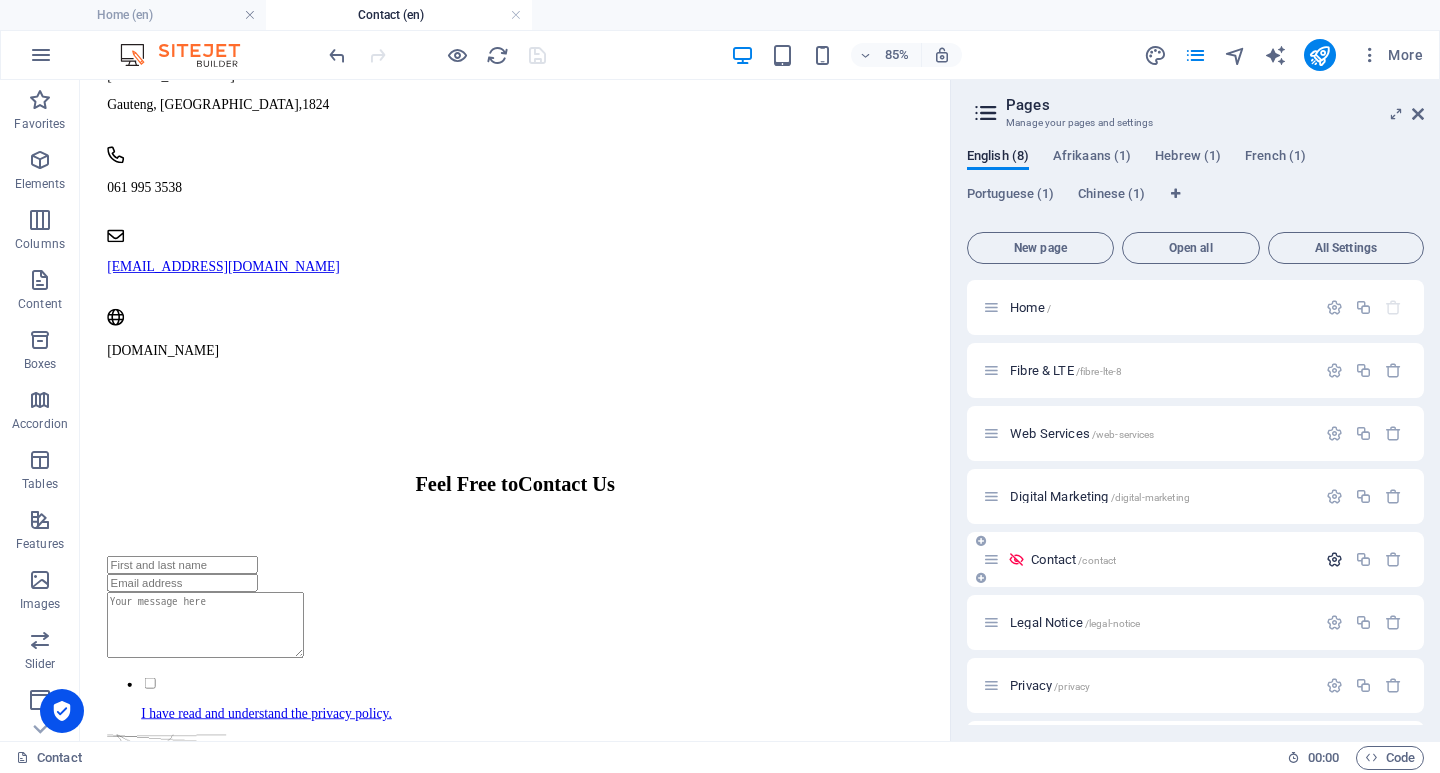 click at bounding box center (1334, 559) 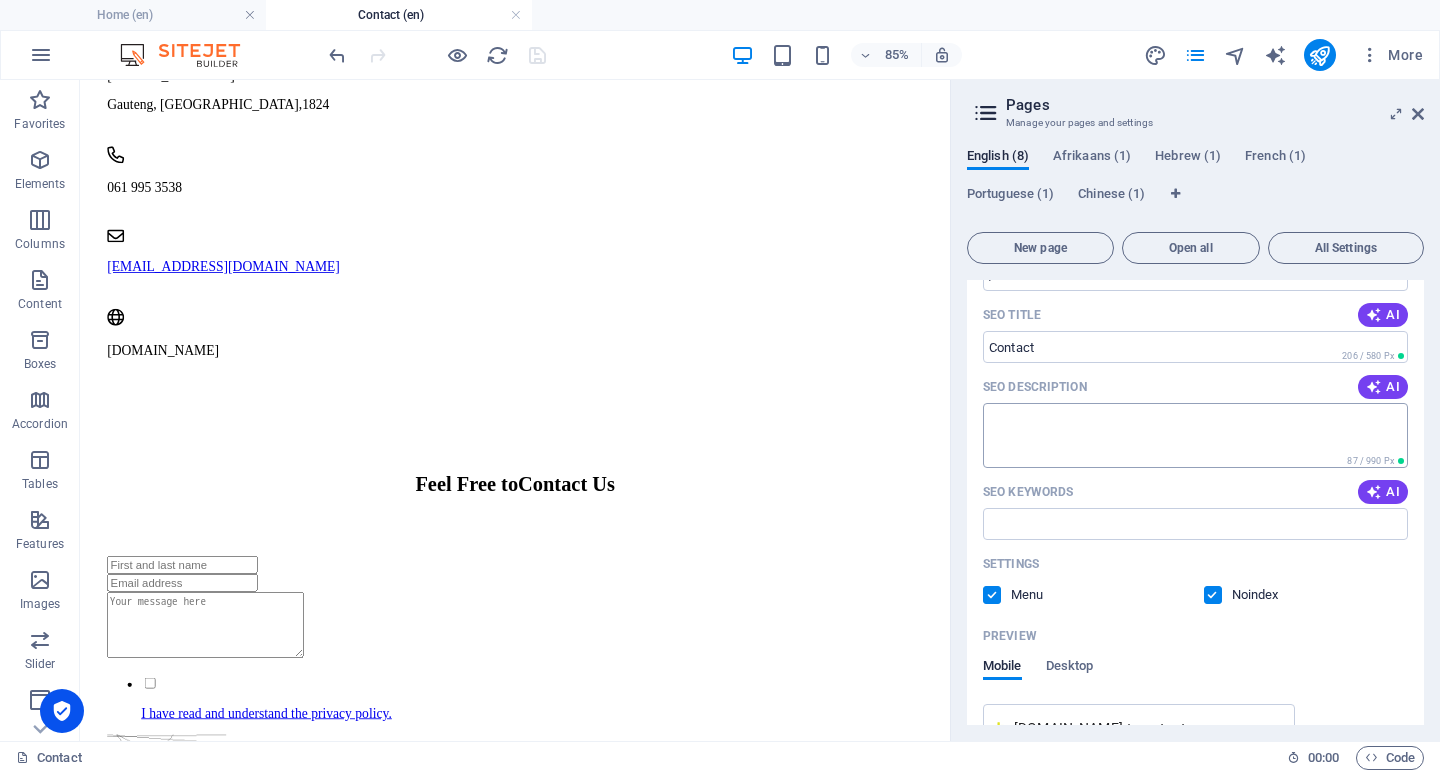 scroll, scrollTop: 600, scrollLeft: 0, axis: vertical 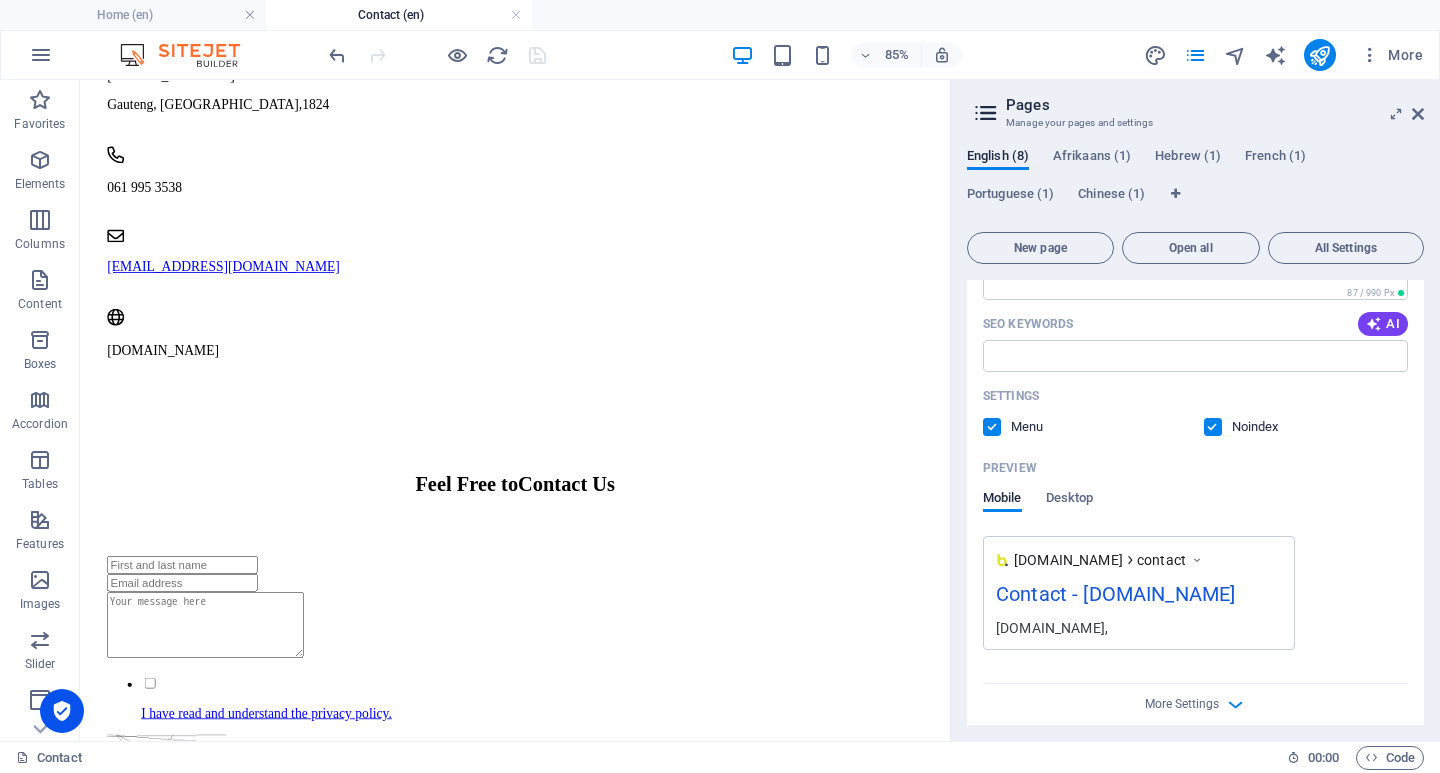 click at bounding box center [1213, 427] 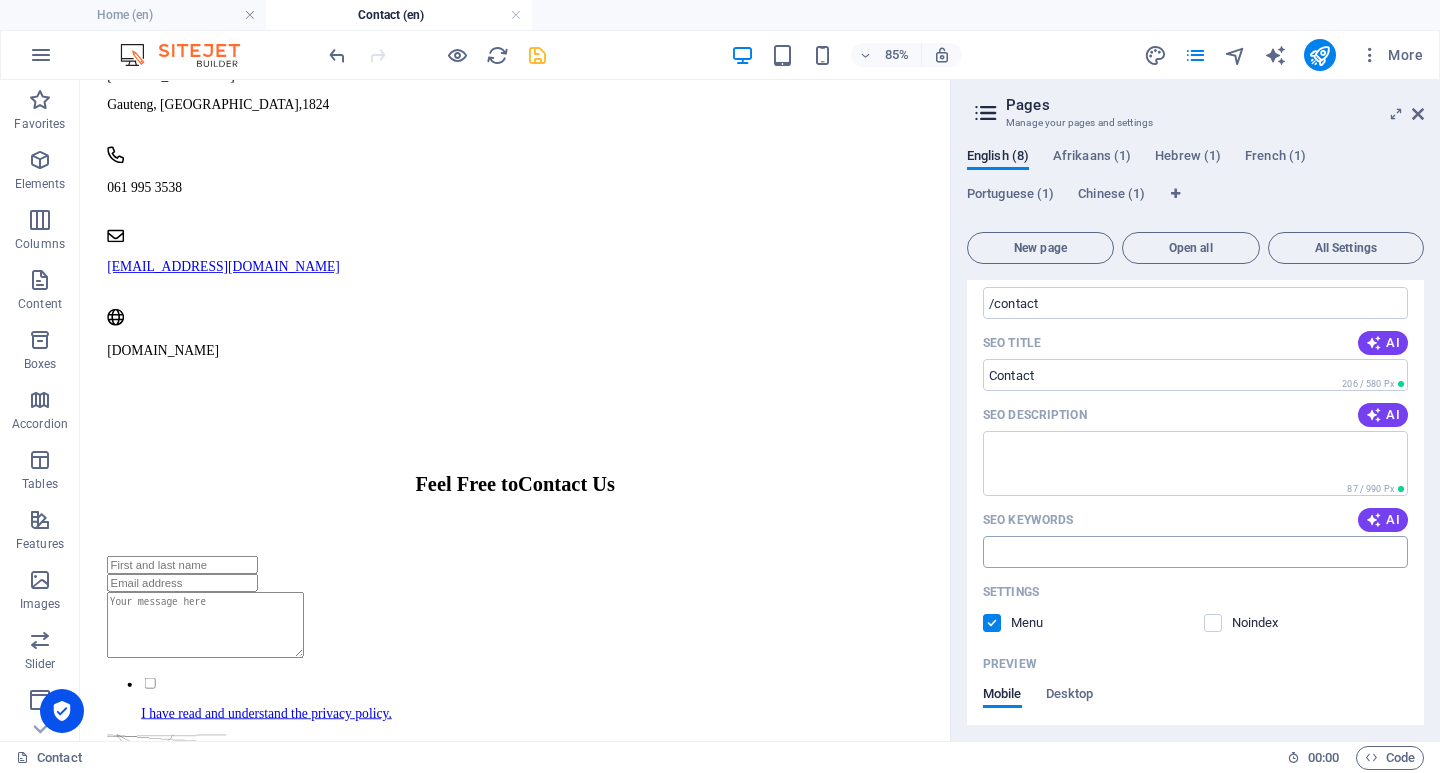 scroll, scrollTop: 104, scrollLeft: 0, axis: vertical 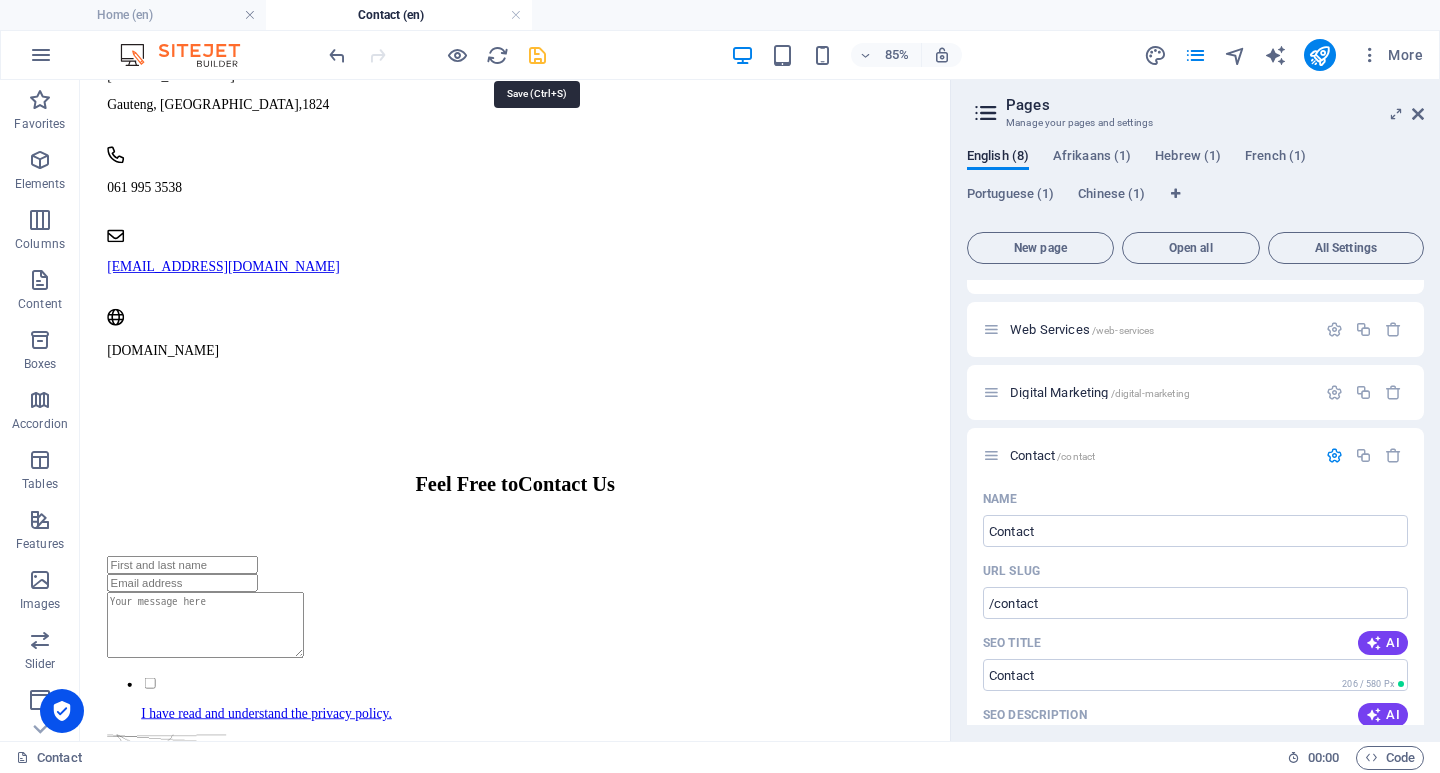 click at bounding box center (537, 55) 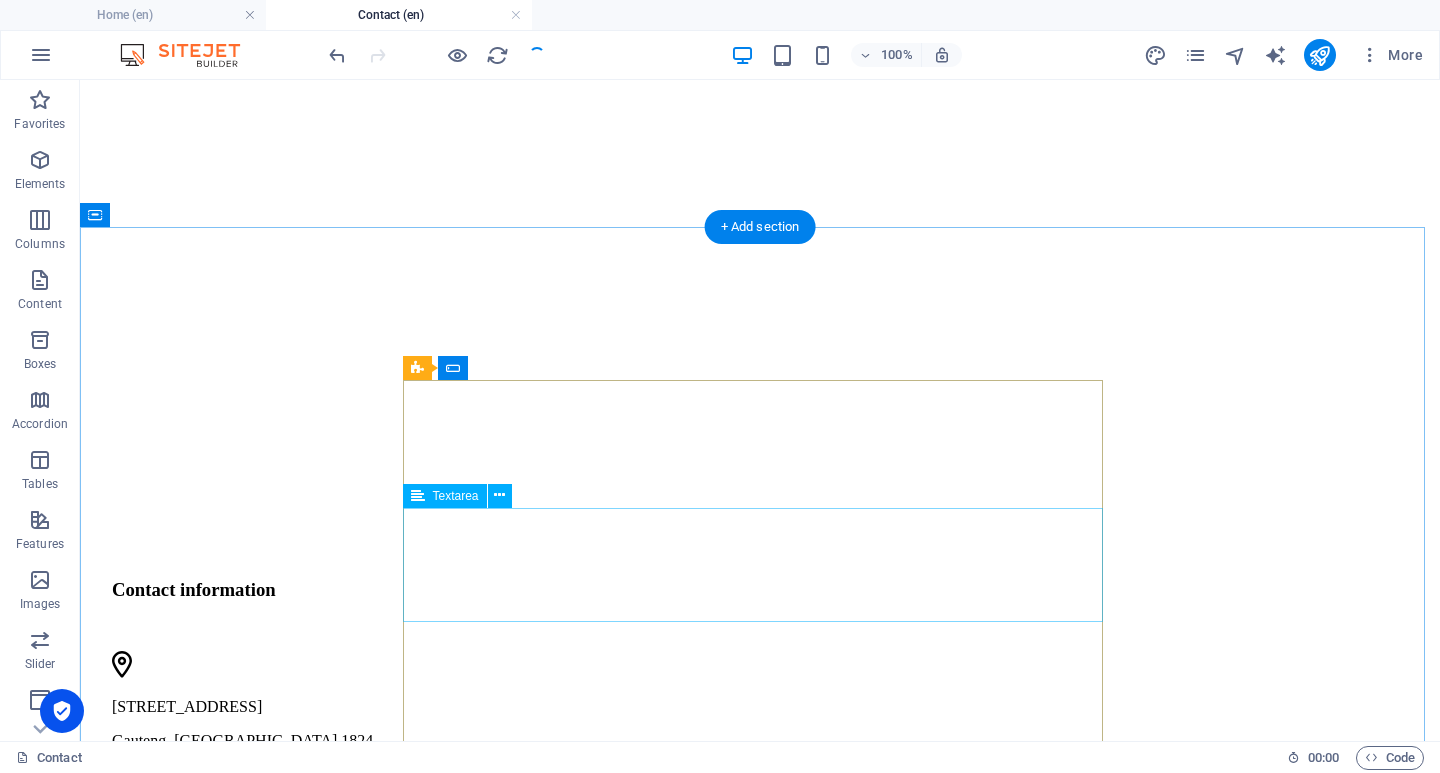 scroll, scrollTop: 624, scrollLeft: 0, axis: vertical 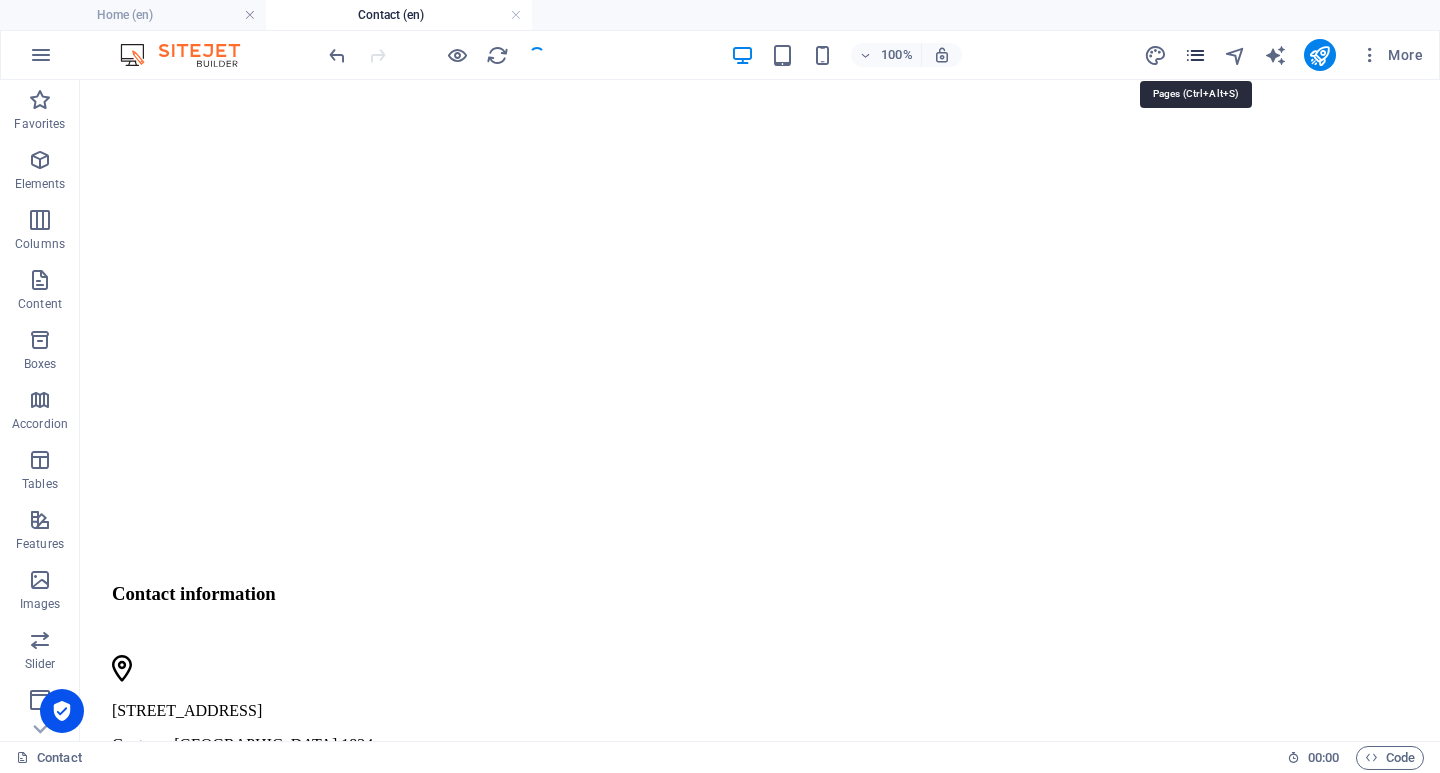click at bounding box center (1195, 55) 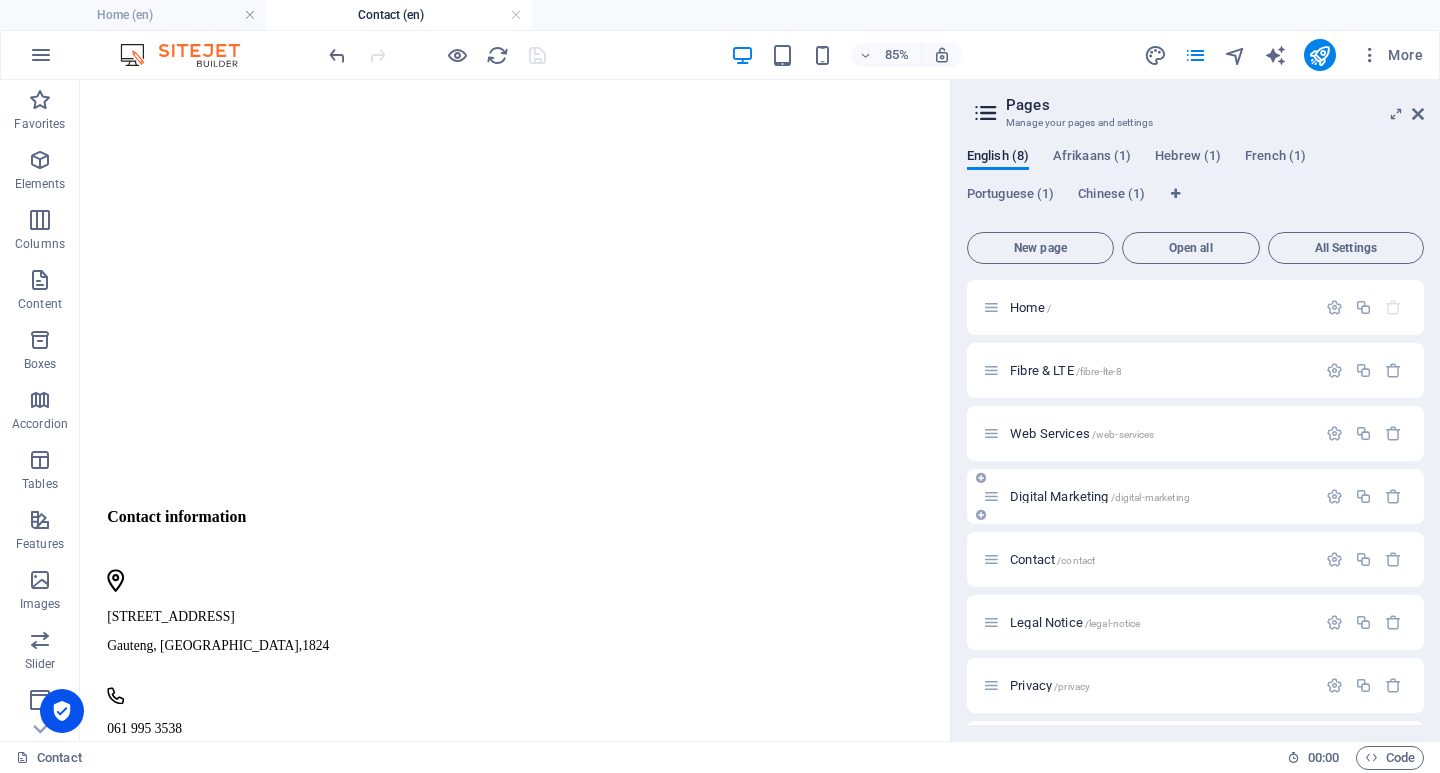 click on "/digital-marketing" at bounding box center [1151, 497] 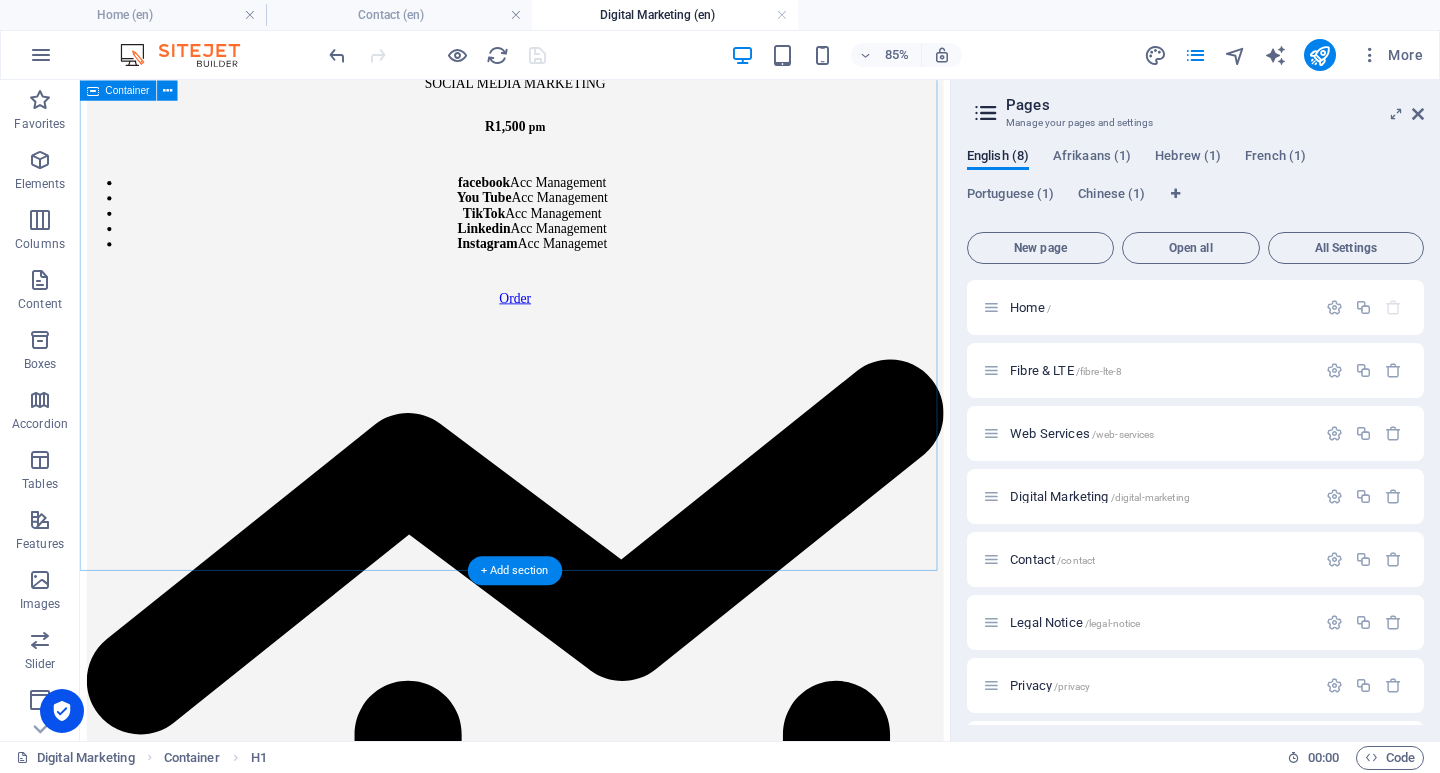scroll, scrollTop: 1848, scrollLeft: 0, axis: vertical 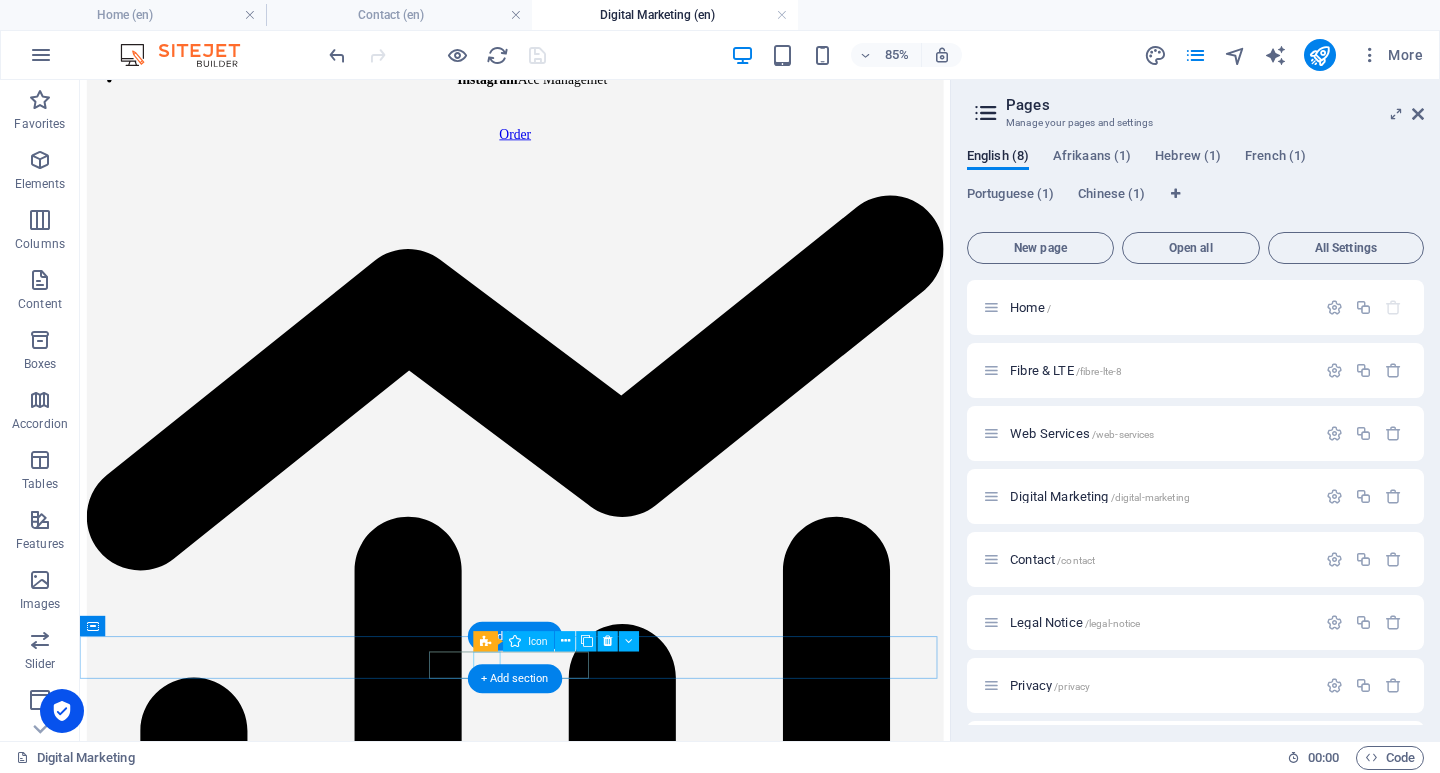 click at bounding box center (592, 8094) 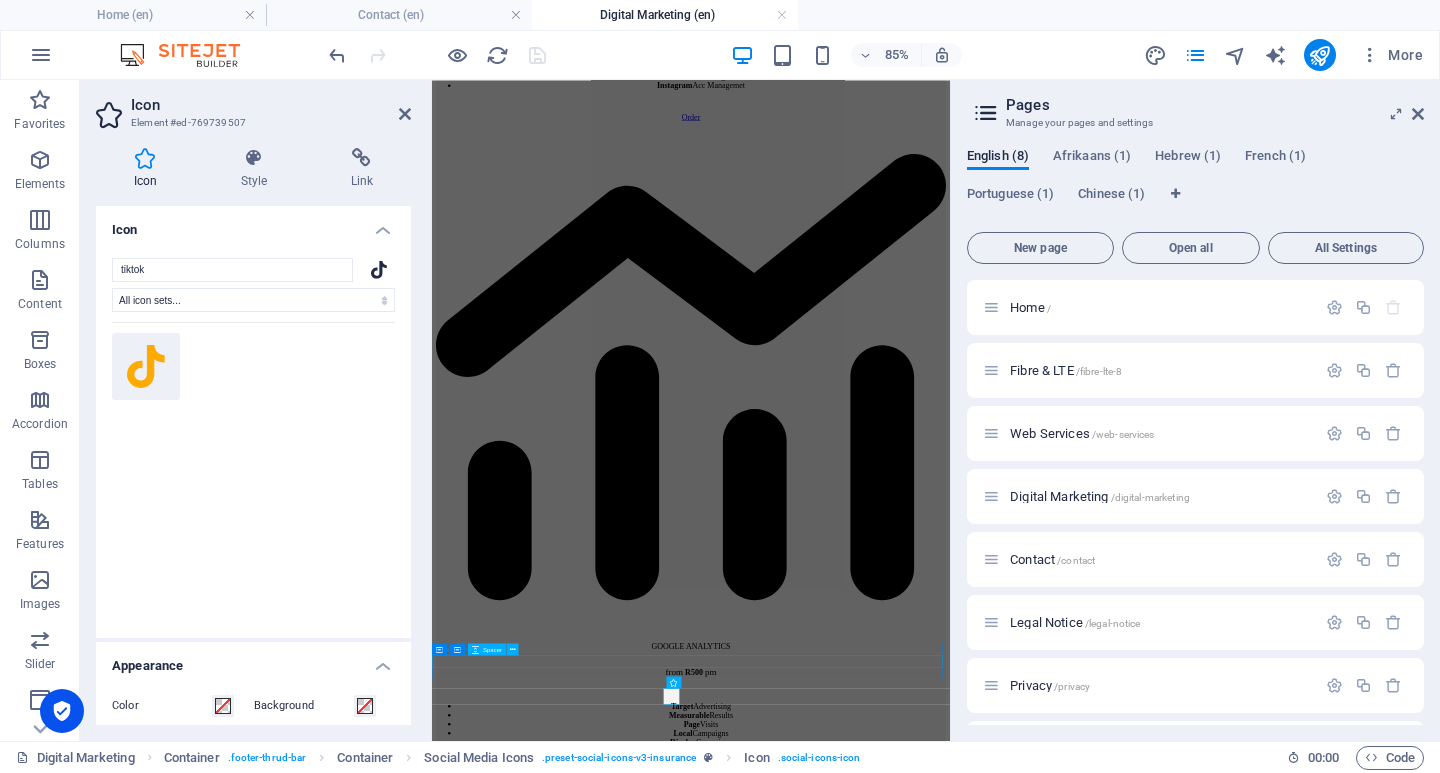 scroll, scrollTop: 1304, scrollLeft: 0, axis: vertical 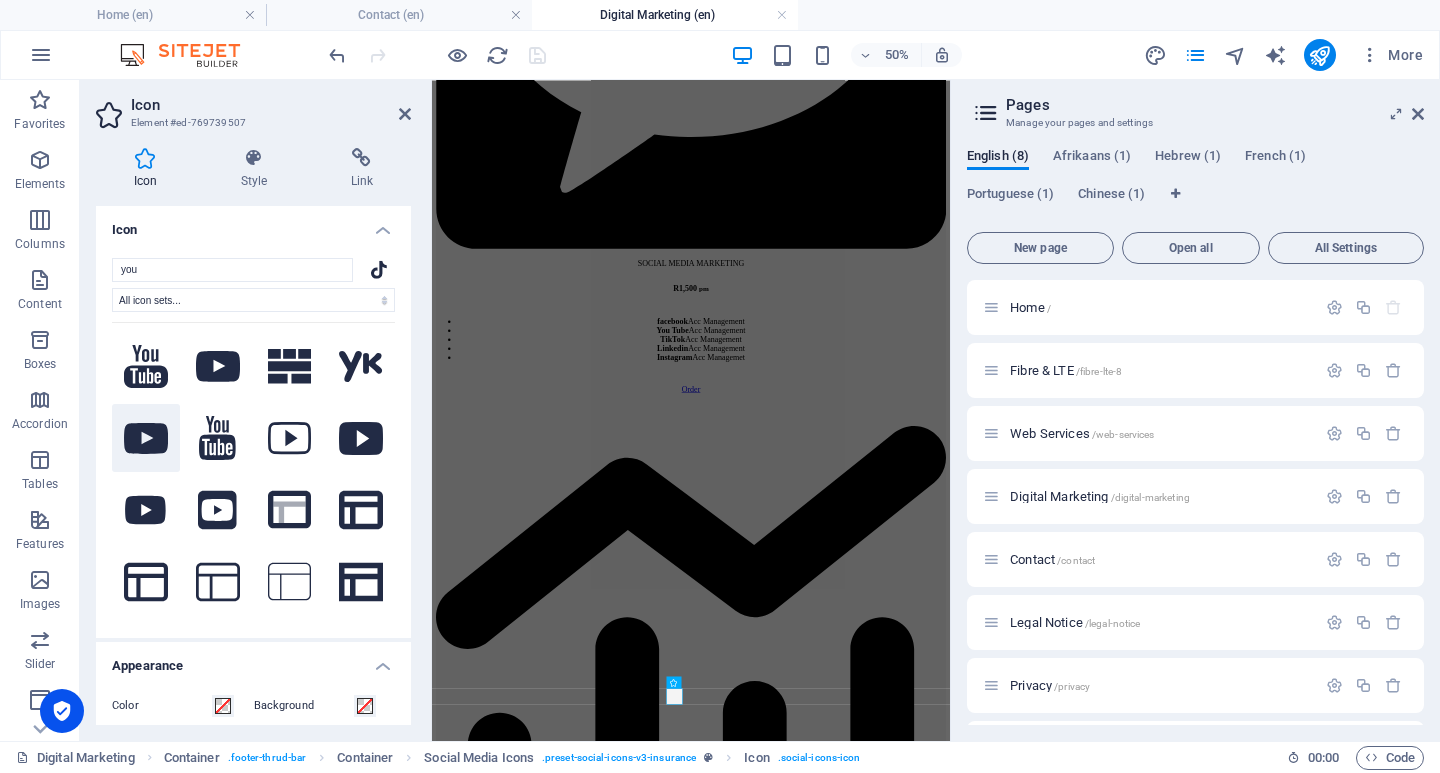 type on "you" 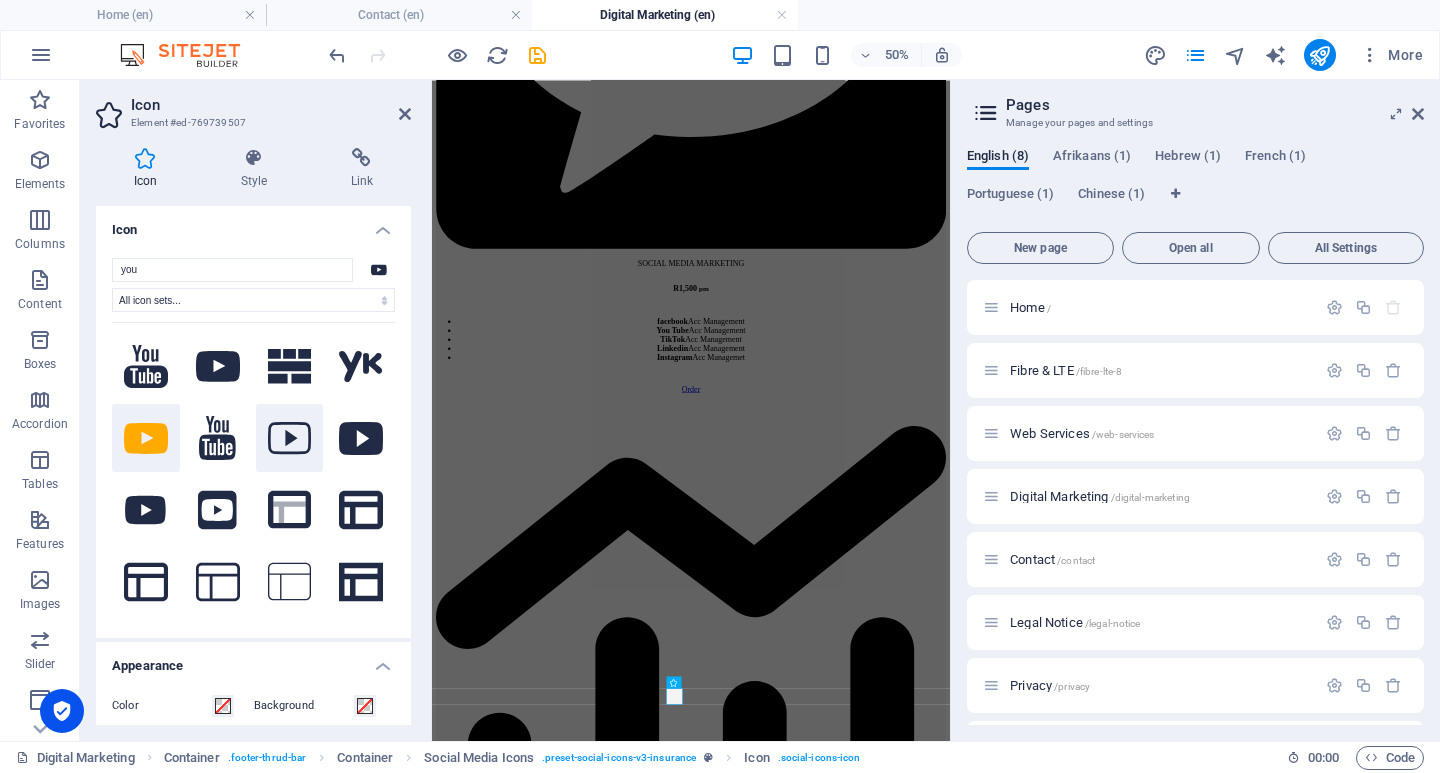 click 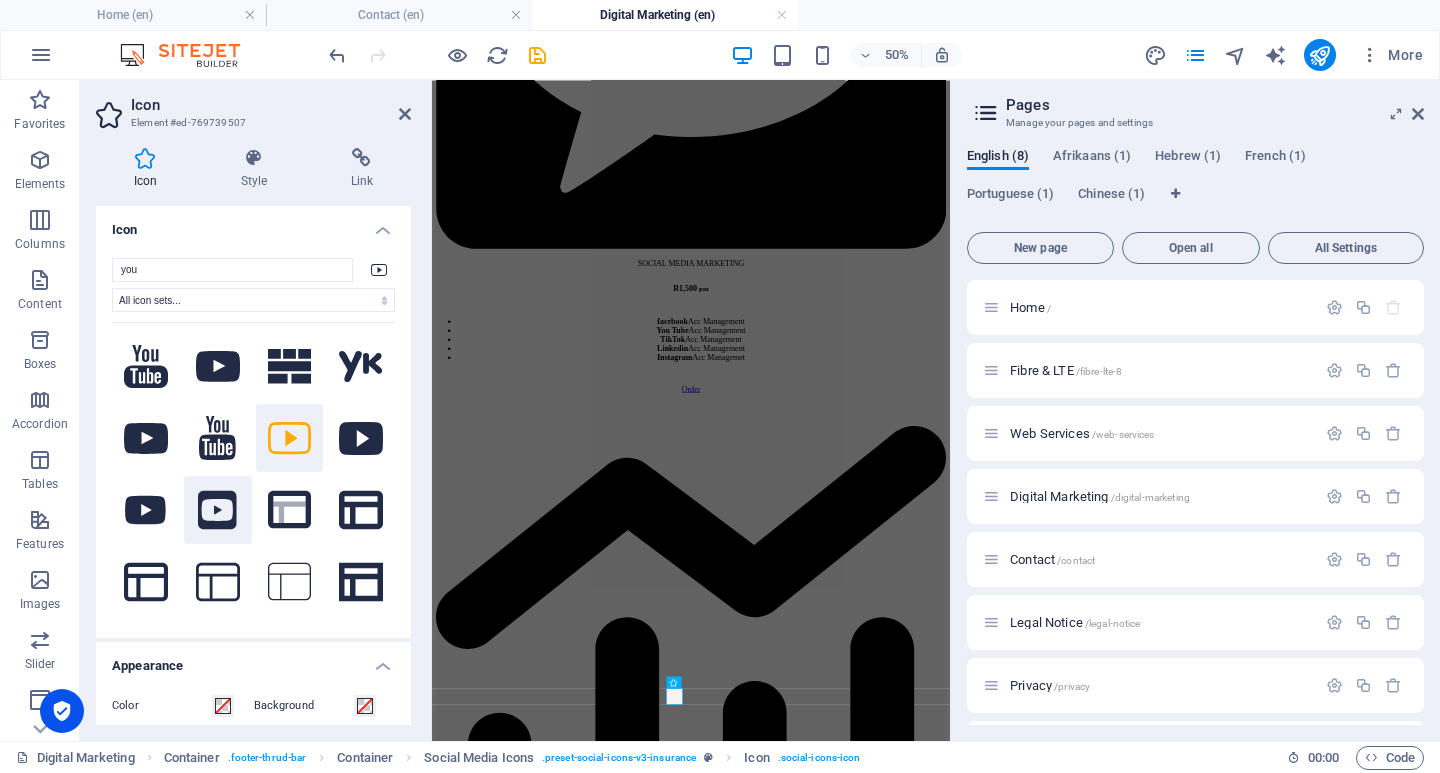 click 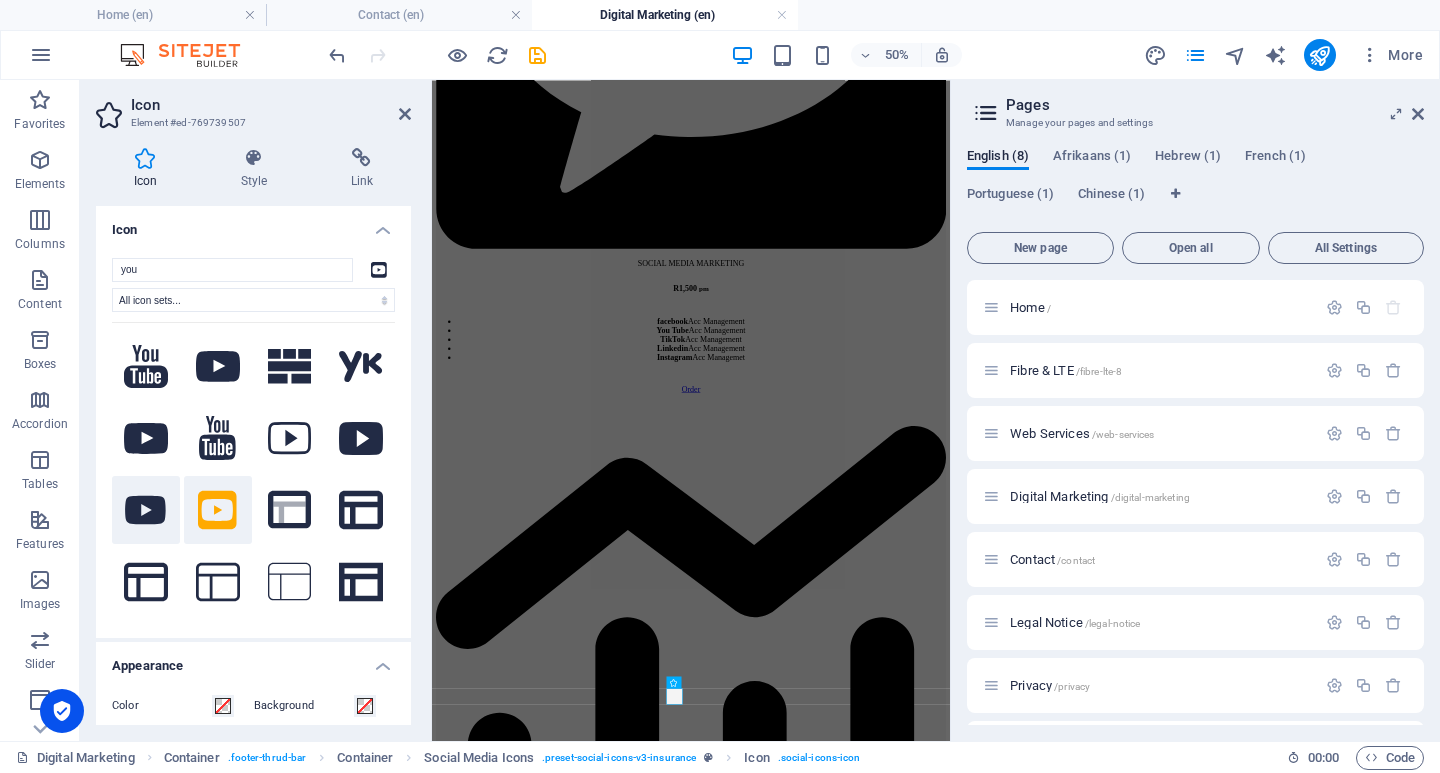 click 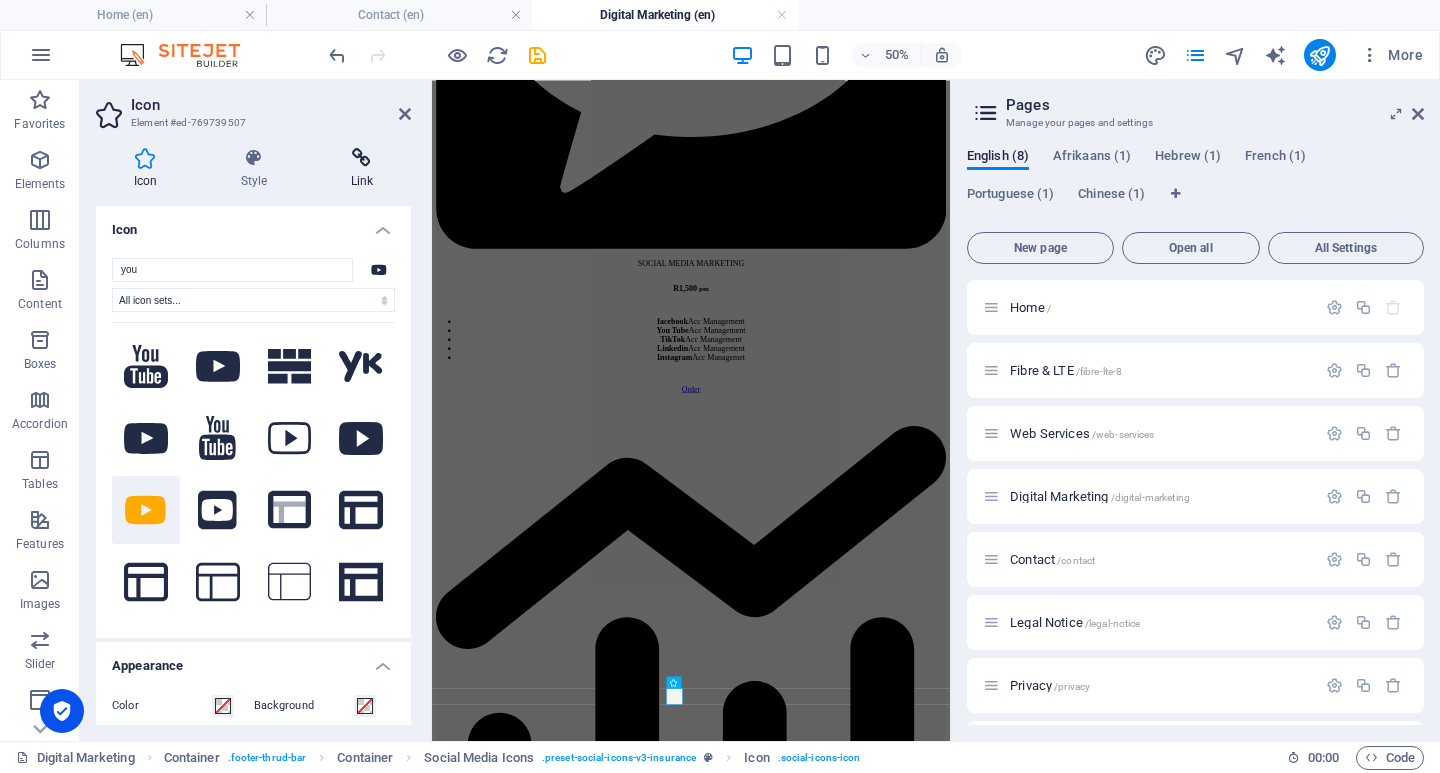 click at bounding box center (362, 158) 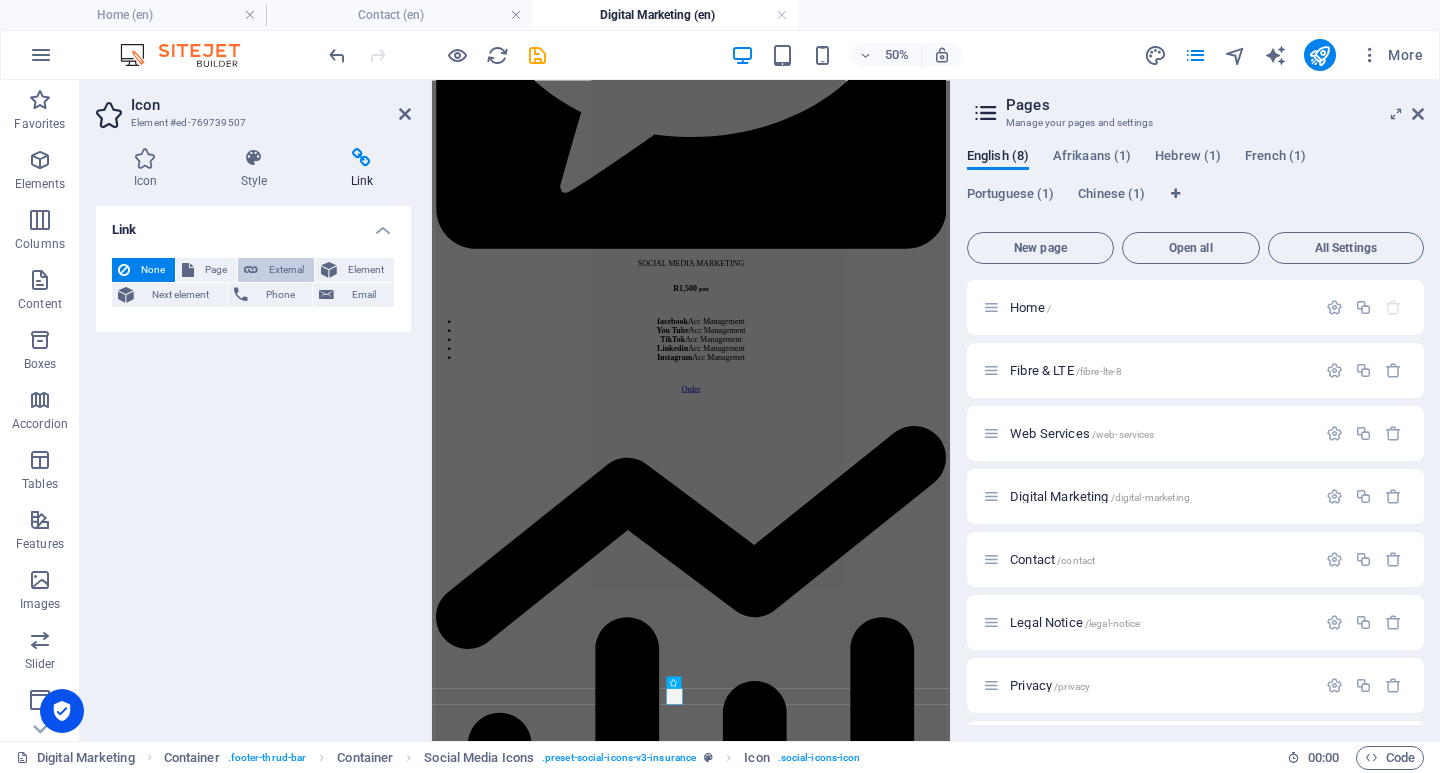 click on "External" at bounding box center (286, 270) 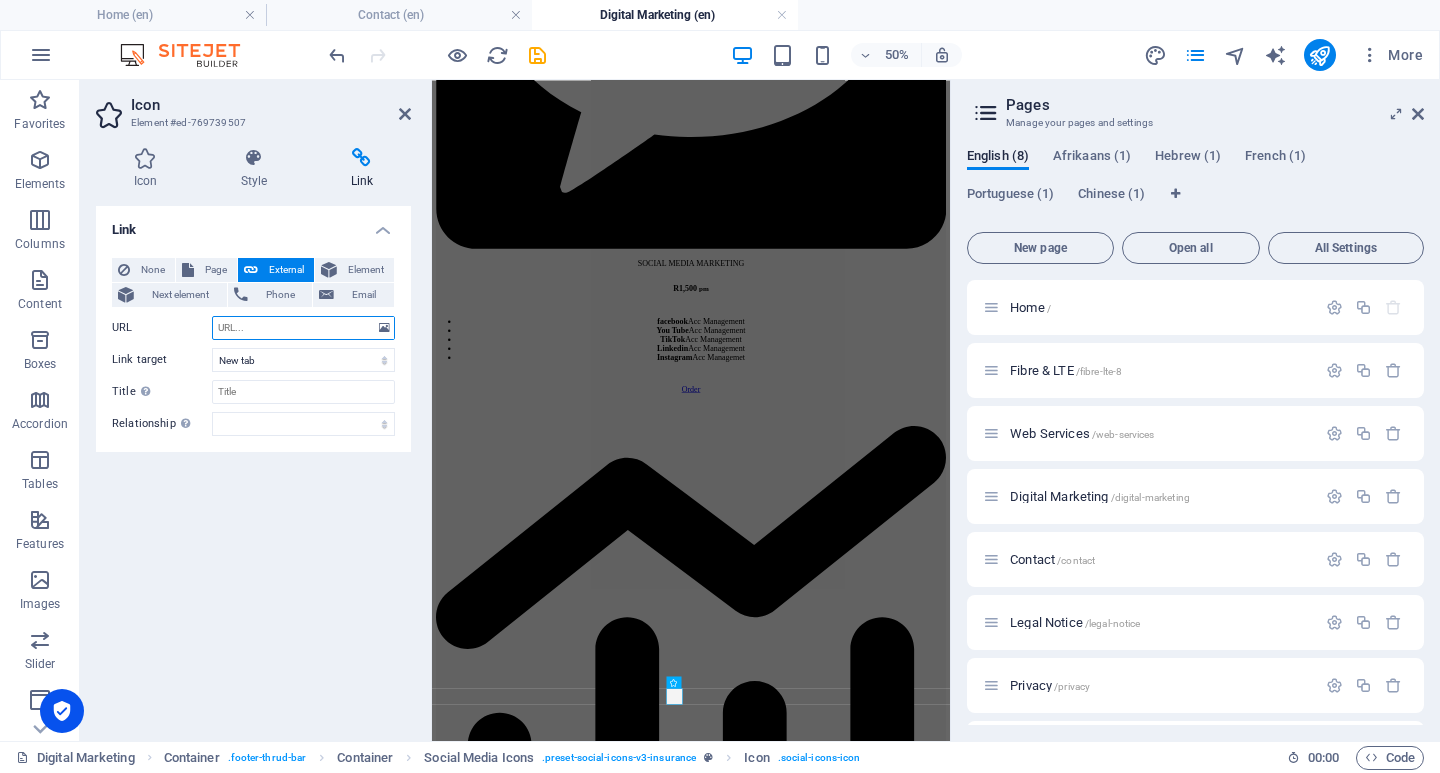 paste on "https://www.youtube.com/channel/UCn8KlND1TV9bXXBmojxwz9Q" 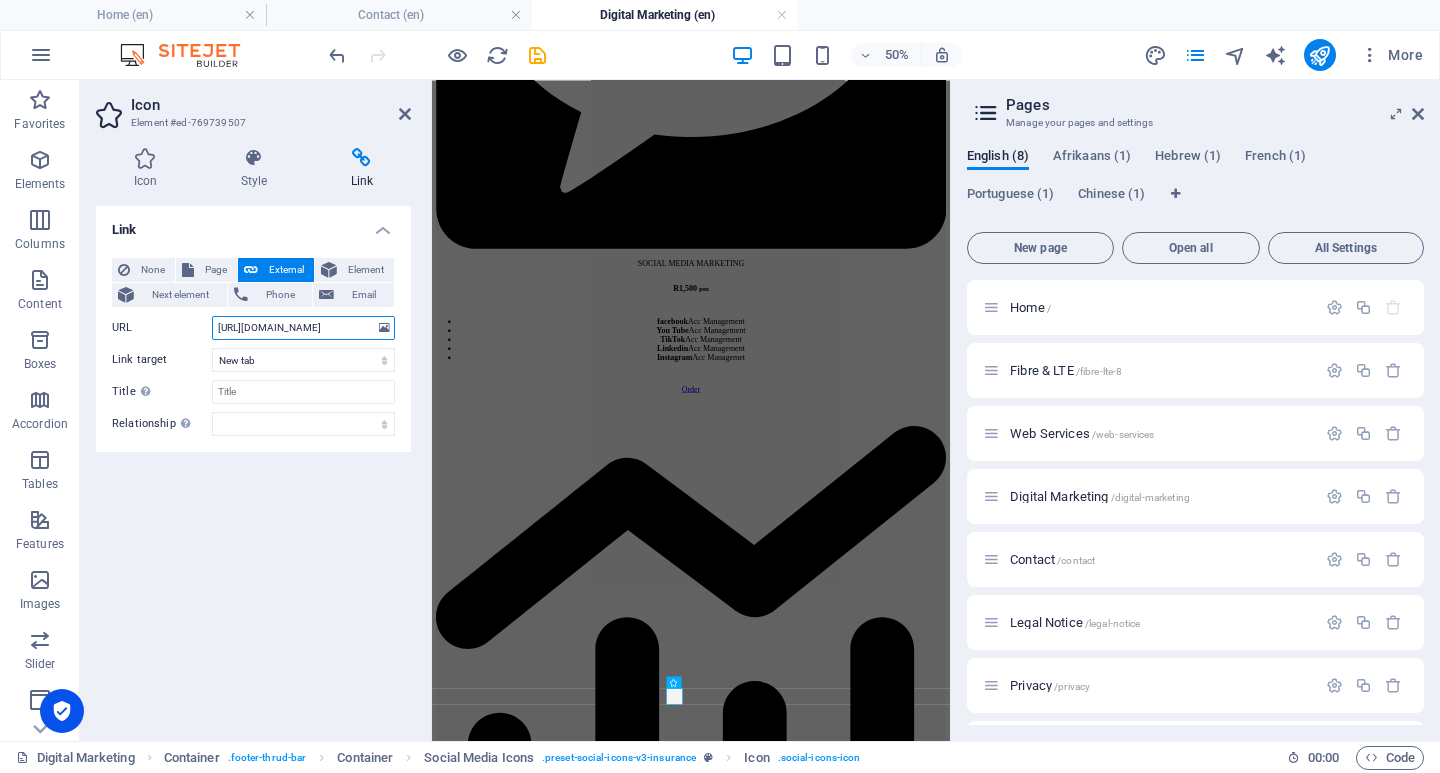 scroll, scrollTop: 0, scrollLeft: 148, axis: horizontal 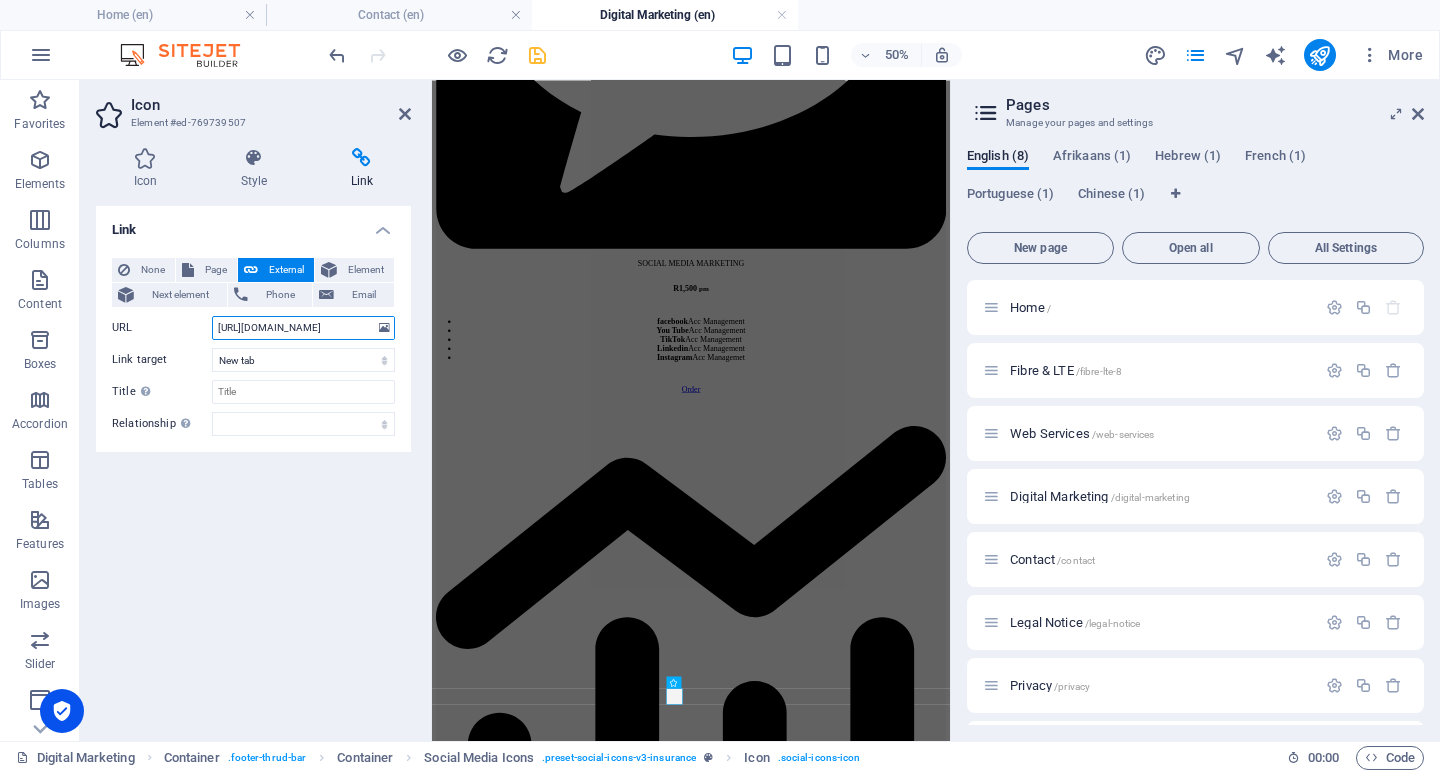 type on "https://www.youtube.com/channel/UCn8KlND1TV9bXXBmojxwz9Q" 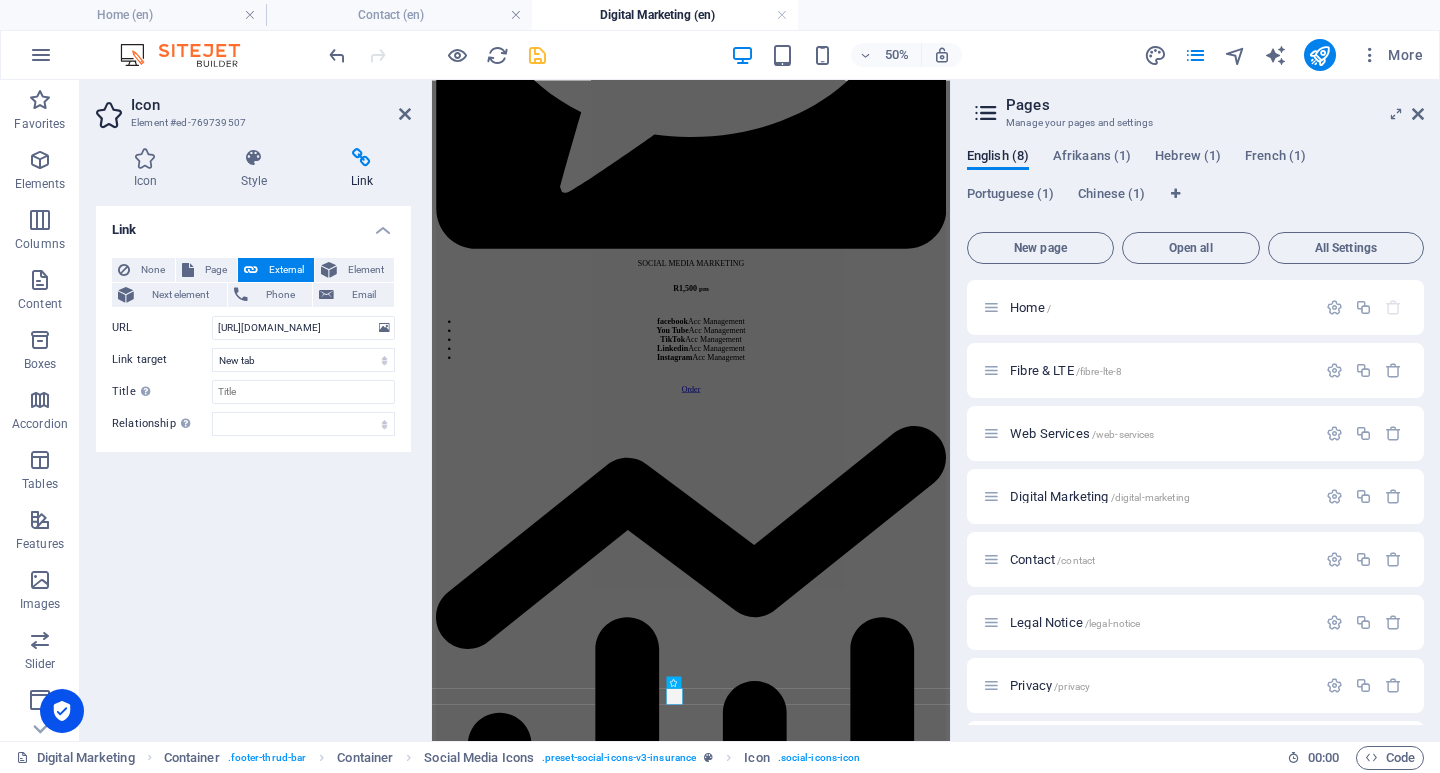 click at bounding box center (537, 55) 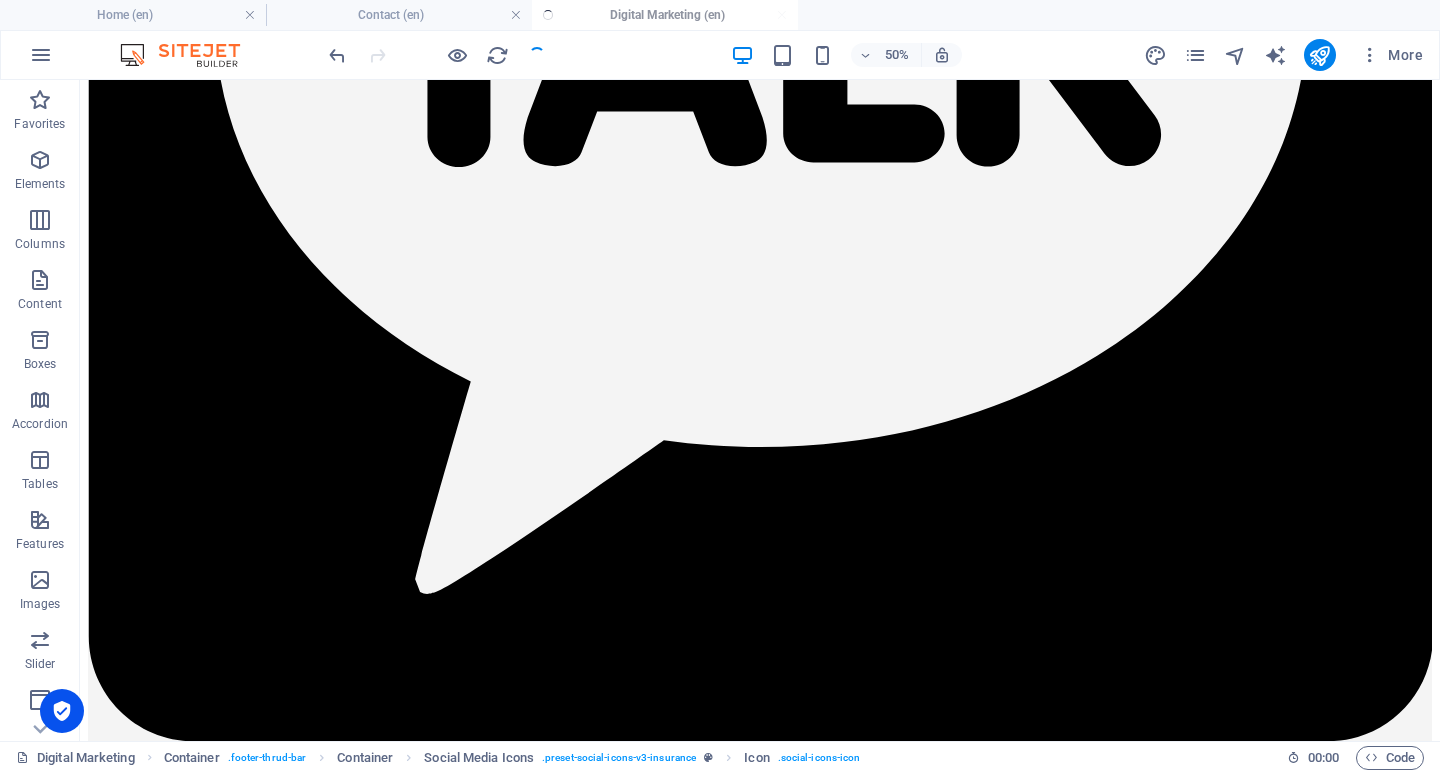 scroll, scrollTop: 1912, scrollLeft: 0, axis: vertical 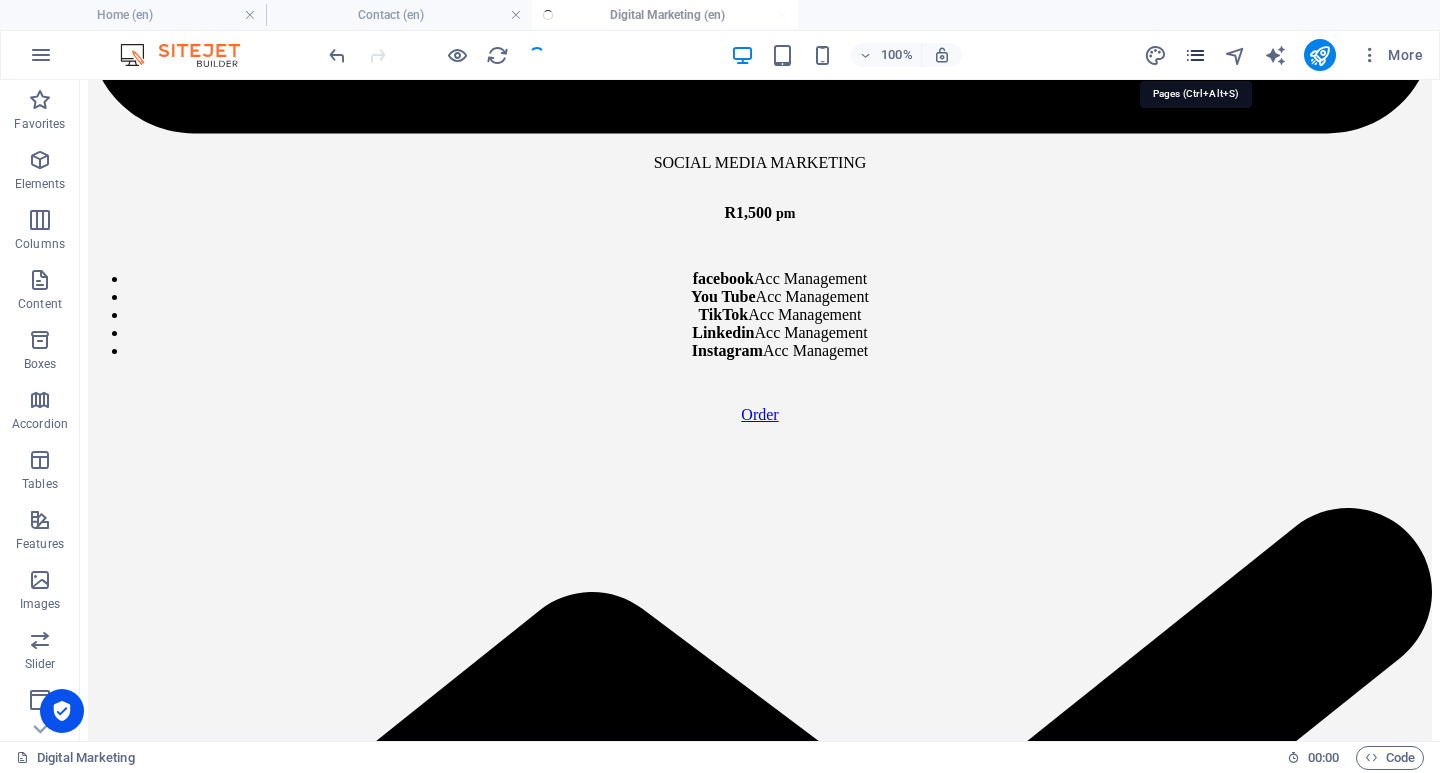click at bounding box center (1195, 55) 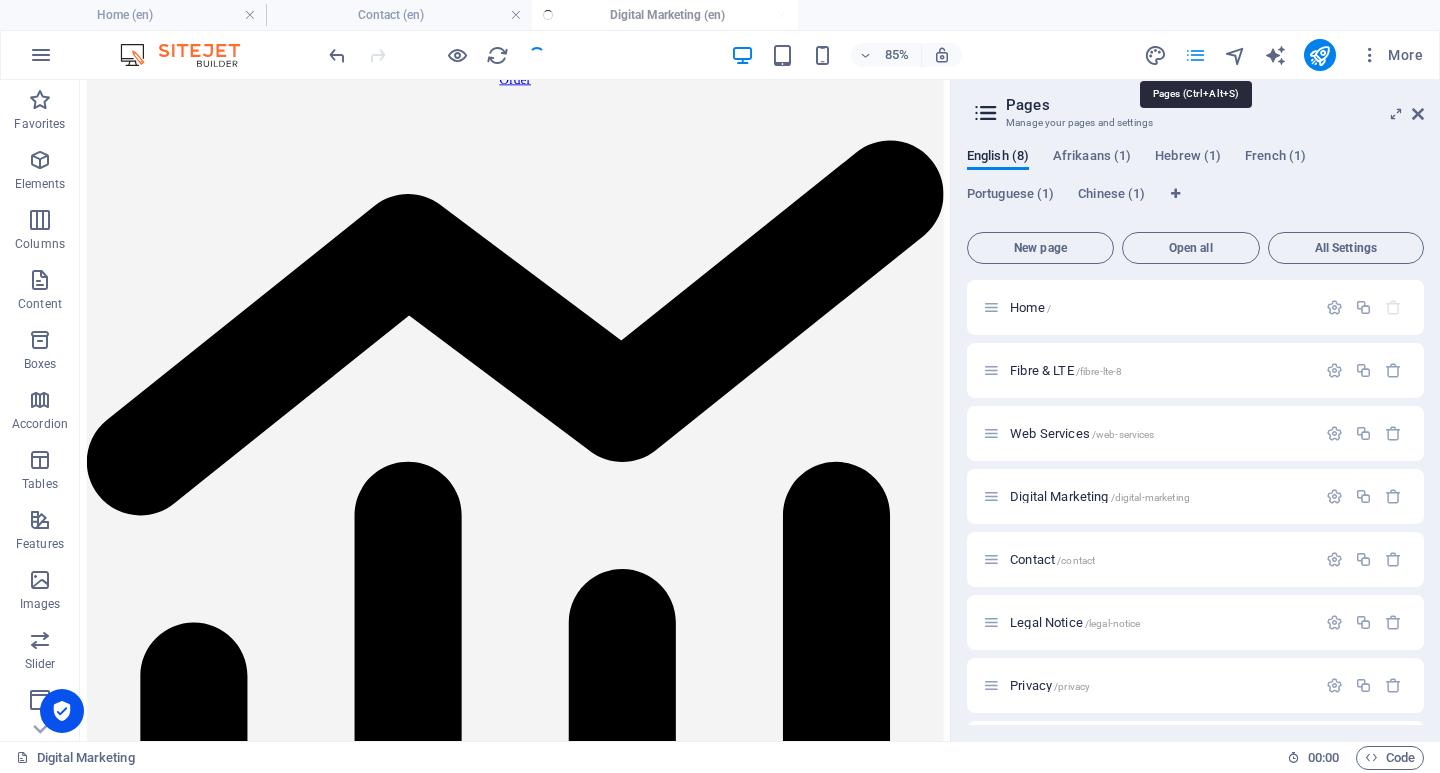 scroll, scrollTop: 1848, scrollLeft: 0, axis: vertical 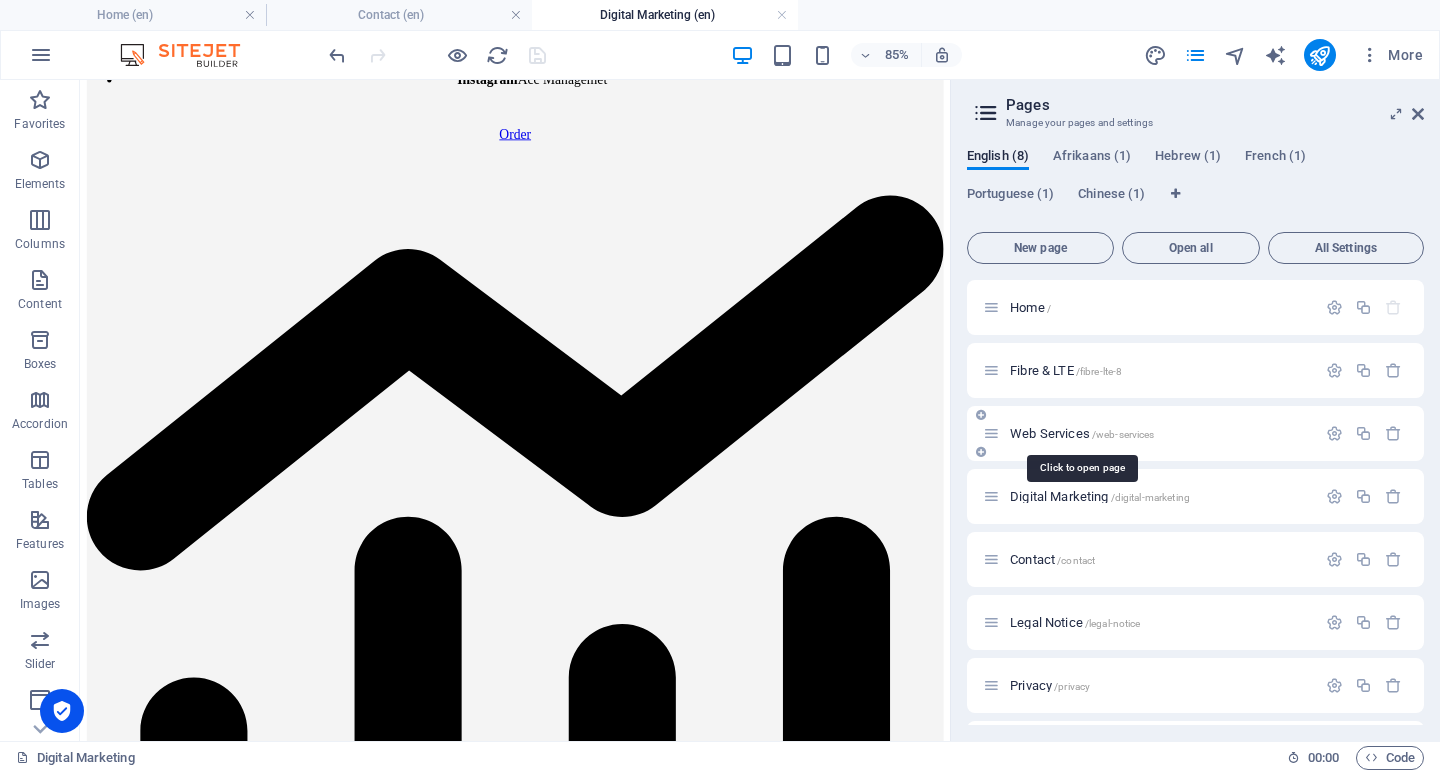 click on "/web-services" at bounding box center (1123, 434) 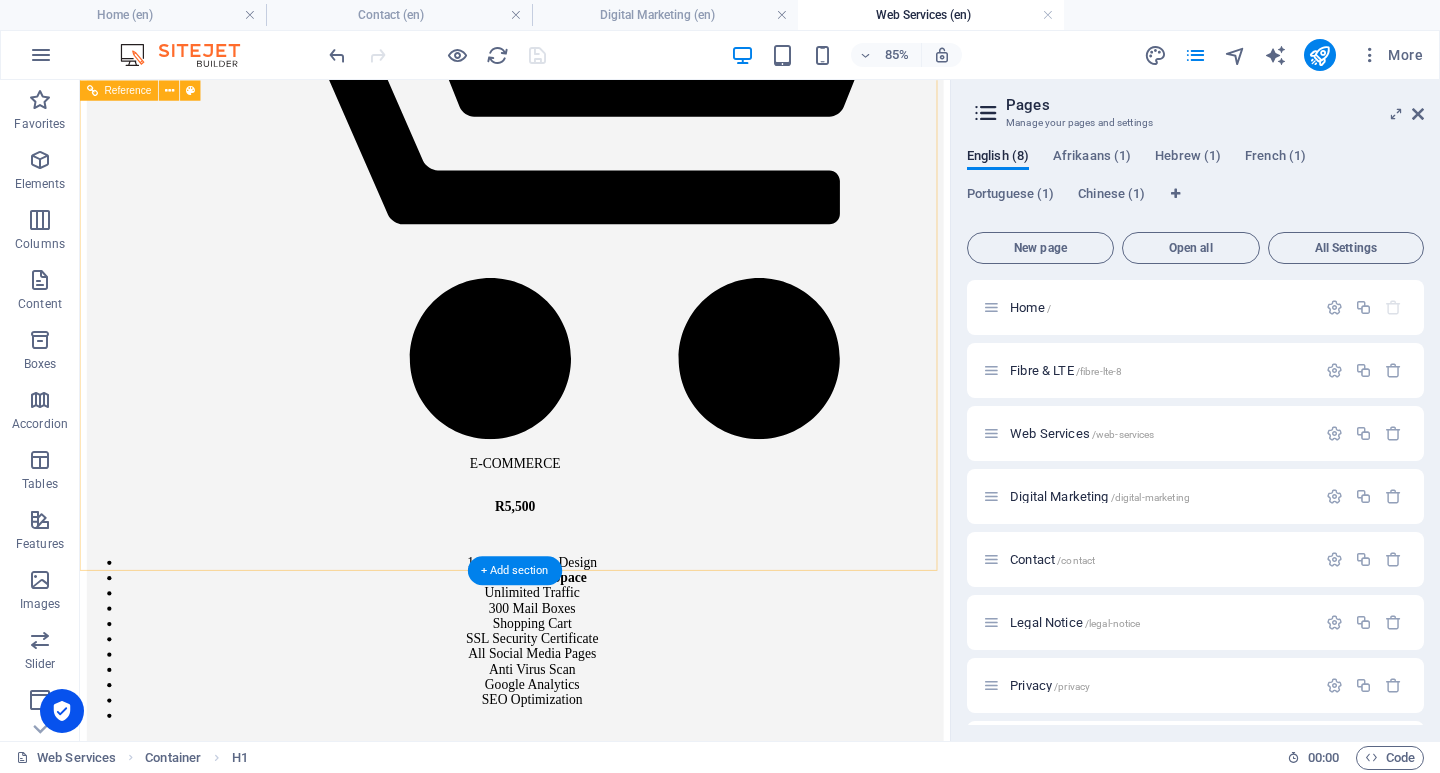 scroll, scrollTop: 3754, scrollLeft: 0, axis: vertical 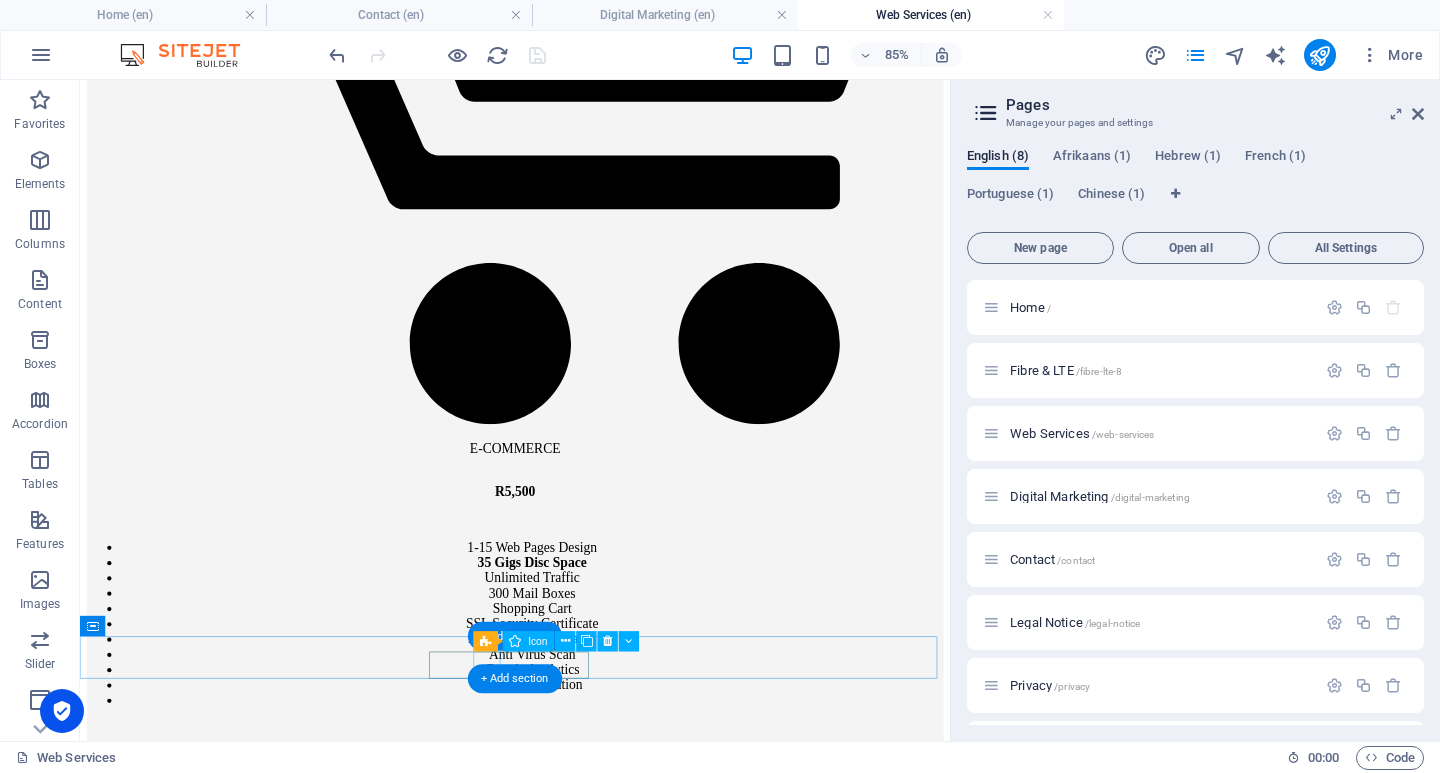 click at bounding box center (592, 11638) 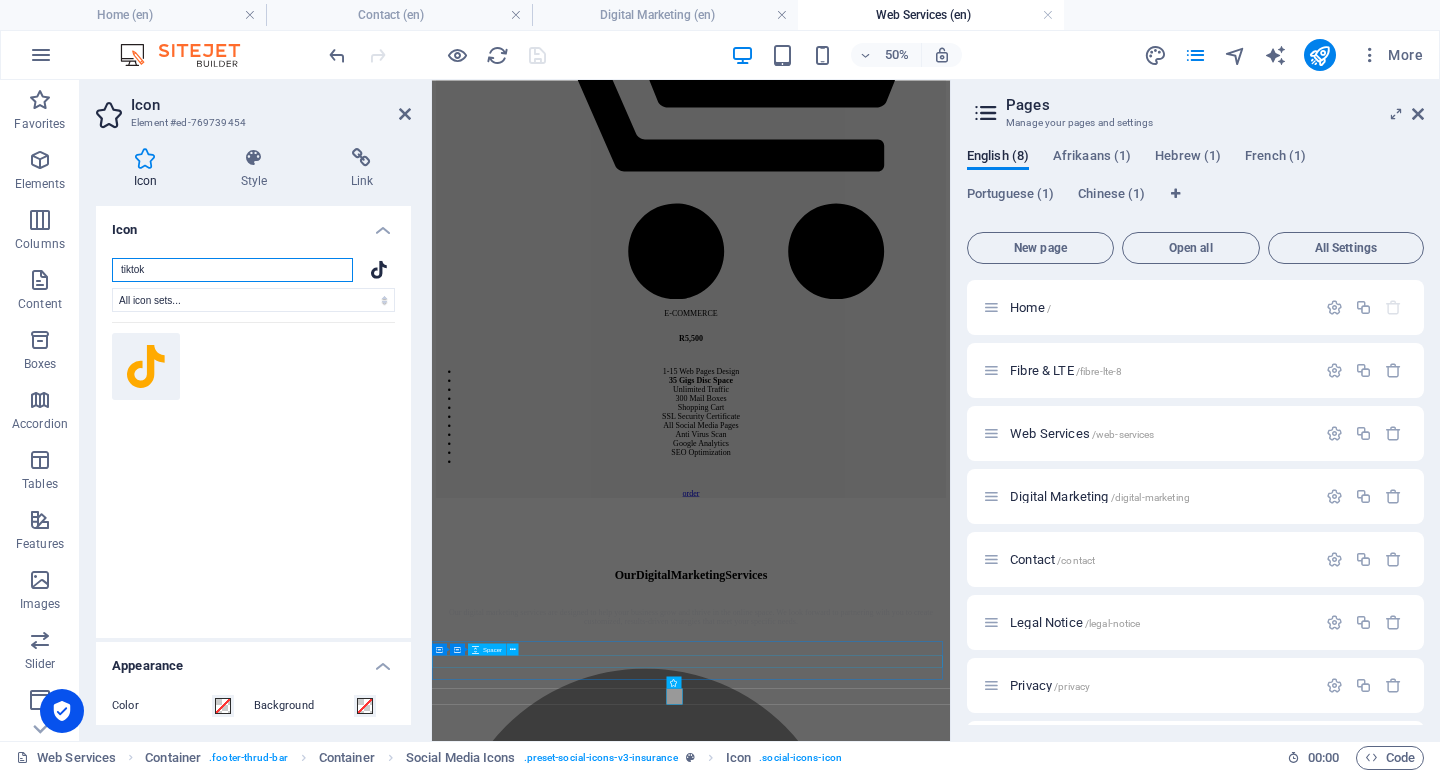scroll, scrollTop: 3210, scrollLeft: 0, axis: vertical 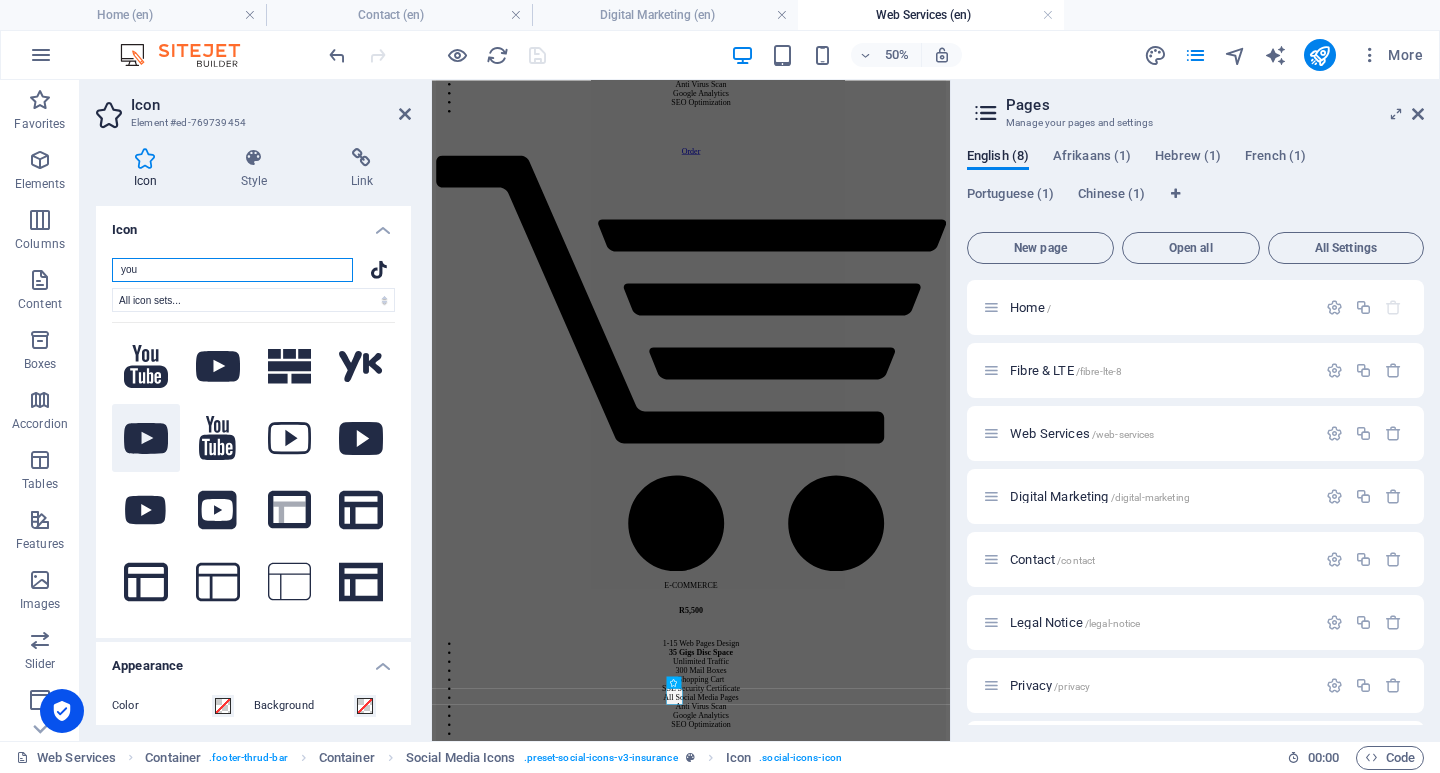 type on "you" 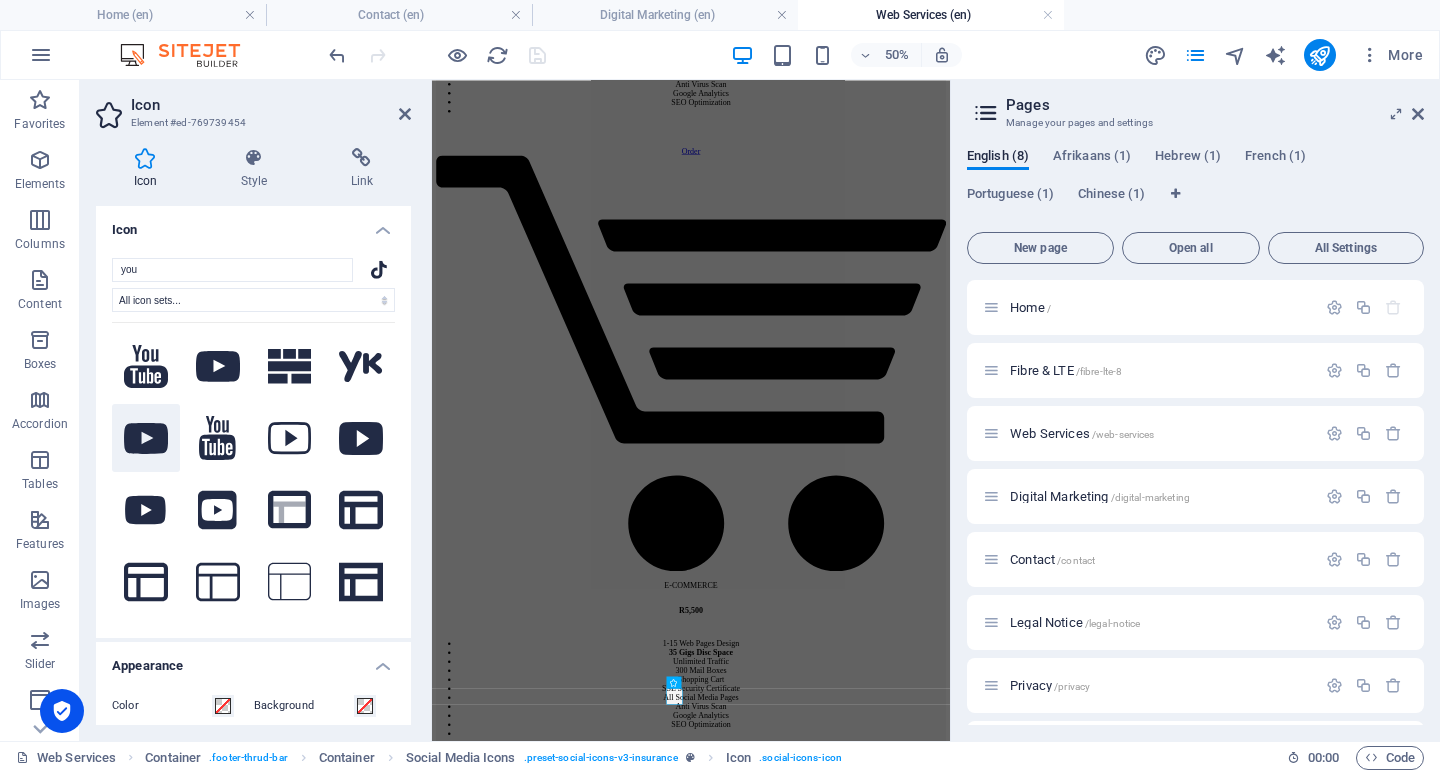 click 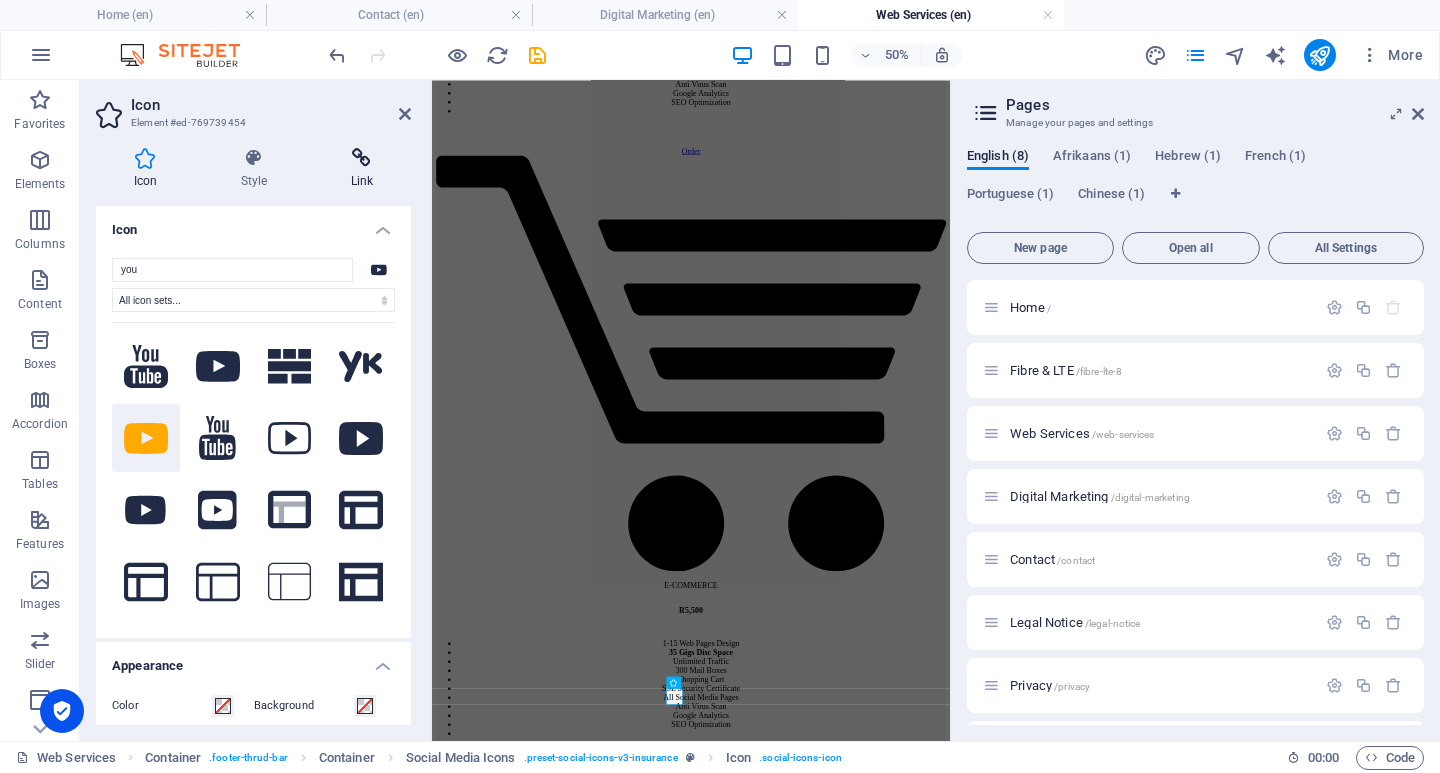 click on "Link" at bounding box center [362, 169] 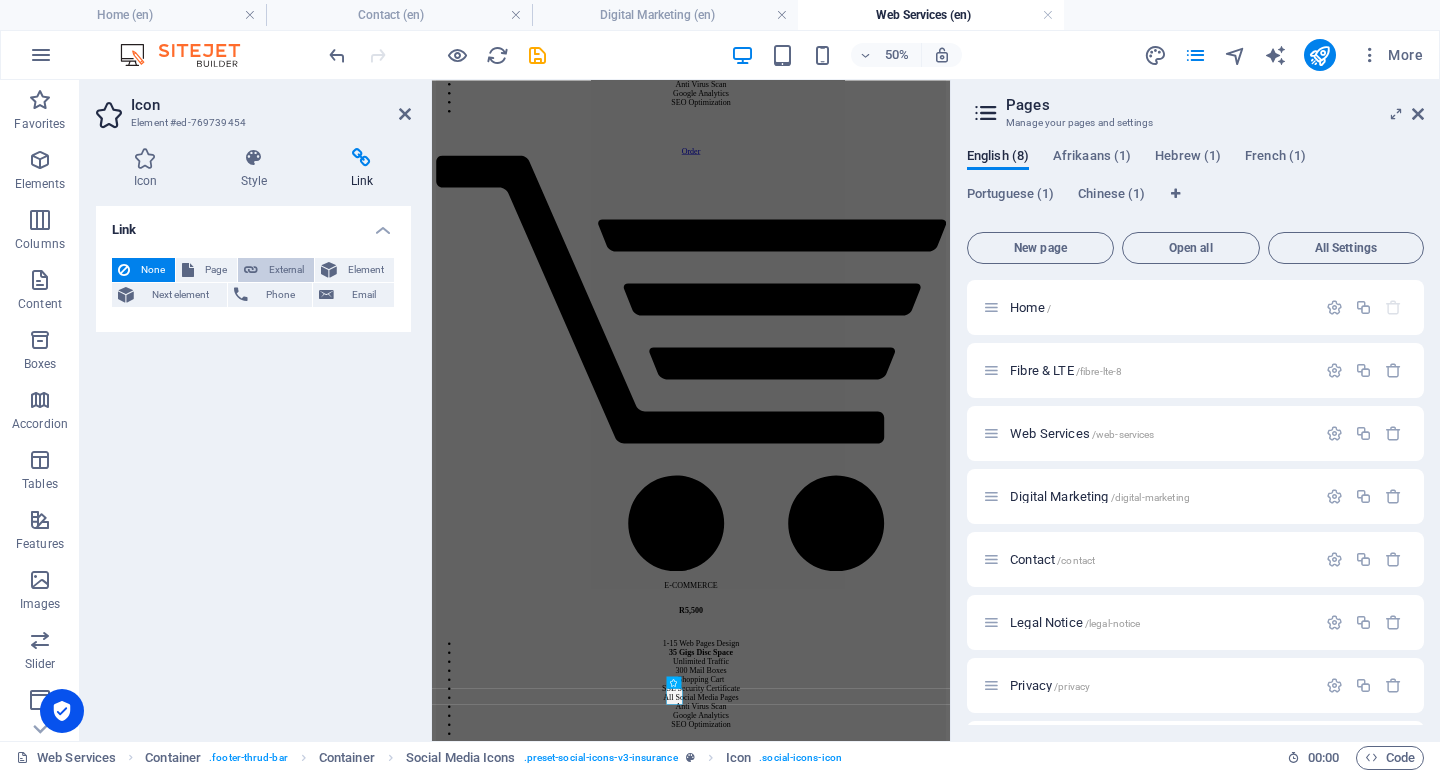 click on "External" at bounding box center [286, 270] 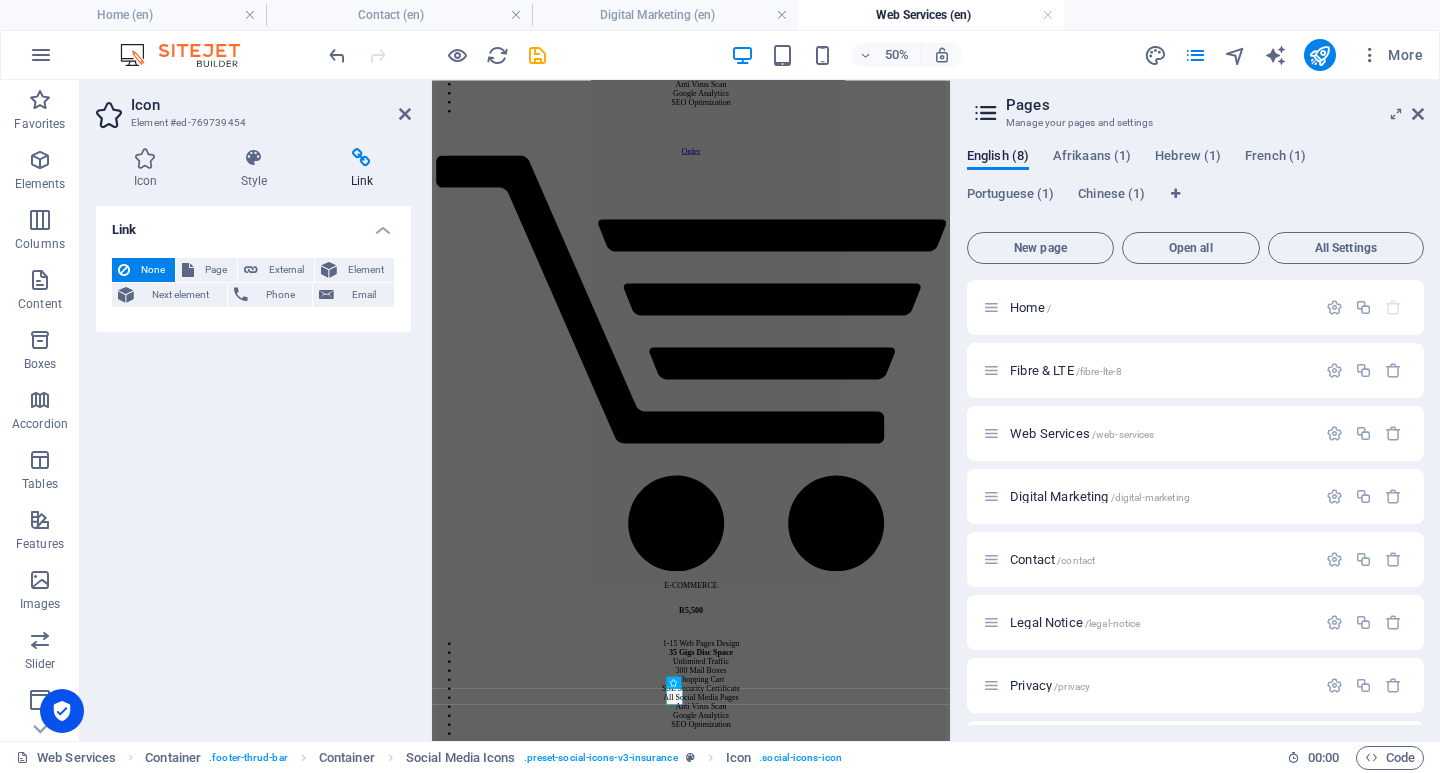 select on "blank" 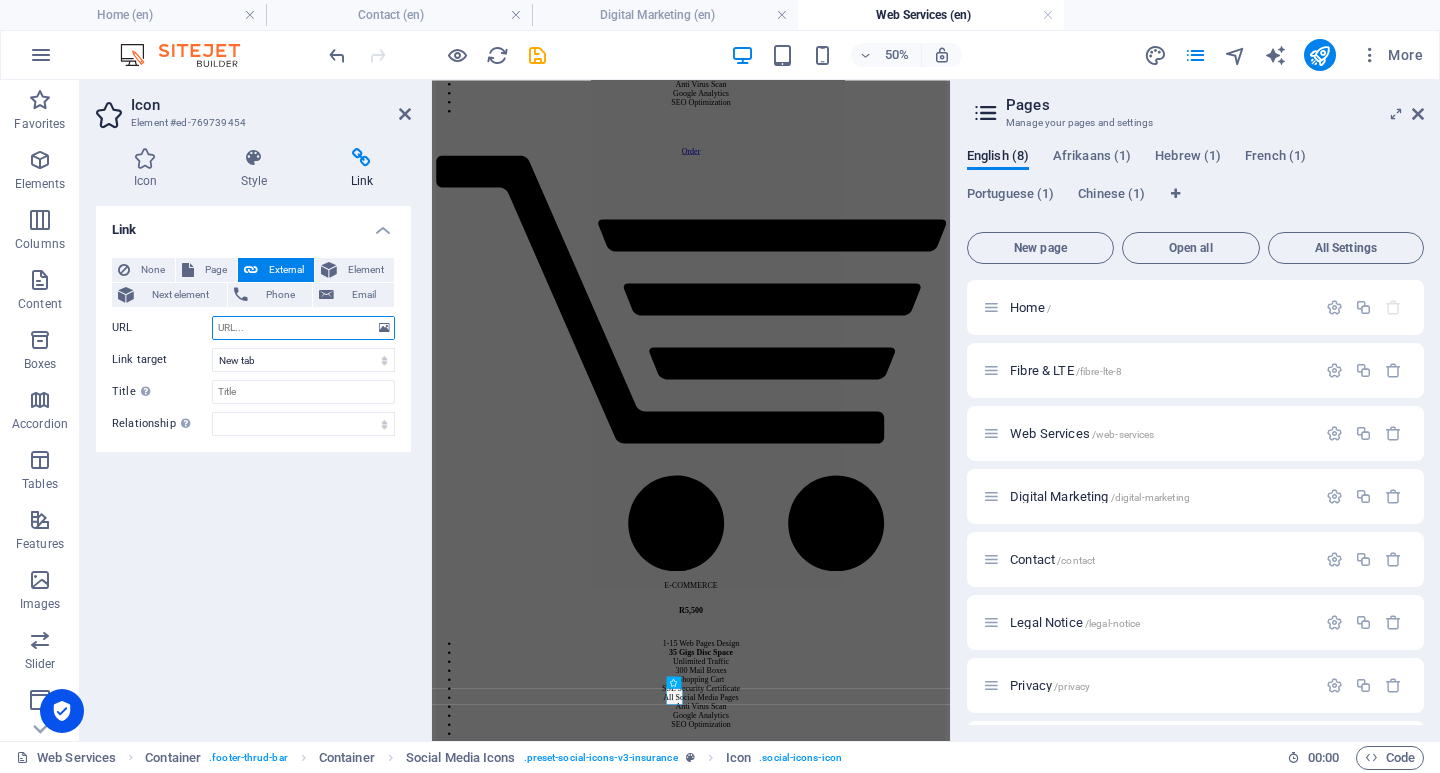 paste on "https://www.youtube.com/channel/UCn8KlND1TV9bXXBmojxwz9Q" 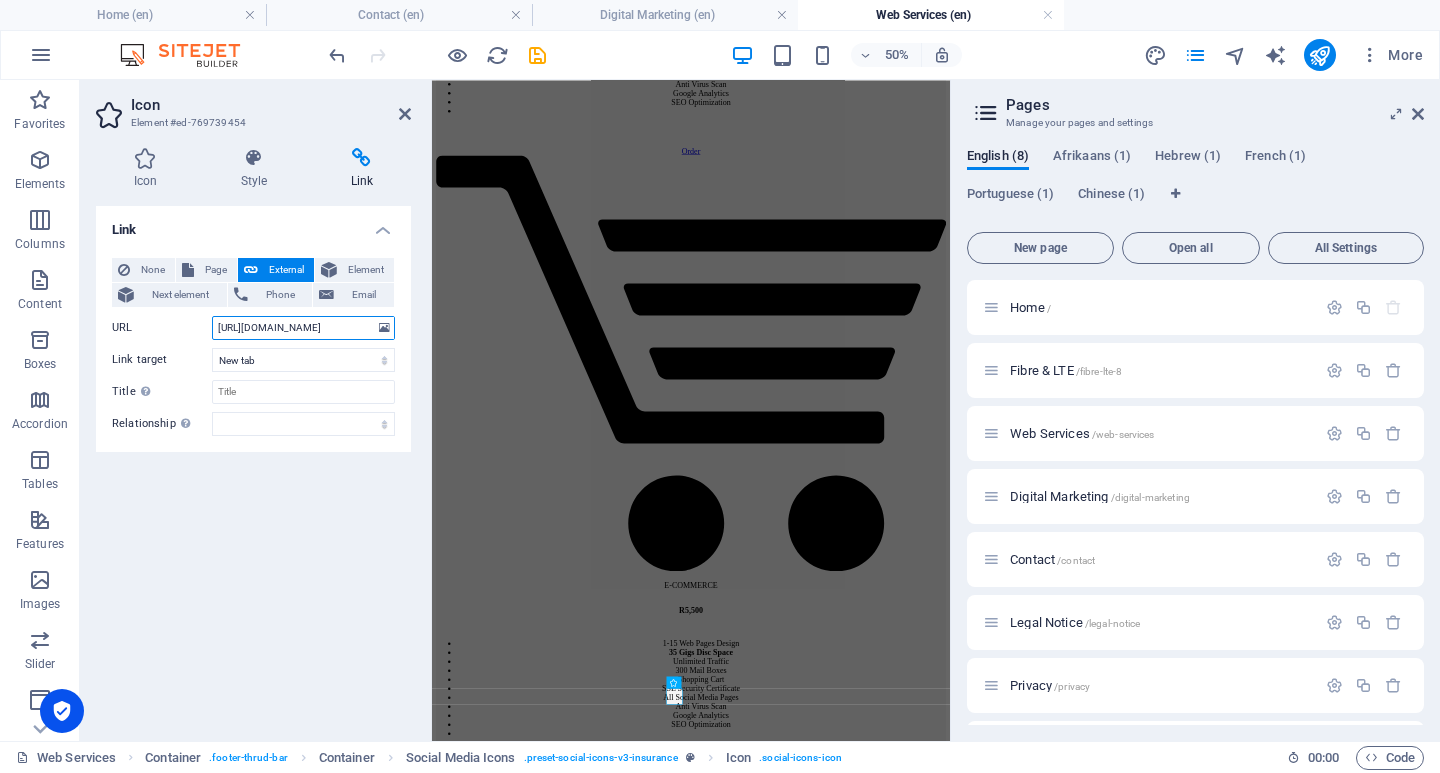scroll, scrollTop: 0, scrollLeft: 148, axis: horizontal 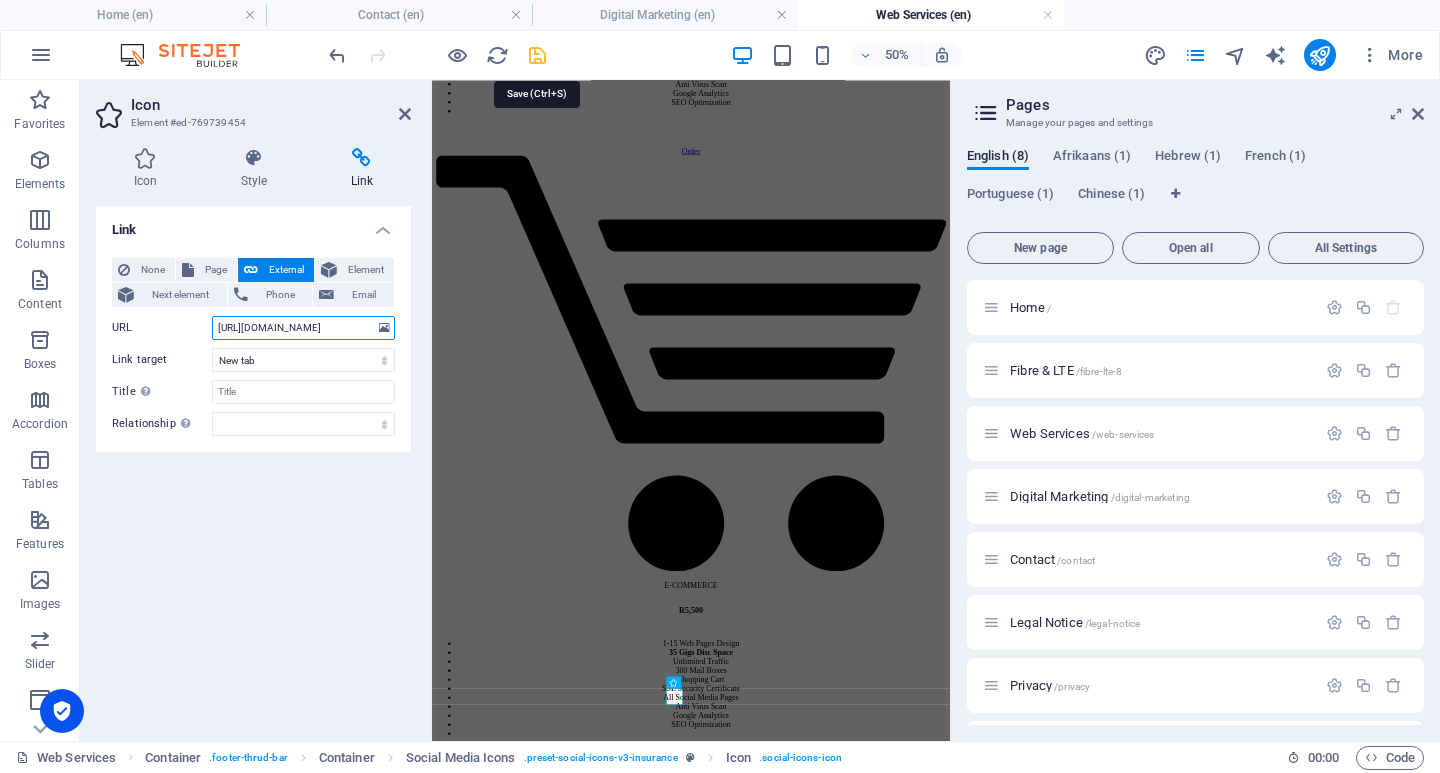 type on "https://www.youtube.com/channel/UCn8KlND1TV9bXXBmojxwz9Q" 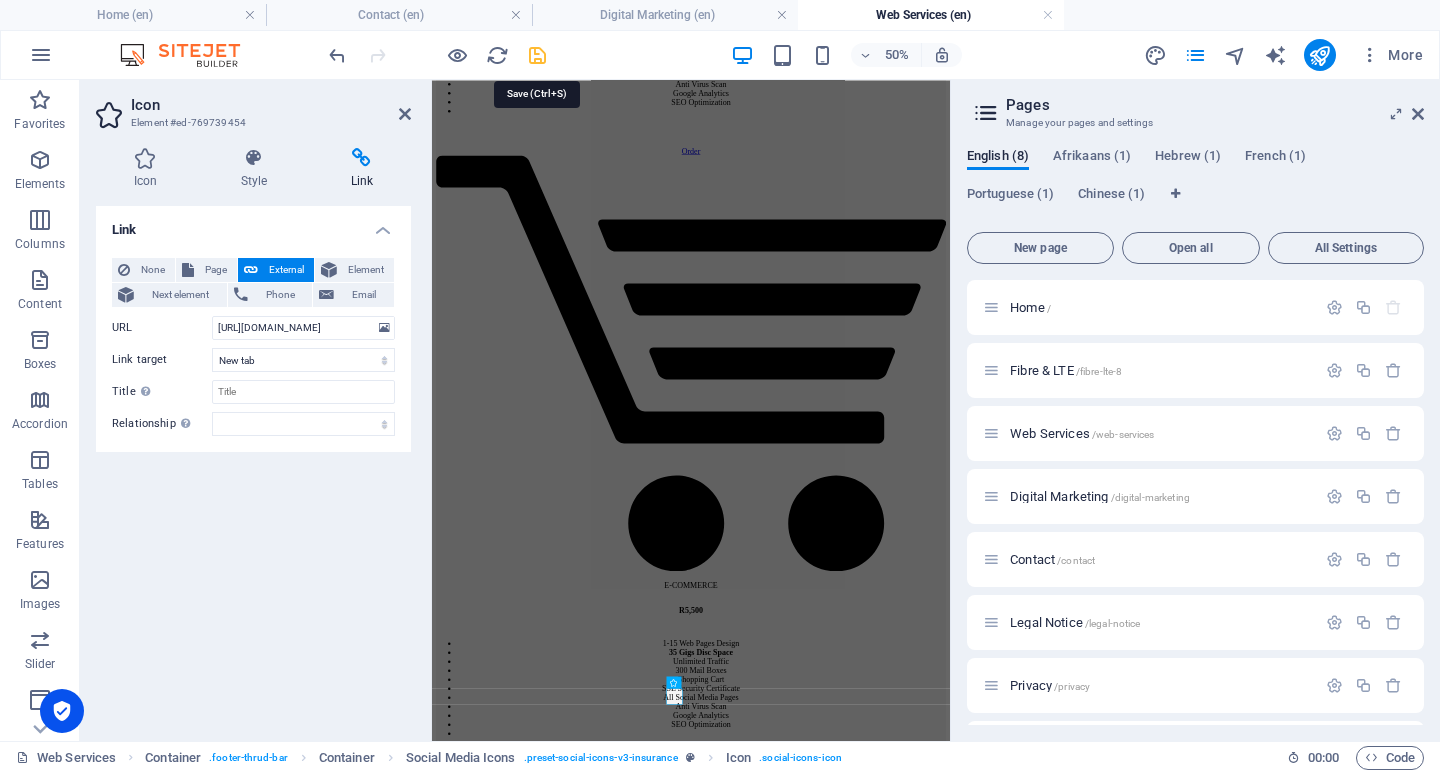 click at bounding box center [537, 55] 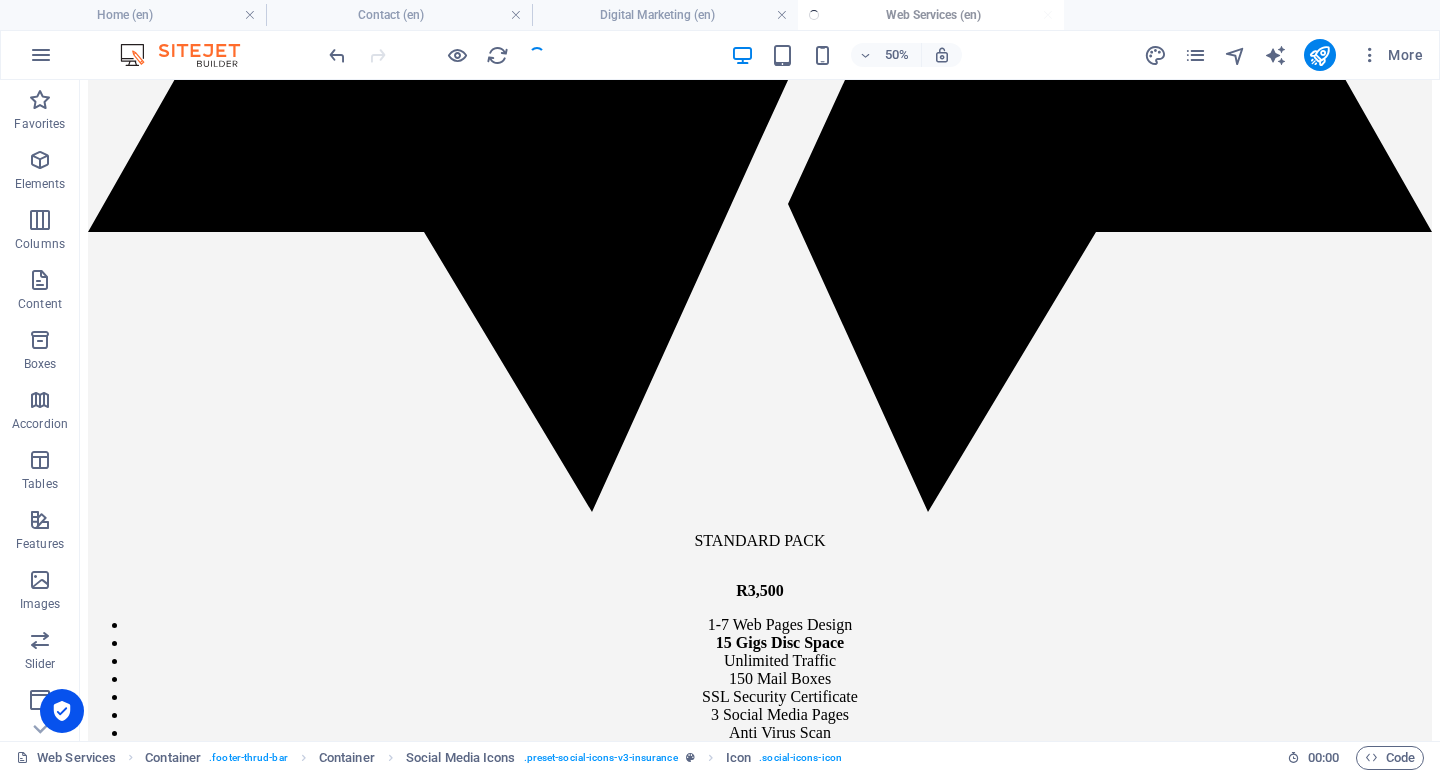 scroll, scrollTop: 3770, scrollLeft: 0, axis: vertical 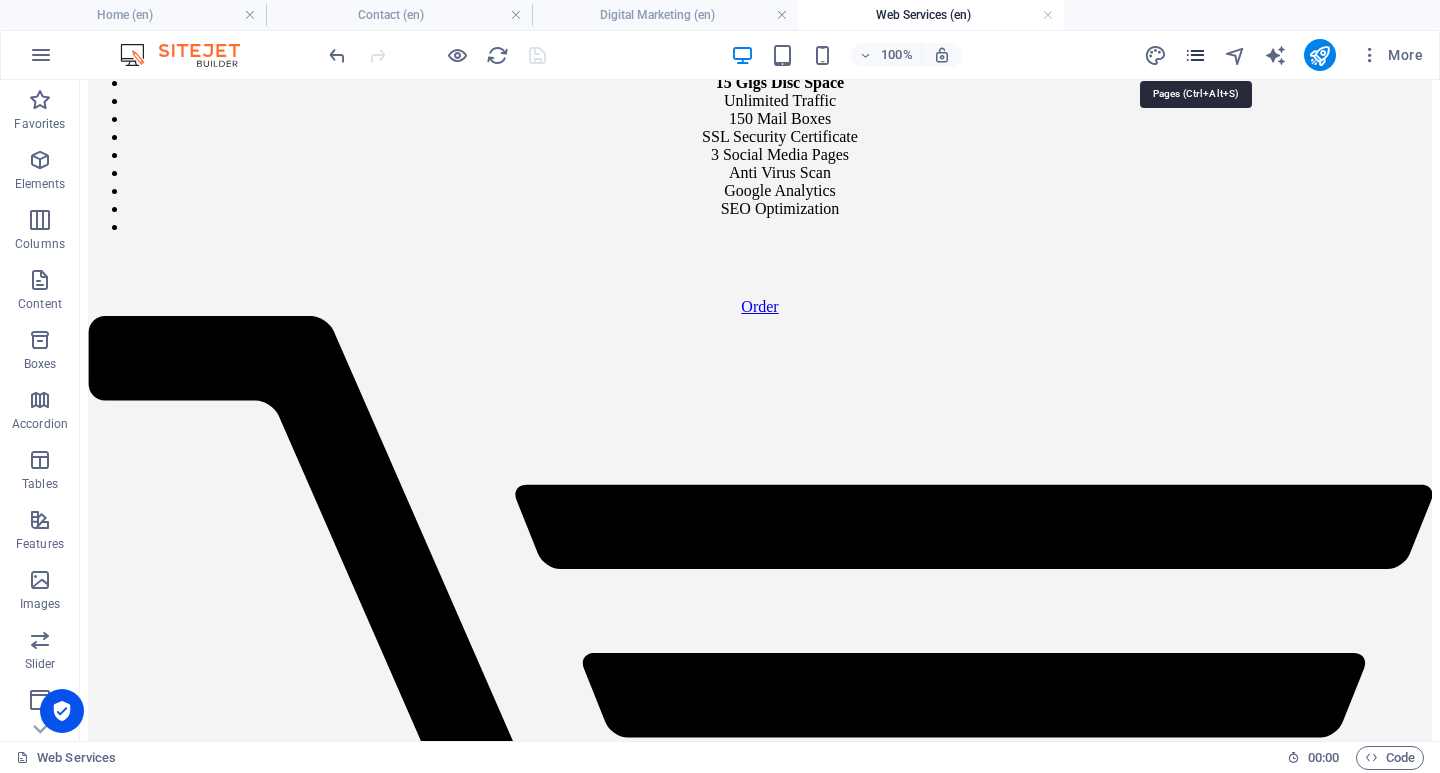 click at bounding box center [1195, 55] 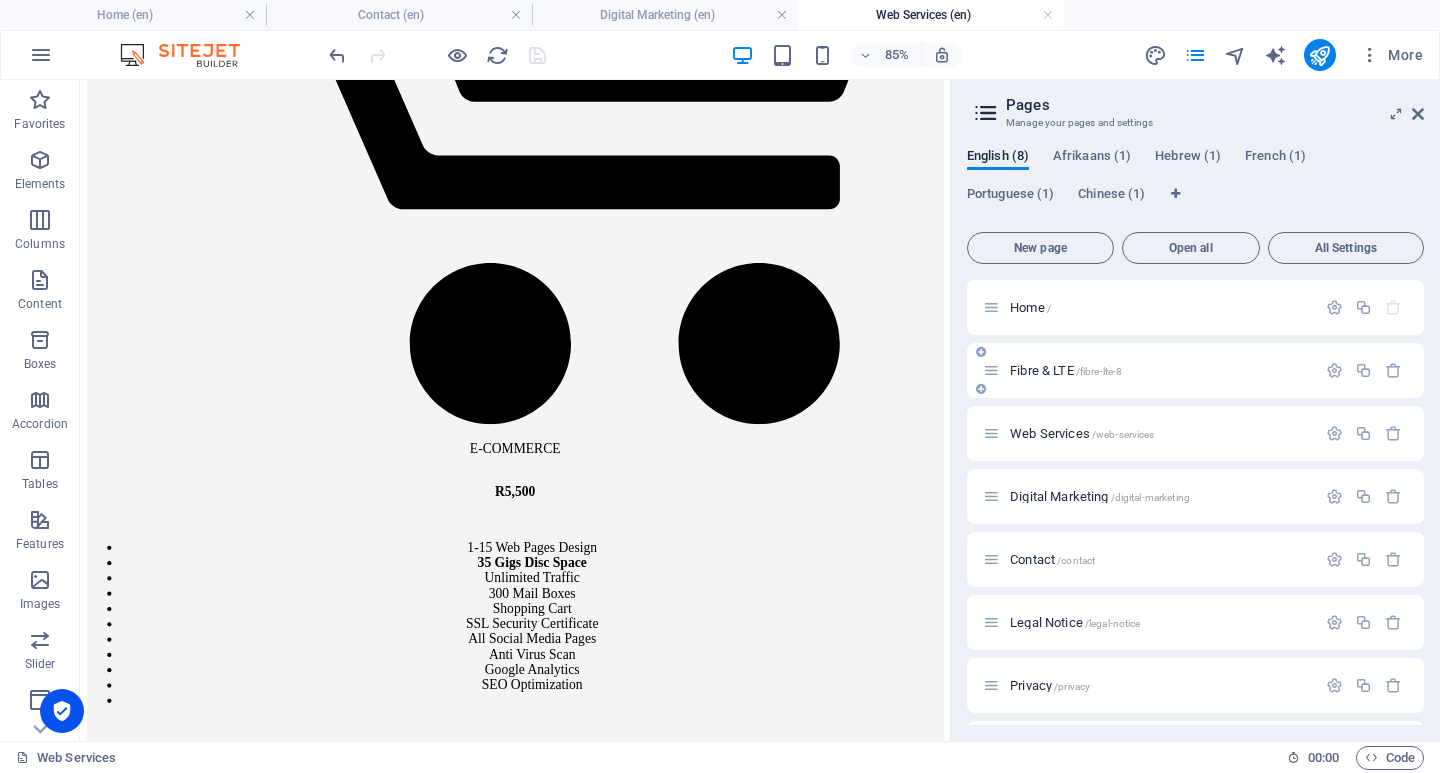 click on "Fibre & LTE /fibre-lte-8" at bounding box center (1160, 370) 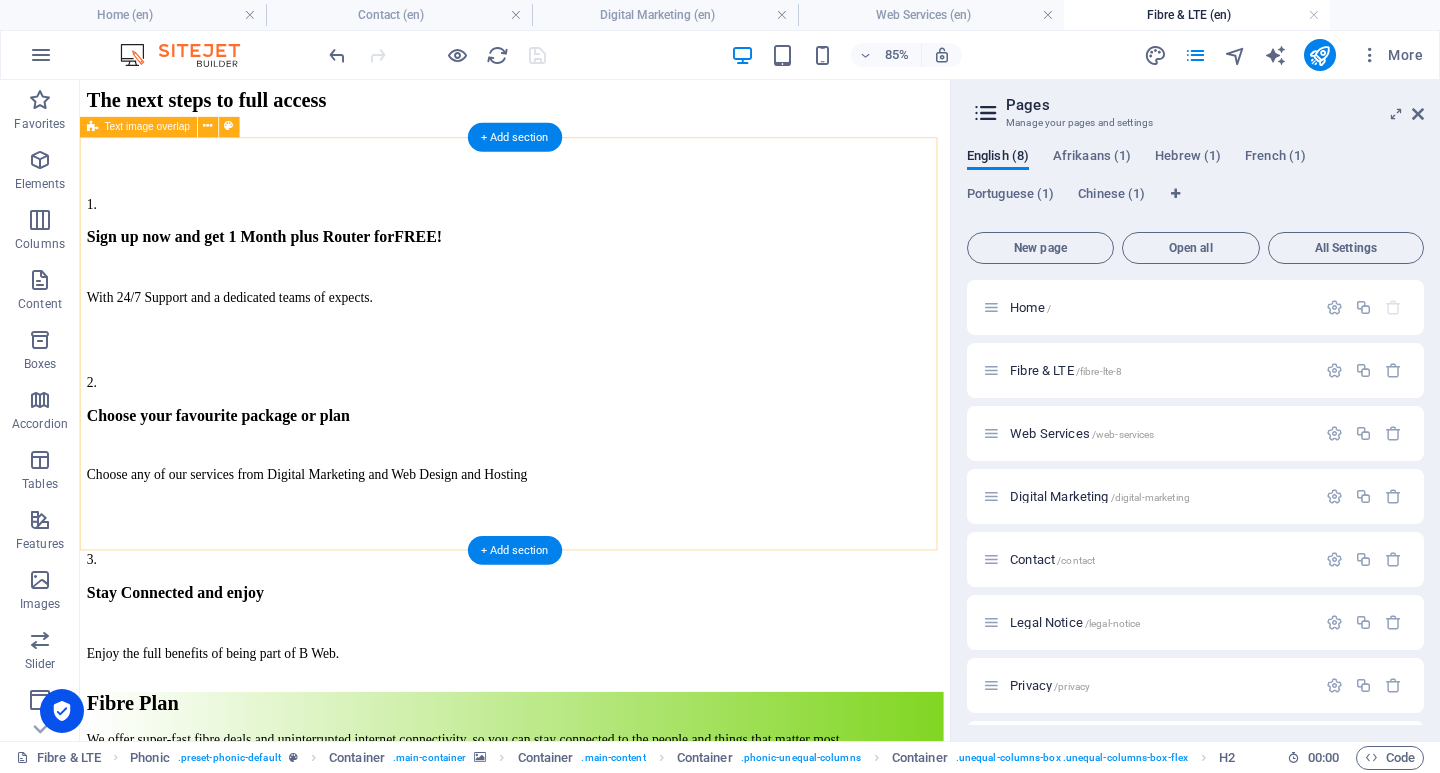 scroll, scrollTop: 1648, scrollLeft: 0, axis: vertical 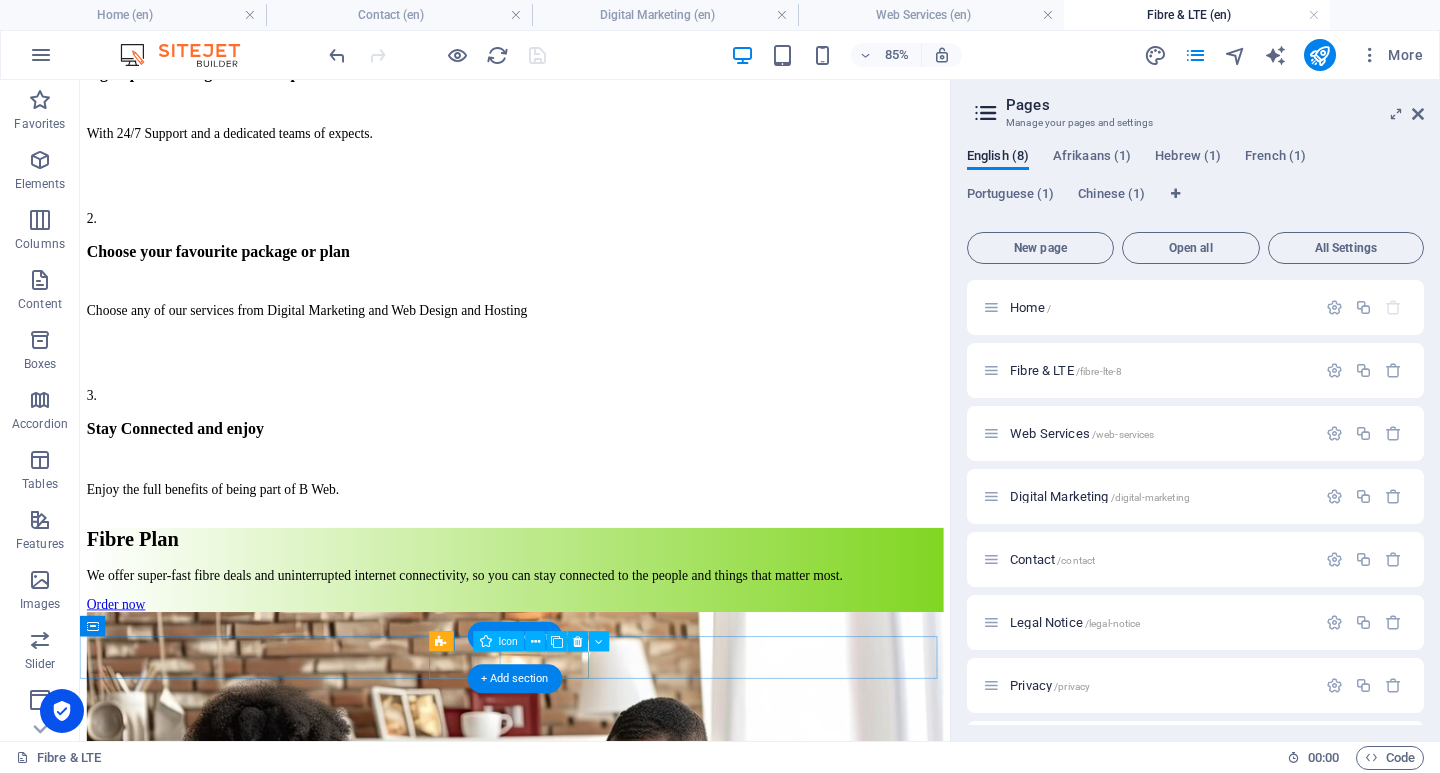 click at bounding box center (592, 3198) 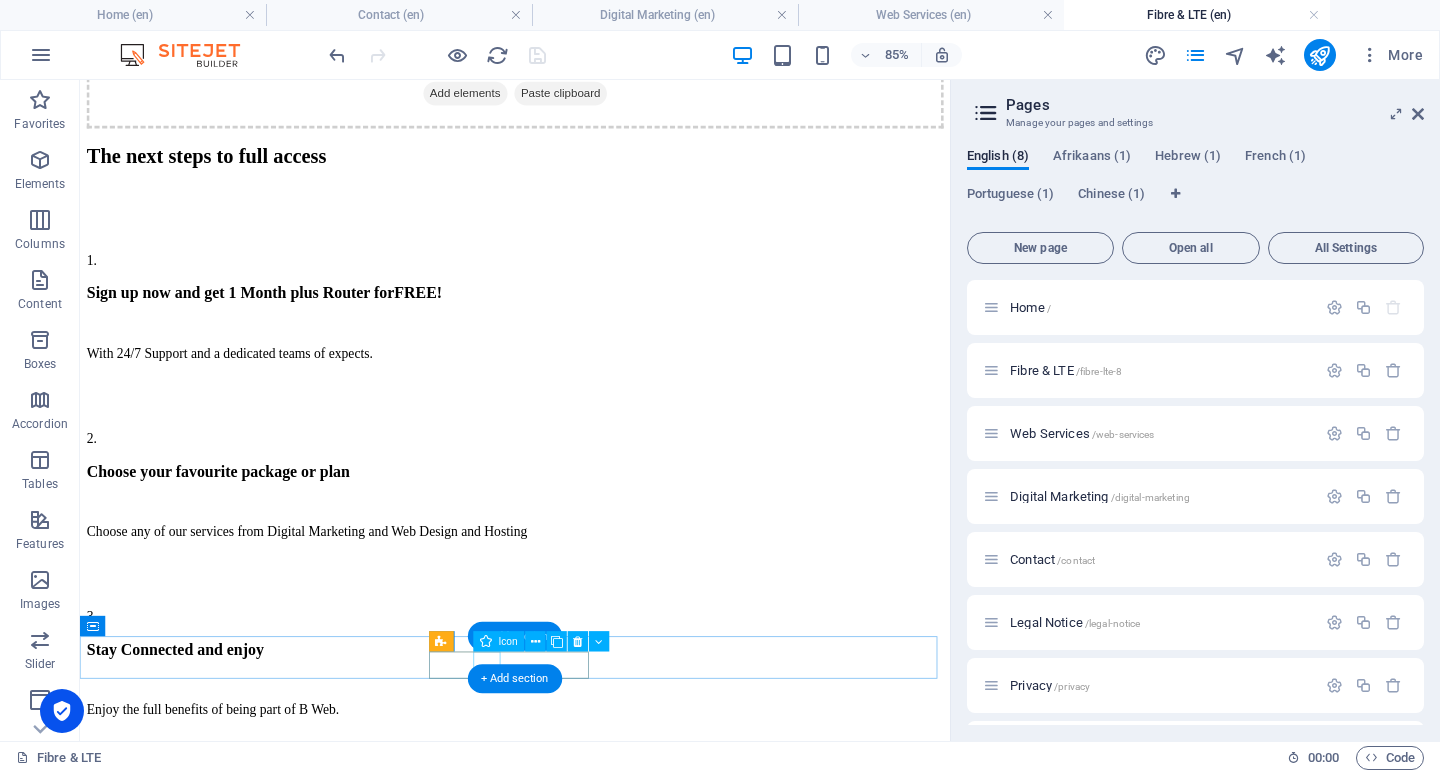 select on "xMidYMid" 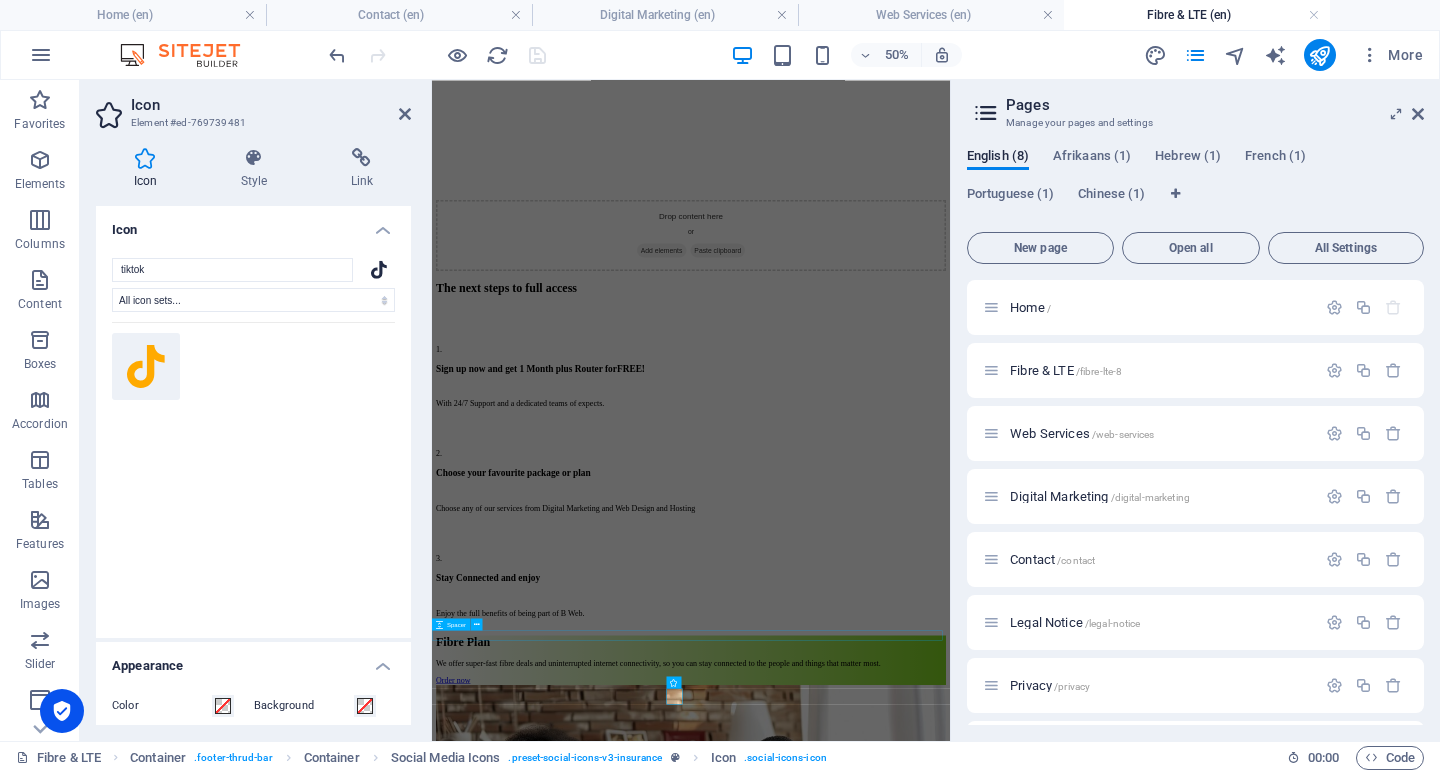 scroll, scrollTop: 1367, scrollLeft: 0, axis: vertical 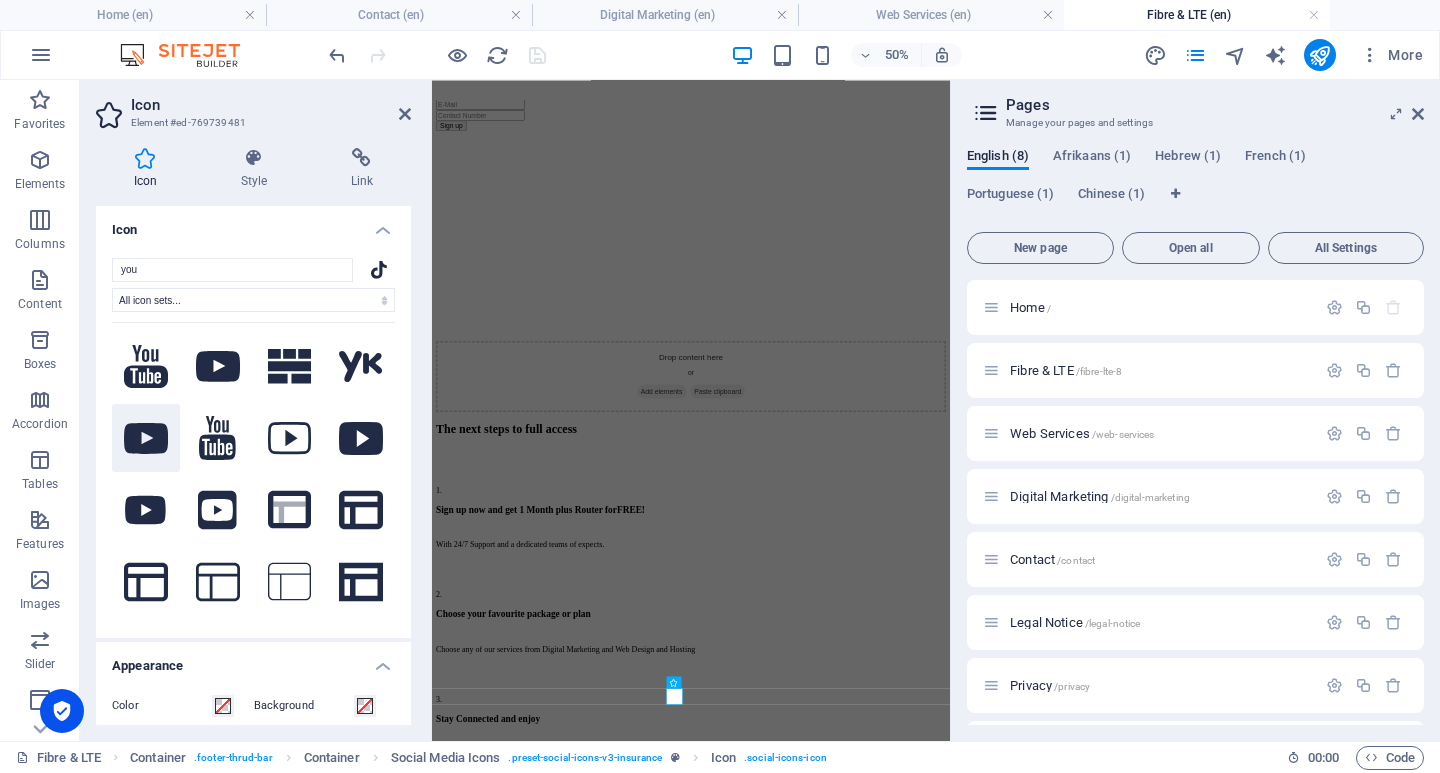 type on "you" 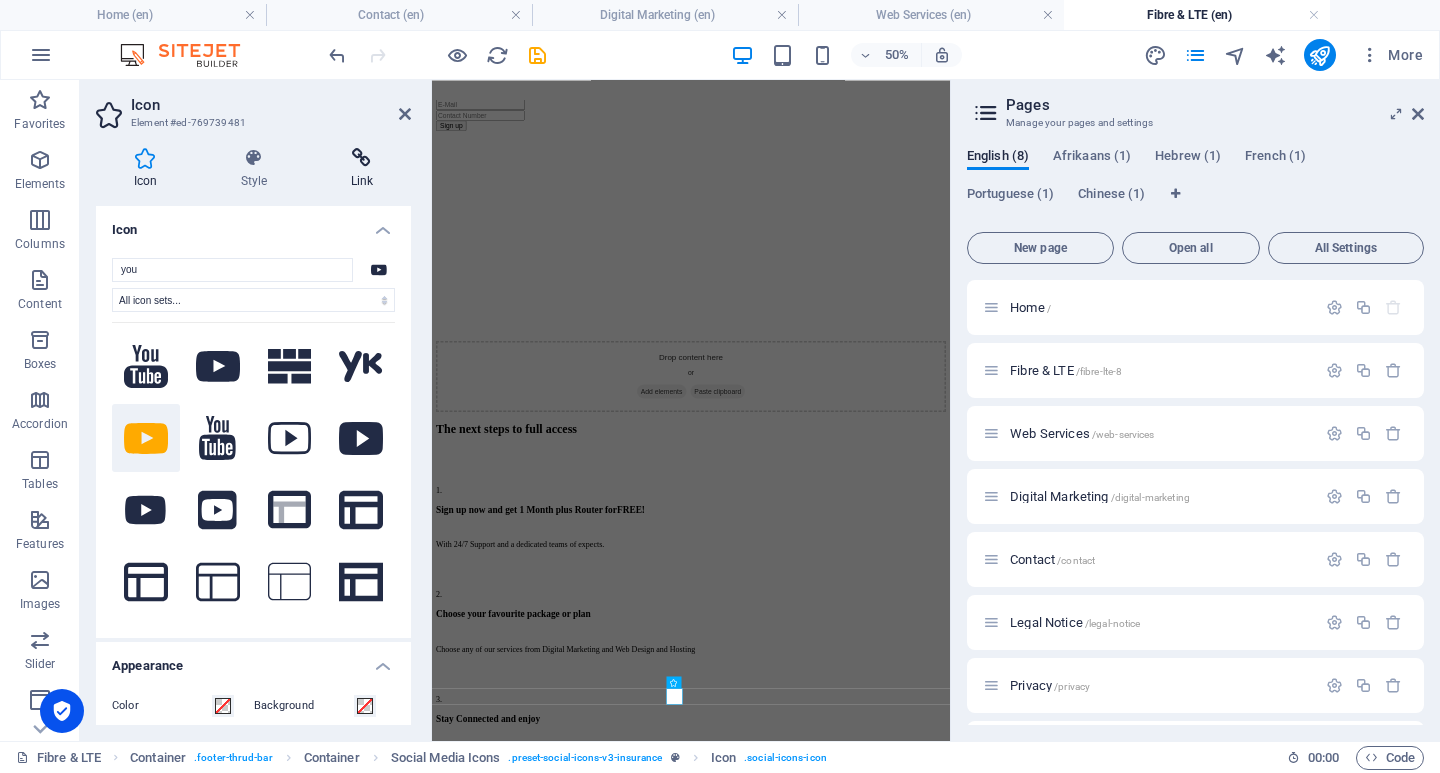 click on "Link" at bounding box center [362, 169] 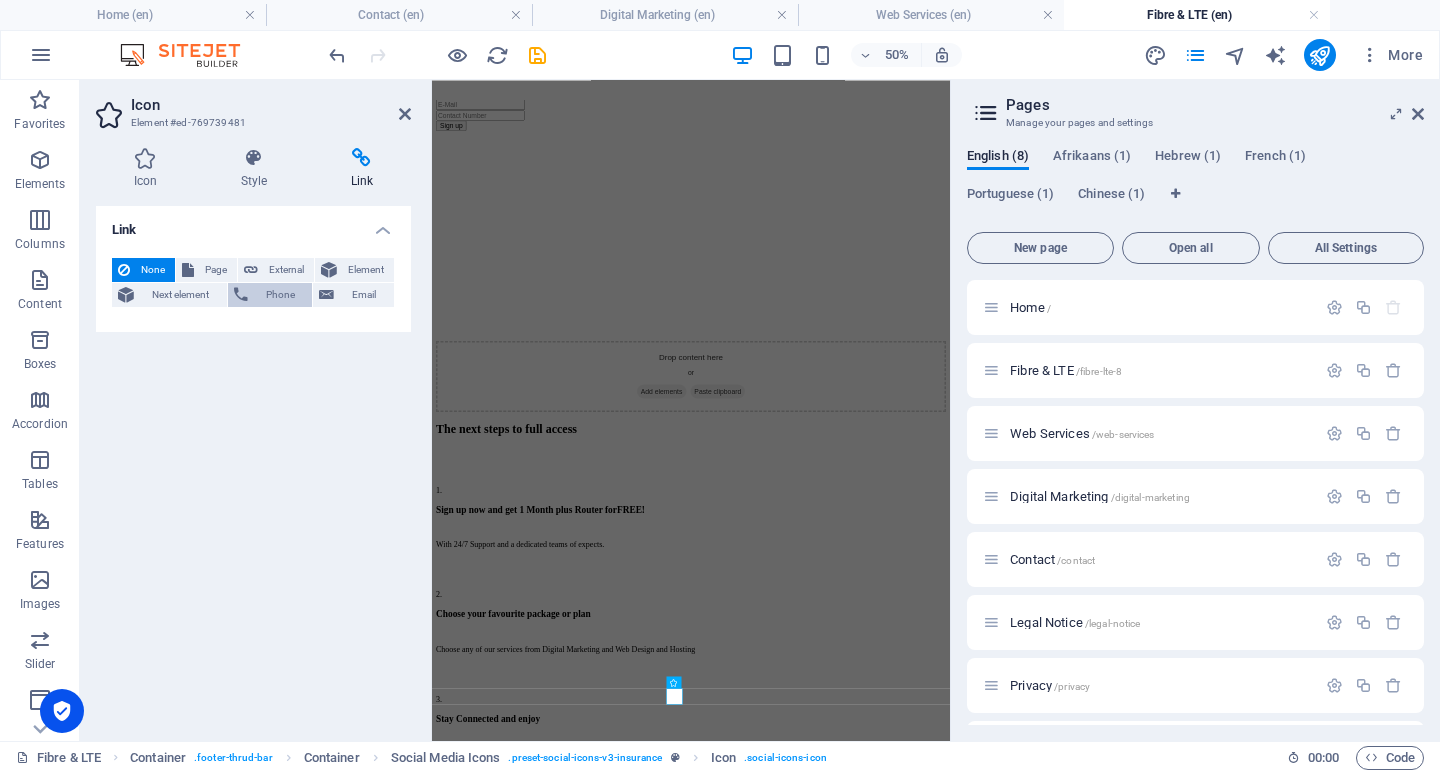 click on "External" at bounding box center [286, 270] 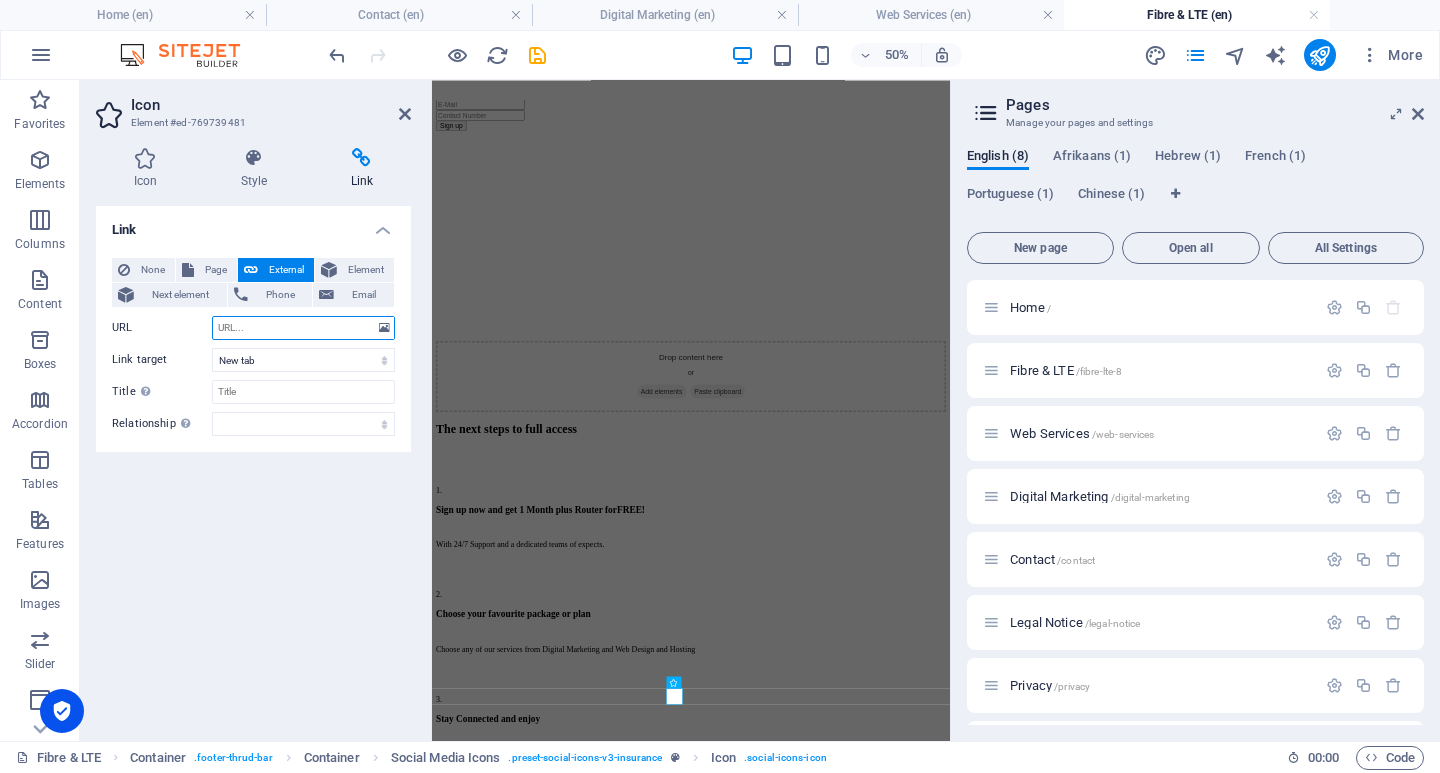 paste on "https://www.youtube.com/channel/UCn8KlND1TV9bXXBmojxwz9Q" 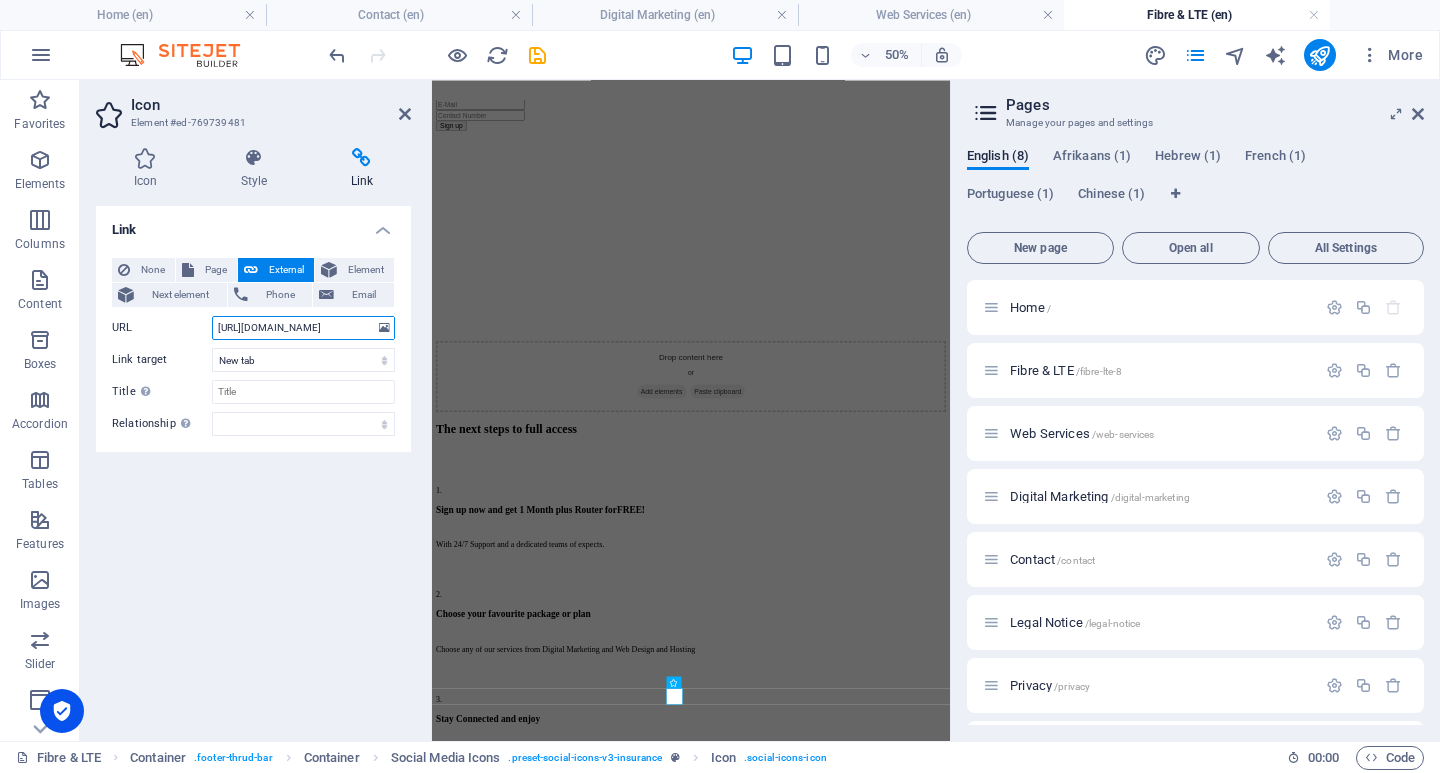 scroll, scrollTop: 0, scrollLeft: 148, axis: horizontal 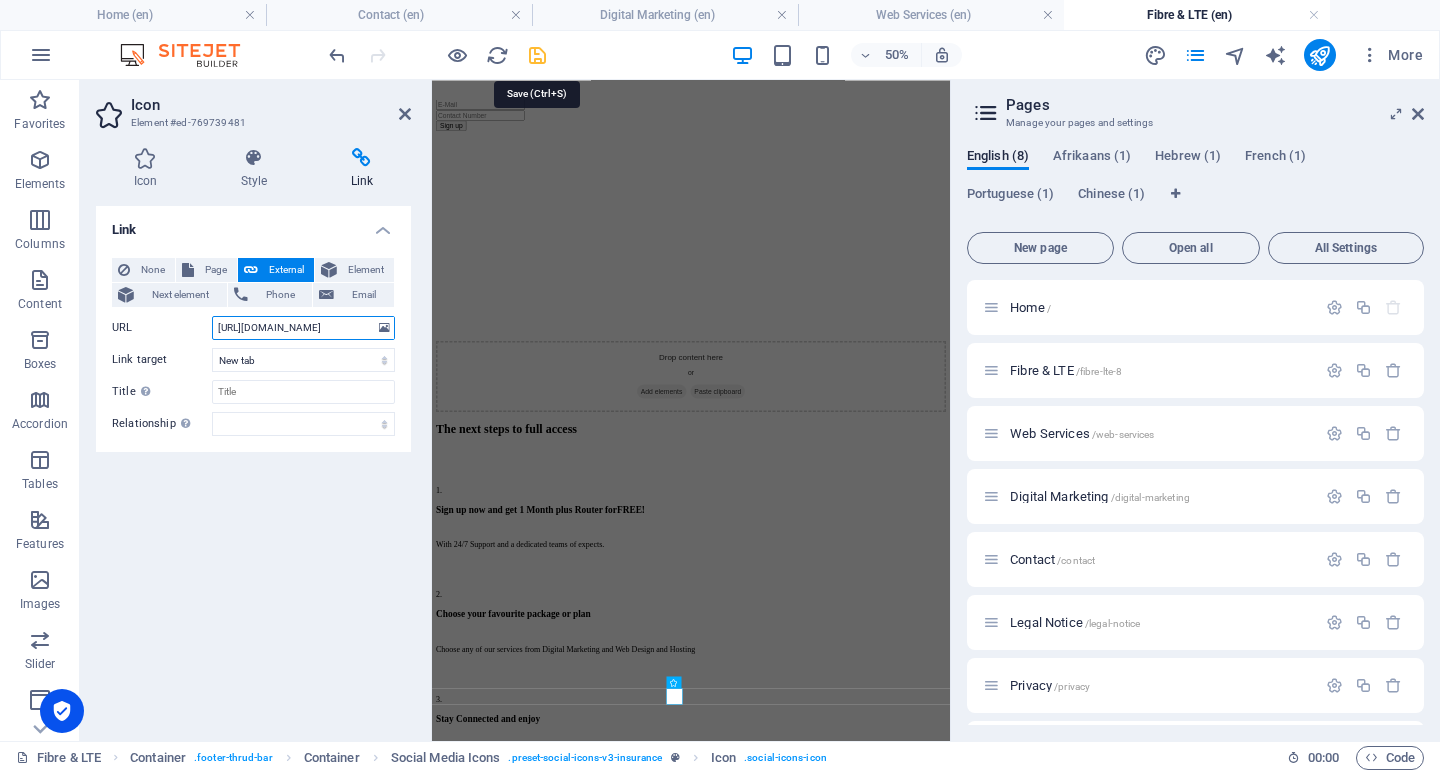 type on "https://www.youtube.com/channel/UCn8KlND1TV9bXXBmojxwz9Q" 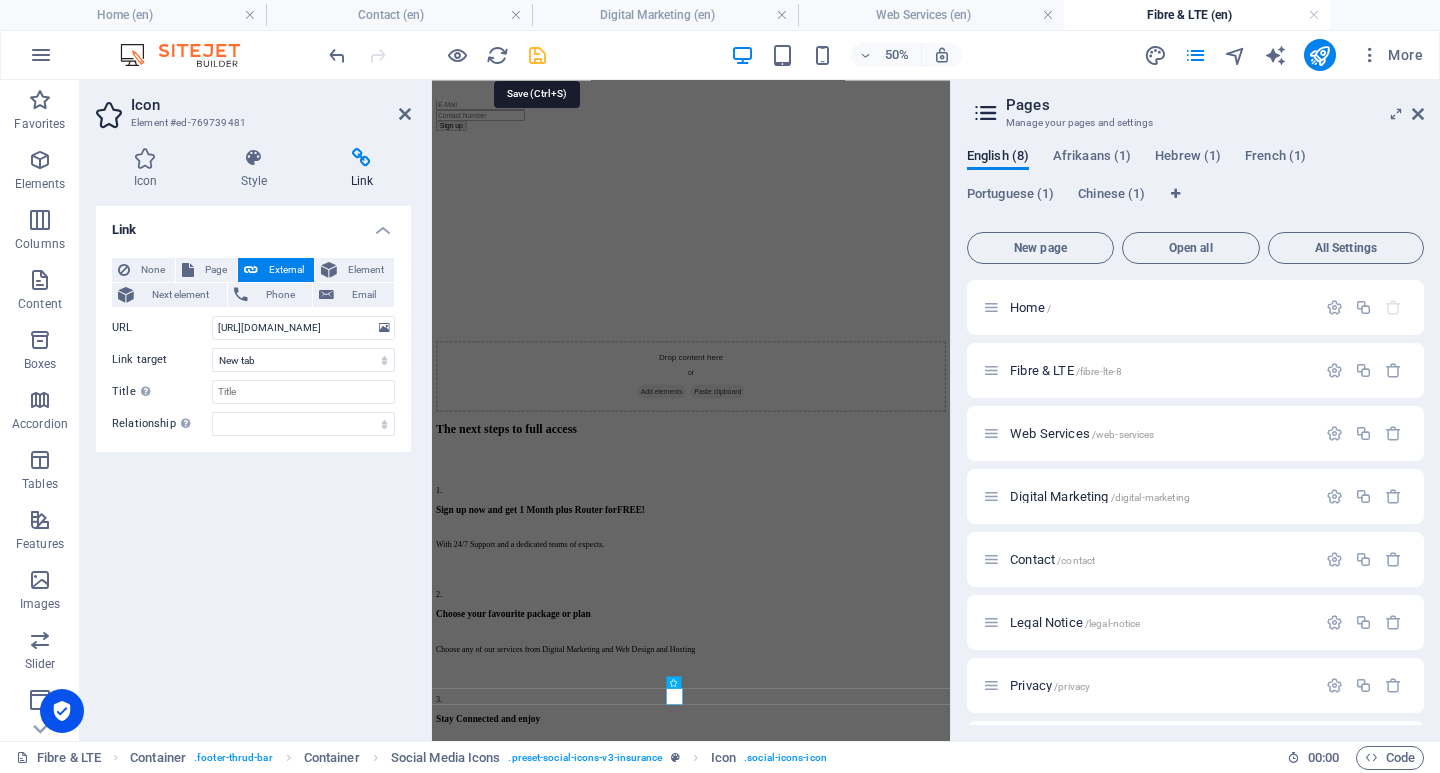 click at bounding box center (537, 55) 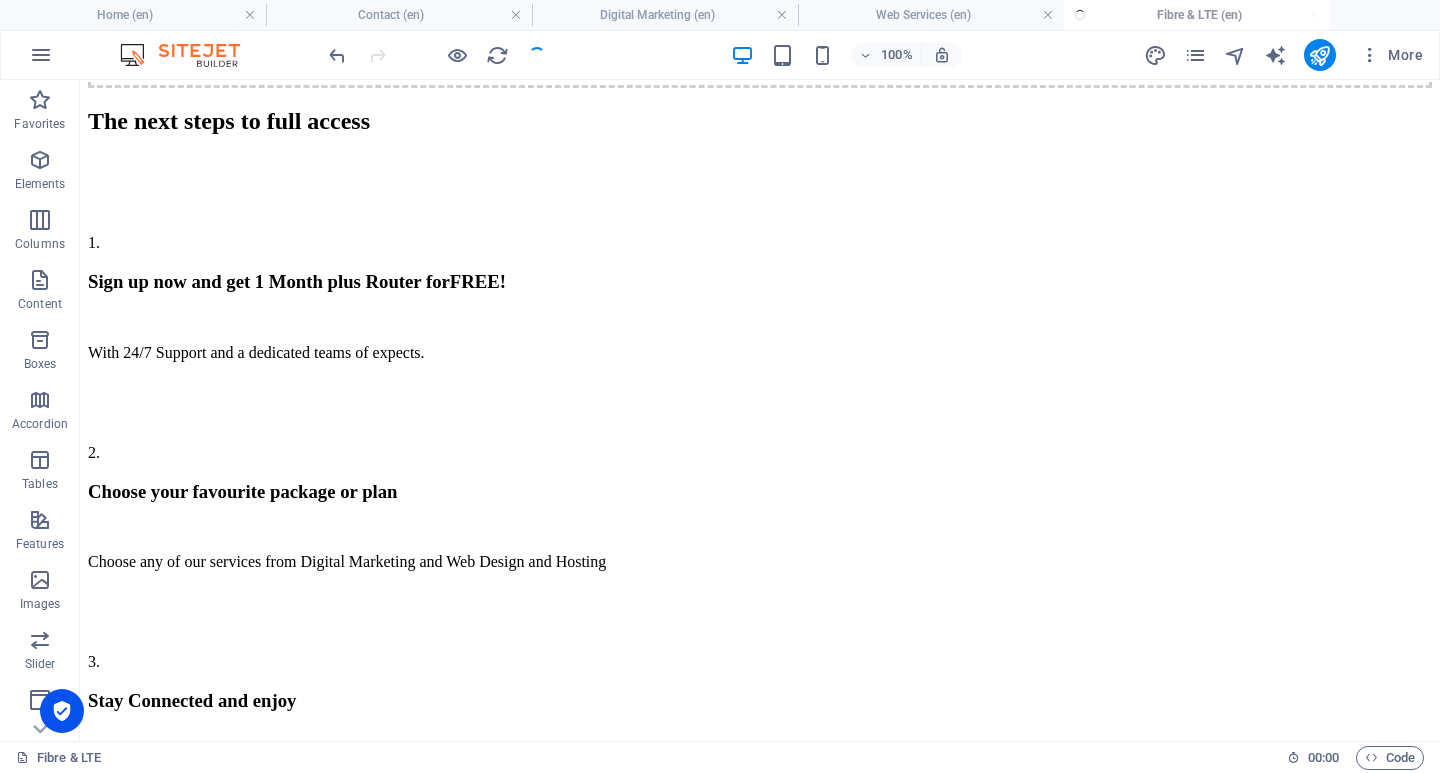 scroll, scrollTop: 1754, scrollLeft: 0, axis: vertical 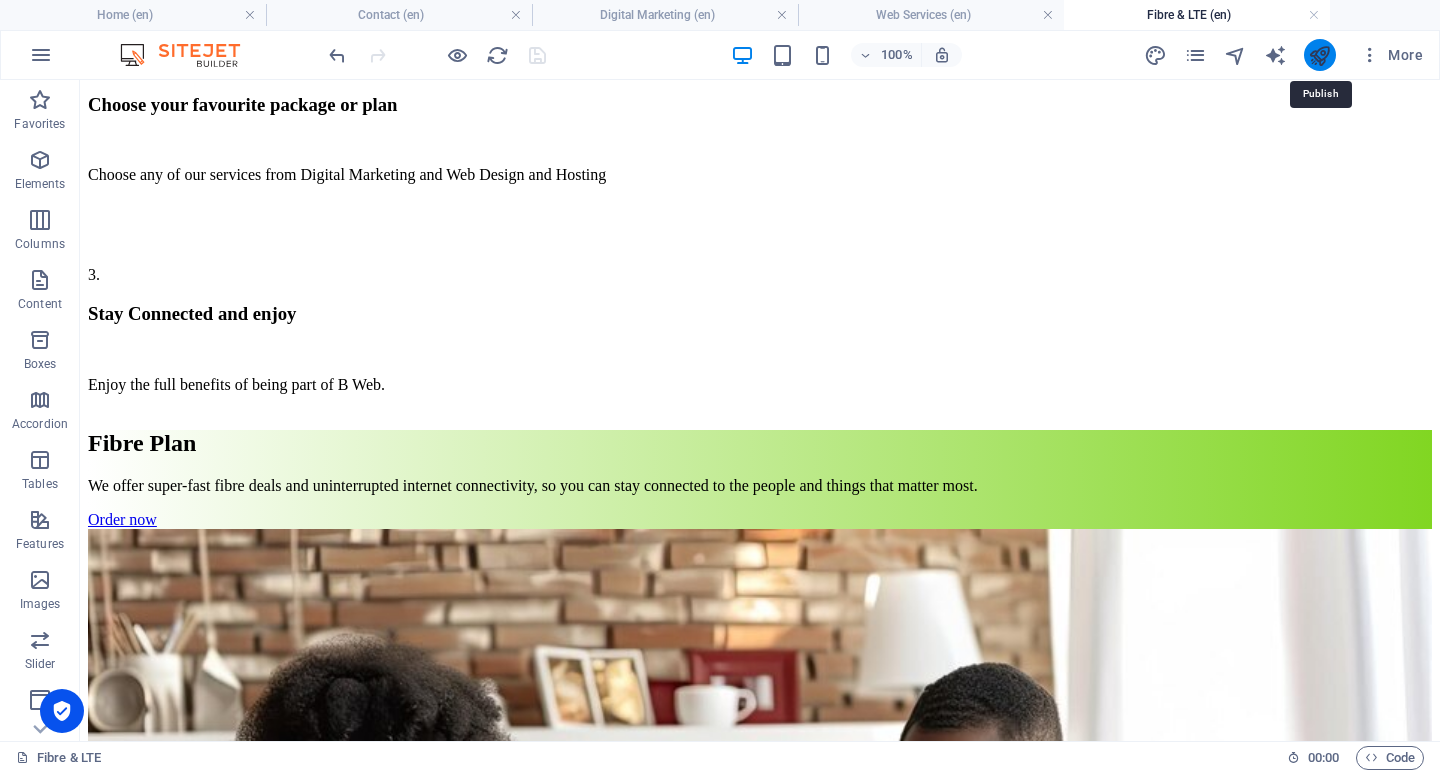 click at bounding box center [1319, 55] 